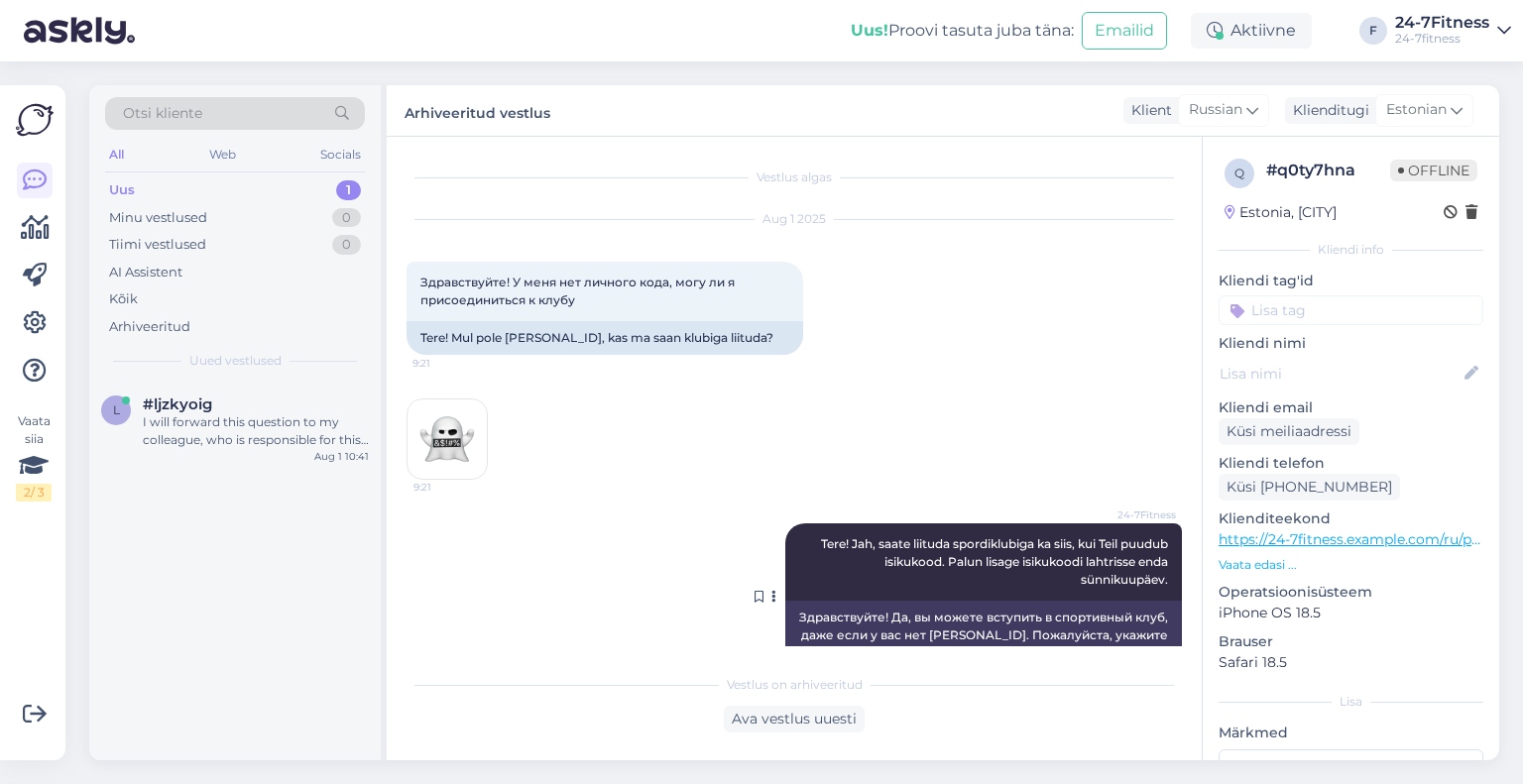 scroll, scrollTop: 0, scrollLeft: 0, axis: both 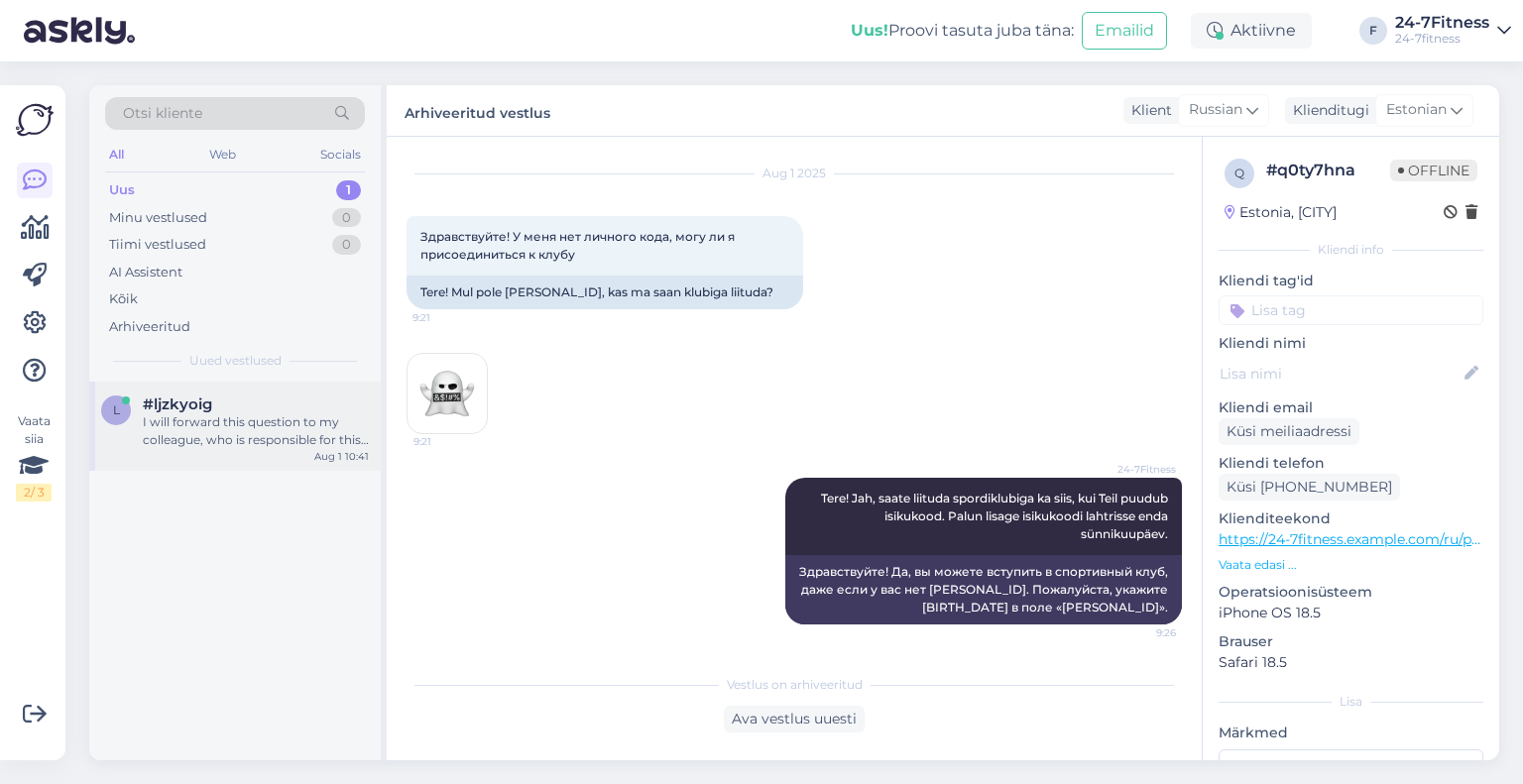 click on "I will forward this question to my colleague, who is responsible for this. The reply will be here during our working hours." at bounding box center (256, 431) 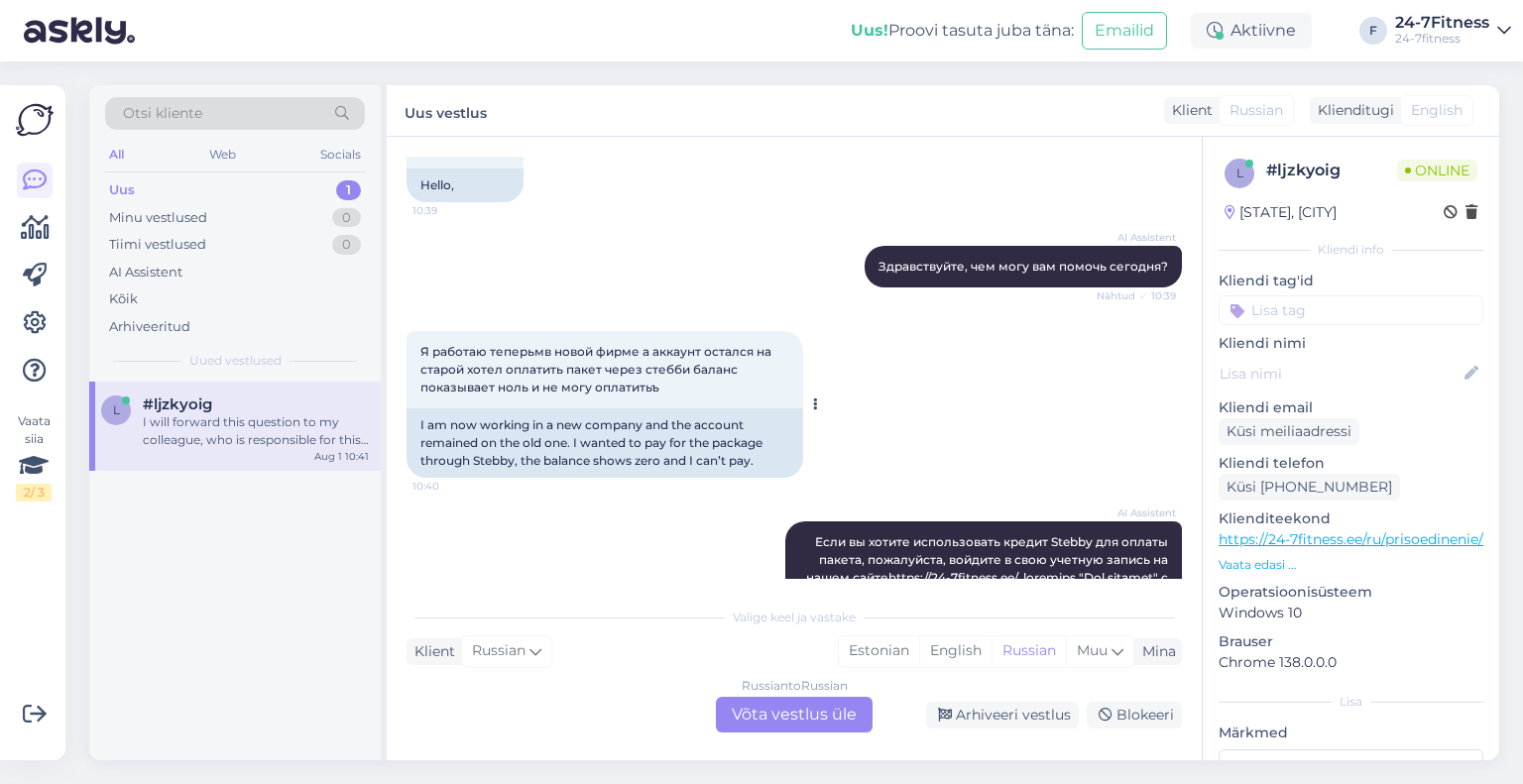 scroll, scrollTop: 17, scrollLeft: 0, axis: vertical 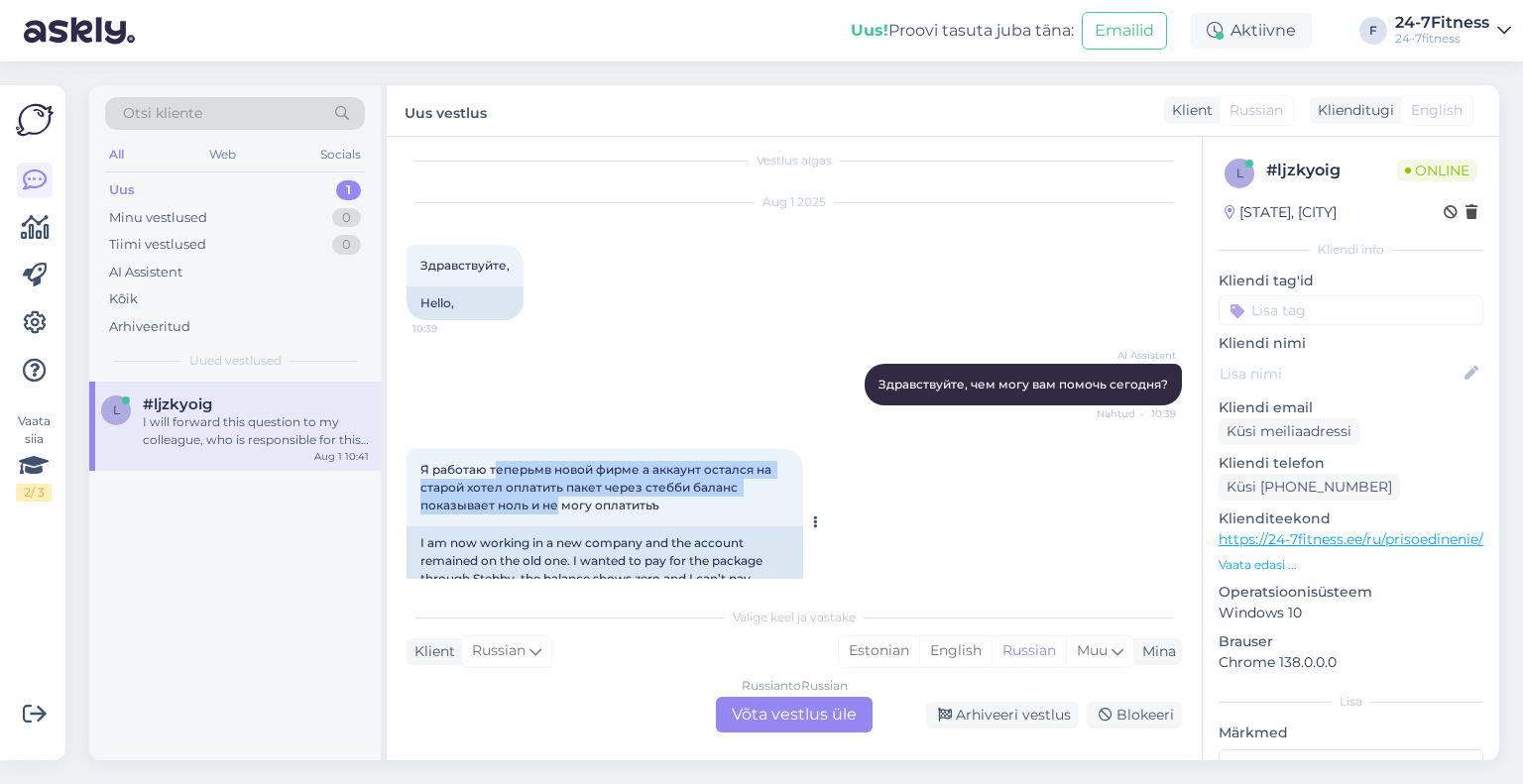 drag, startPoint x: 494, startPoint y: 469, endPoint x: 555, endPoint y: 504, distance: 70.327804 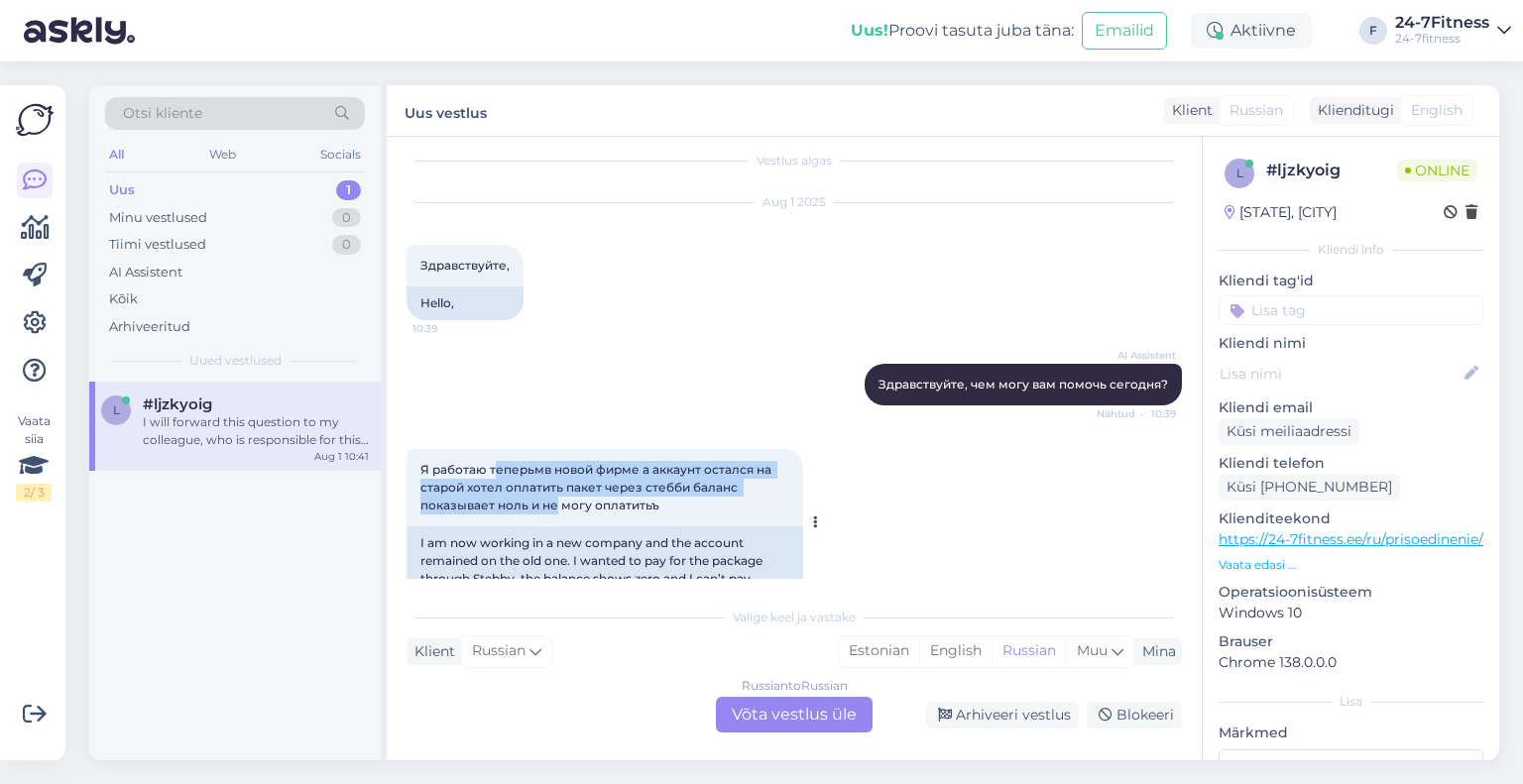 click on "Я работаю теперьмв новой фирме а аккаунт остался на старой хотел оплатить пакет через стебби баланс показывает ноль и не могу оплатитьъ" at bounding box center [597, 487] 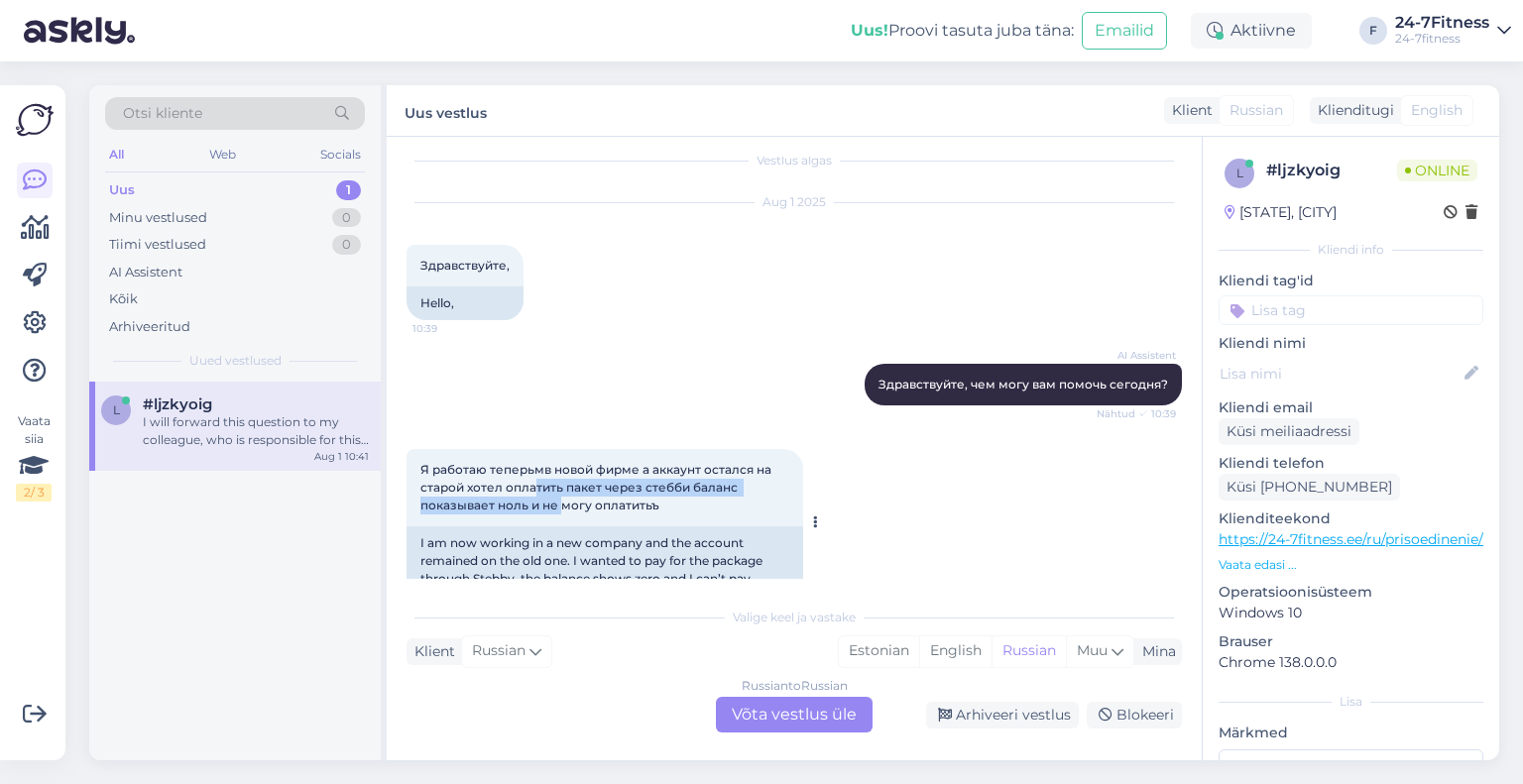 drag, startPoint x: 559, startPoint y: 504, endPoint x: 530, endPoint y: 488, distance: 33.12099 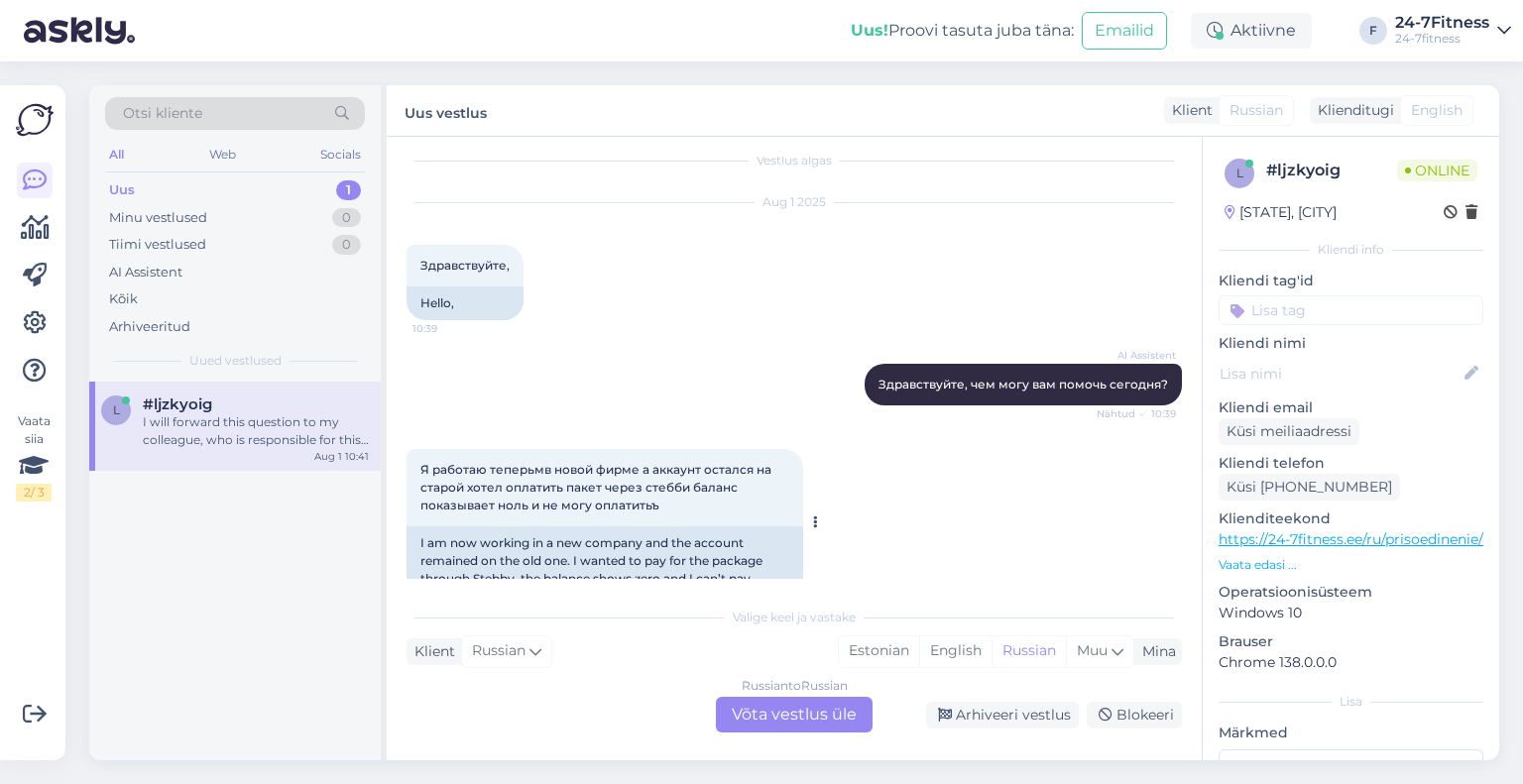 click on "Я работаю теперьмв новой фирме а аккаунт остался на старой хотел оплатить пакет через стебби баланс показывает ноль и не могу оплатитьъ" at bounding box center [597, 487] 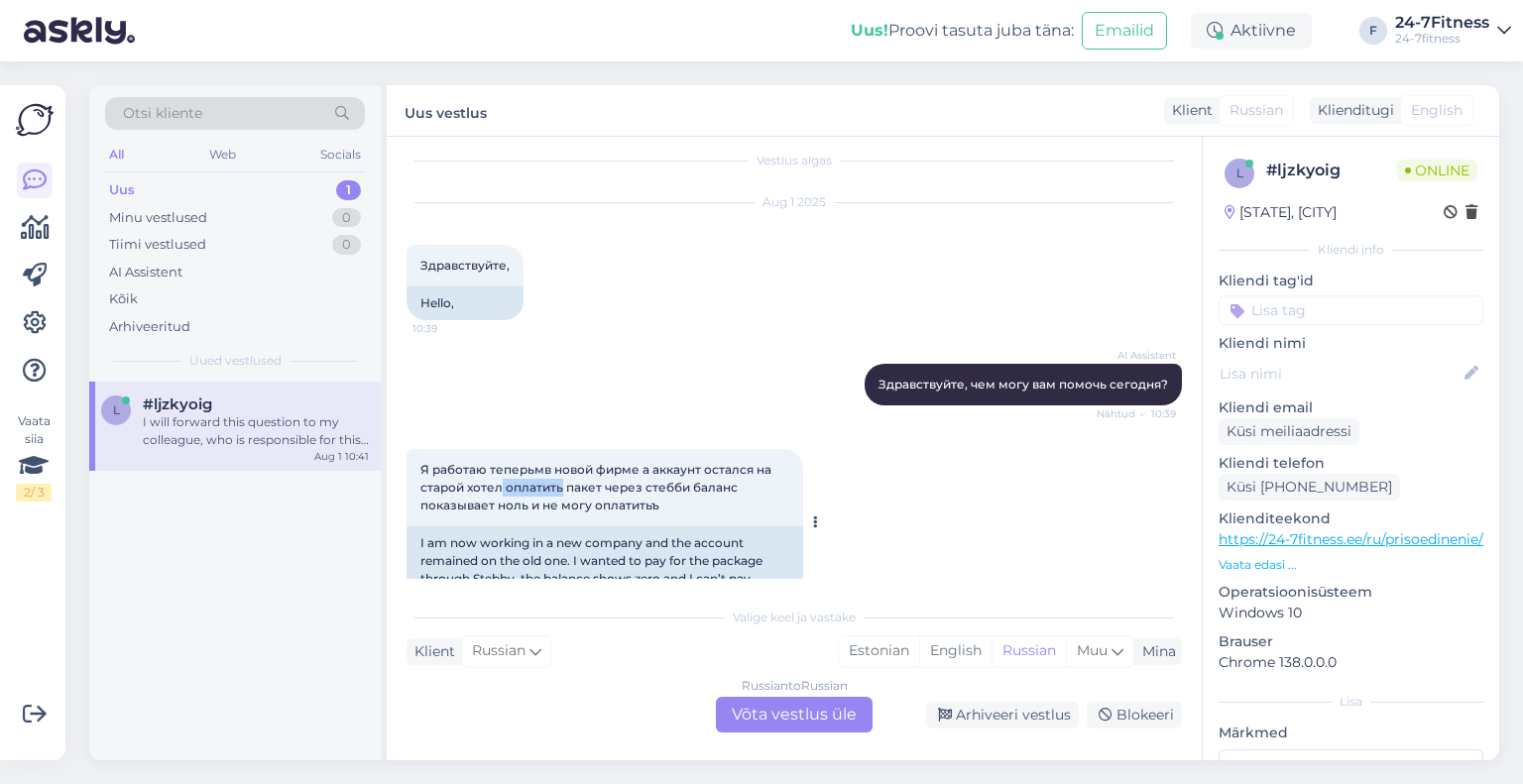 drag, startPoint x: 500, startPoint y: 483, endPoint x: 559, endPoint y: 490, distance: 59.4138 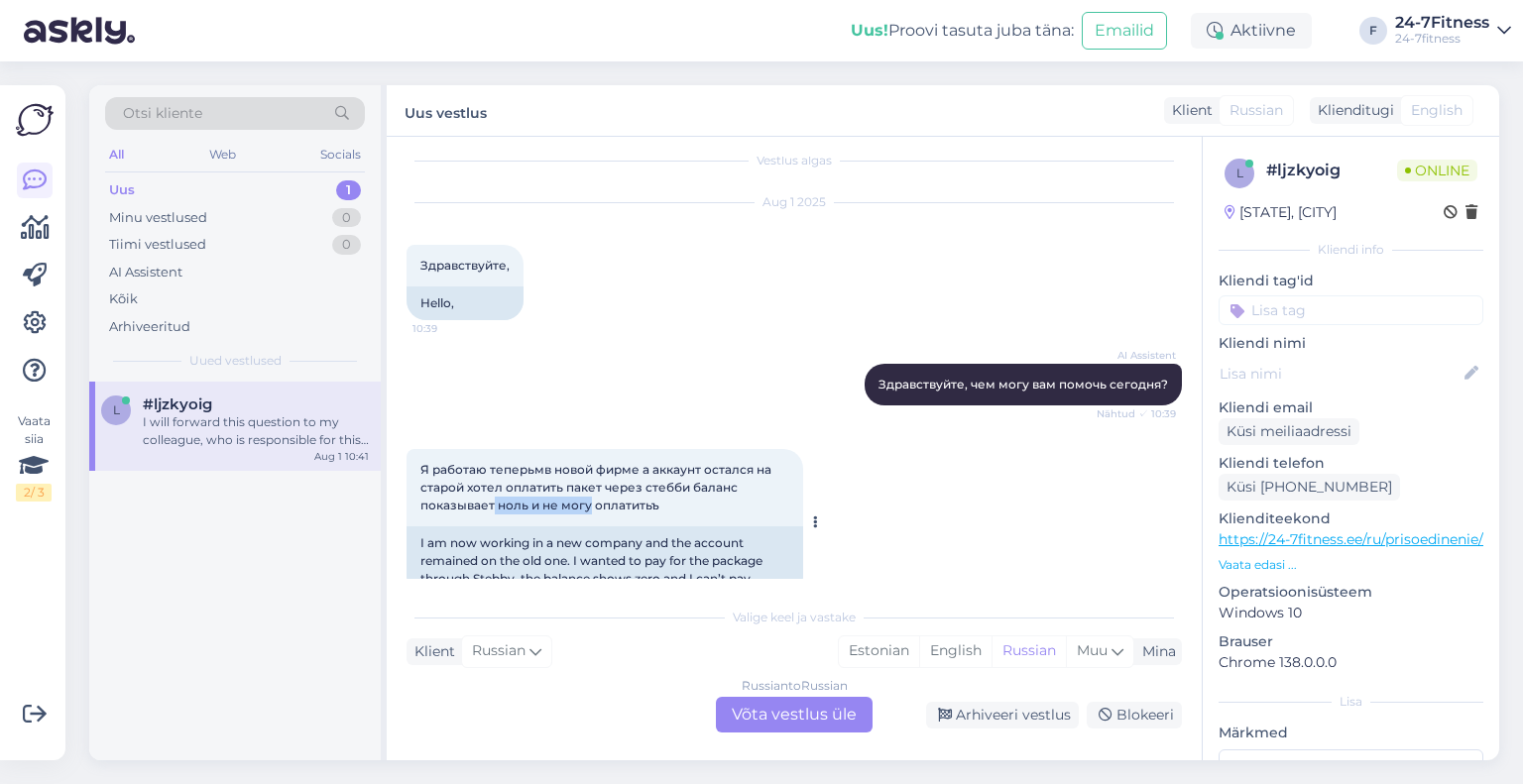 drag, startPoint x: 491, startPoint y: 499, endPoint x: 590, endPoint y: 503, distance: 99.08078 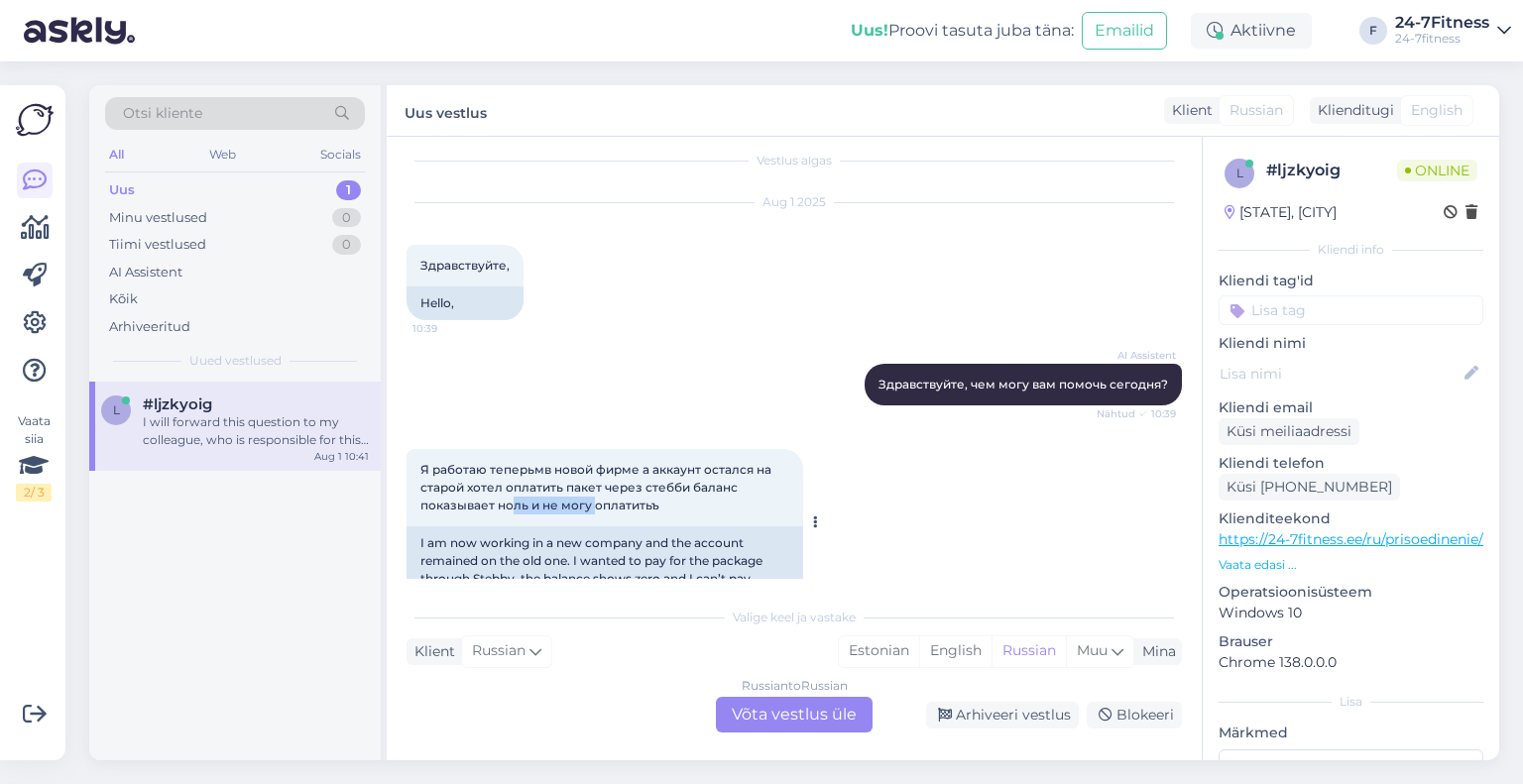 drag, startPoint x: 593, startPoint y: 504, endPoint x: 508, endPoint y: 504, distance: 85 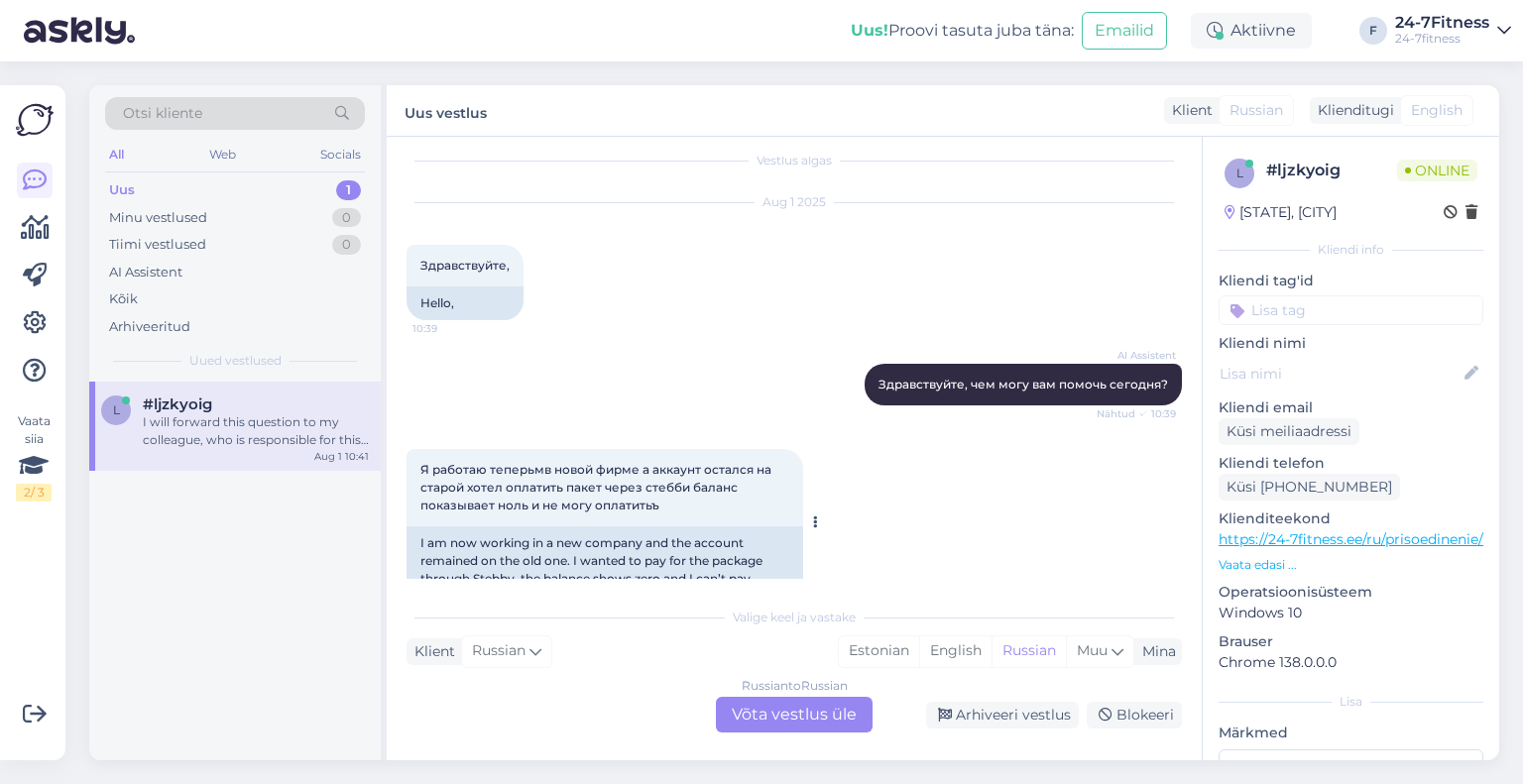 click on "Я работаю теперьмв новой фирме а аккаунт остался на старой хотел оплатить пакет через стебби баланс показывает ноль и не могу оплатитьъ 10:40" at bounding box center (605, 488) 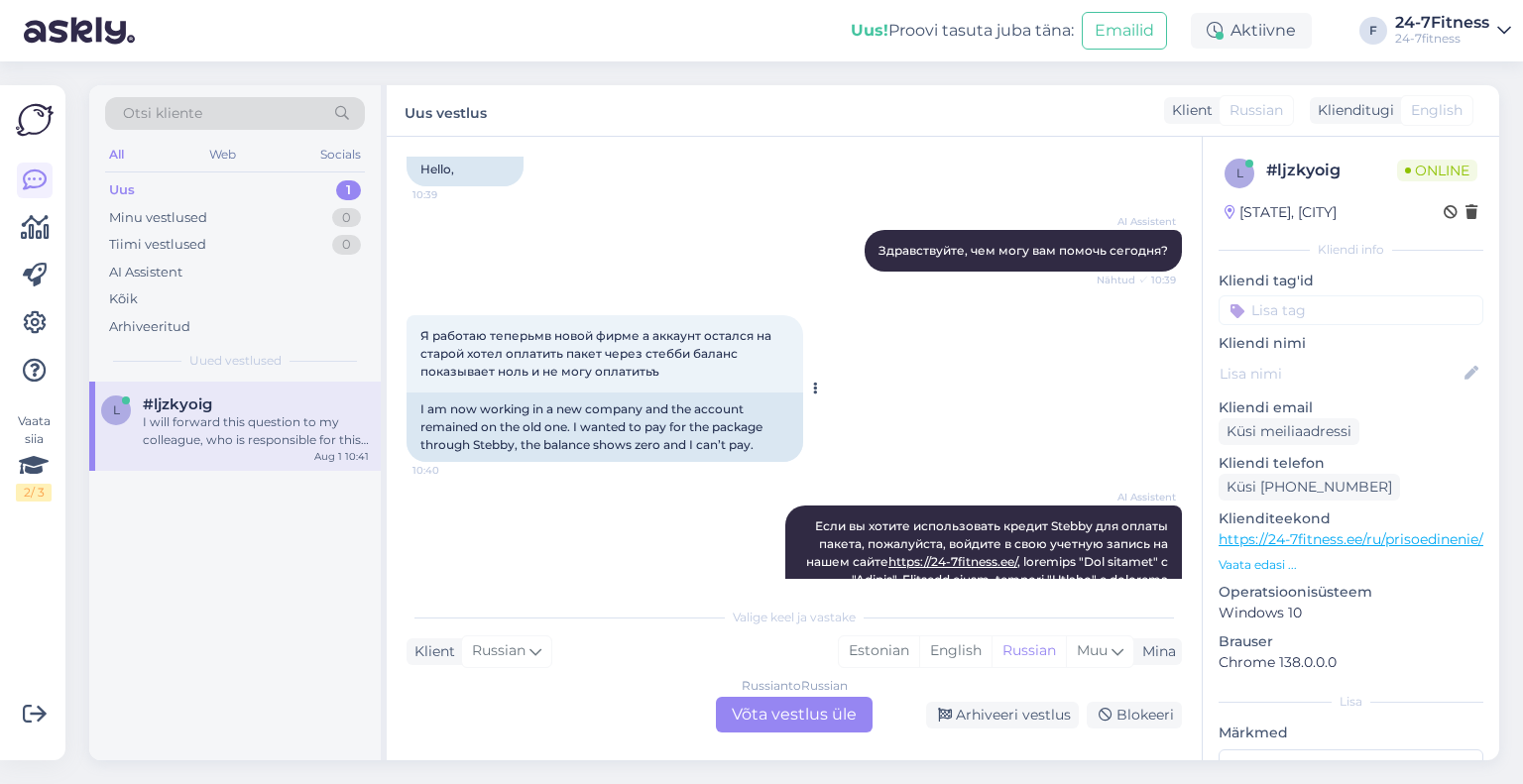 scroll, scrollTop: 215, scrollLeft: 0, axis: vertical 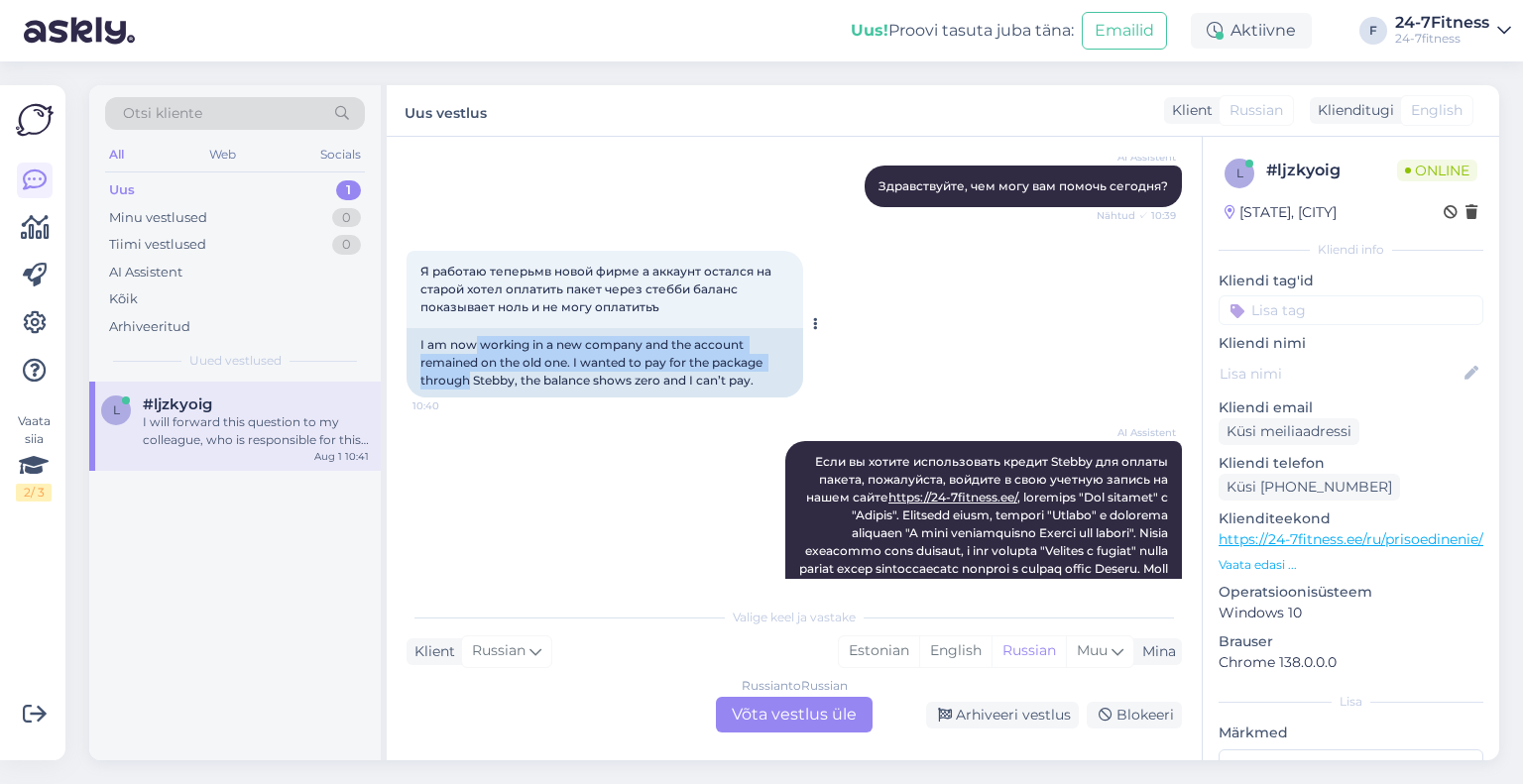drag, startPoint x: 471, startPoint y: 373, endPoint x: 476, endPoint y: 349, distance: 24.5153 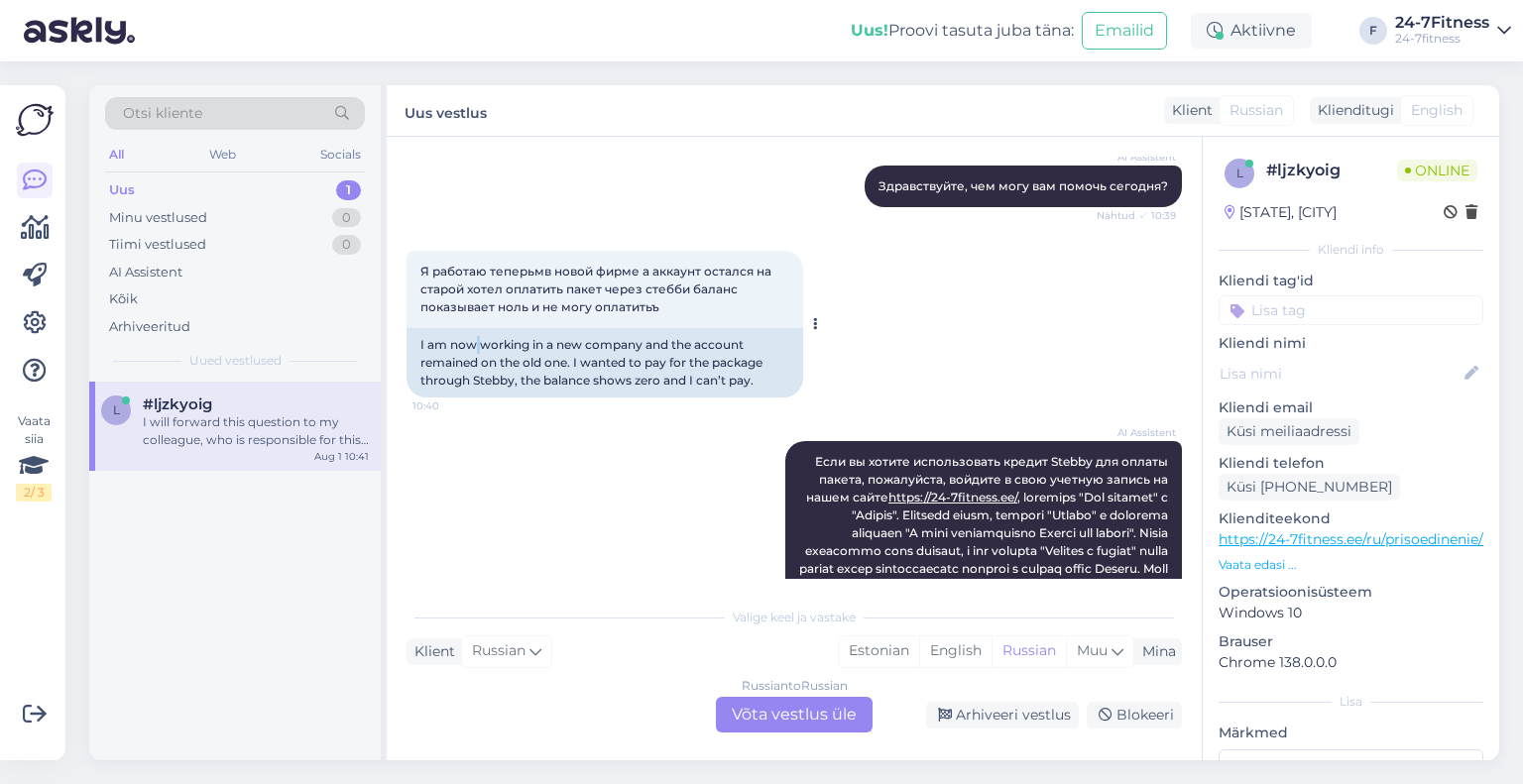 drag, startPoint x: 476, startPoint y: 349, endPoint x: 488, endPoint y: 372, distance: 25.942244 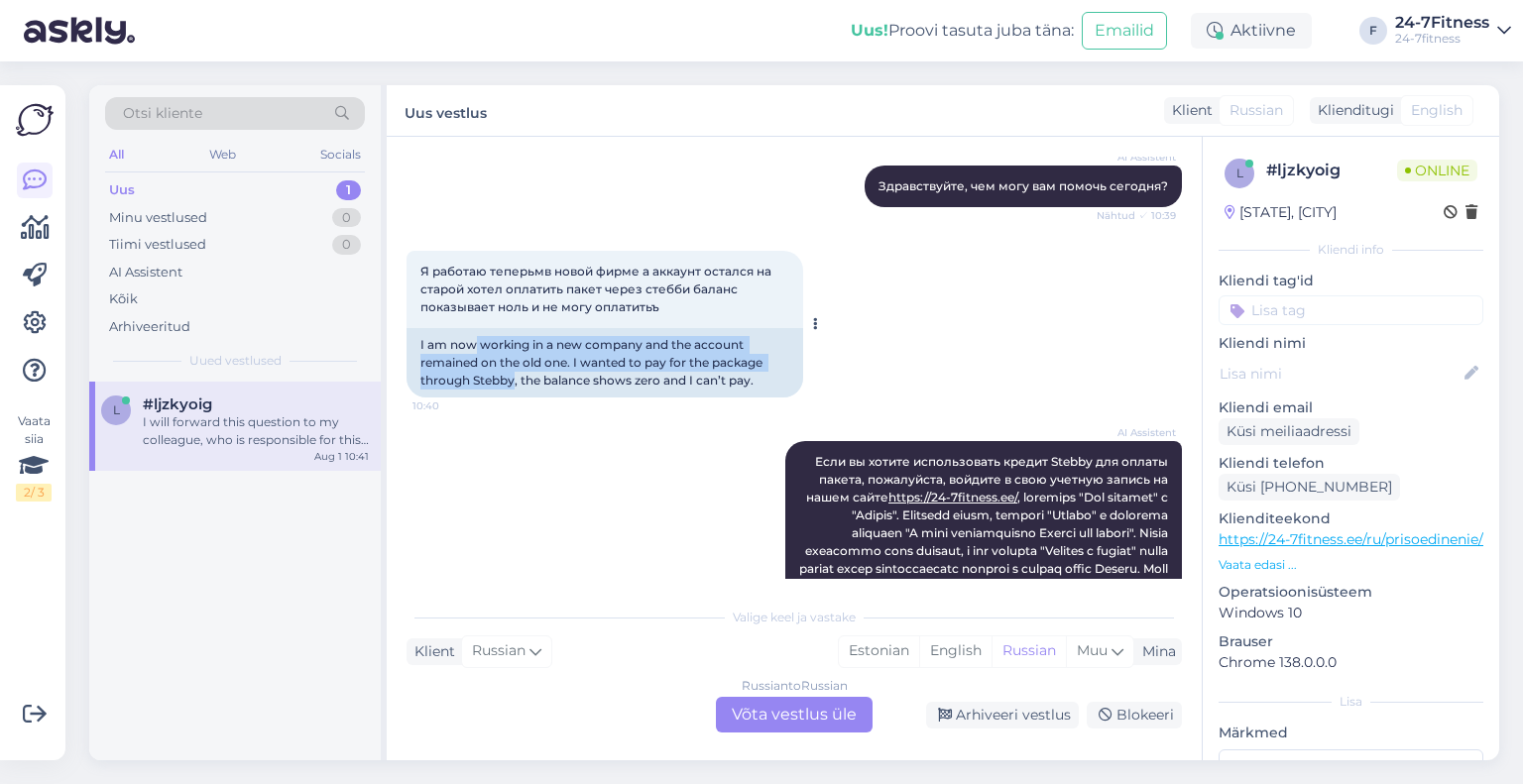 click on "I am now working in a new company and the account remained on the old one. I wanted to pay for the package through Stebby, the balance shows zero and I can’t pay." at bounding box center (605, 363) 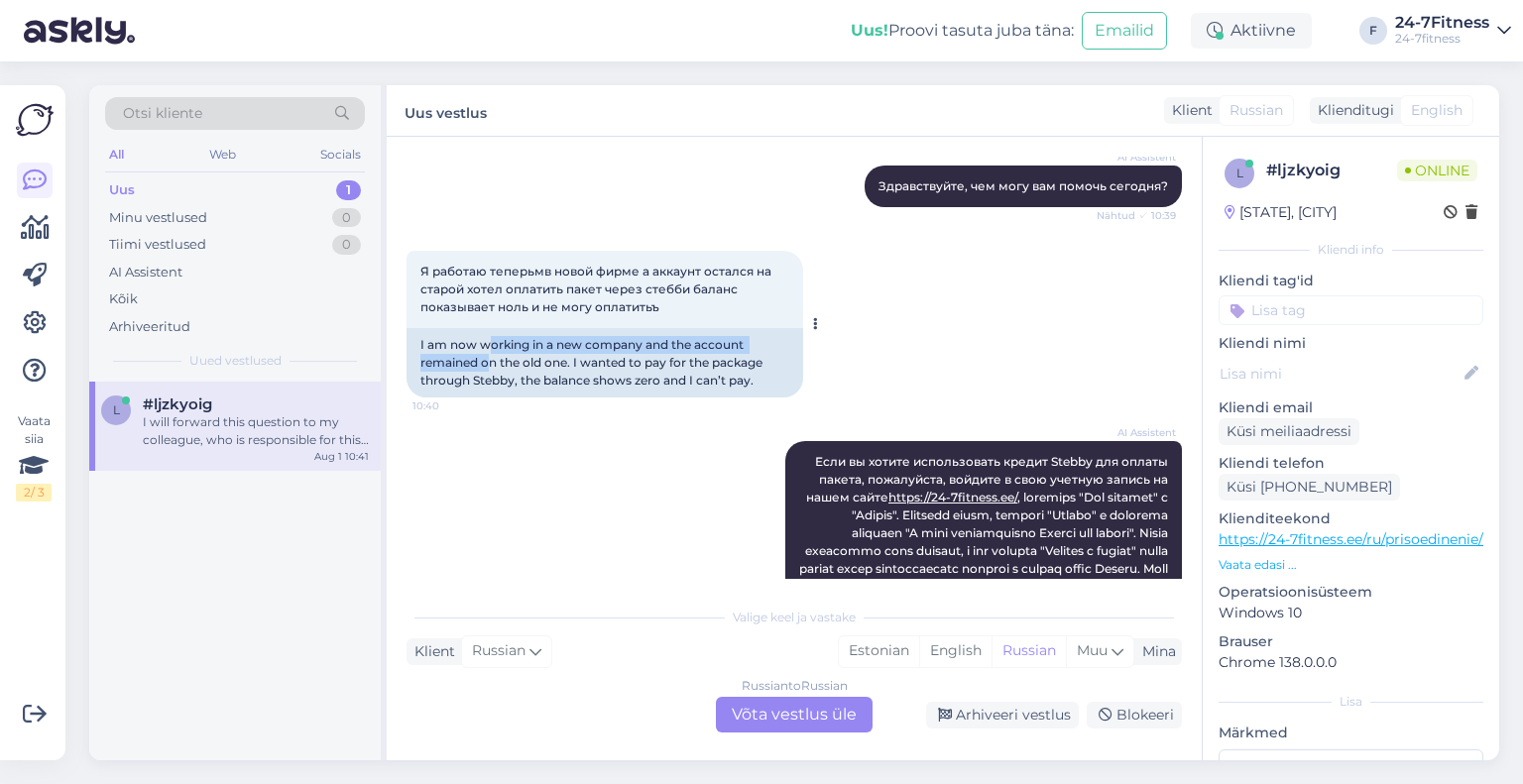 drag, startPoint x: 485, startPoint y: 352, endPoint x: 494, endPoint y: 376, distance: 25.632011 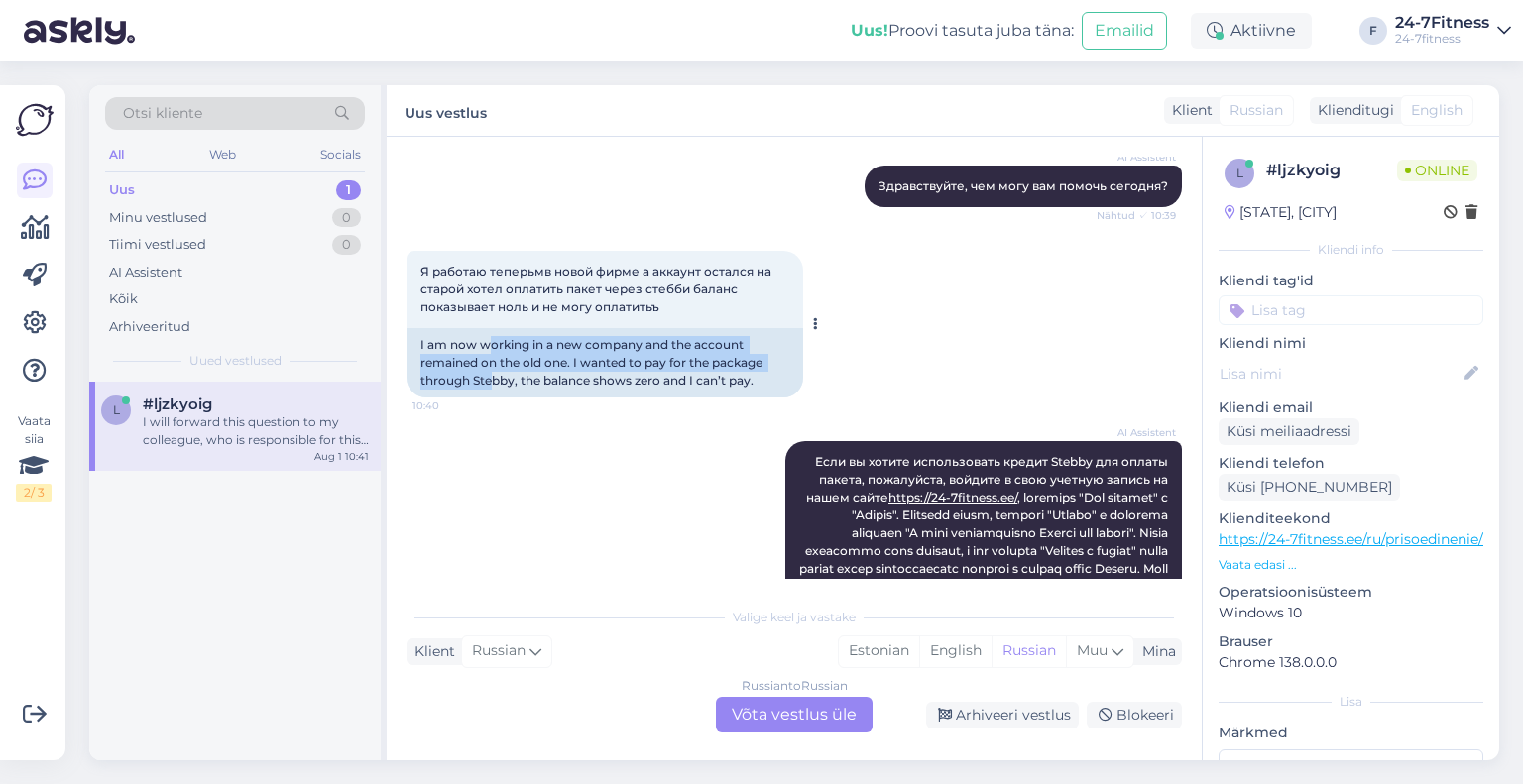 click on "I am now working in a new company and the account remained on the old one. I wanted to pay for the package through Stebby, the balance shows zero and I can’t pay." at bounding box center (605, 363) 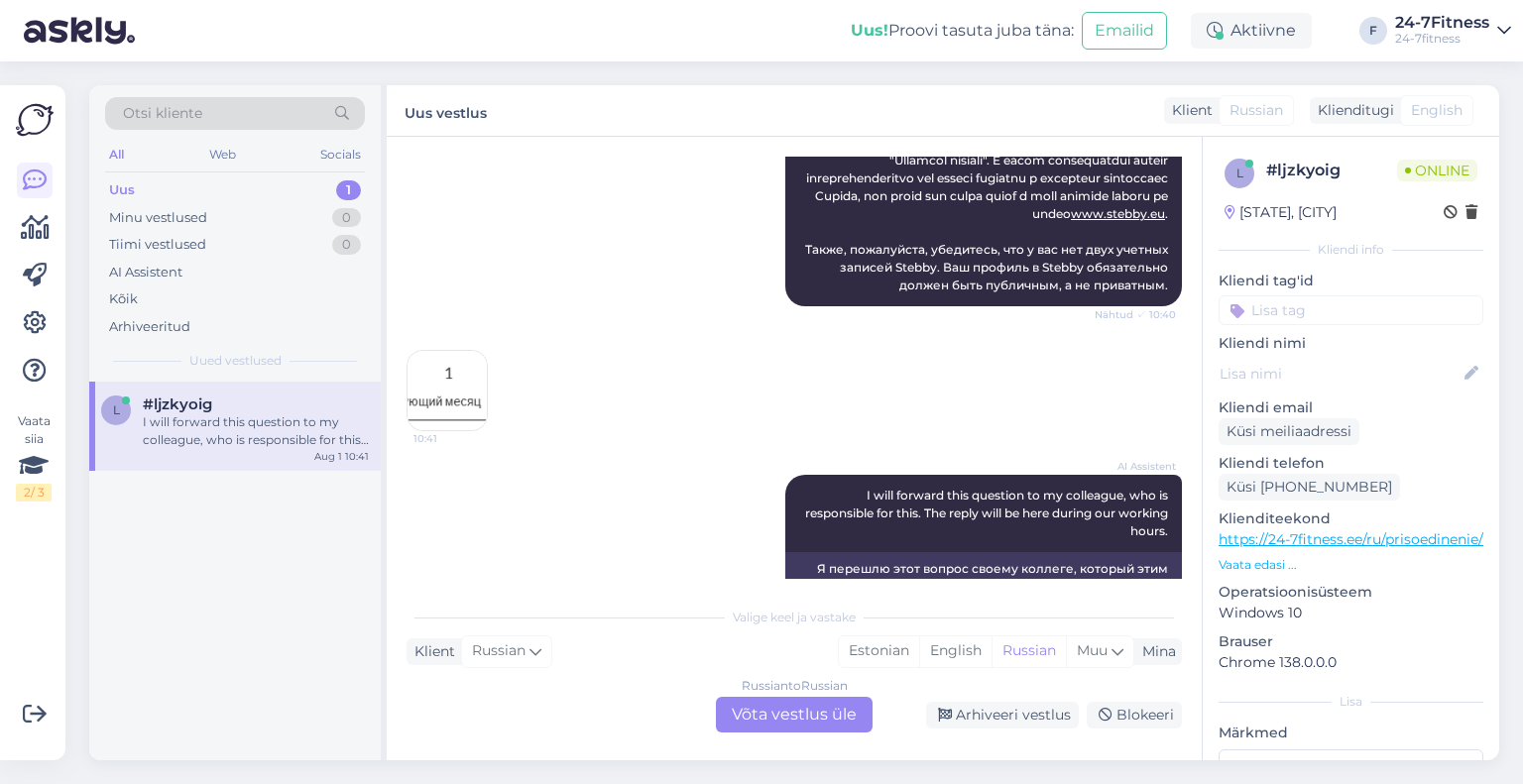 scroll, scrollTop: 1008, scrollLeft: 0, axis: vertical 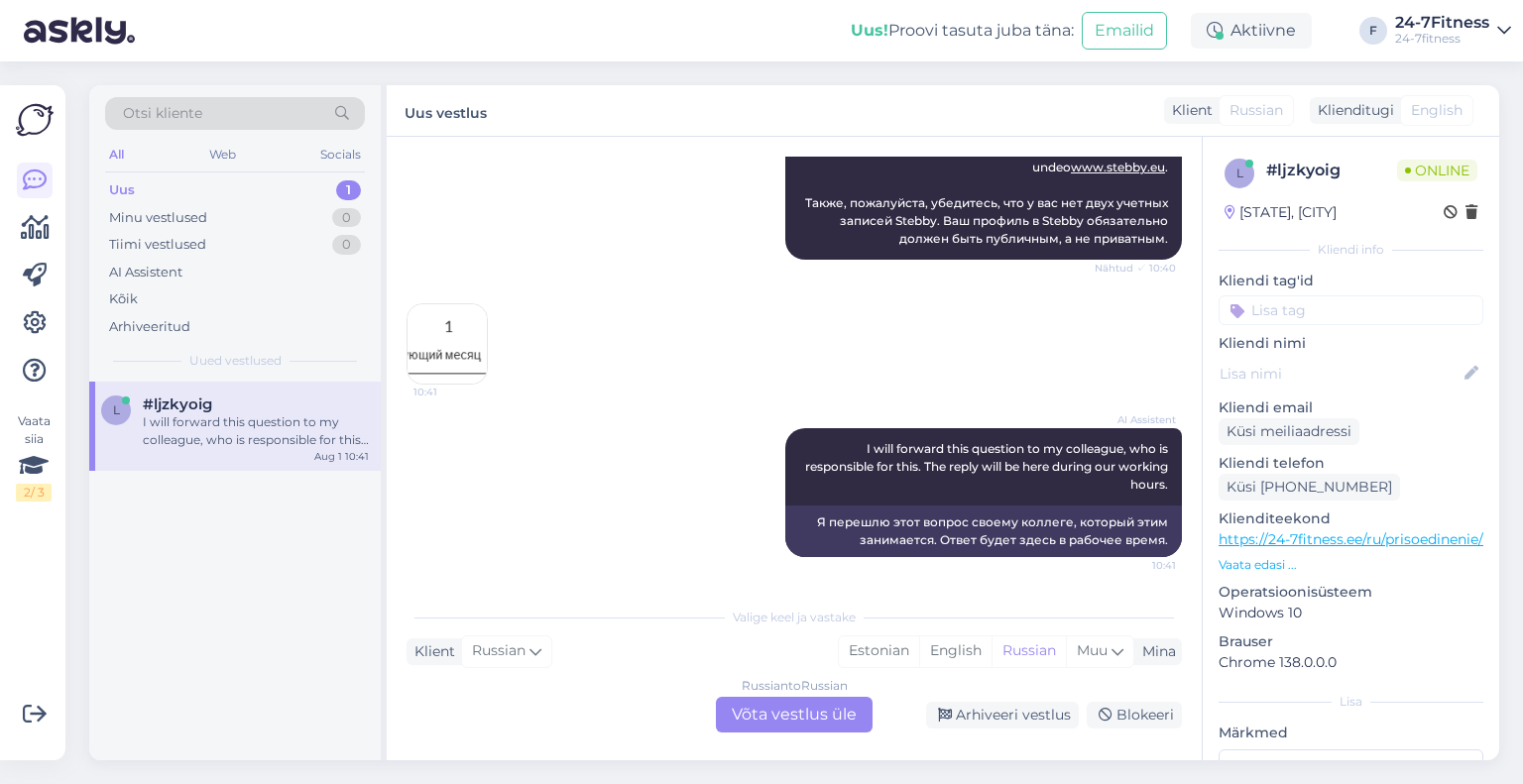 click at bounding box center [447, 344] 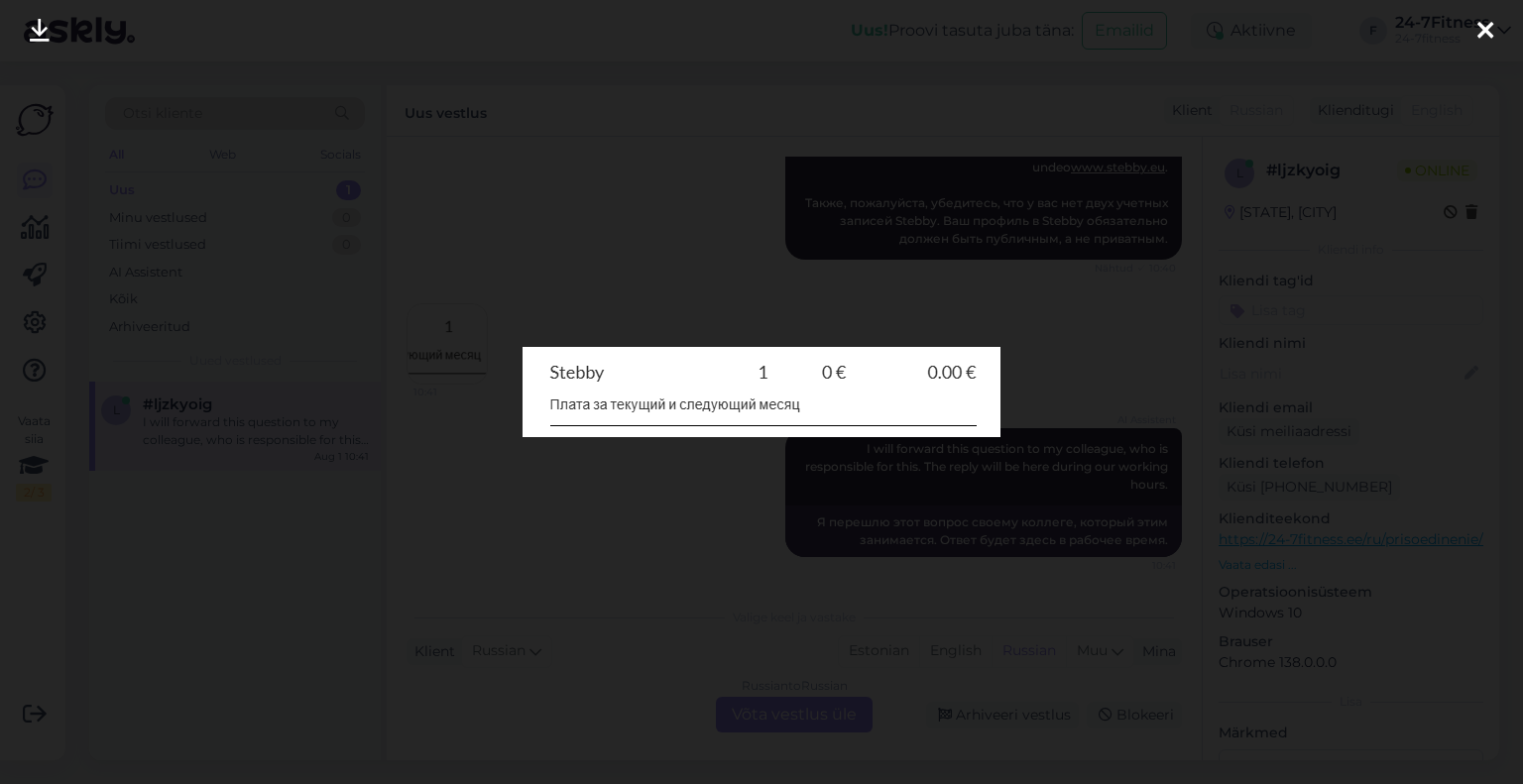 click at bounding box center (762, 392) 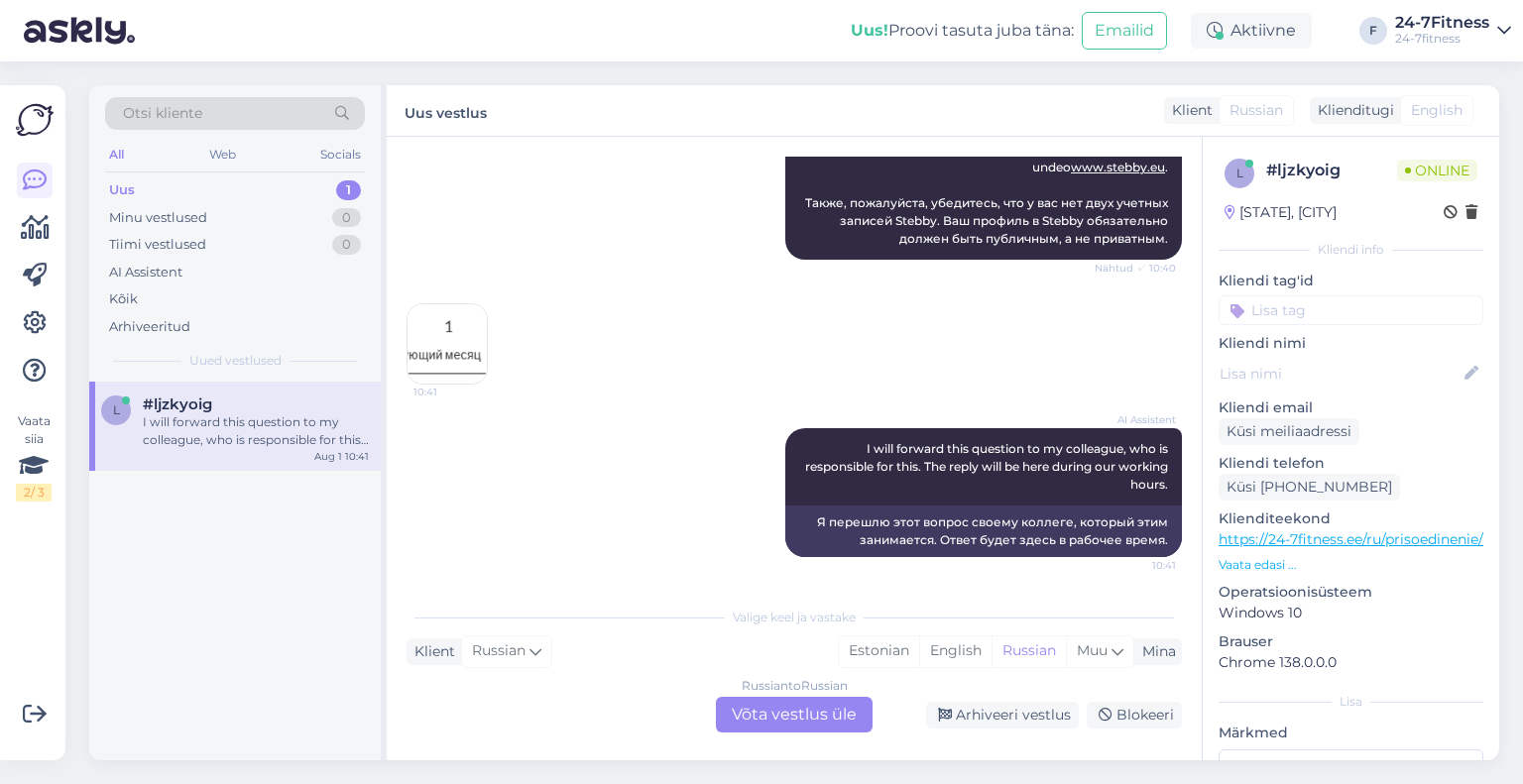 click on "Russian to Russian Võta vestlus üle" at bounding box center [794, 715] 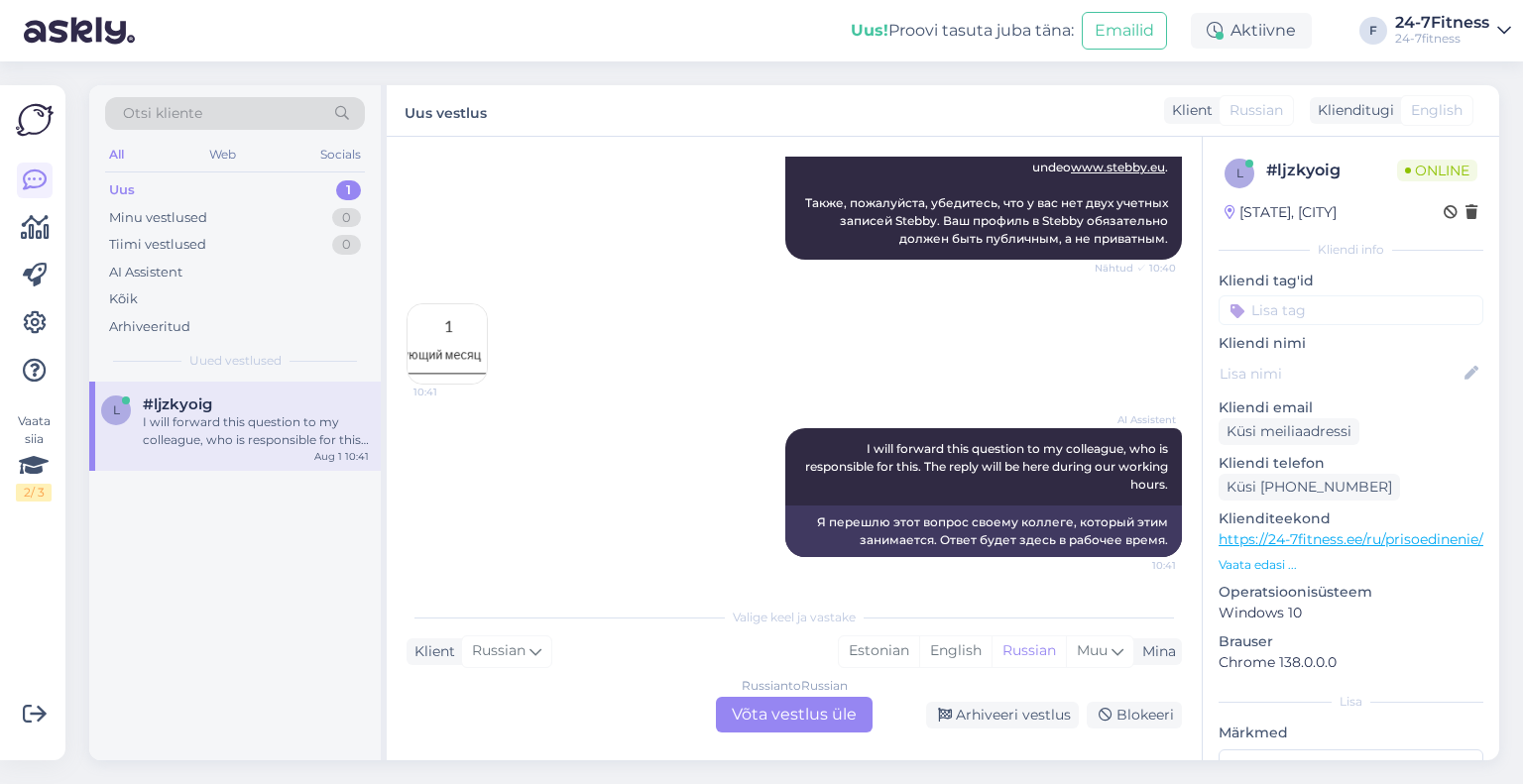 scroll, scrollTop: 934, scrollLeft: 0, axis: vertical 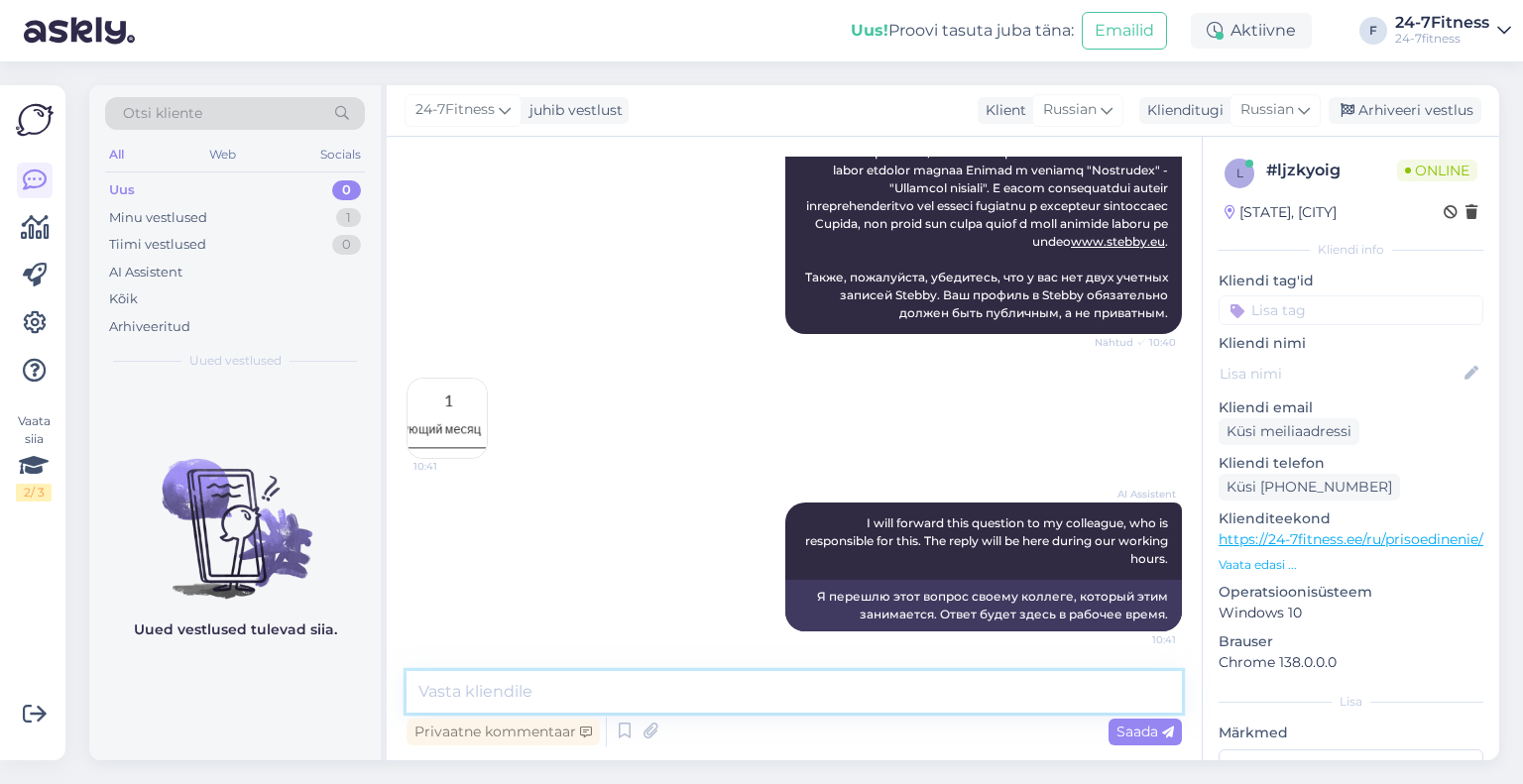 click at bounding box center [794, 692] 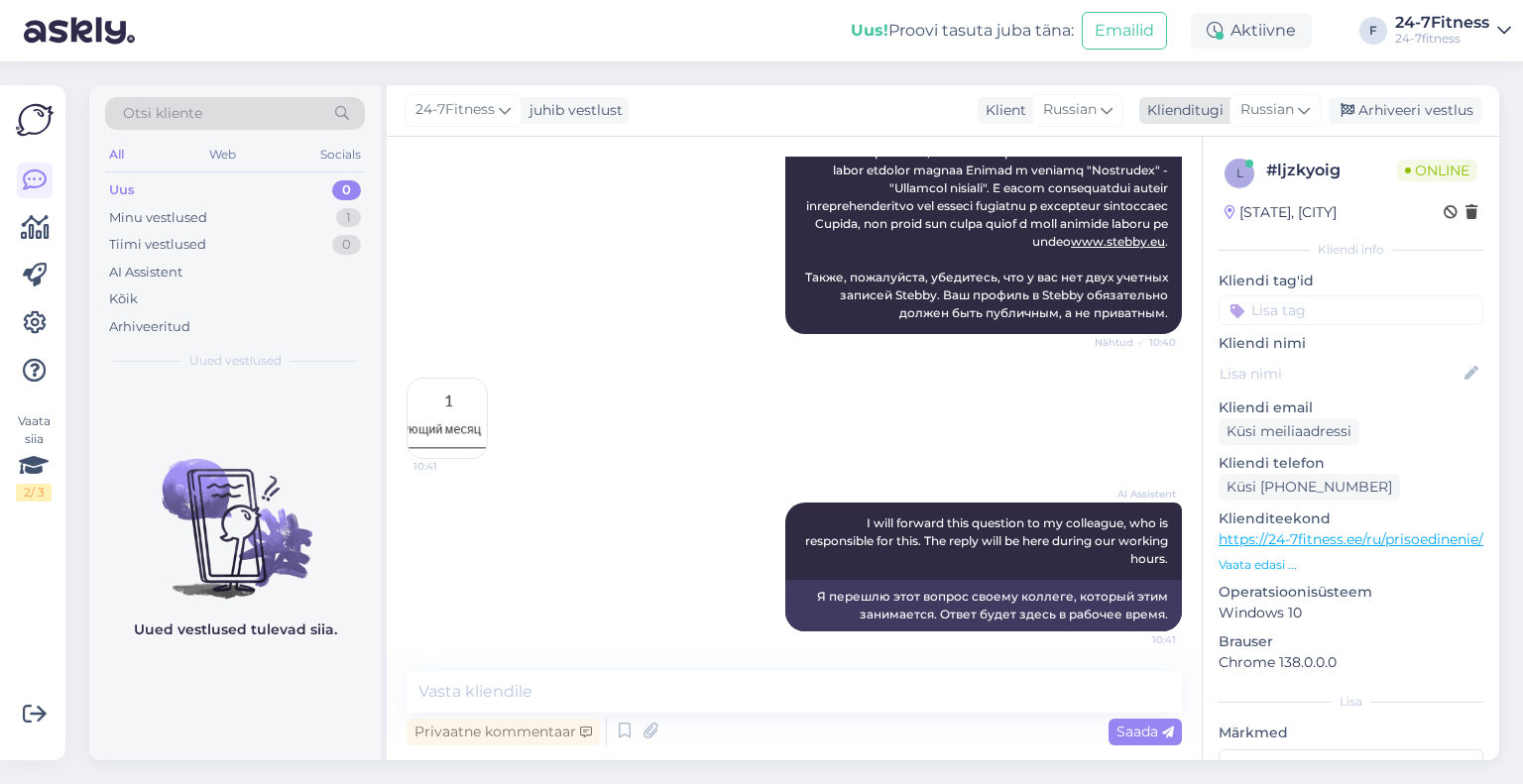 click on "Russian" at bounding box center (1267, 110) 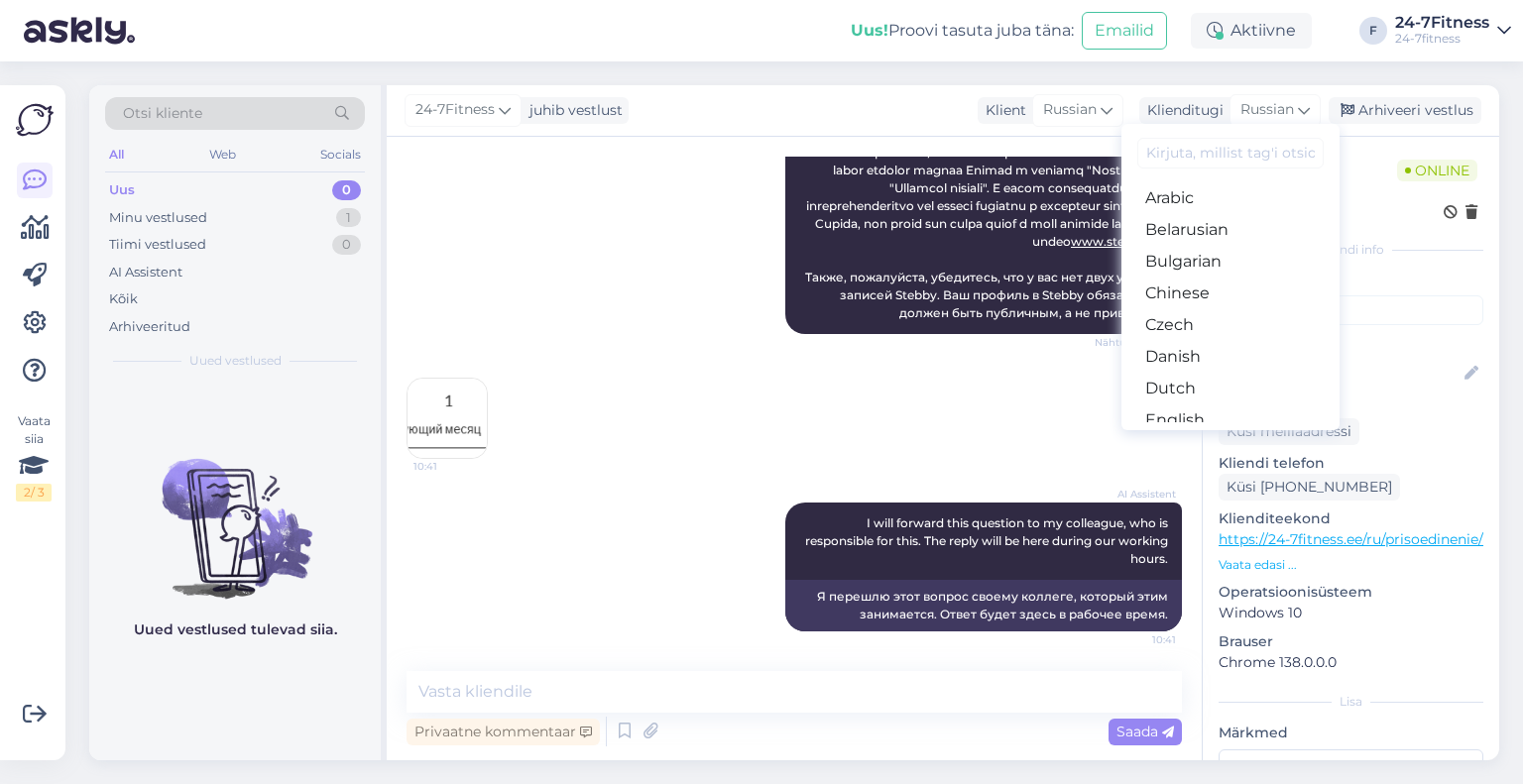 click on "Estonian" at bounding box center [1230, 452] 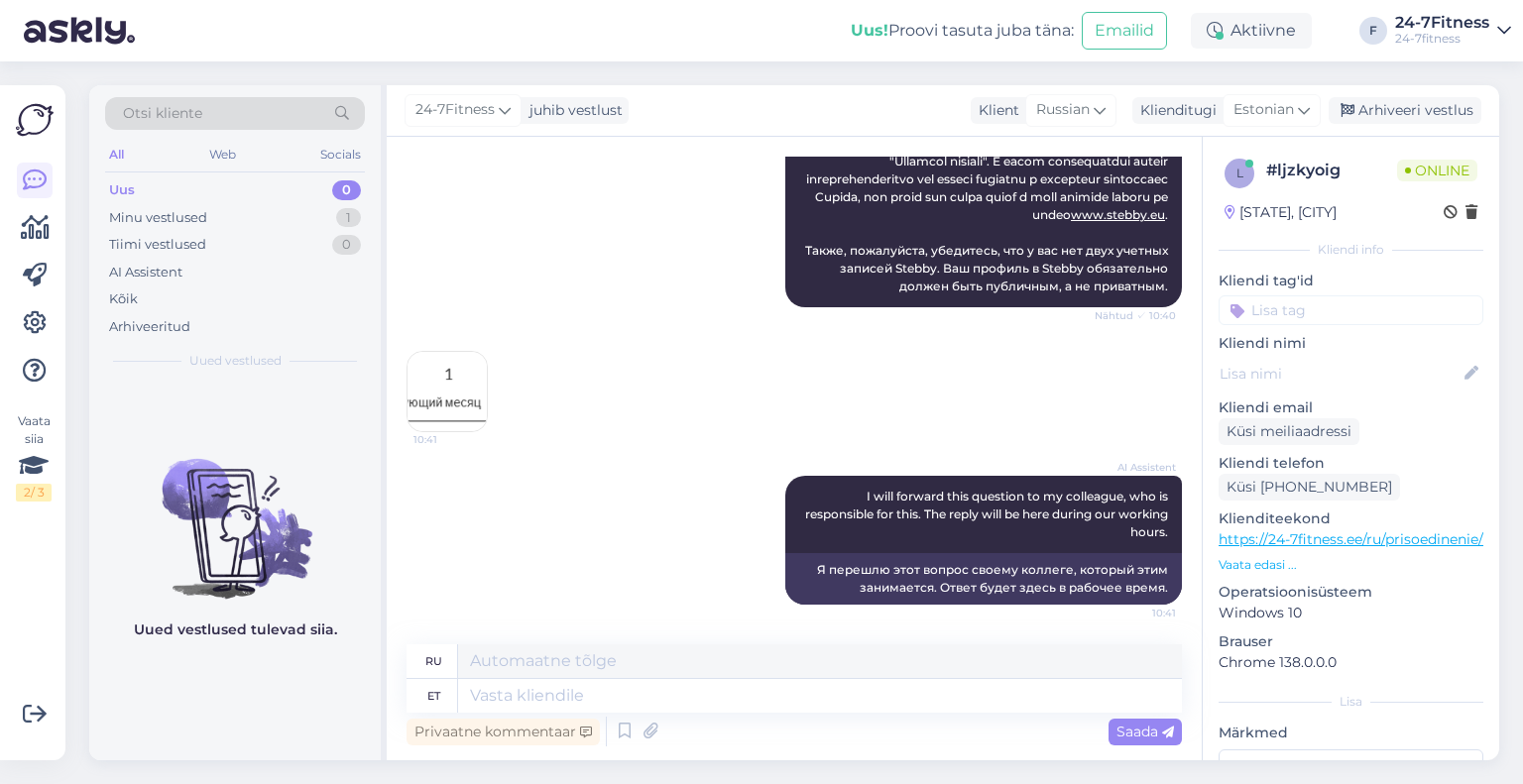 scroll, scrollTop: 960, scrollLeft: 0, axis: vertical 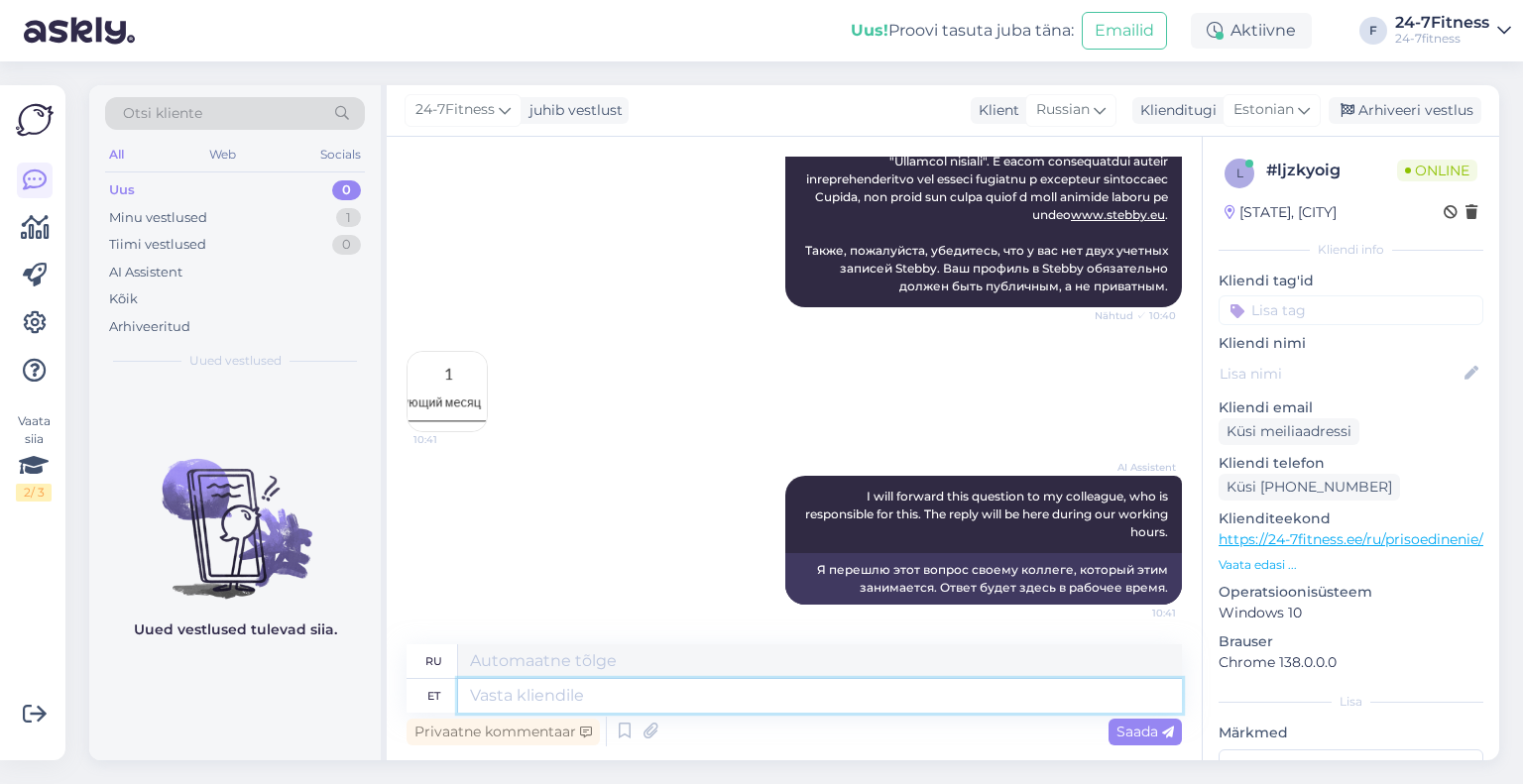 click at bounding box center [820, 696] 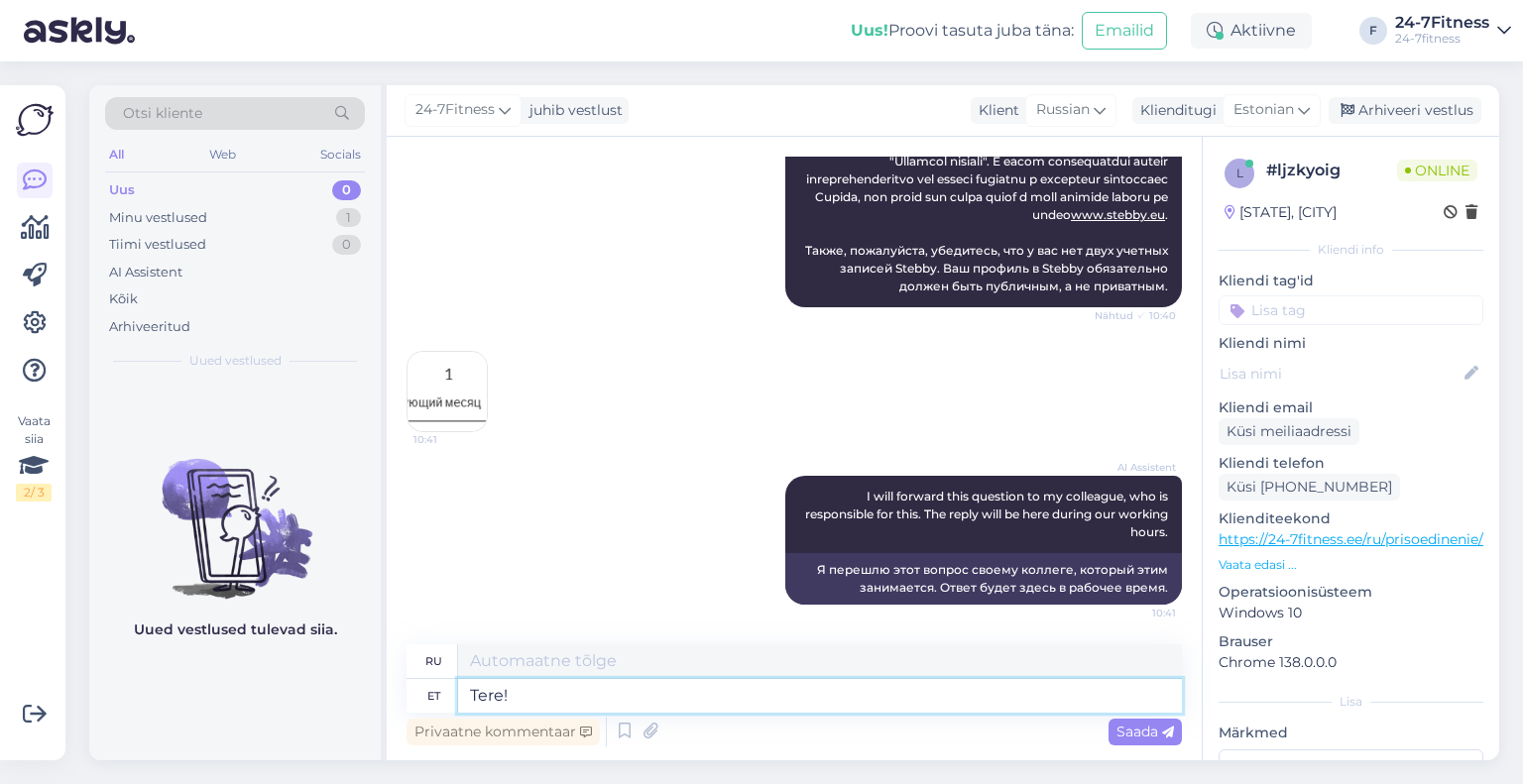 type on "Tere!" 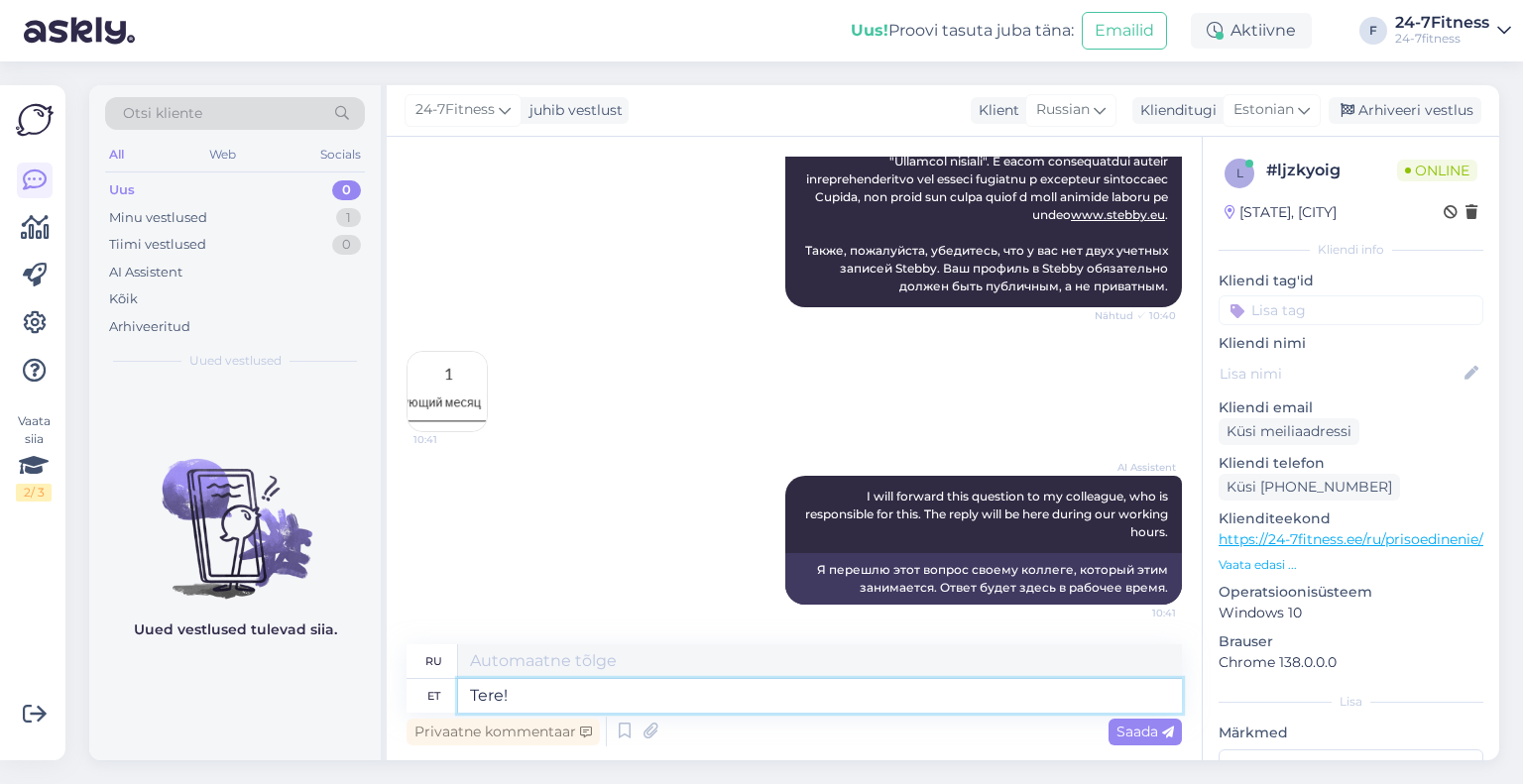 type on "Привет!" 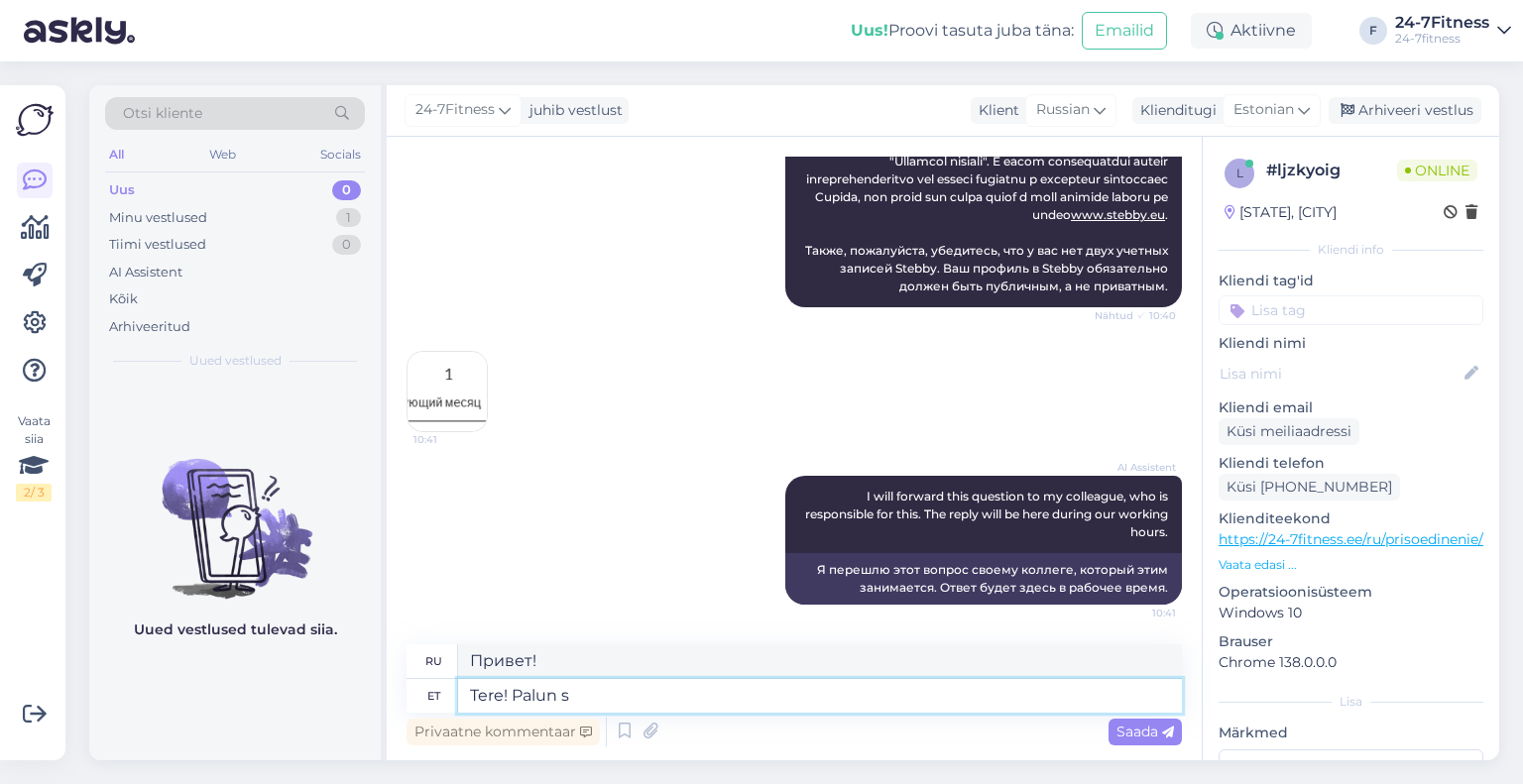 type on "Tere! Palun sa" 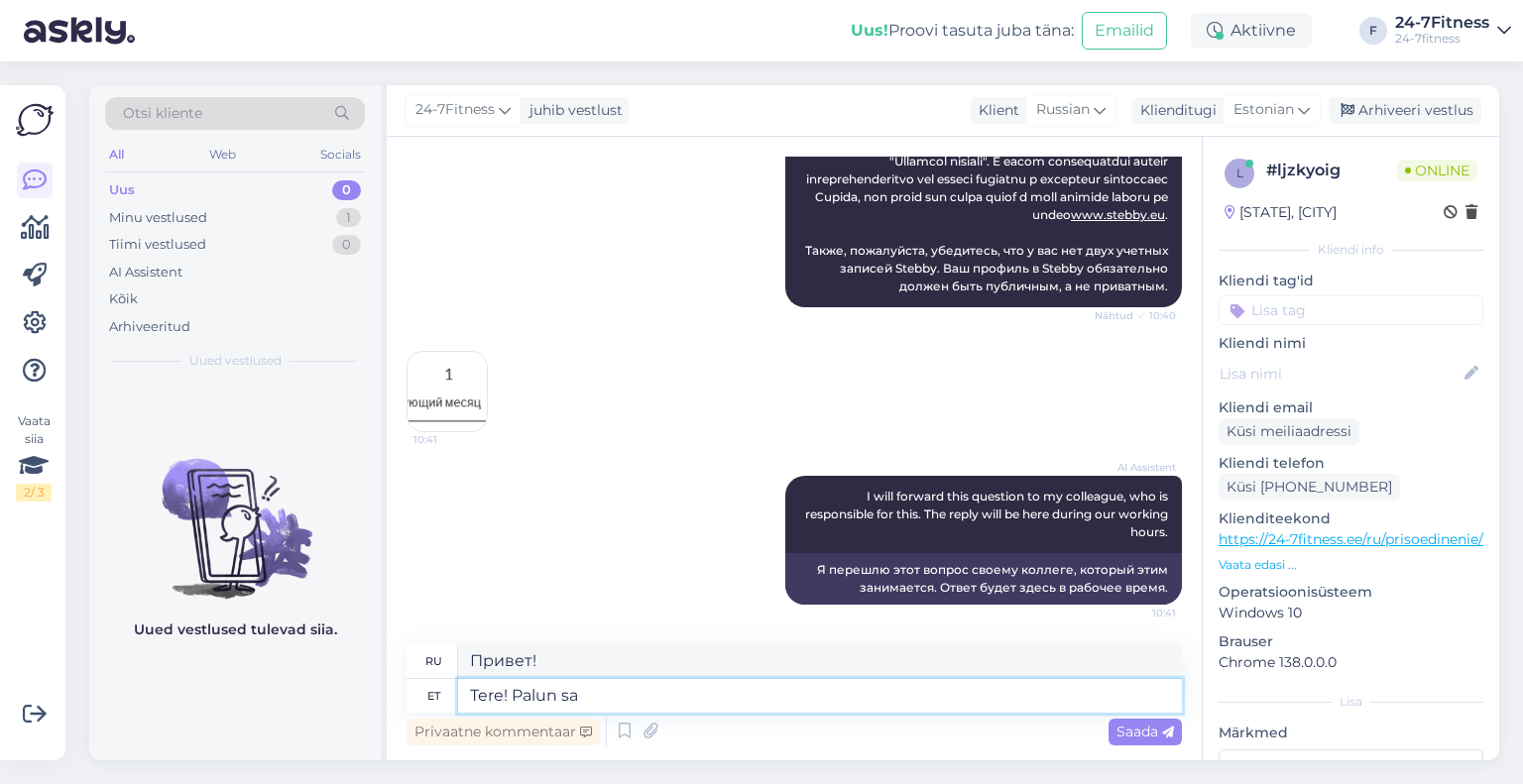type on "Здравствуйте! Пожалуйста." 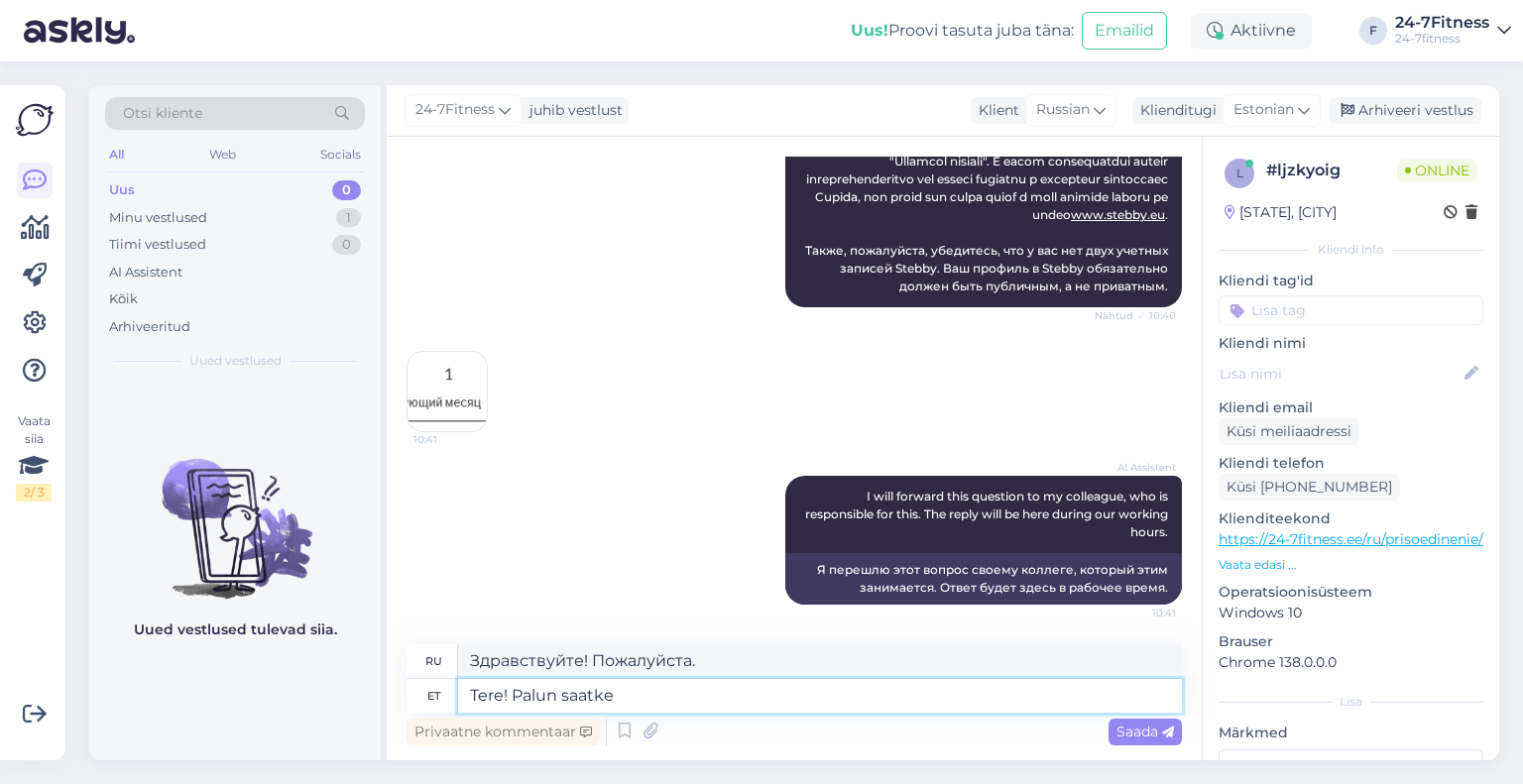 type on "Tere! Palun saatke e" 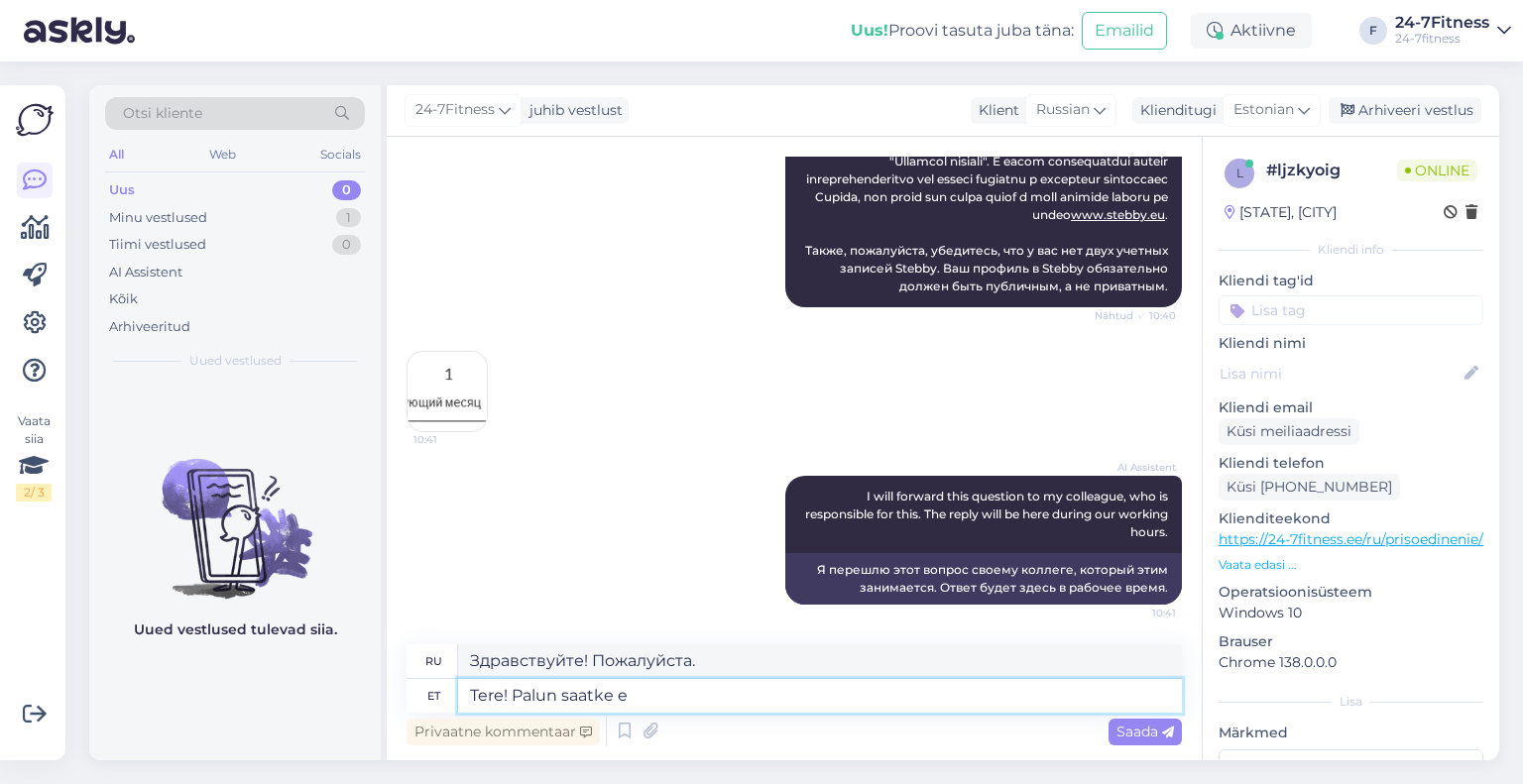 type on "Здравствуйте! Пожалуйста, отправьте" 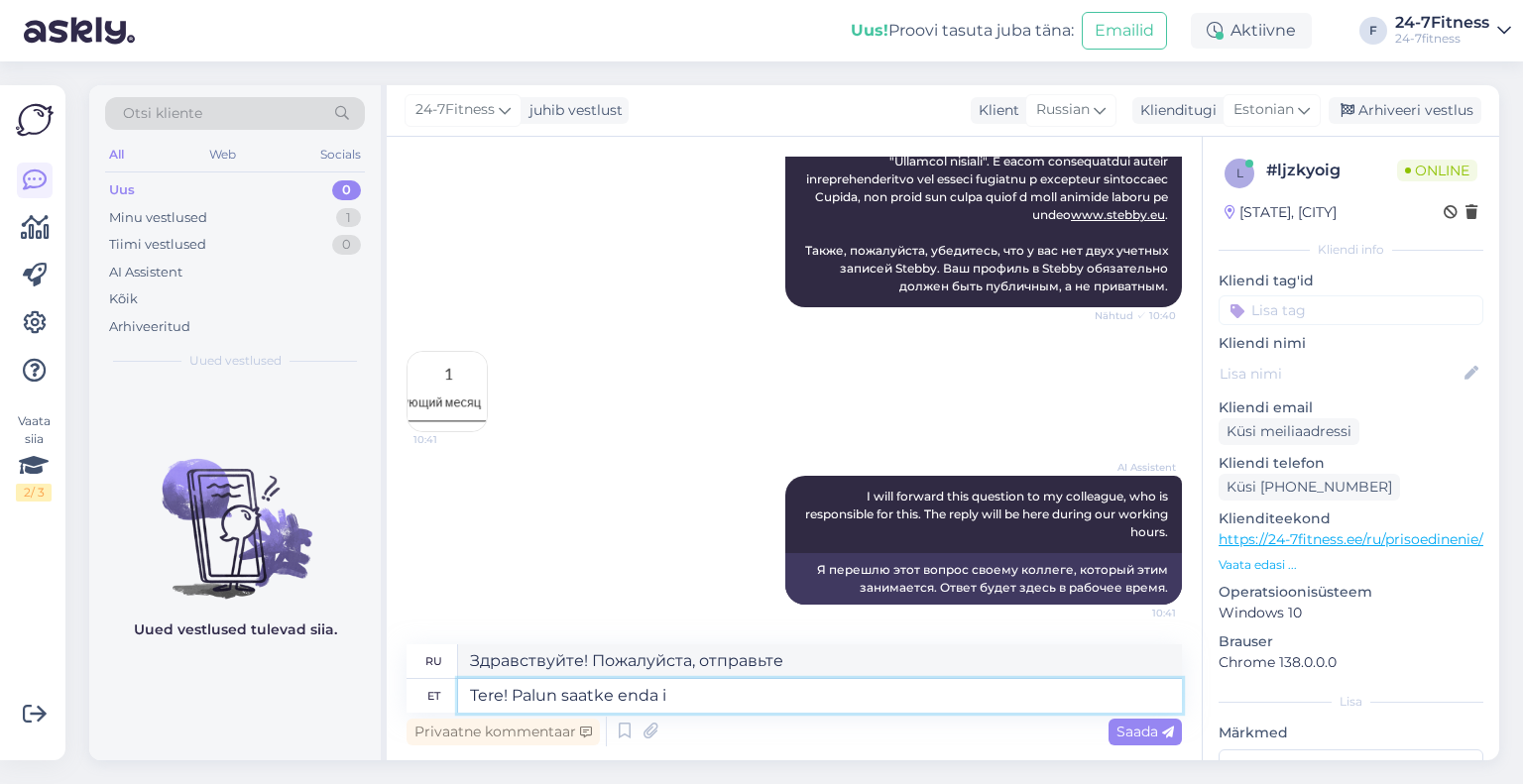 type on "Tere! Palun saatke enda isikukood" 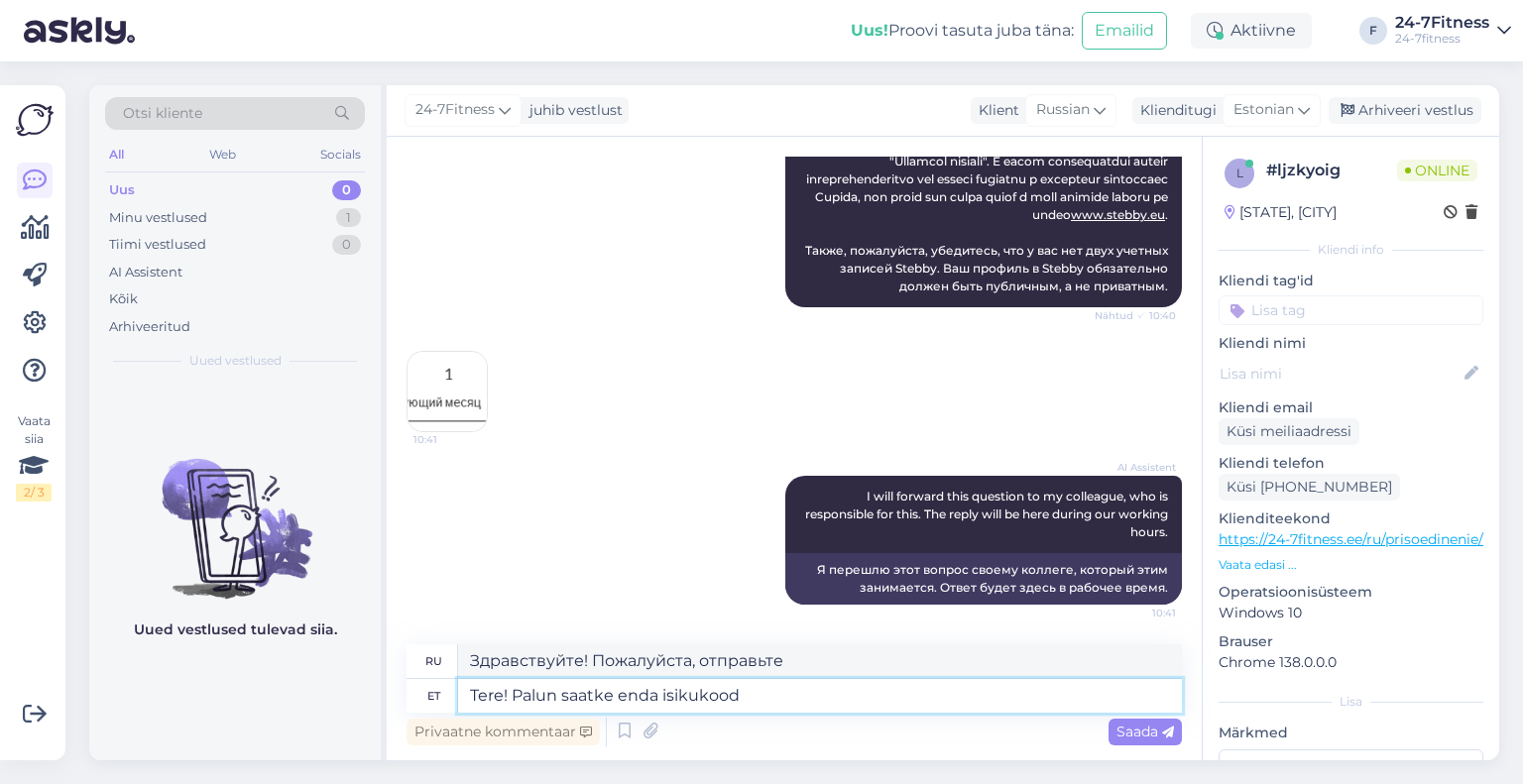type on "Здравствуйте! Пожалуйста, отправьте ваш персональный идентификационный номер" 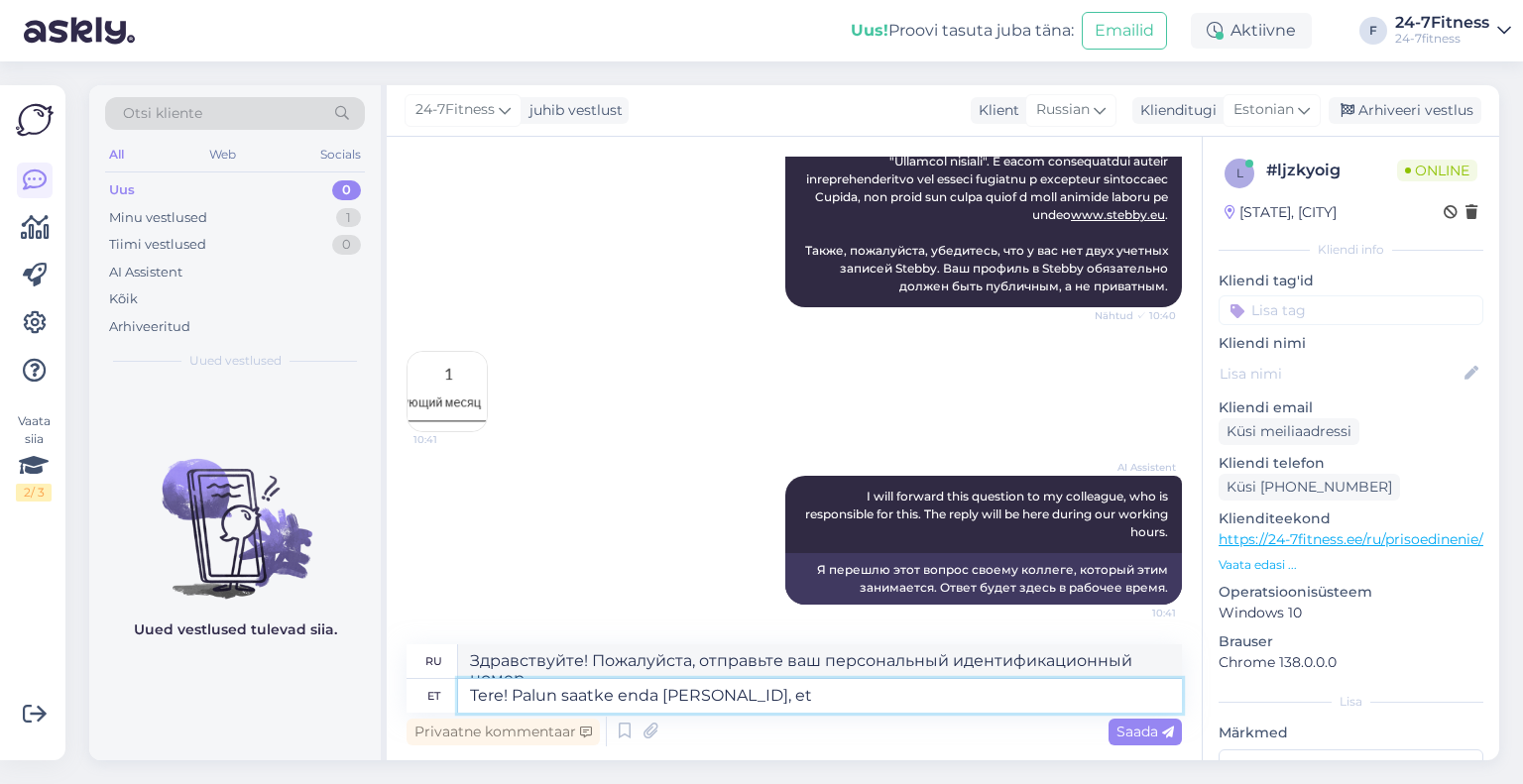 type on "Tere! Palun saatke enda [PERSONAL_ID], et" 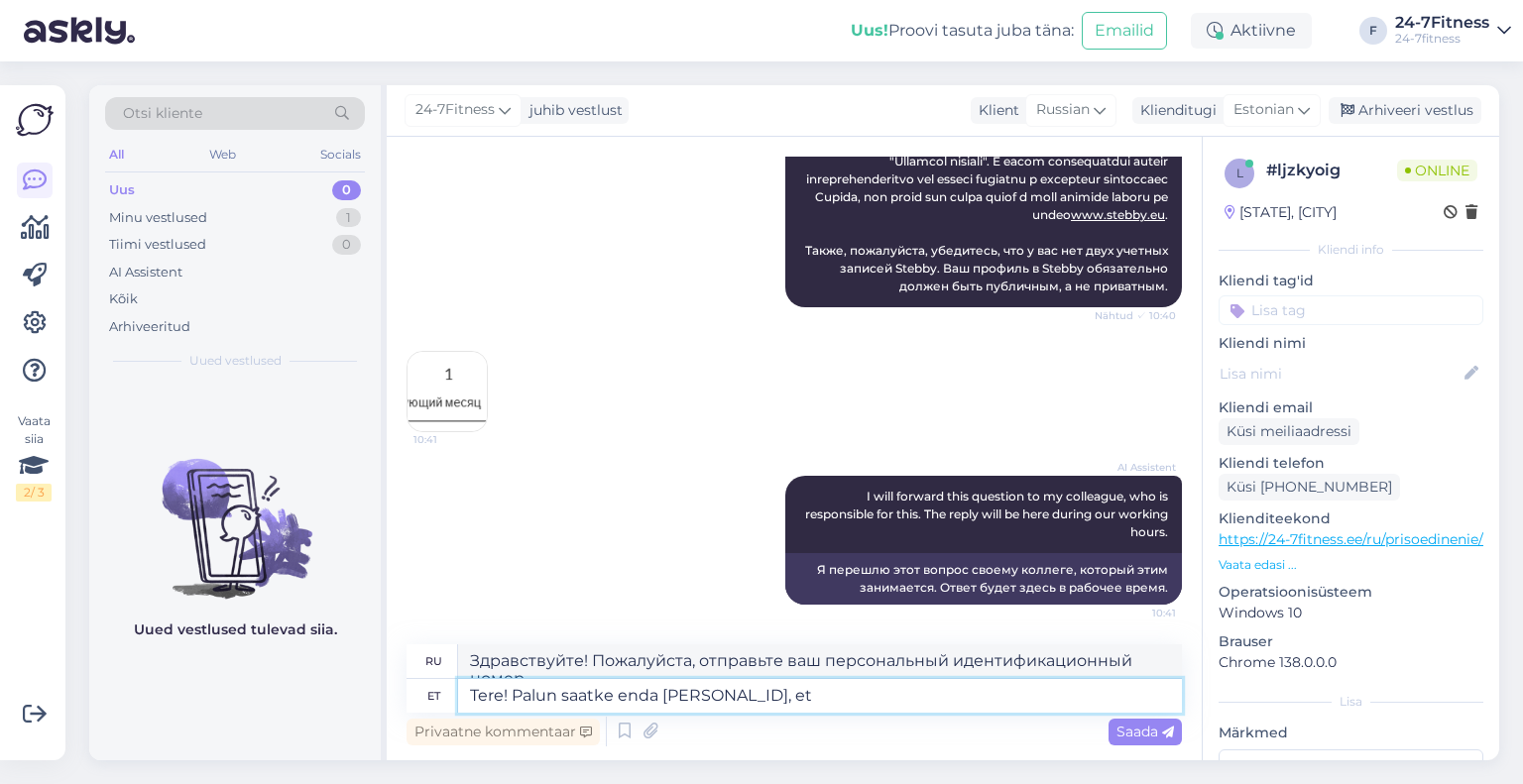 type on "Здравствуйте! Пожалуйста, пришлите свой личный идентификационный номер." 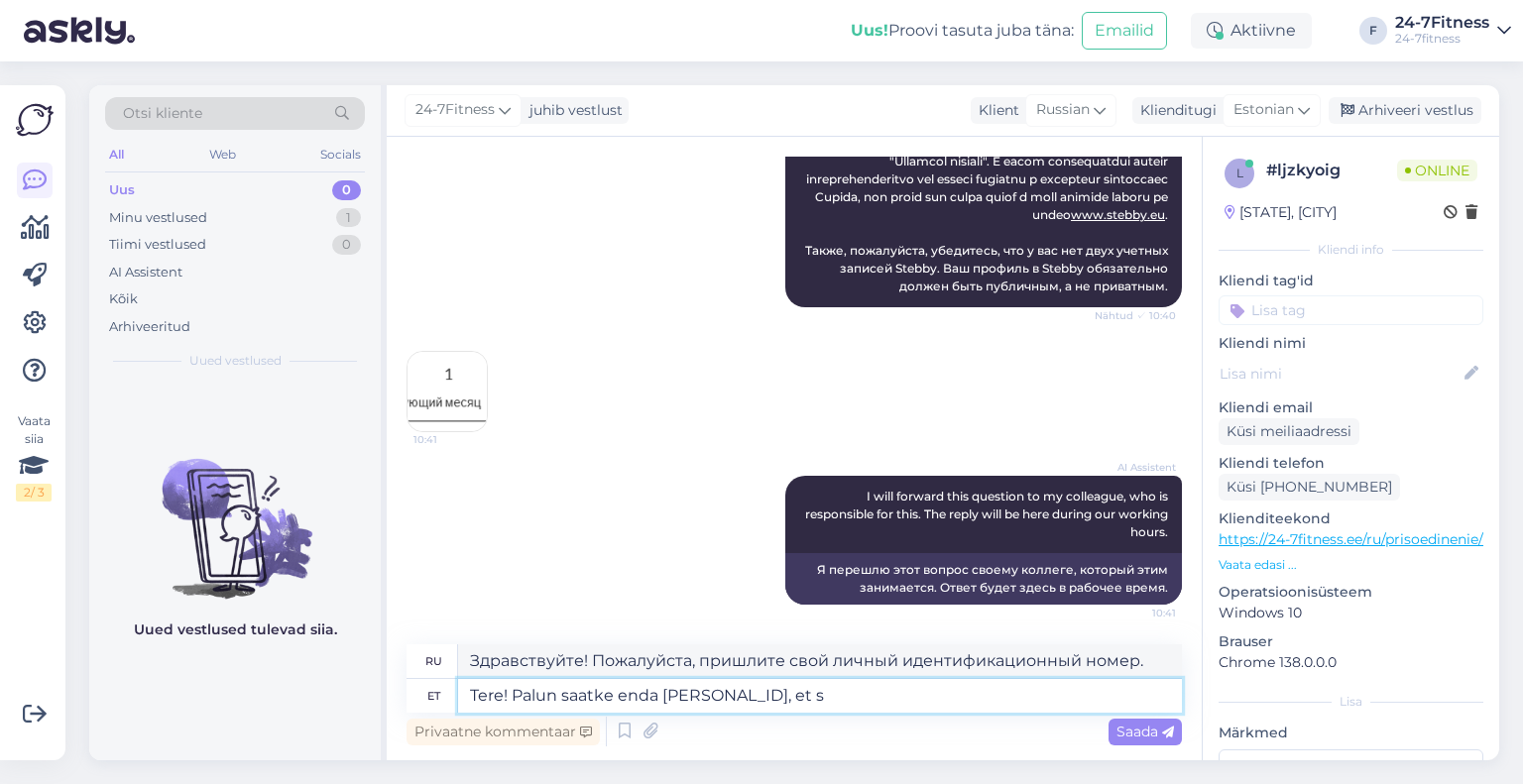 type on "Tere! Palun saatke enda [PERSONAL_ID], et sa" 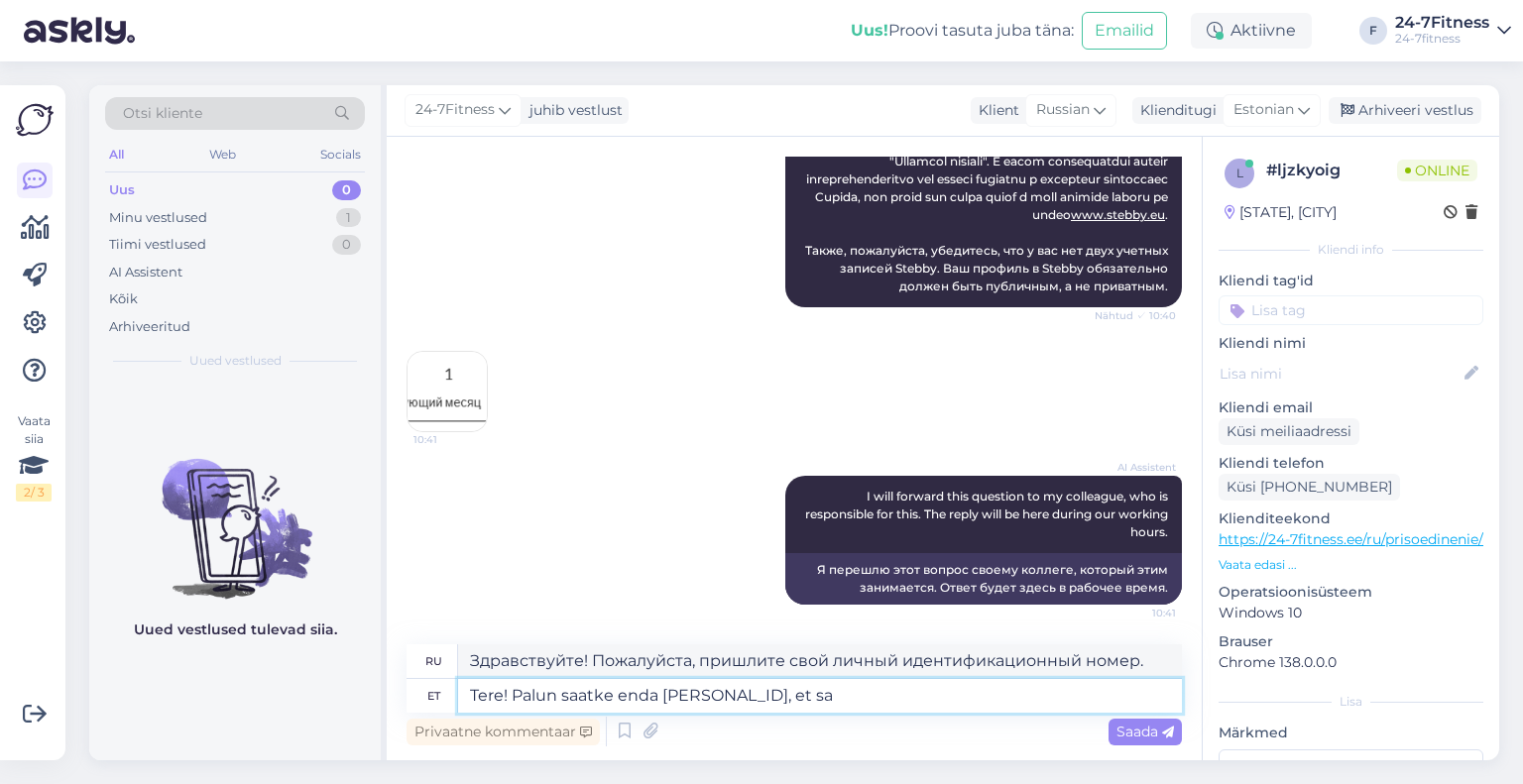 type on "Здравствуйте! Пожалуйста, отправьте свой личный идентификационный номер" 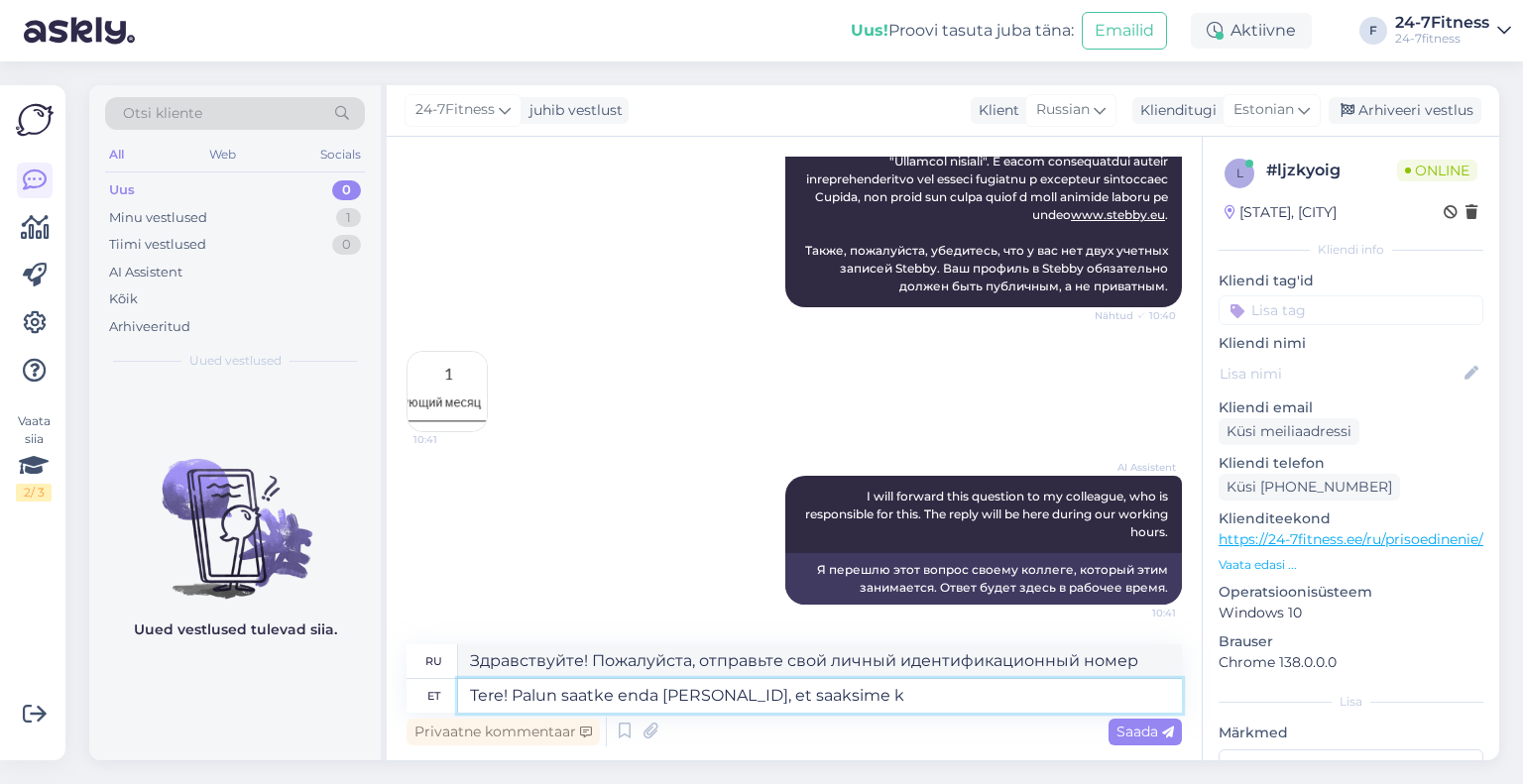 type on "Tere! Palun saatke enda [PERSONAL_ID], et saaksime ko" 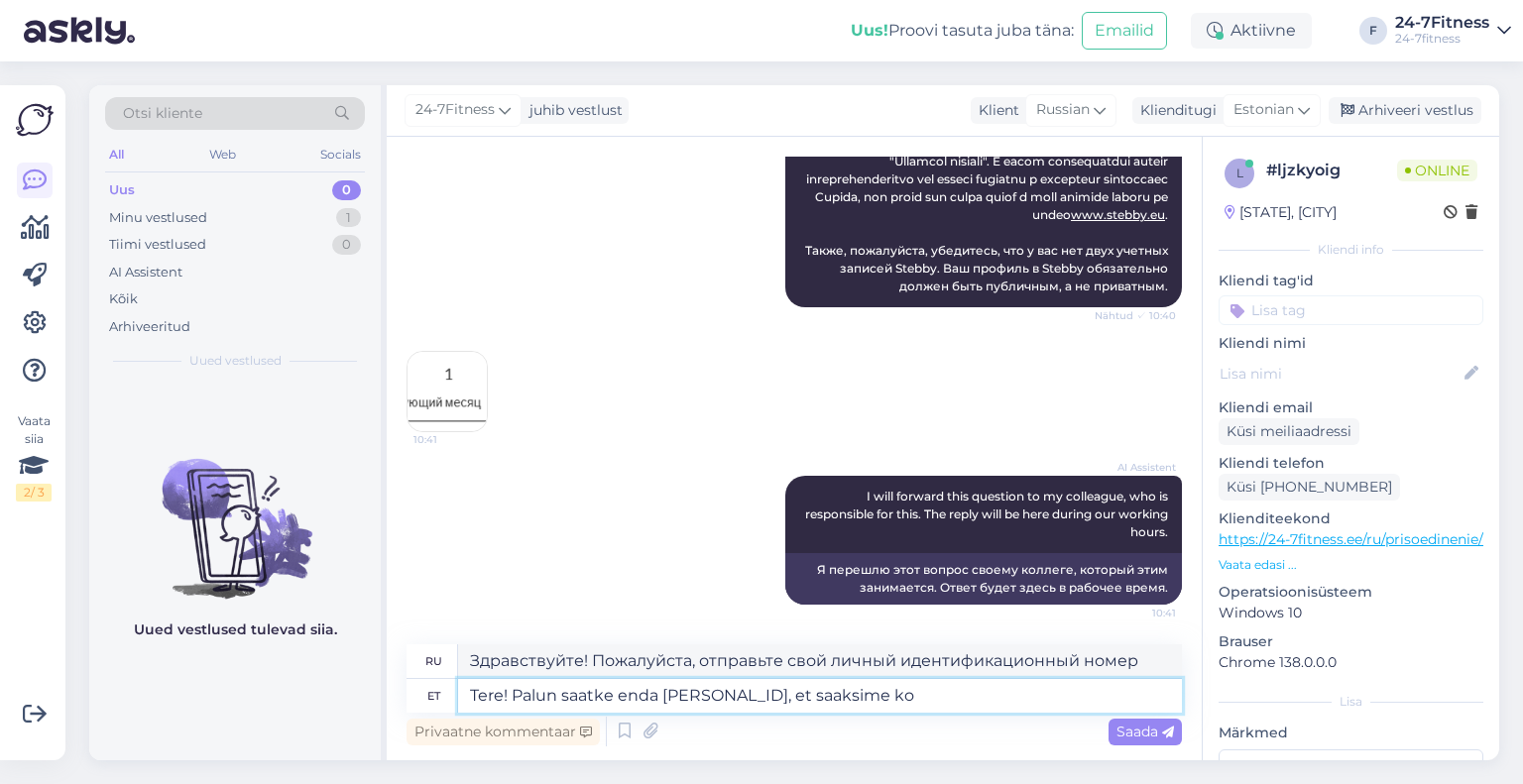type on "Здравствуйте! Пожалуйста, пришлите нам свой [PERSONAL_ID], чтобы мы могли..." 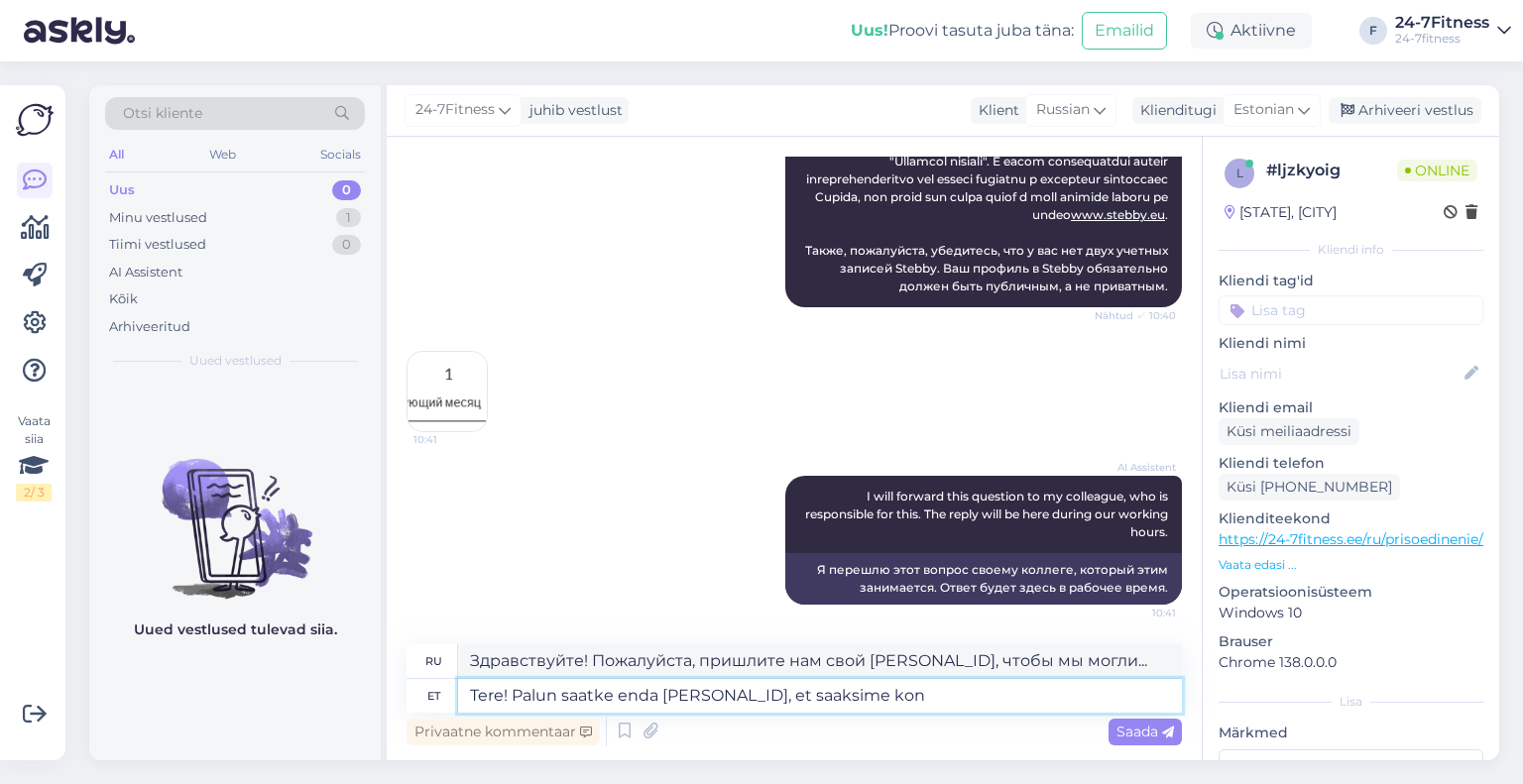 scroll, scrollTop: 978, scrollLeft: 0, axis: vertical 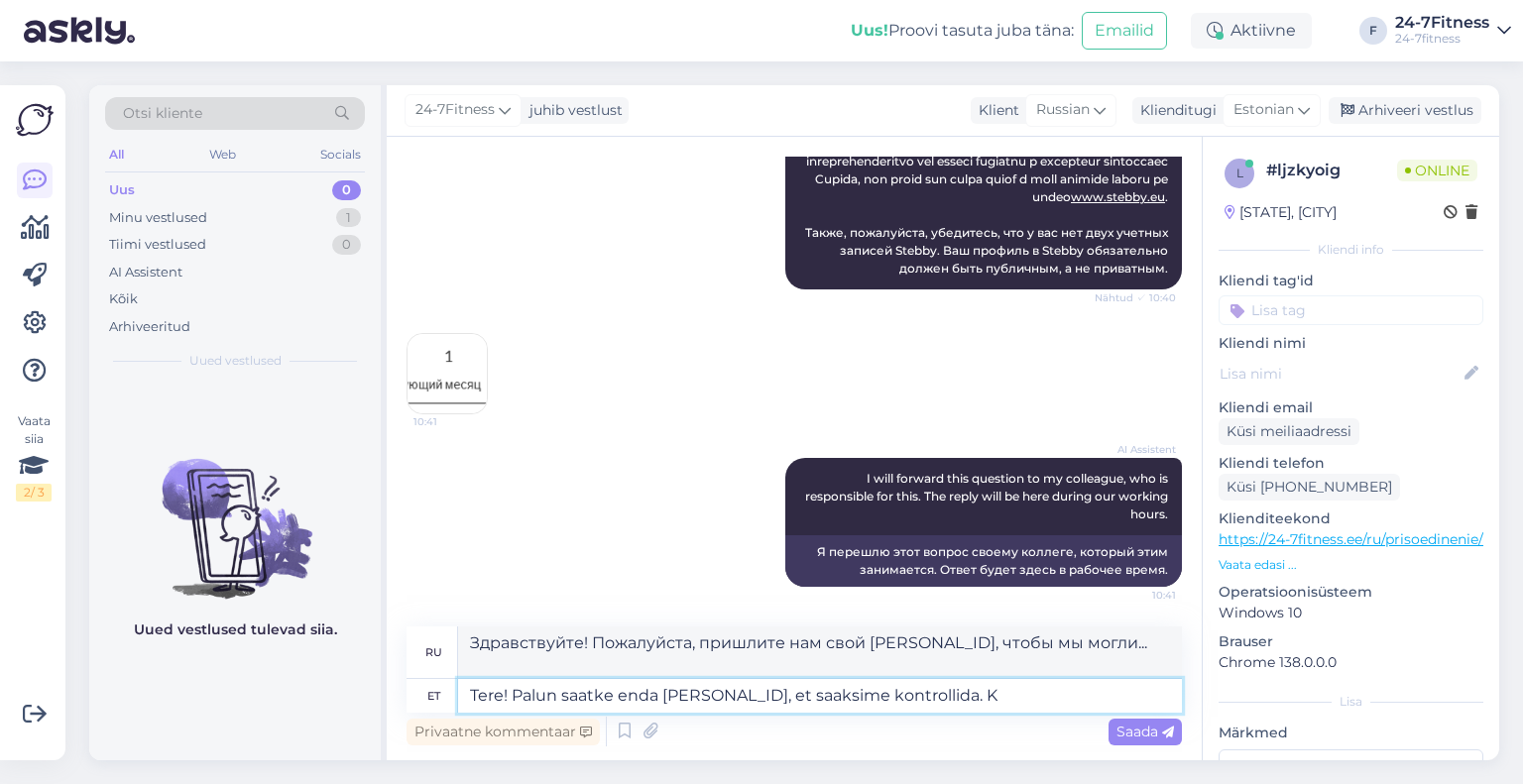 type on "Tere! Palun saatke enda [PERSONAL_ID], et saaksime kontrollida. Ku" 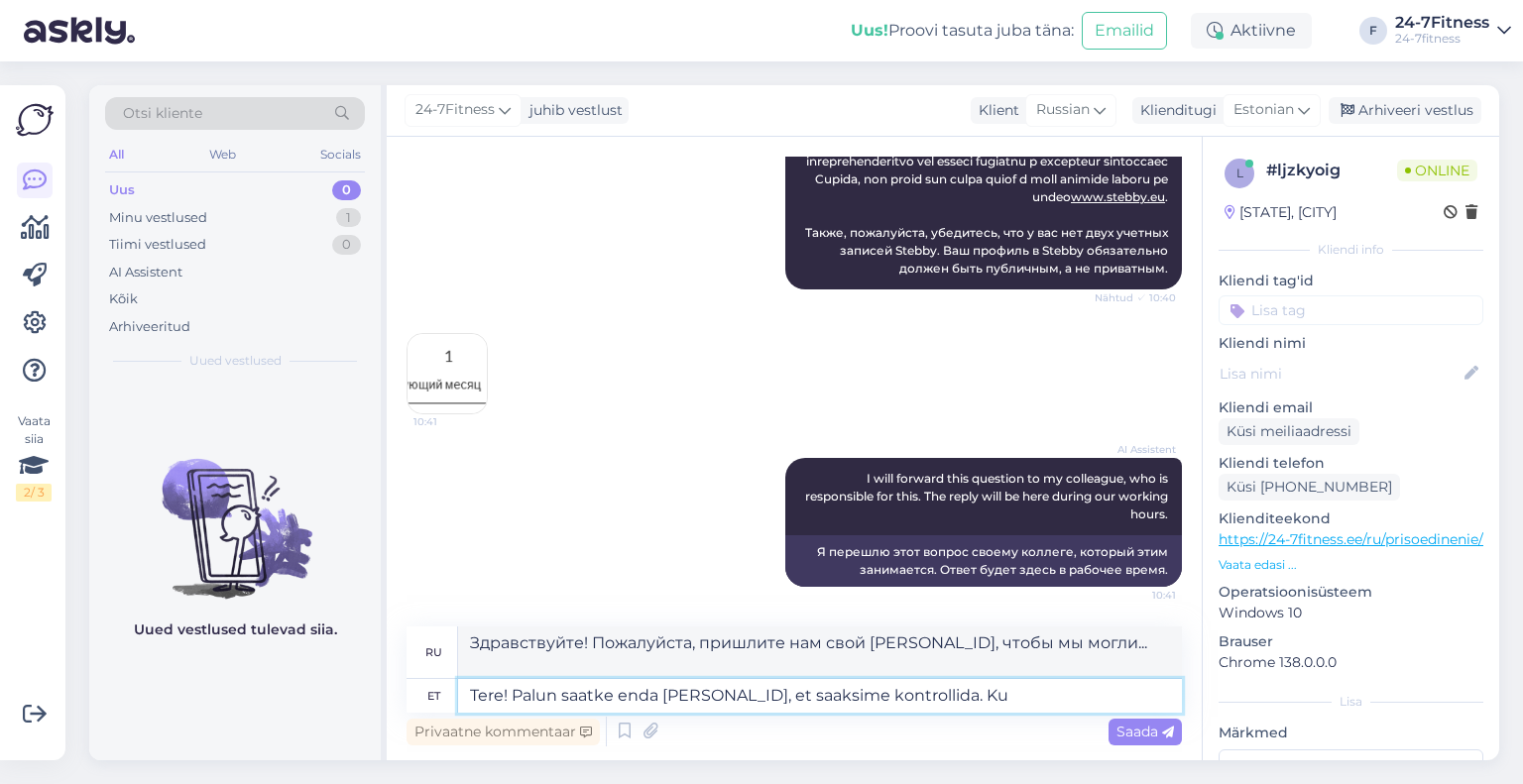 type on "Здравствуйте! Пожалуйста, пришлите нам свой идентификационный номер, чтобы мы могли проверить." 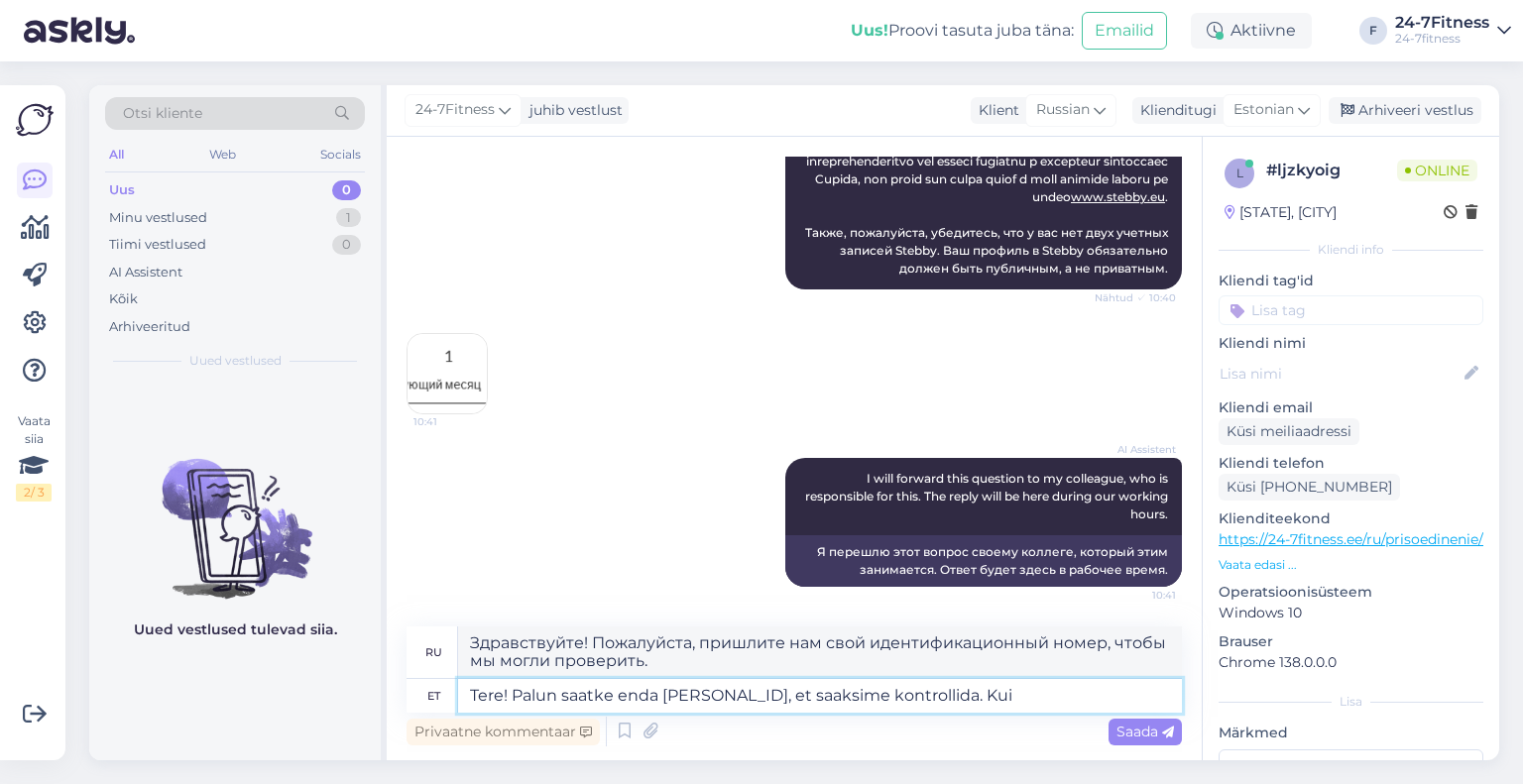 type on "Tere! Palun saatke enda [PERSONAL_ID], et saaksime kontrollida. Kui T" 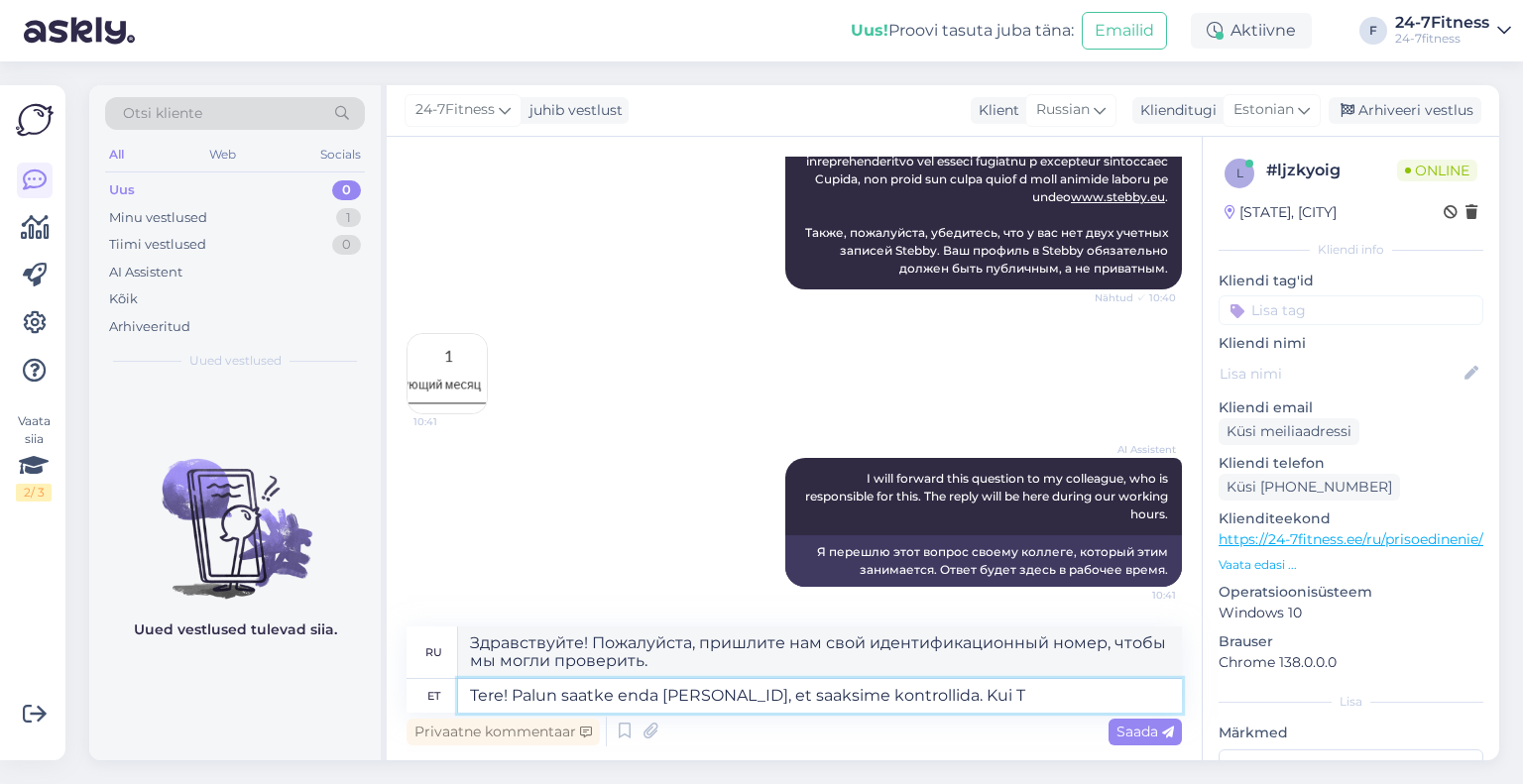 type on "Здравствуйте! Пожалуйста, пришлите нам свой идентификационный номер, чтобы мы могли проверить. Если..." 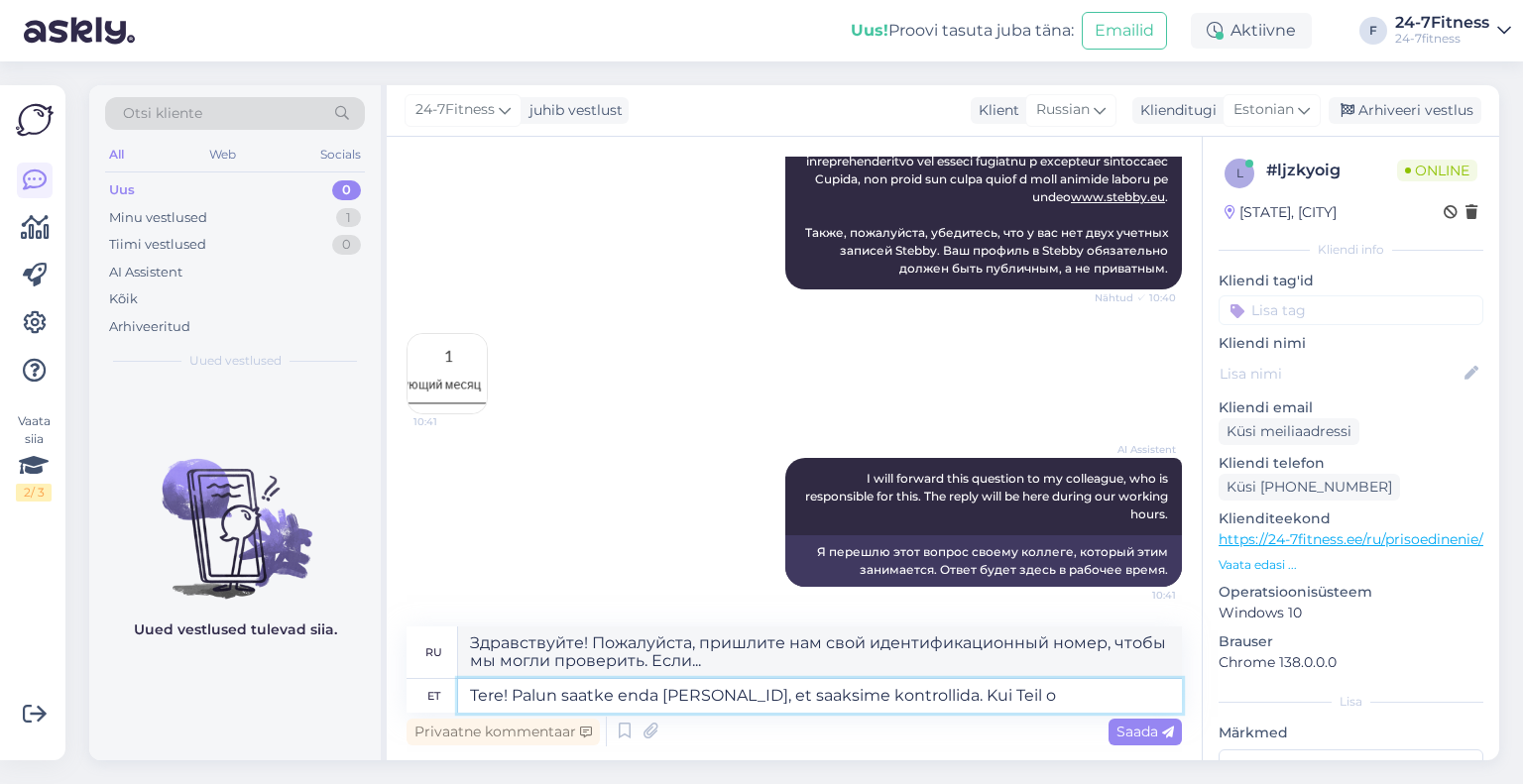 type on "Tere! Palun saatke enda isikukood, et saaksime kontrollida. Kui Teil on" 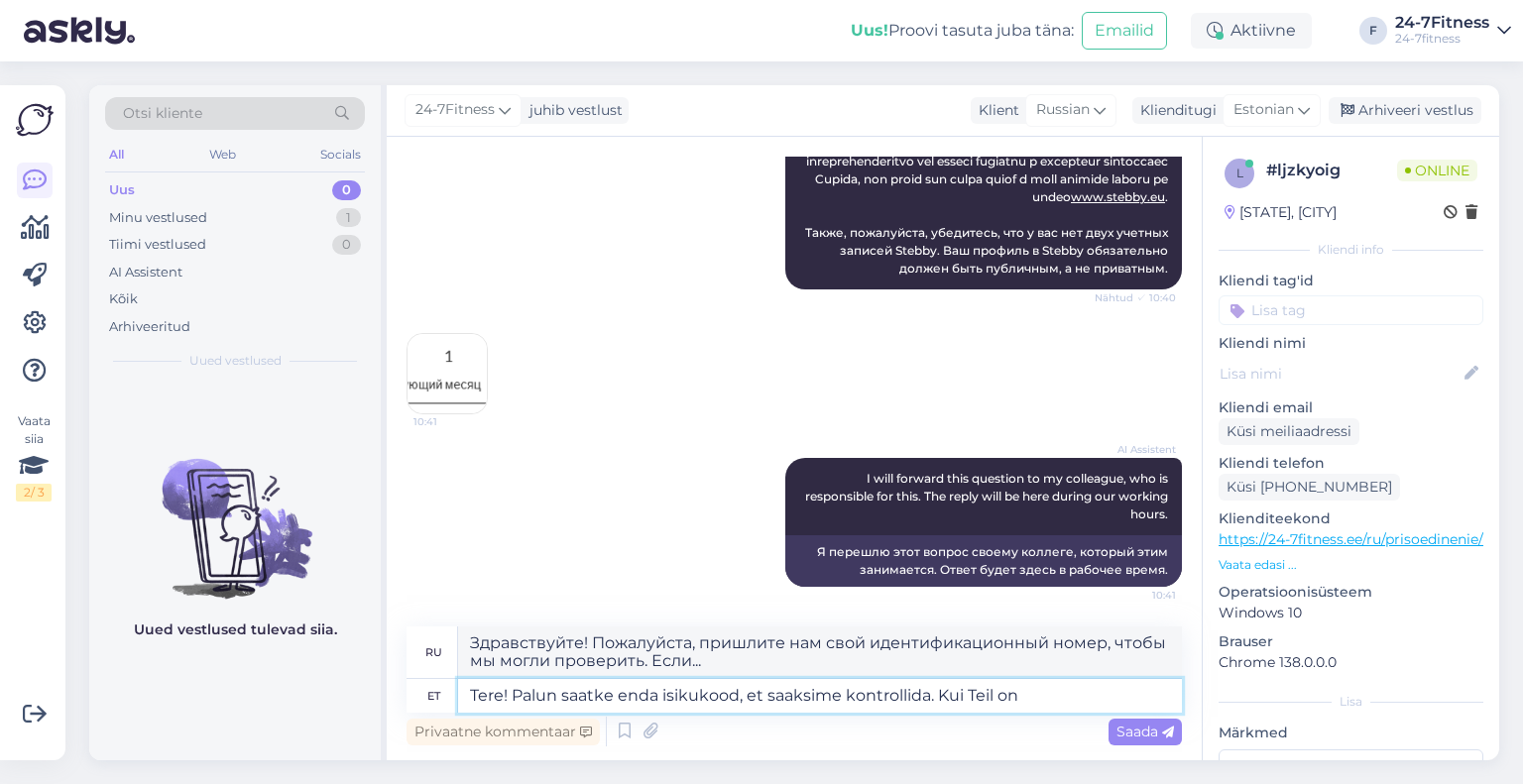 type on "Здравствуйте! Пожалуйста, пришлите нам свой [PERSONAL_ID], чтобы мы могли проверить. Если у вас есть..." 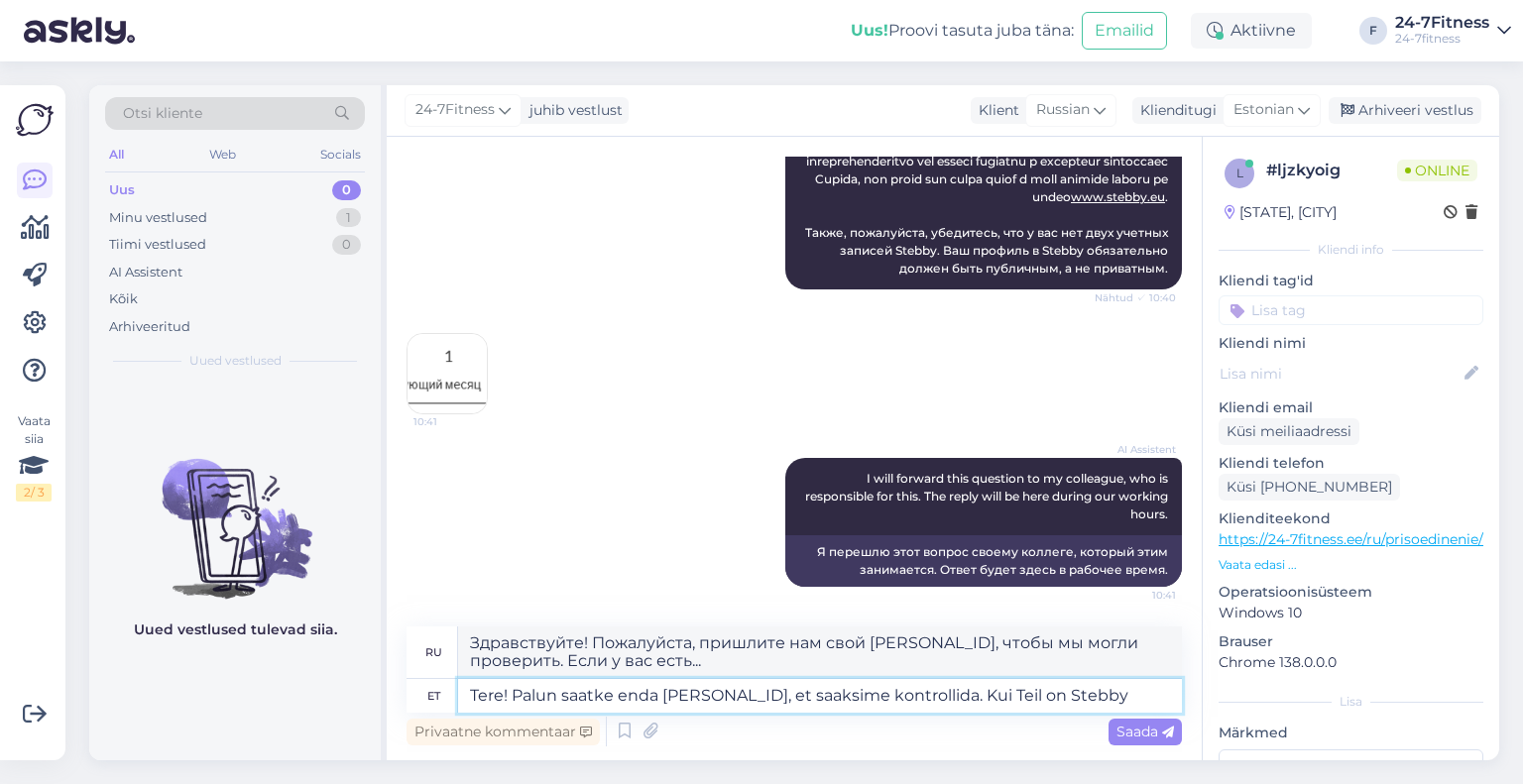 type on "Tere! Palun saatke enda [PERSONAL_ID], et saaksime kontrollida. Kui Teil on Stebby s" 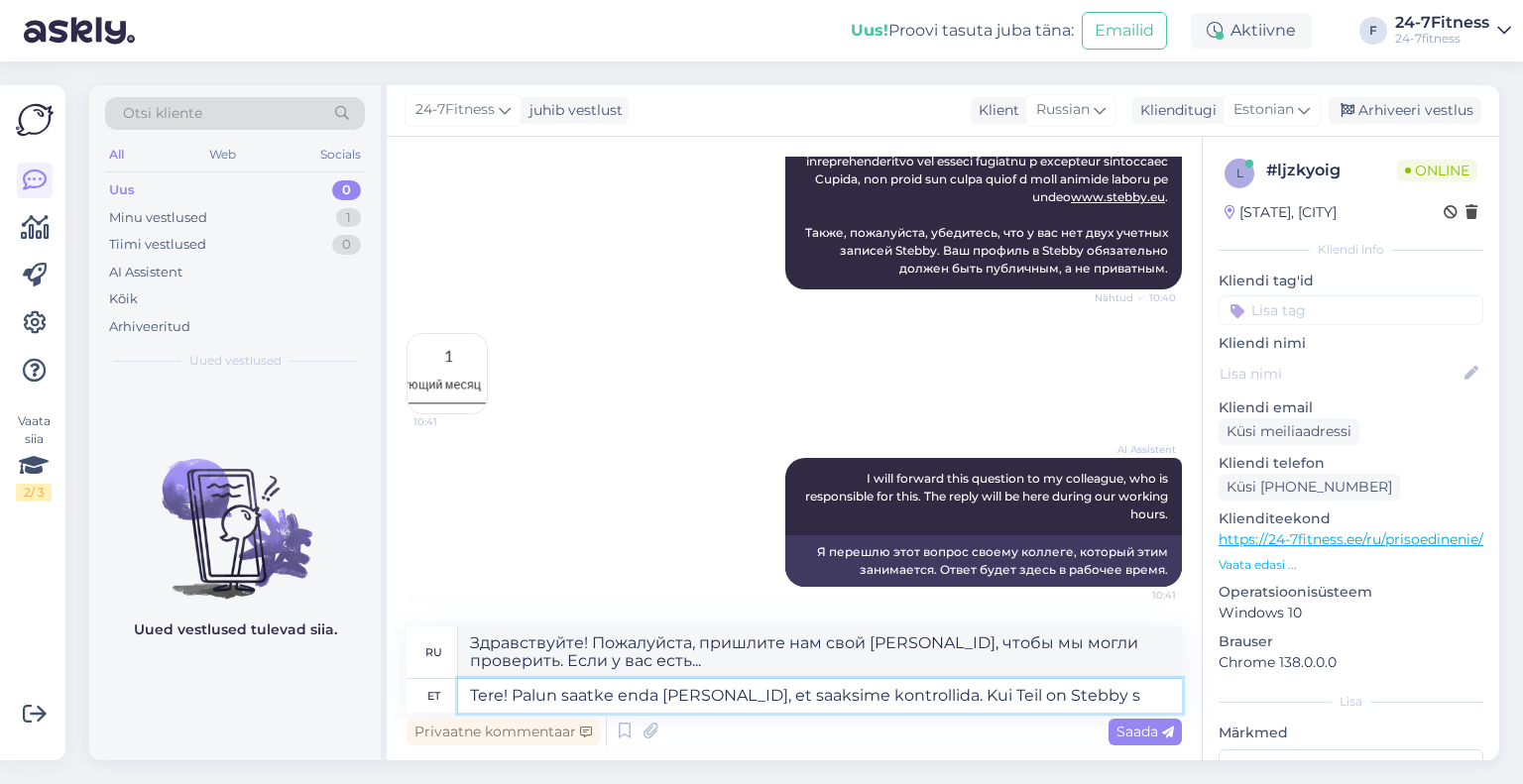 type on "Здравствуйте! Пожалуйста, пришлите нам свой идентификационный номер, чтобы мы могли проверить. Если у вас есть Stebby," 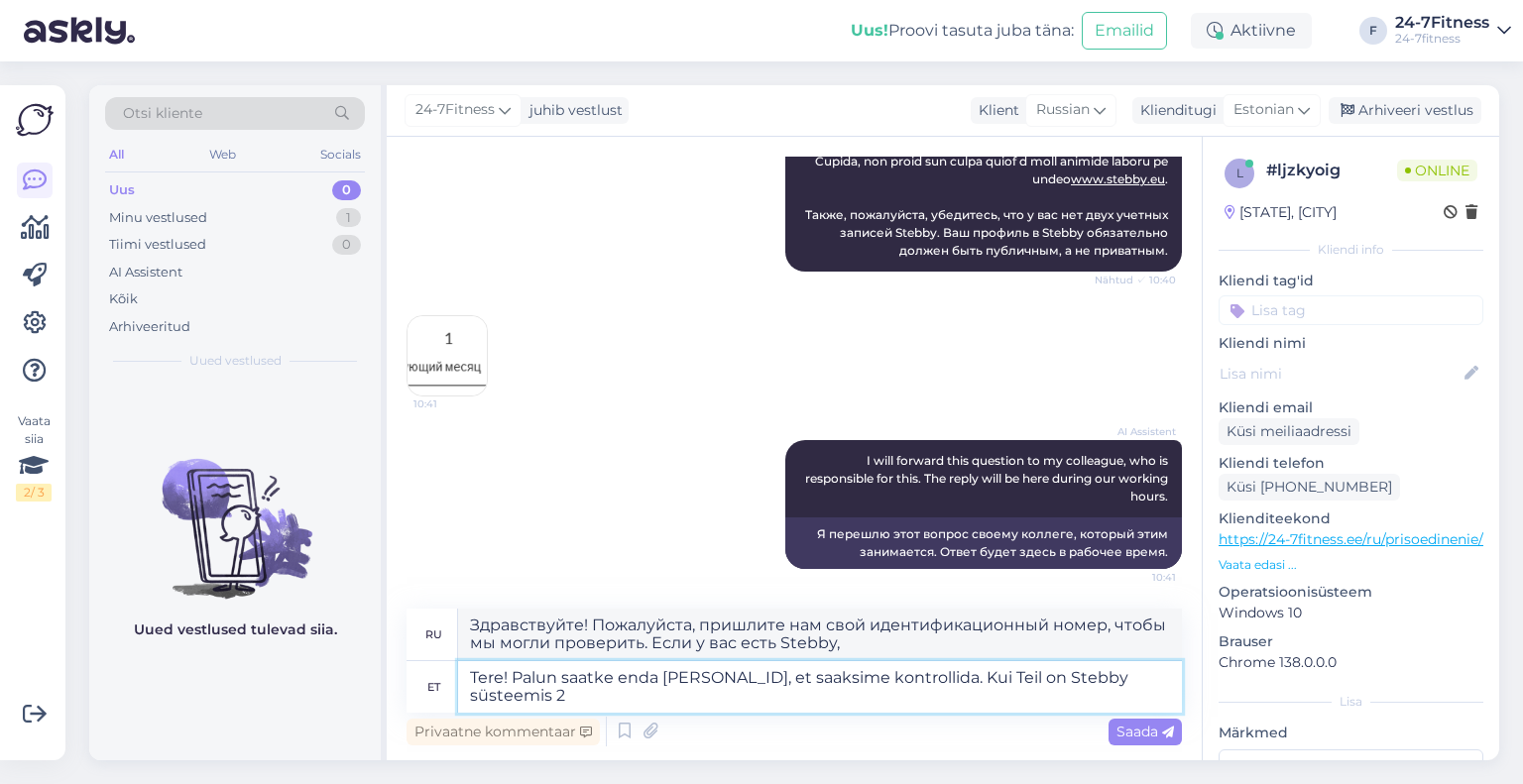 type on "Tere! Palun saatke enda [PERSONAL_ID], et saaksime kontrollida. Kui Teil on Stebby süsteemis 2 k" 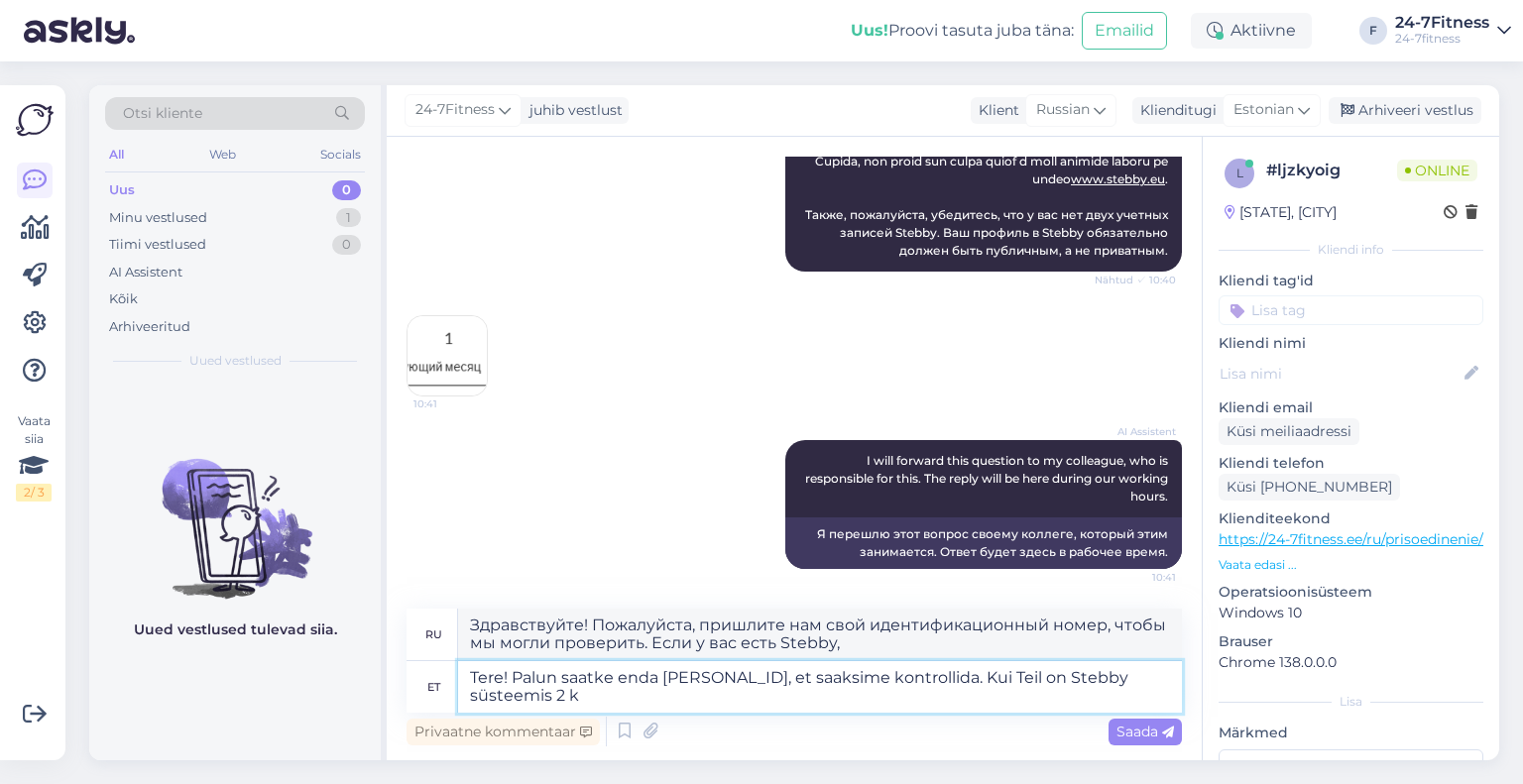 type on "Здравствуйте! Пожалуйста, пришлите нам свой [PERSONAL_ID], чтобы мы могли проверить. Если у вас есть Stebby в системе," 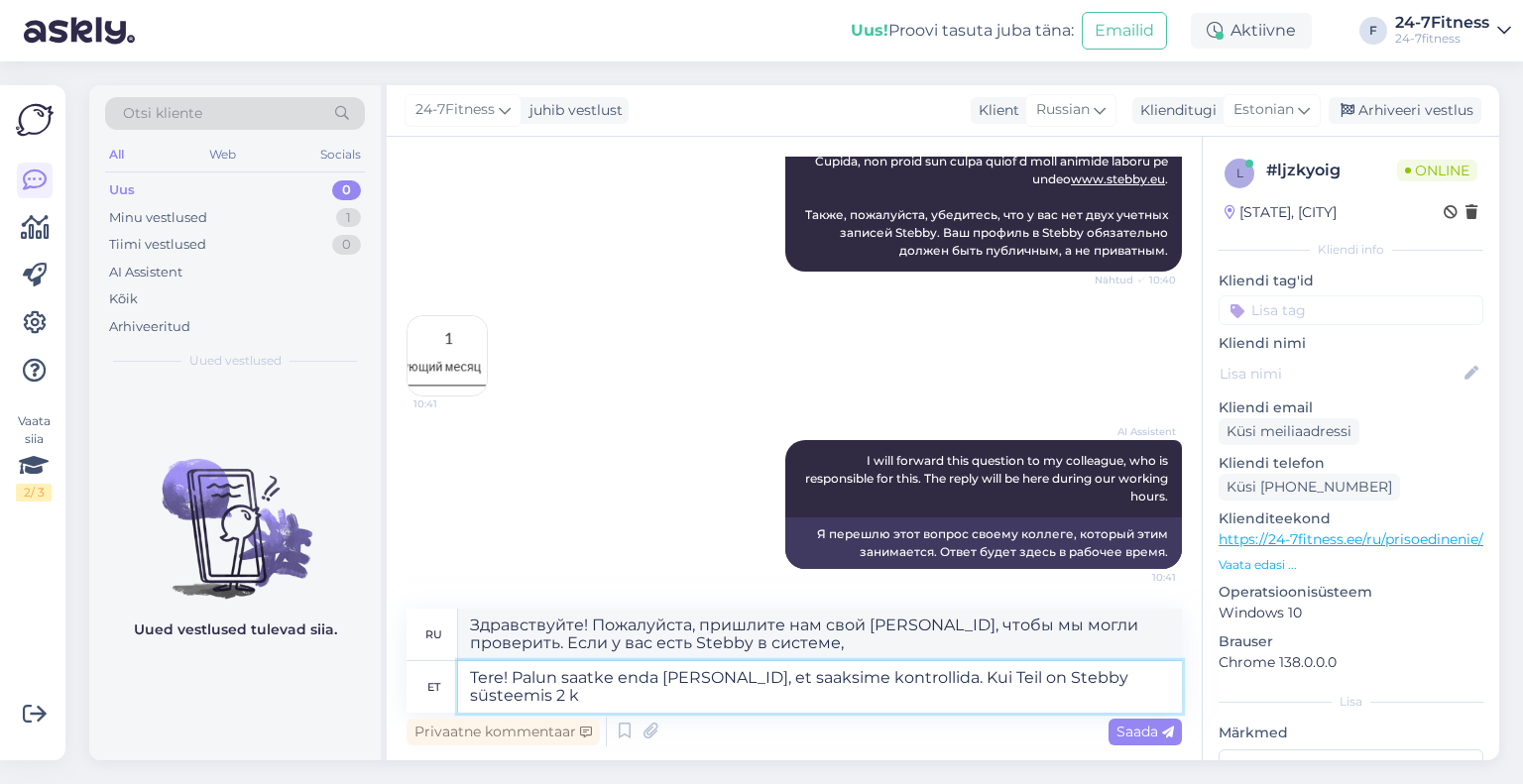 type on "Tere! Palun saatke enda [PERSONAL_ID], et saaksime kontrollida. Kui Teil on Stebby süsteemis 2 ka" 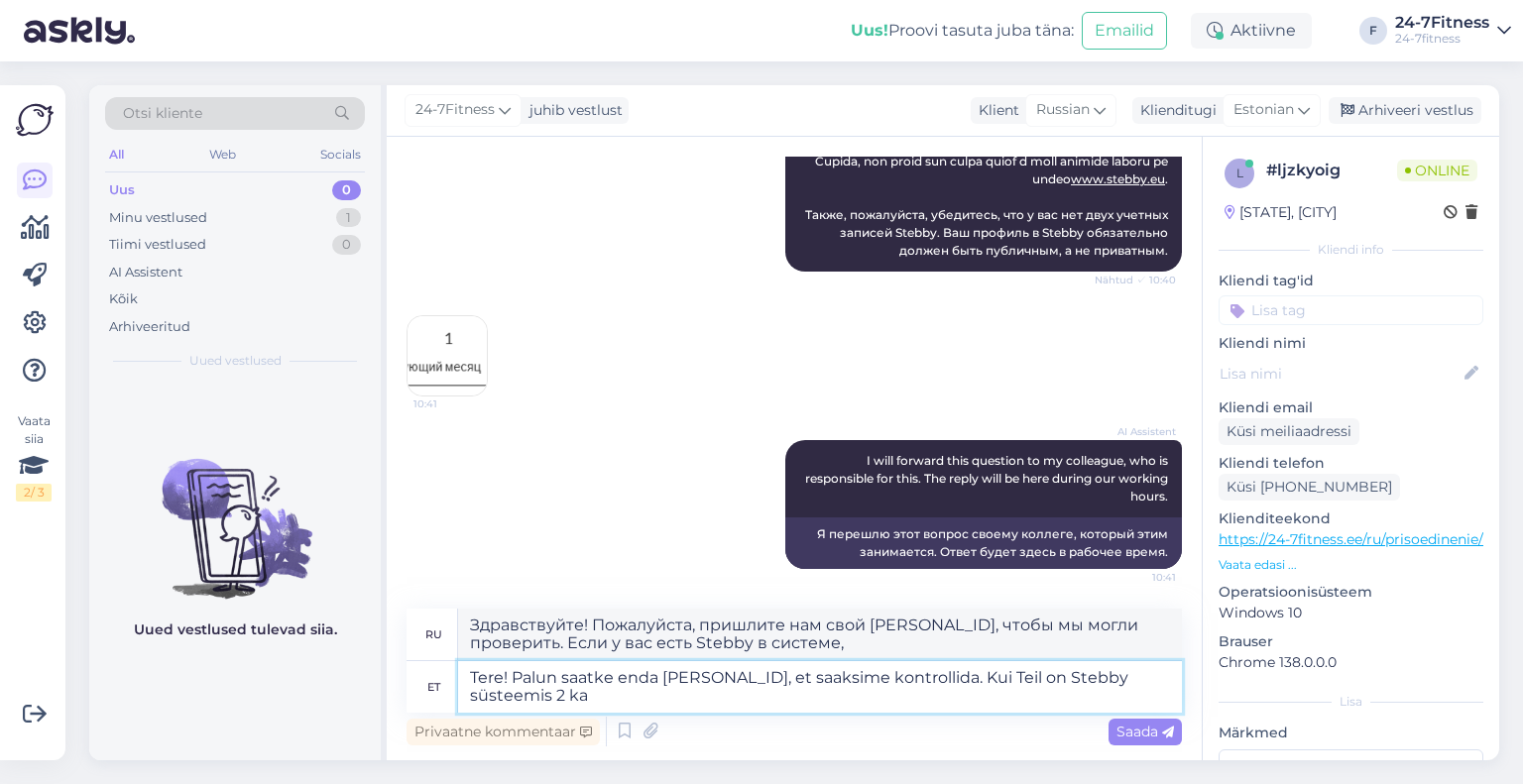 scroll, scrollTop: 1008, scrollLeft: 0, axis: vertical 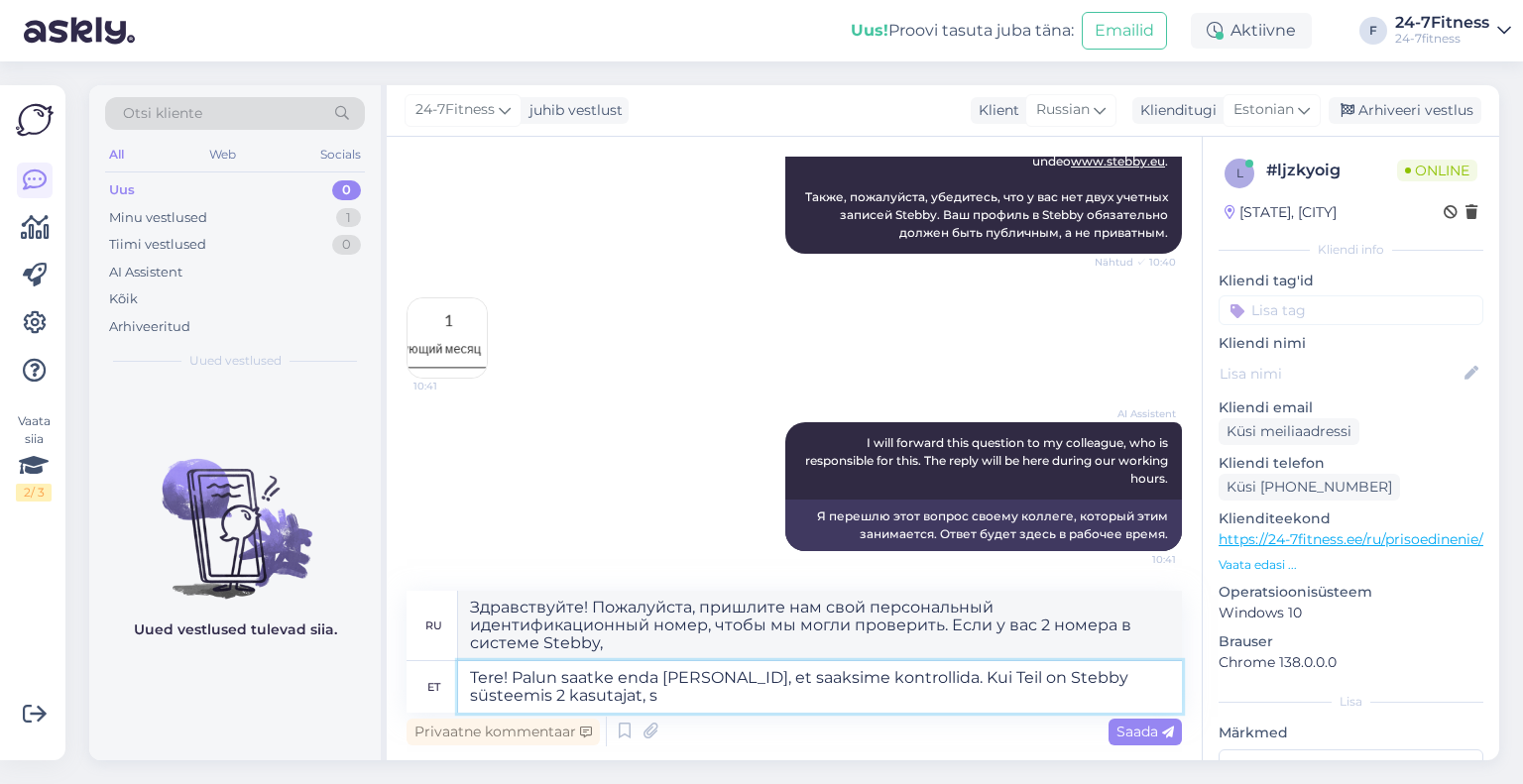 type on "Tere! Palun saatke enda [PERSONAL_ID], et saaksime kontrollida. Kui Teil on Stebby süsteemis 2 kasutajat, si" 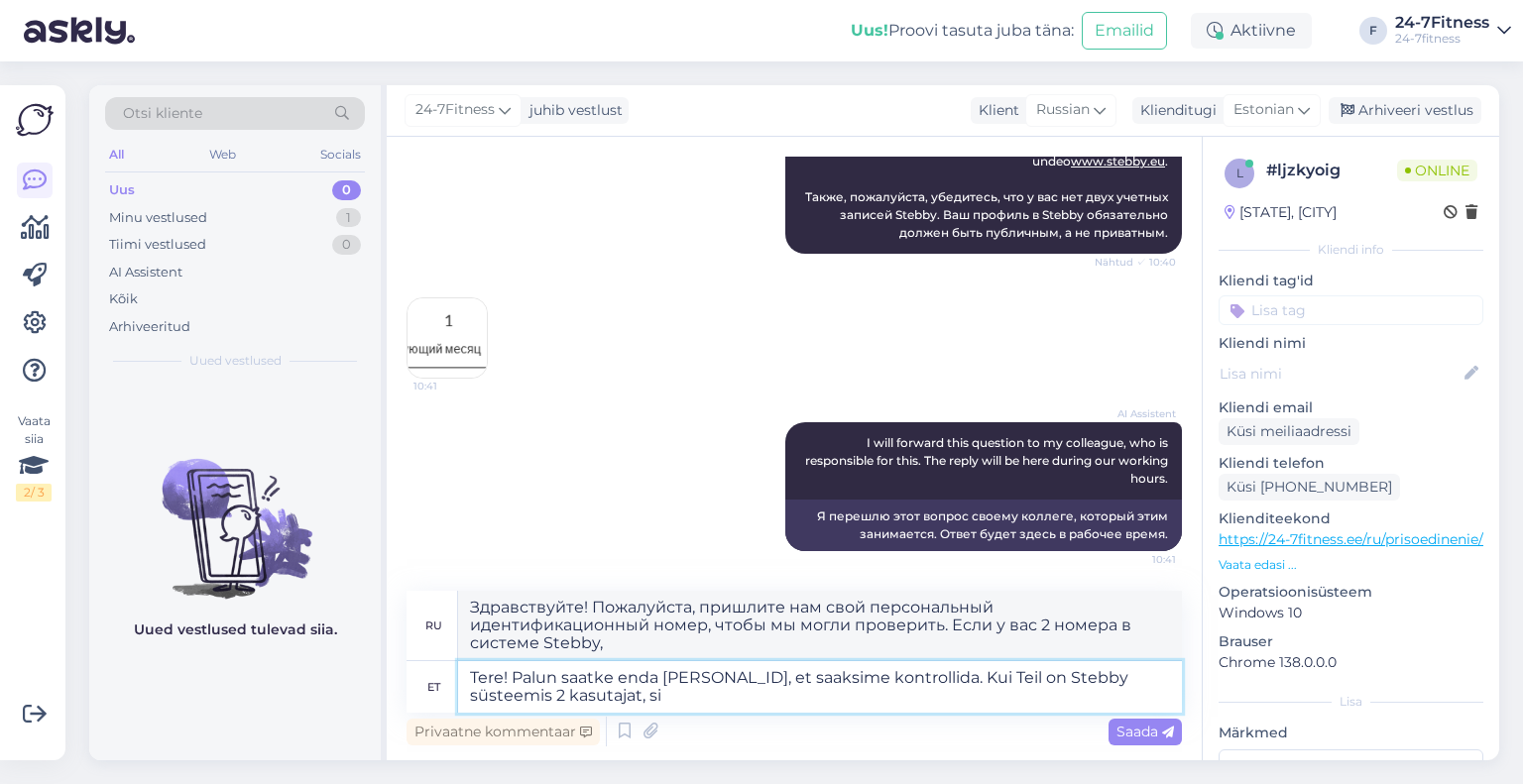 type on "Здравствуйте! Пожалуйста, пришлите нам свой персональный идентификационный номер, чтобы мы могли проверить. Если у вас 2 пользователя в Stebby," 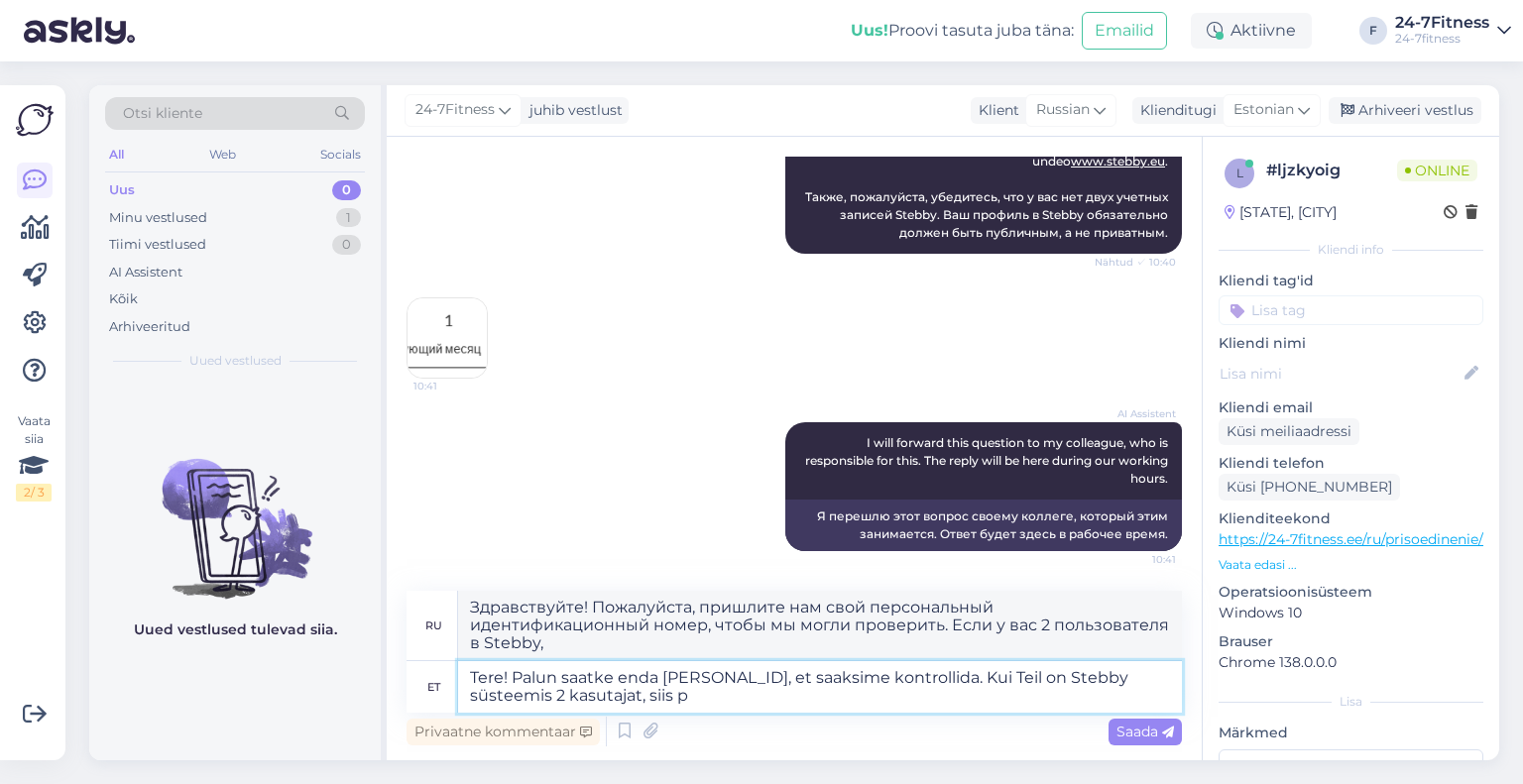 type on "Tere! Palun saatke enda [PERSONAL_ID], et saaksime kontrollida. Kui Teil on Stebby süsteemis 2 kasutajat, siis pa" 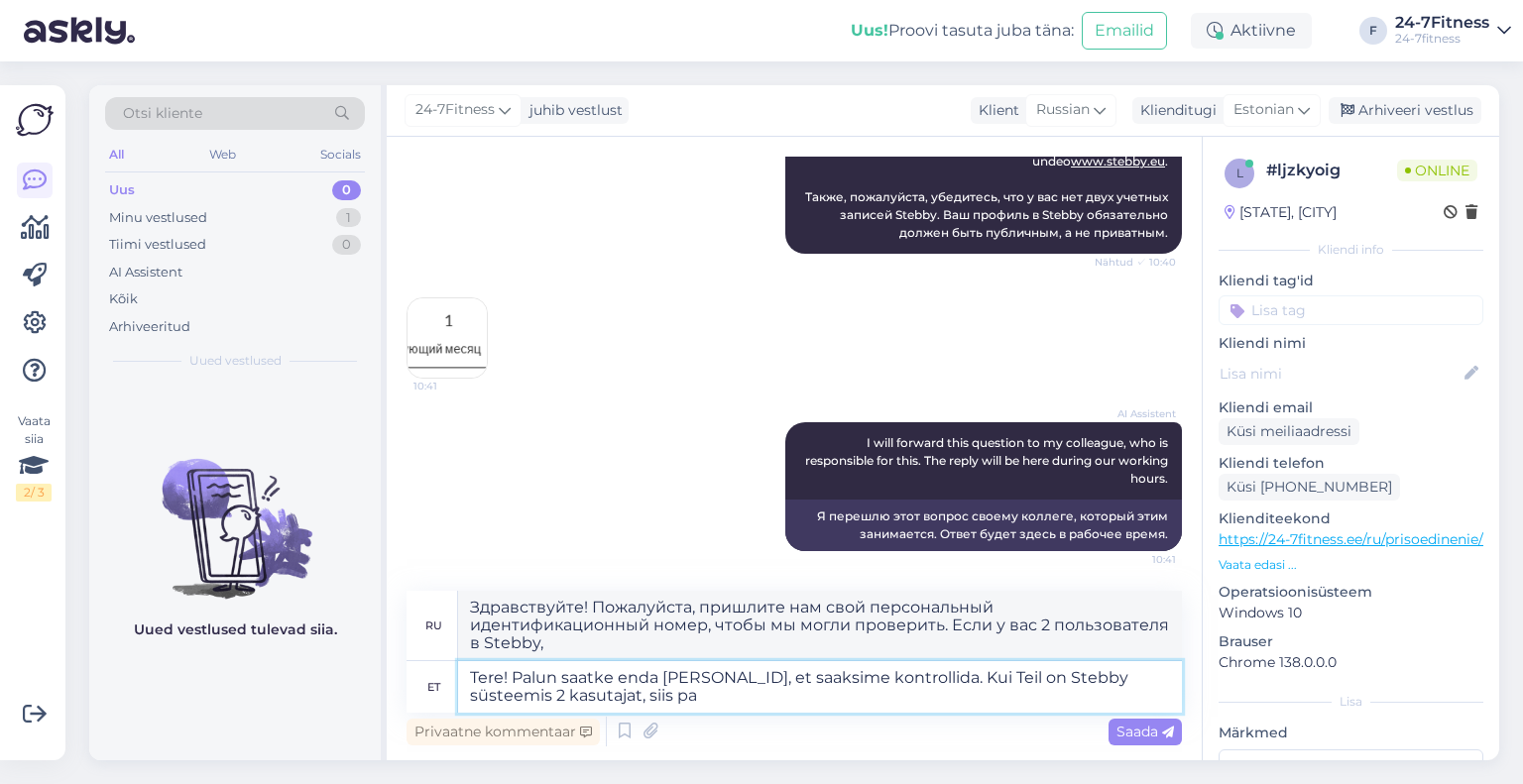 type on "Здравствуйте! Пожалуйста, пришлите нам свой персональный идентификационный номер, чтобы мы могли проверить. Если у вас 2 пользователя в системе Stebby, то" 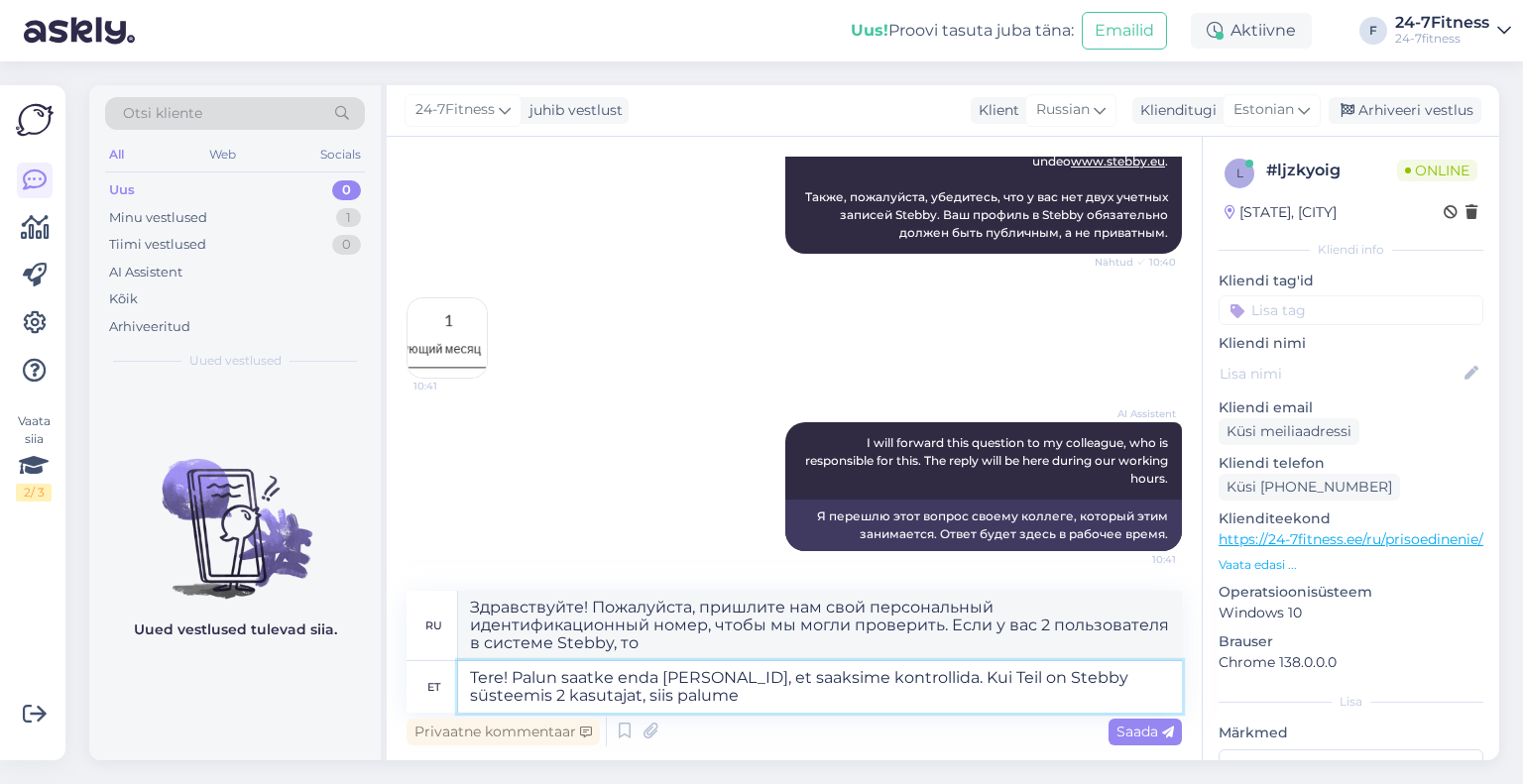 type on "Tere! Palun saatke enda [PERSONAL_ID], et saaksime kontrollida. Kui Teil on Stebby süsteemis 2 kasutajat, siis palume kustu" 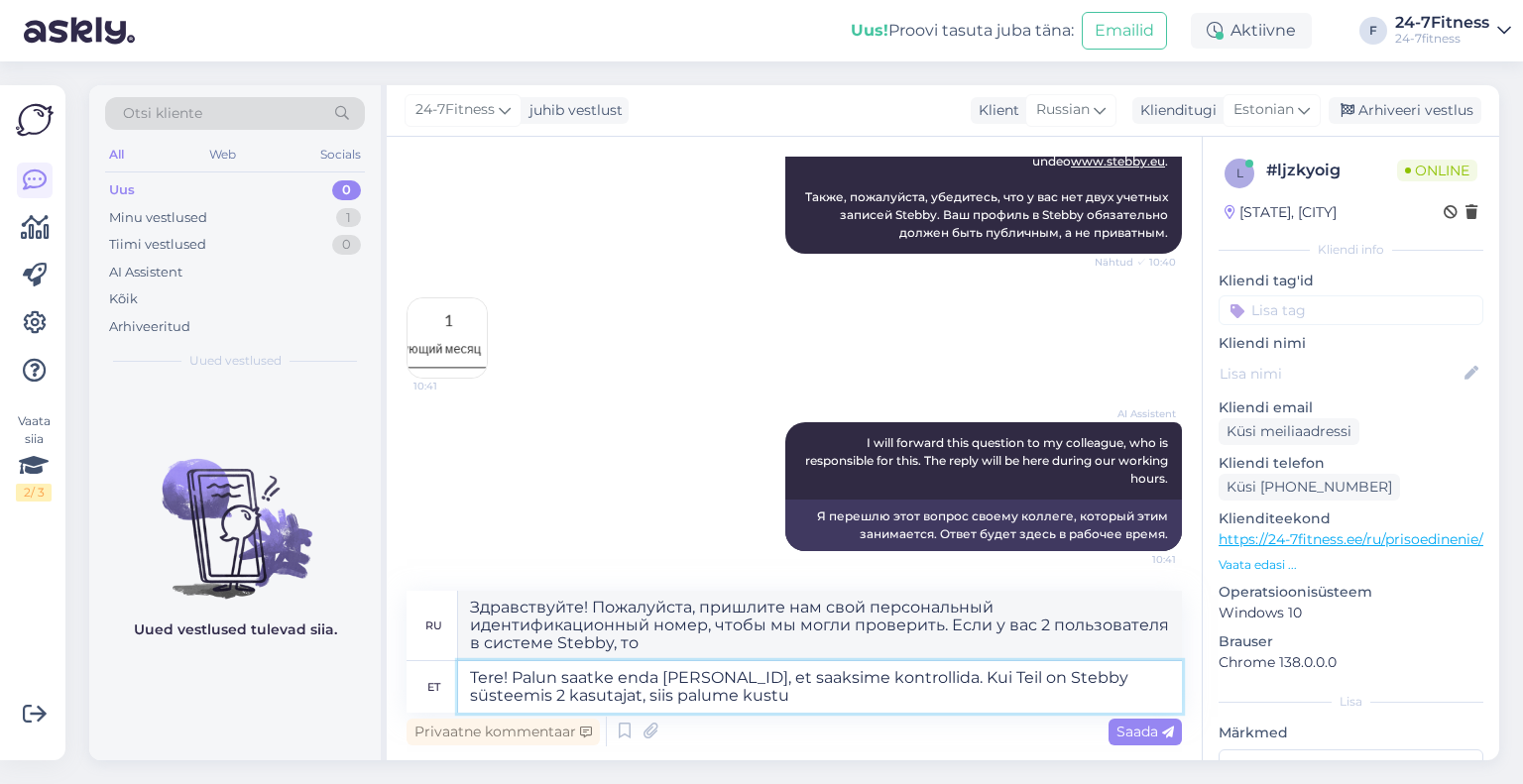 type on "Здравствуйте! Пожалуйста, пришлите нам свой [PERSONAL_ID], чтобы мы могли проверить. Если у вас 2 пользователя в системе Stebby, пожалуйста," 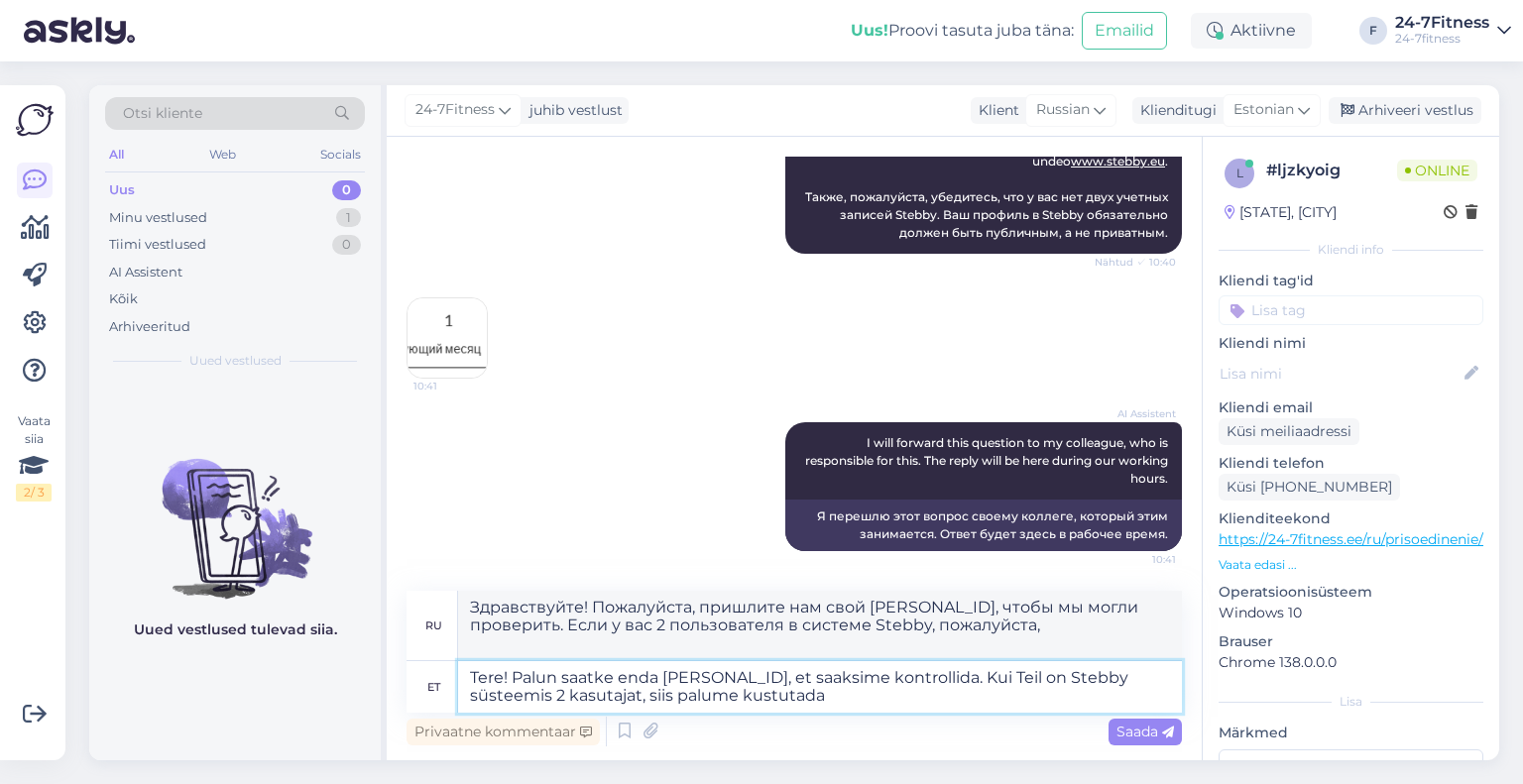 type on "Tere! Palun saatke enda [PERSONAL_ID], et saaksime kontrollida. Kui Teil on Stebby süsteemis 2 kasutajat, siis palume kustutada" 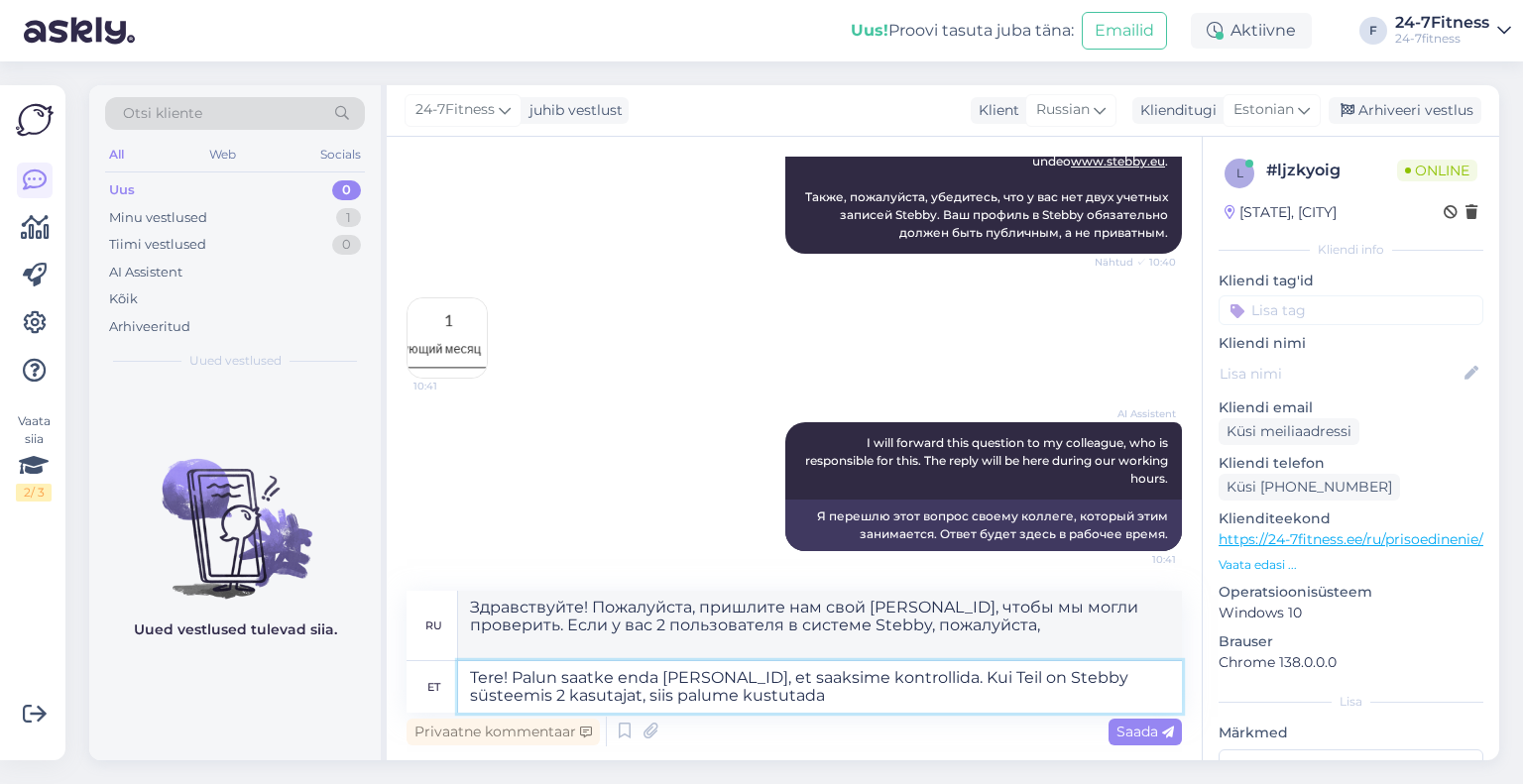 type on "Здравствуйте! Пожалуйста, пришлите нам свой идентификационный номер, чтобы мы могли проверить. Если у вас есть два пользователя в системе Stebby, пожалуйста, удалите их." 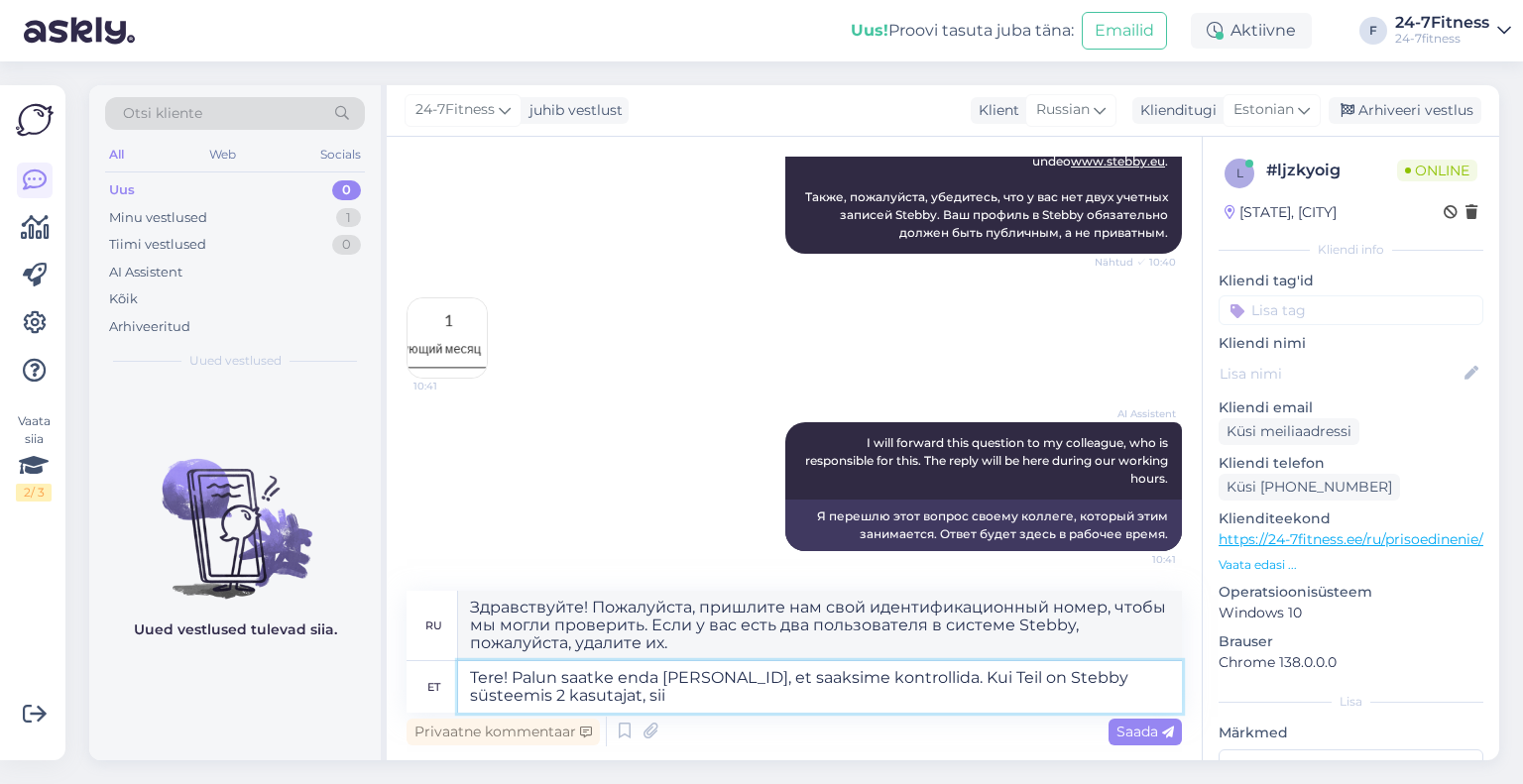 type on "Tere! Palun saatke enda [PERSONAL_ID], et saaksime kontrollida. Kui Teil on Stebby süsteemis 2 kasutajat, si" 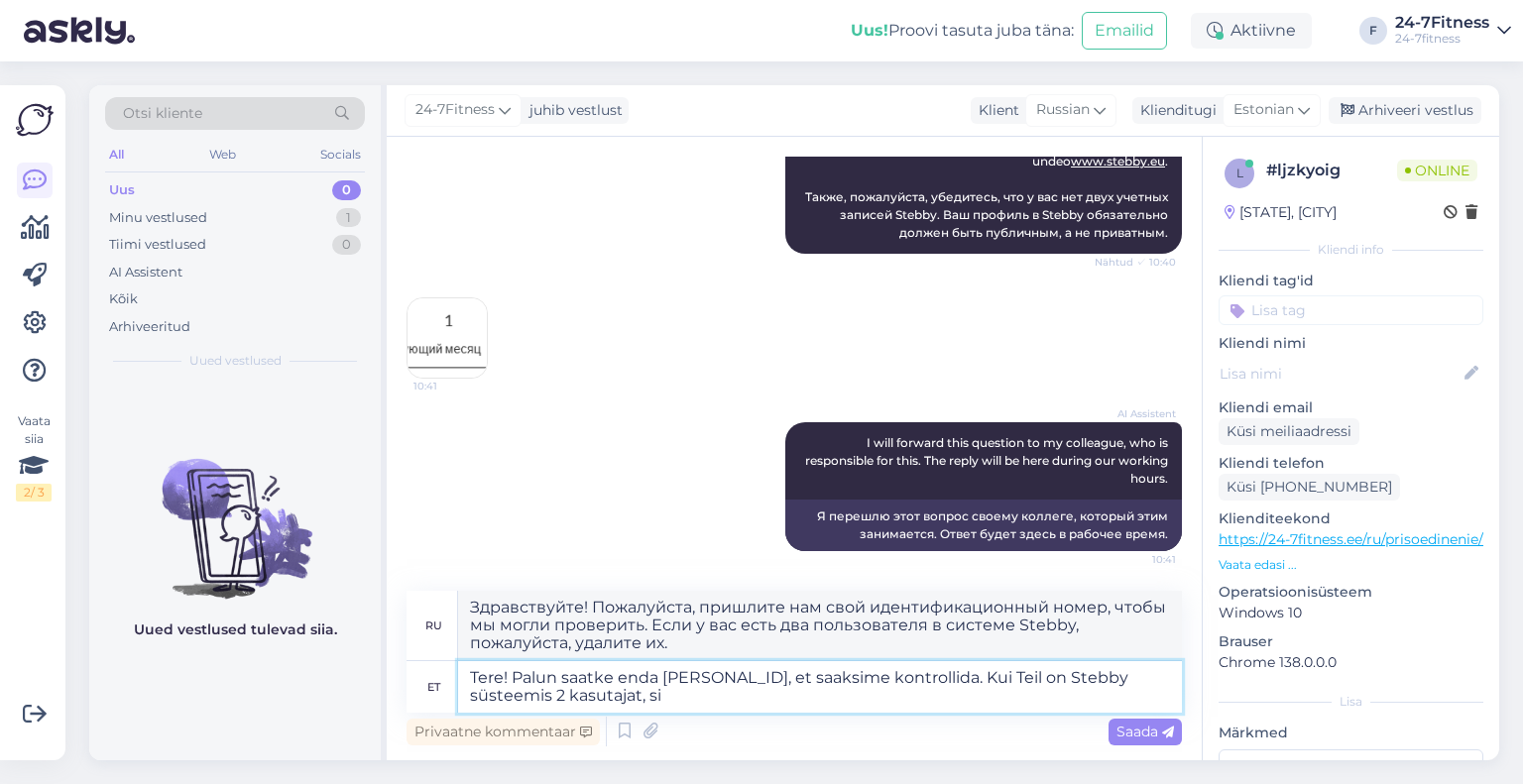 type on "Здравствуйте! Пожалуйста, пришлите нам свой [PERSONAL_ID], чтобы мы могли проверить. Если у вас 2 пользователя в системе Stebby, пожалуйста," 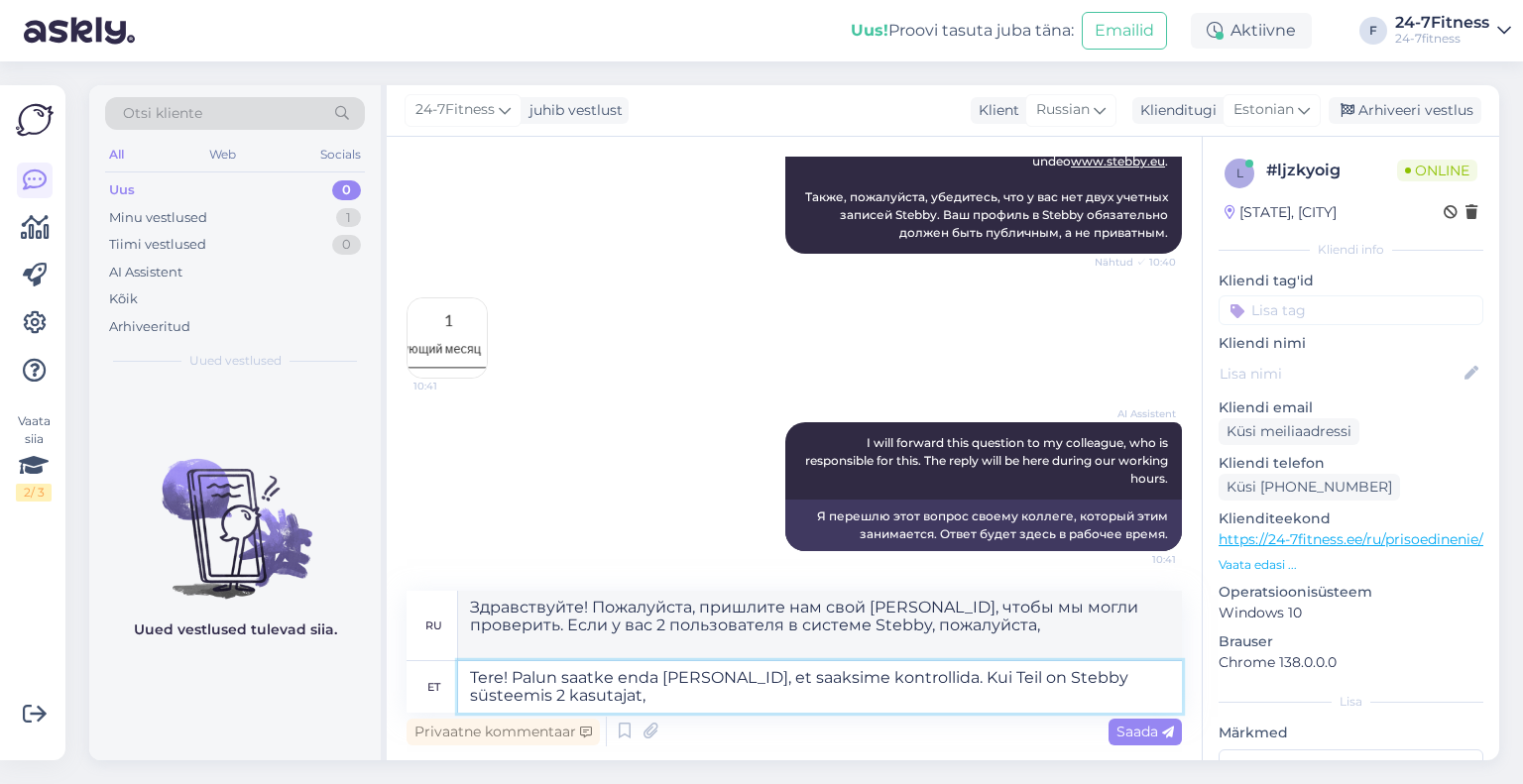 type on "Tere! Palun saatke enda [PERSONAL_ID], et saaksime kontrollida. Kui Teil on Stebby süsteemis 2 kasutajat," 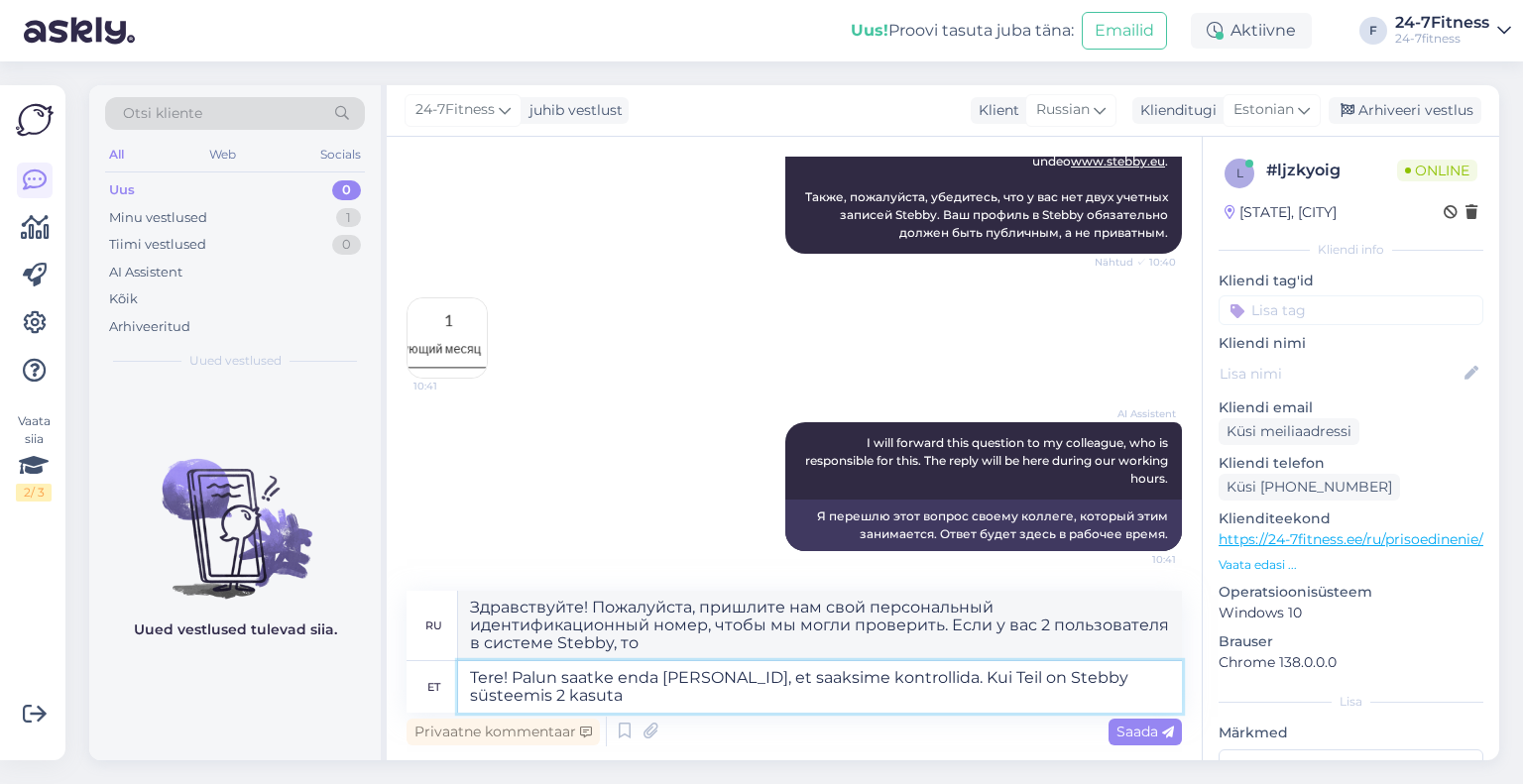 type on "Tere! Palun saatke enda [PERSONAL_ID], et saaksime kontrollida. Kui Teil on Stebby süsteemis 2 kasut" 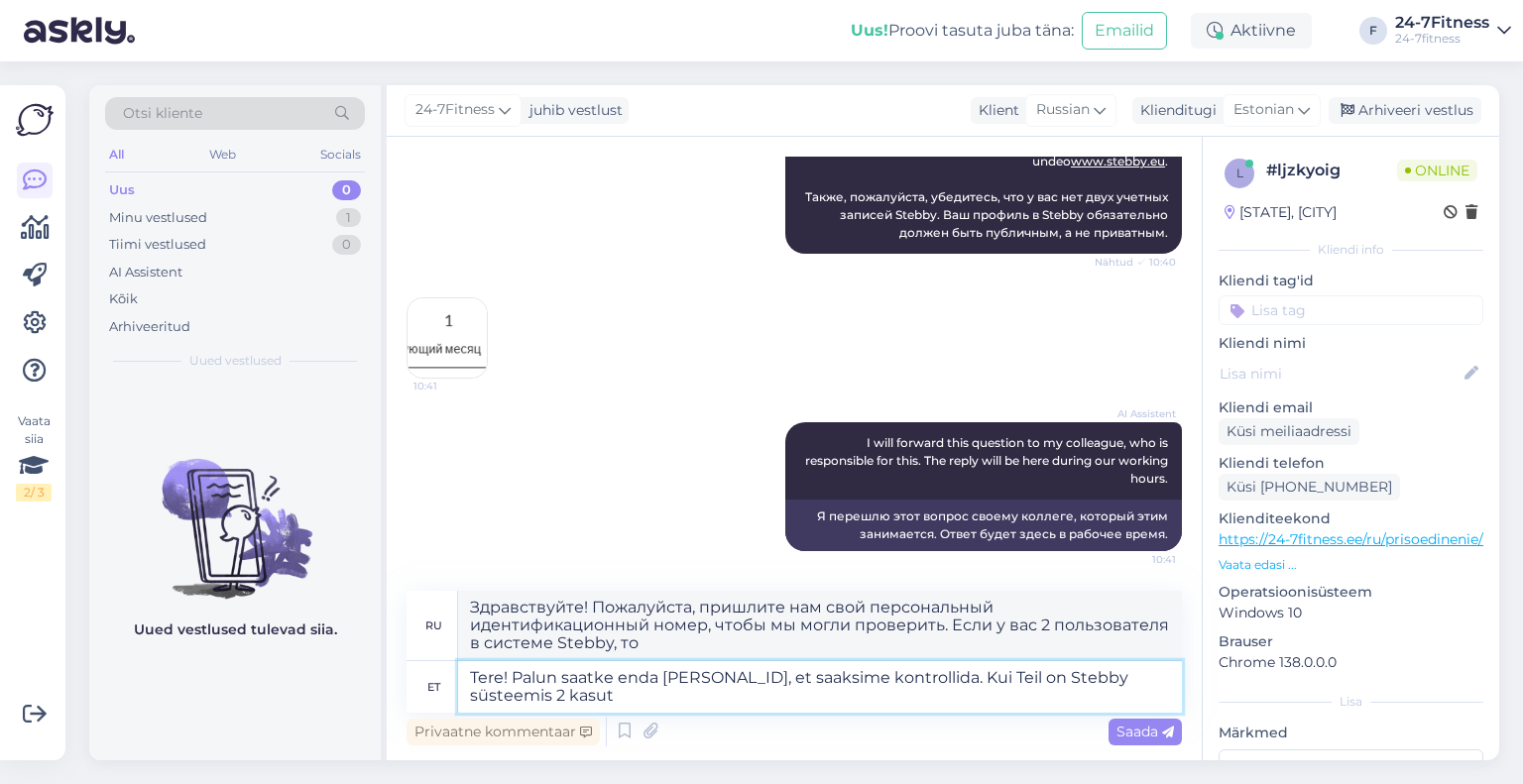 type on "Здравствуйте! Пожалуйста, пришлите нам свой персональный идентификационный номер, чтобы мы могли проверить. Если у вас 2 пользователя в Stebby," 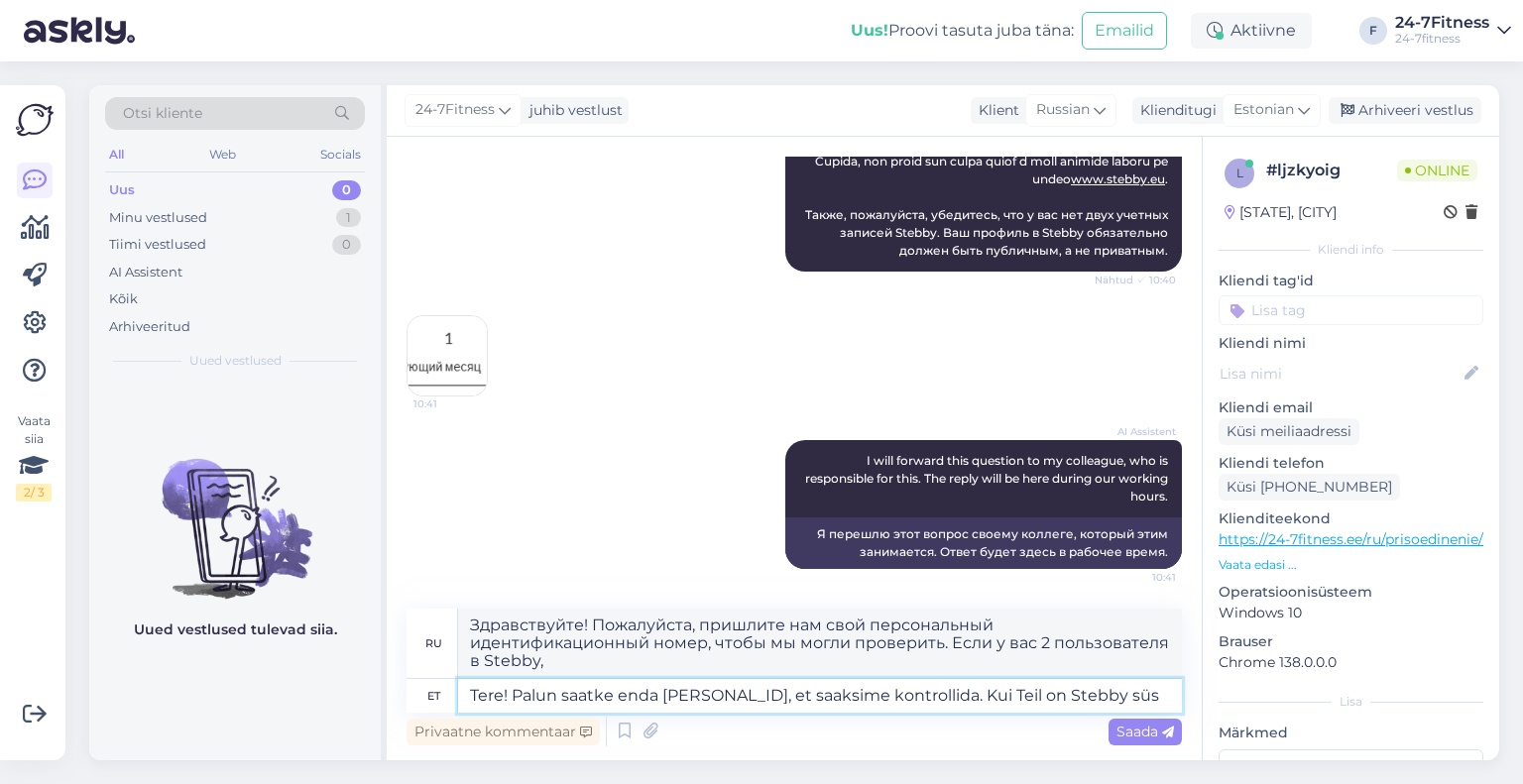 type on "Tere! Palun saatke enda [PERSONAL_ID], et saaksime kontrollida. Kui Teil on Steb" 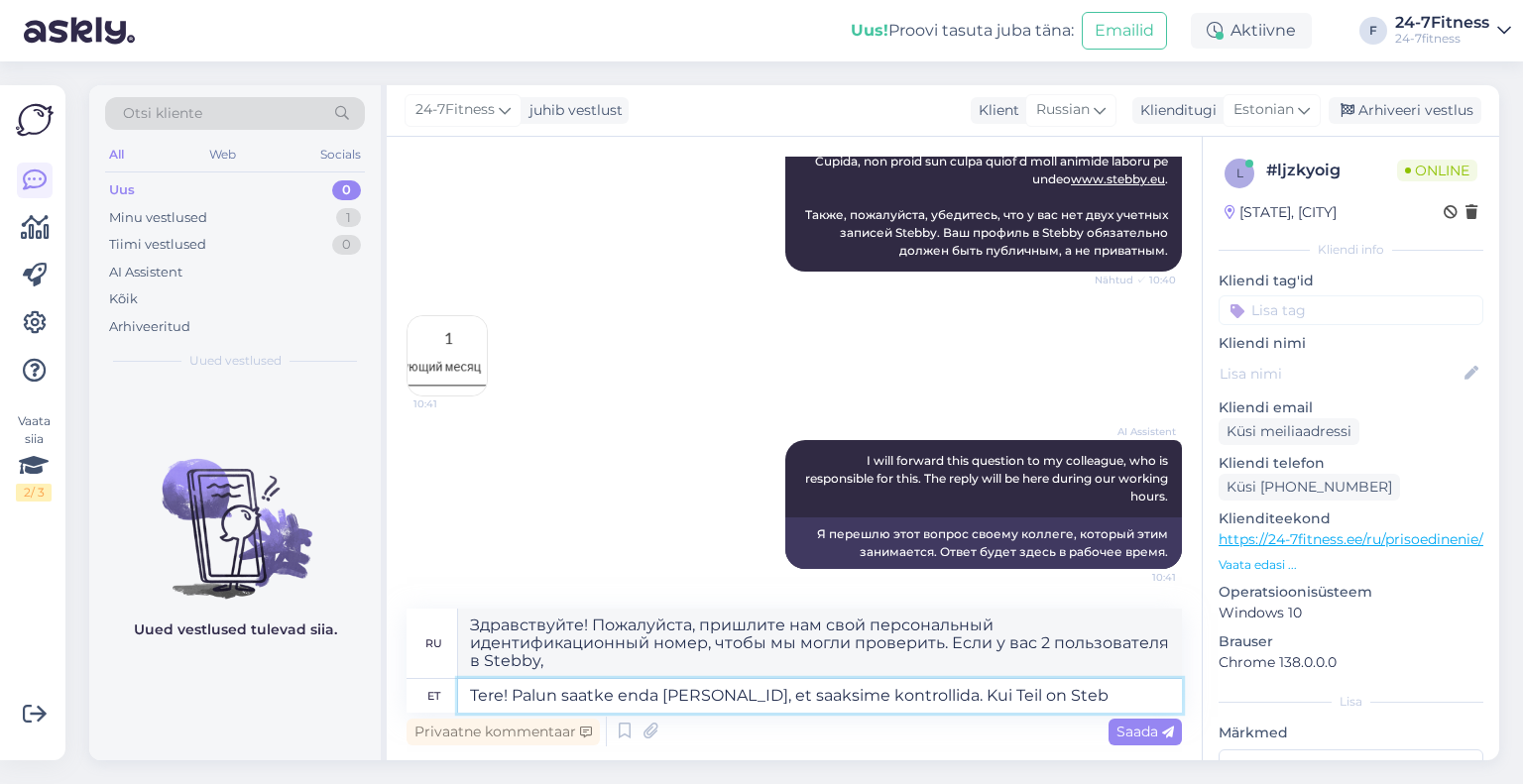 type on "Здравствуйте! Пожалуйста, пришлите нам свой персональный идентификационный номер, чтобы мы могли проверить. Если у вас 2 номера в системе Stebby," 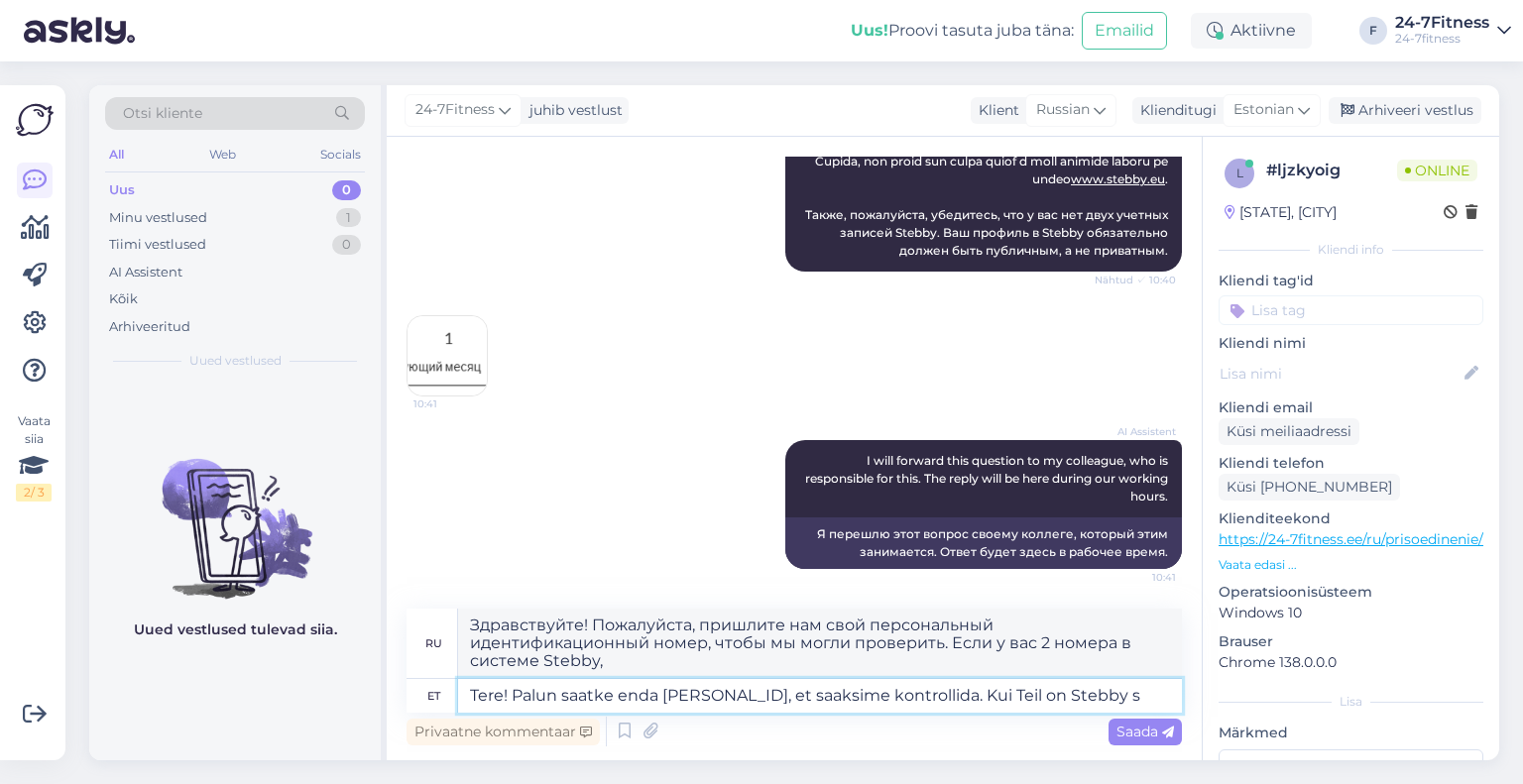 type on "Tere! Palun saatke enda [PERSONAL_ID], et saaksime kontrollida. Kui Teil on Stebby" 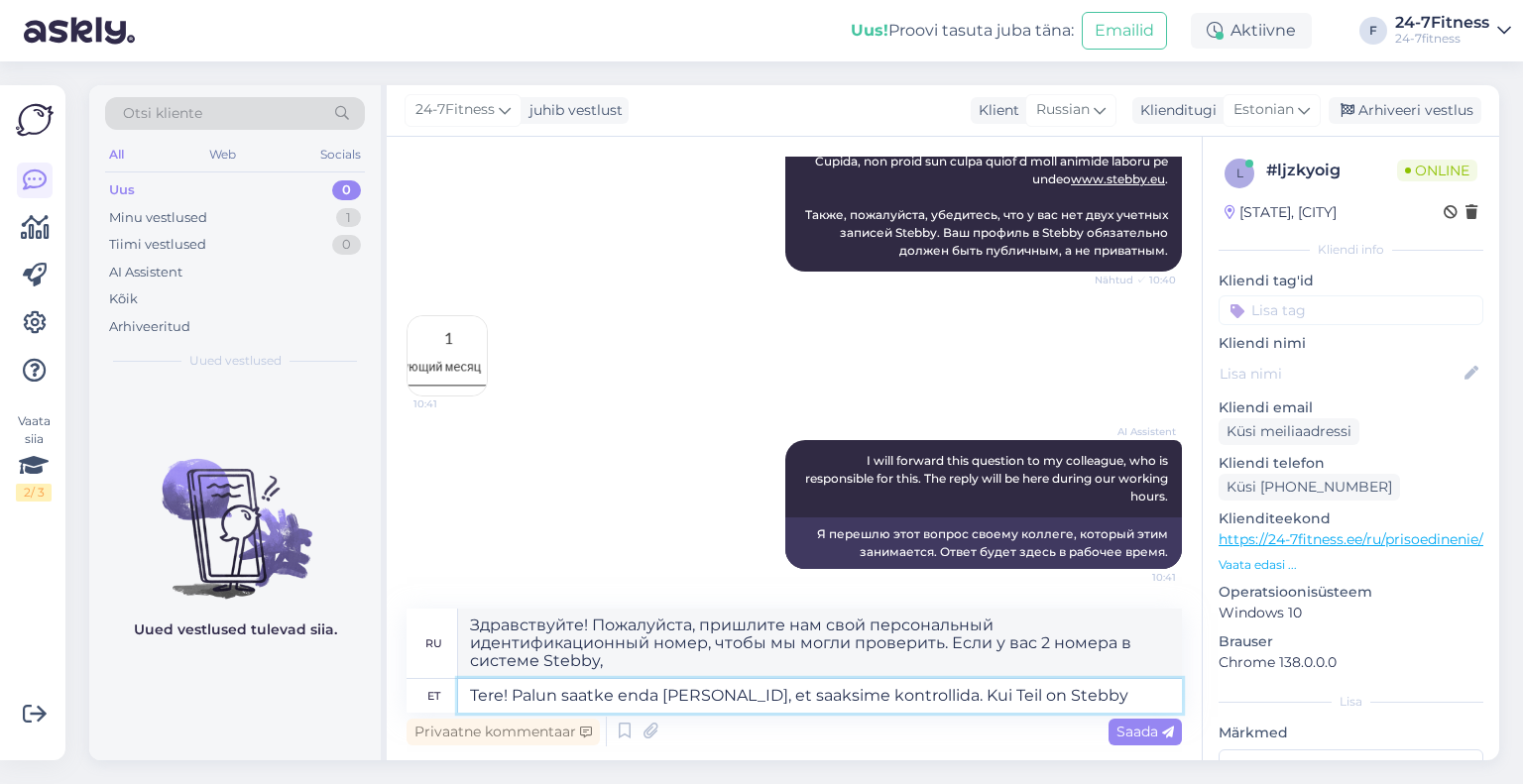 type on "Здравствуйте! Пожалуйста, пришлите нам свой [PERSONAL_ID], чтобы мы могли проверить. Если у вас есть Stebby в системе," 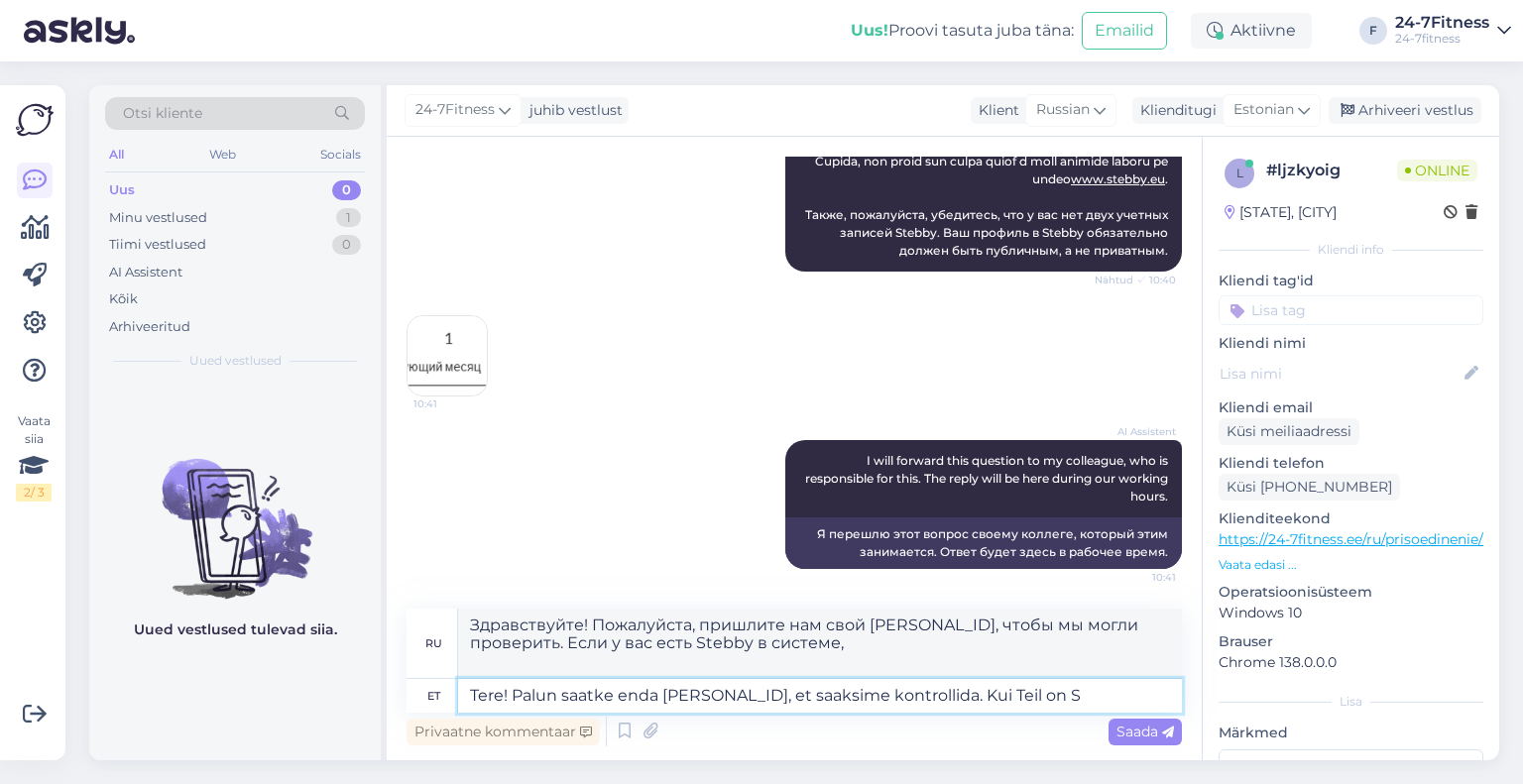 type on "Tere! Palun saatke enda isikukood, et saaksime kontrollida. Kui Teil on" 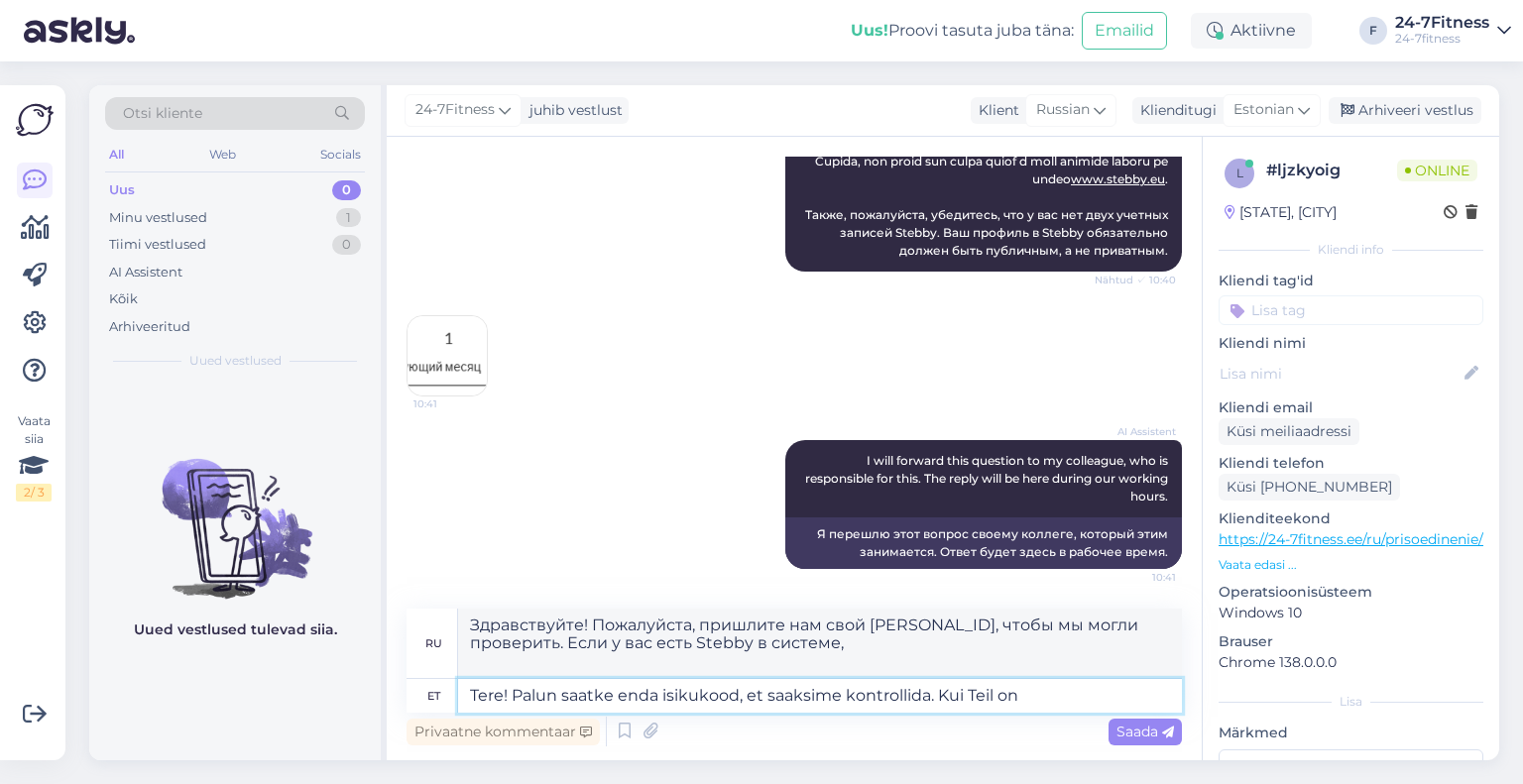 type on "Здравствуйте! Пожалуйста, пришлите нам свой идентификационный номер, чтобы мы могли проверить. Если у вас есть Stebby," 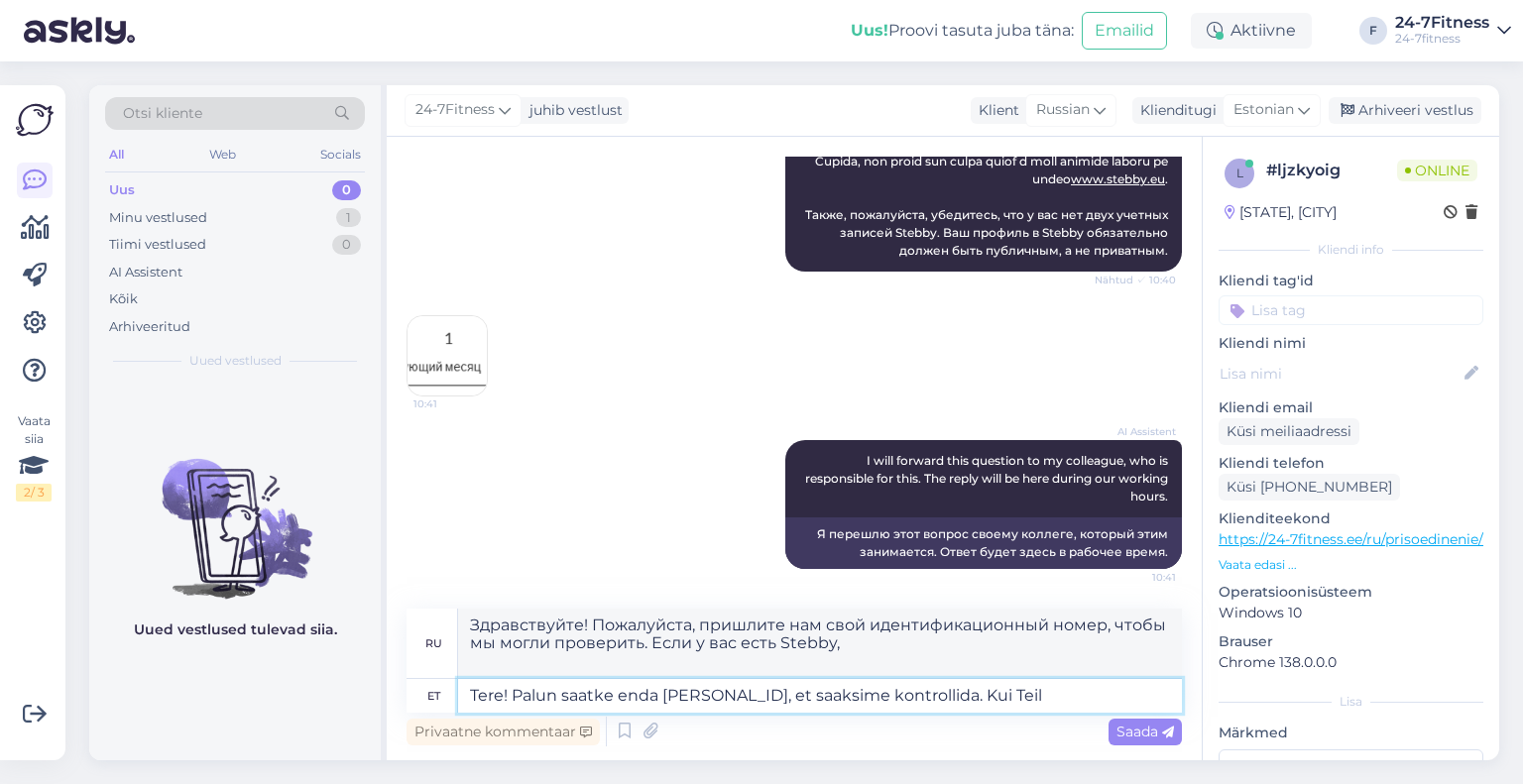 scroll, scrollTop: 978, scrollLeft: 0, axis: vertical 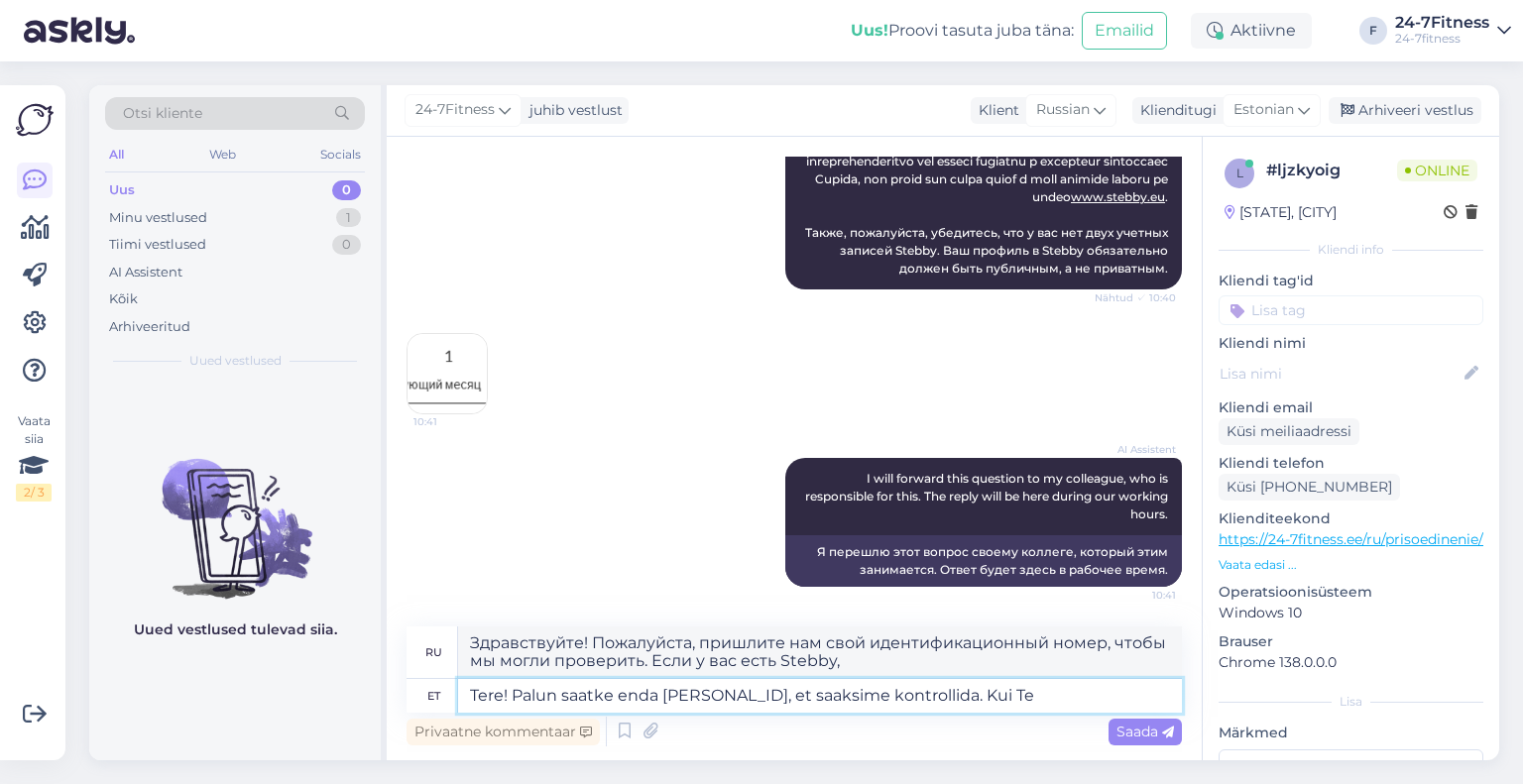 type on "Tere! Palun saatke enda [PERSONAL_ID], et saaksime kontrollida. Kui T" 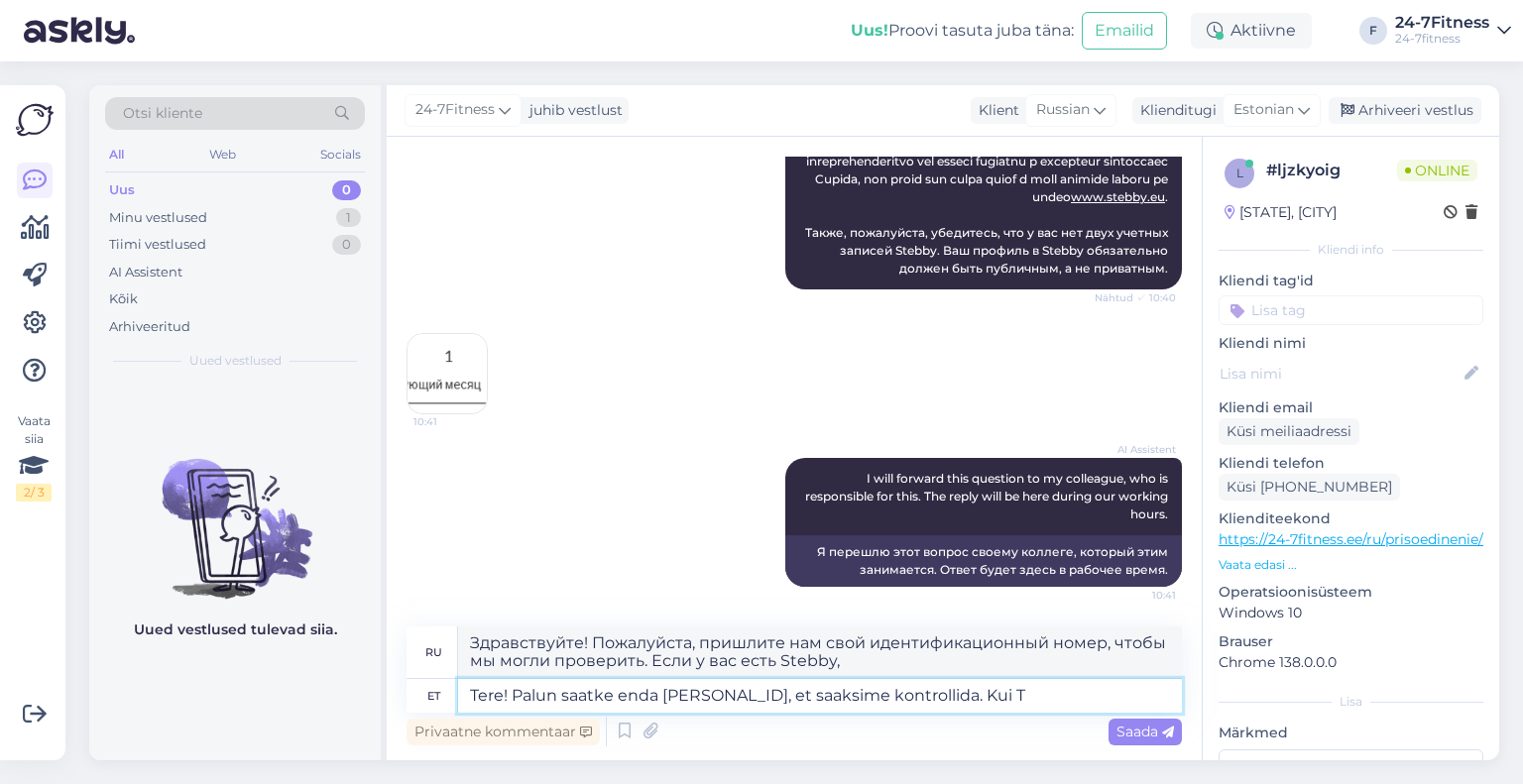 type on "Здравствуйте! Пожалуйста, пришлите нам свой [PERSONAL_ID], чтобы мы могли проверить. Если у вас есть..." 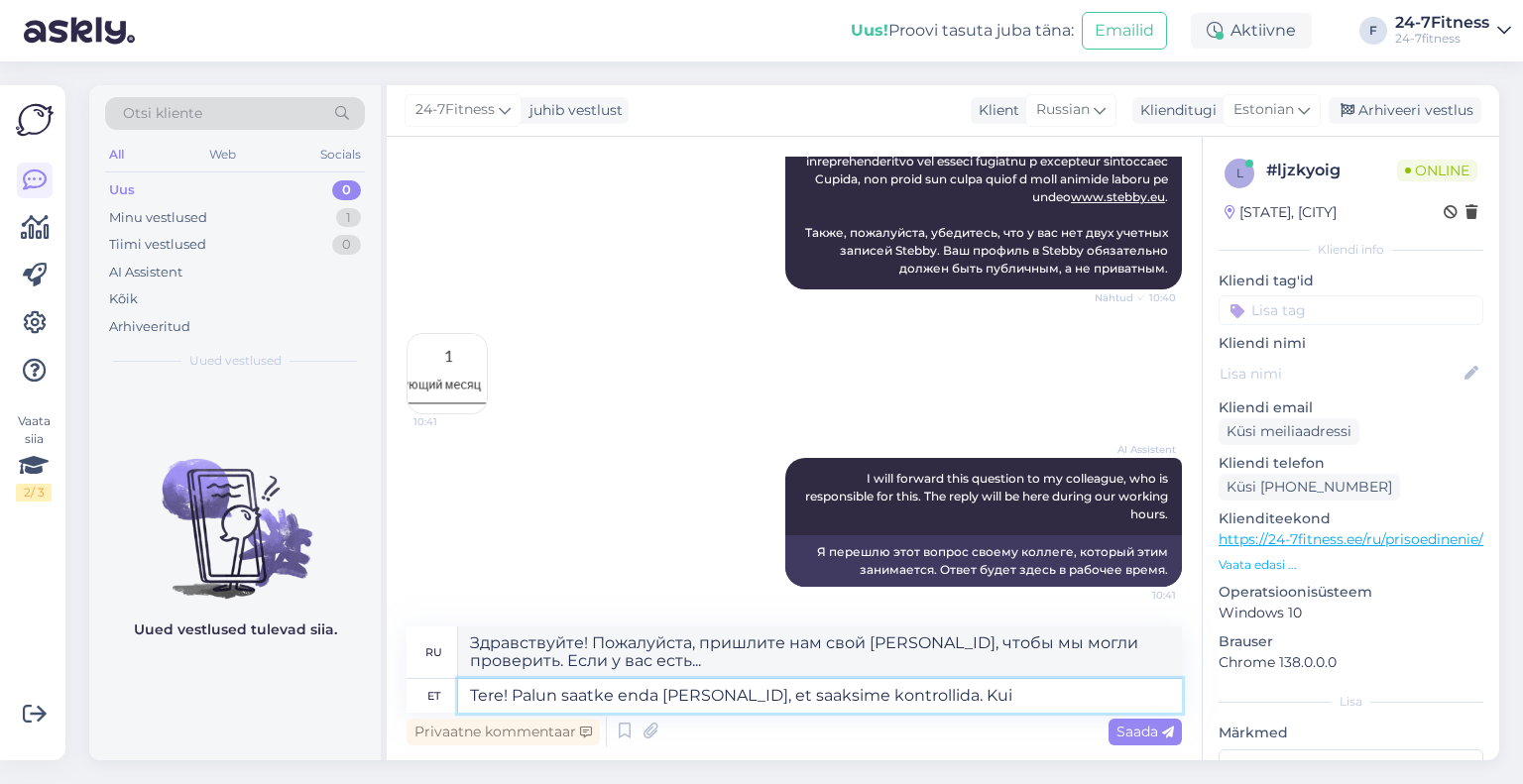 type on "Tere! Palun saatke enda [PERSONAL_ID], et saaksime kontrollida. Ku" 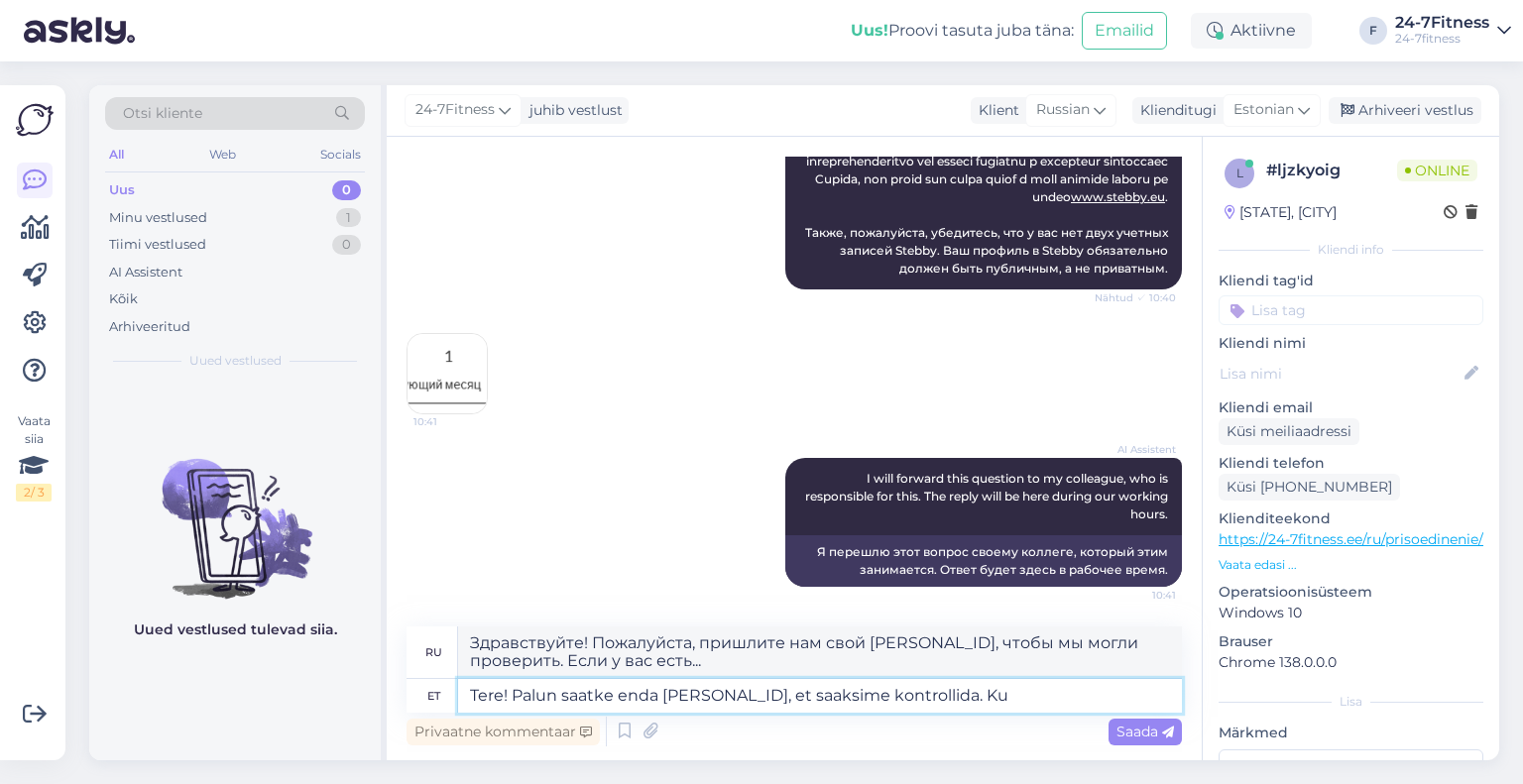 type on "Здравствуйте! Пожалуйста, пришлите нам свой идентификационный номер, чтобы мы могли проверить. Если..." 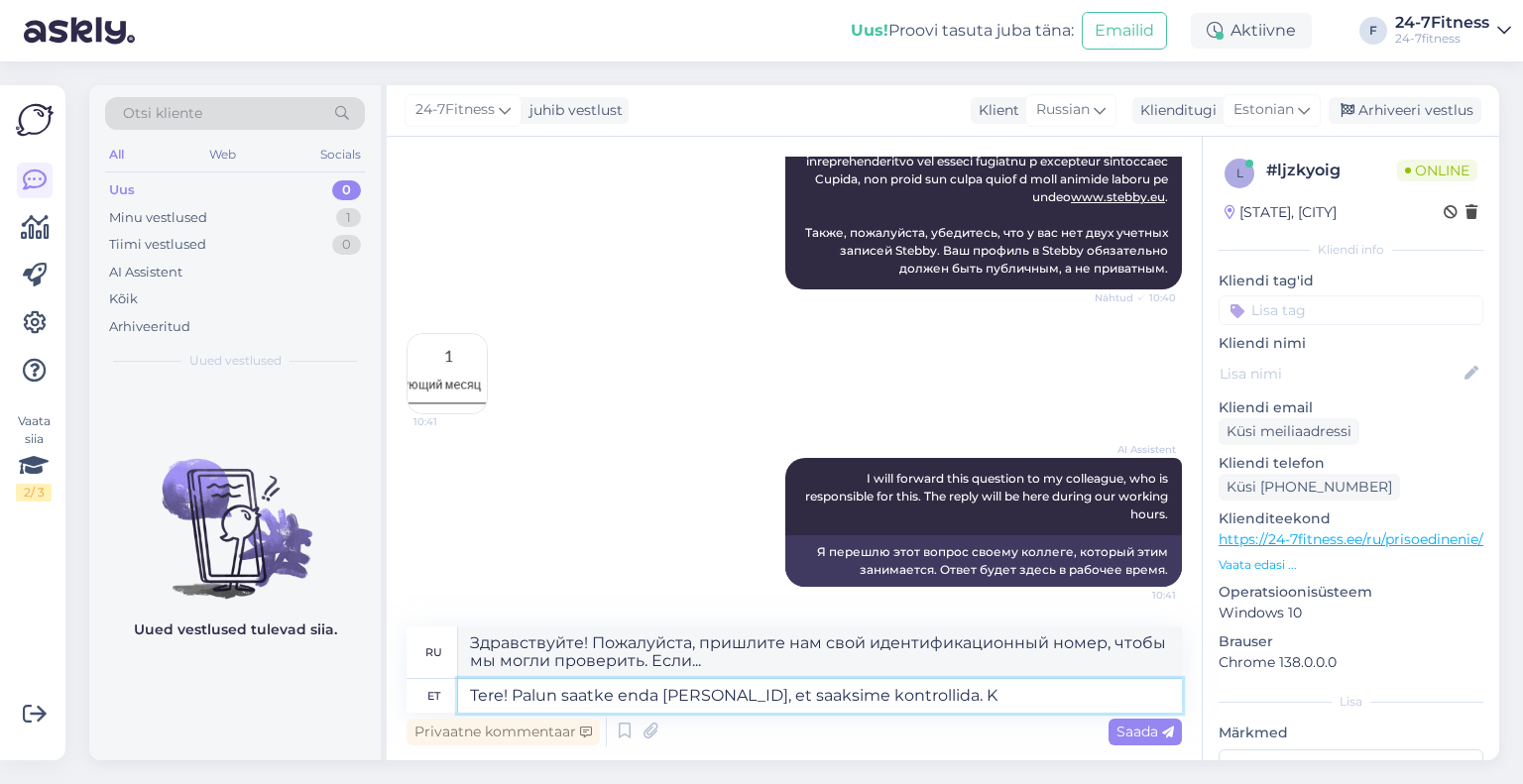 type on "Tere! Palun saatke enda [PERSONAL_ID], et saaksime kontrollida." 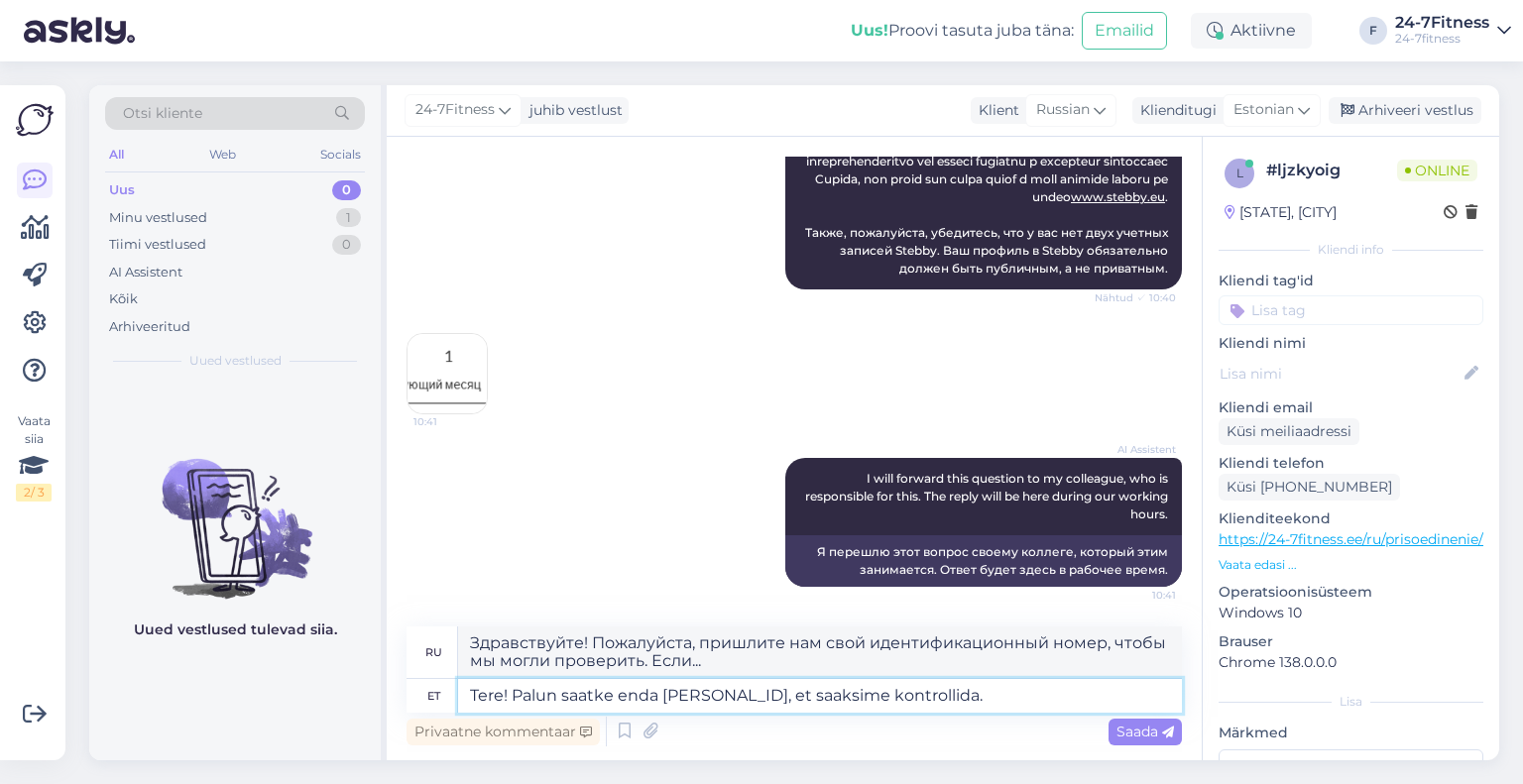type on "Здравствуйте! Пожалуйста, пришлите нам свой идентификационный номер, чтобы мы могли проверить." 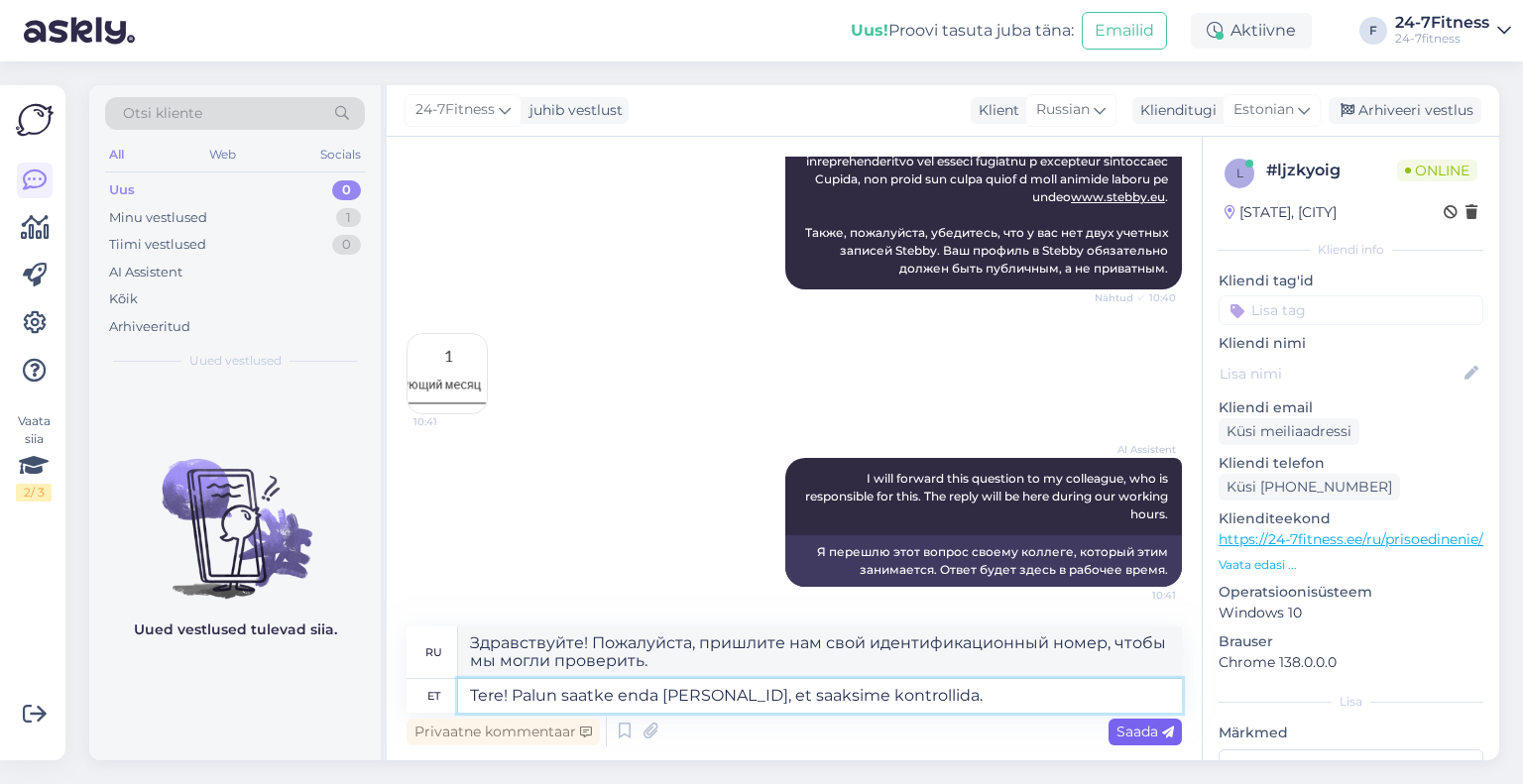 type on "Tere! Palun saatke enda [PERSONAL_ID], et saaksime kontrollida." 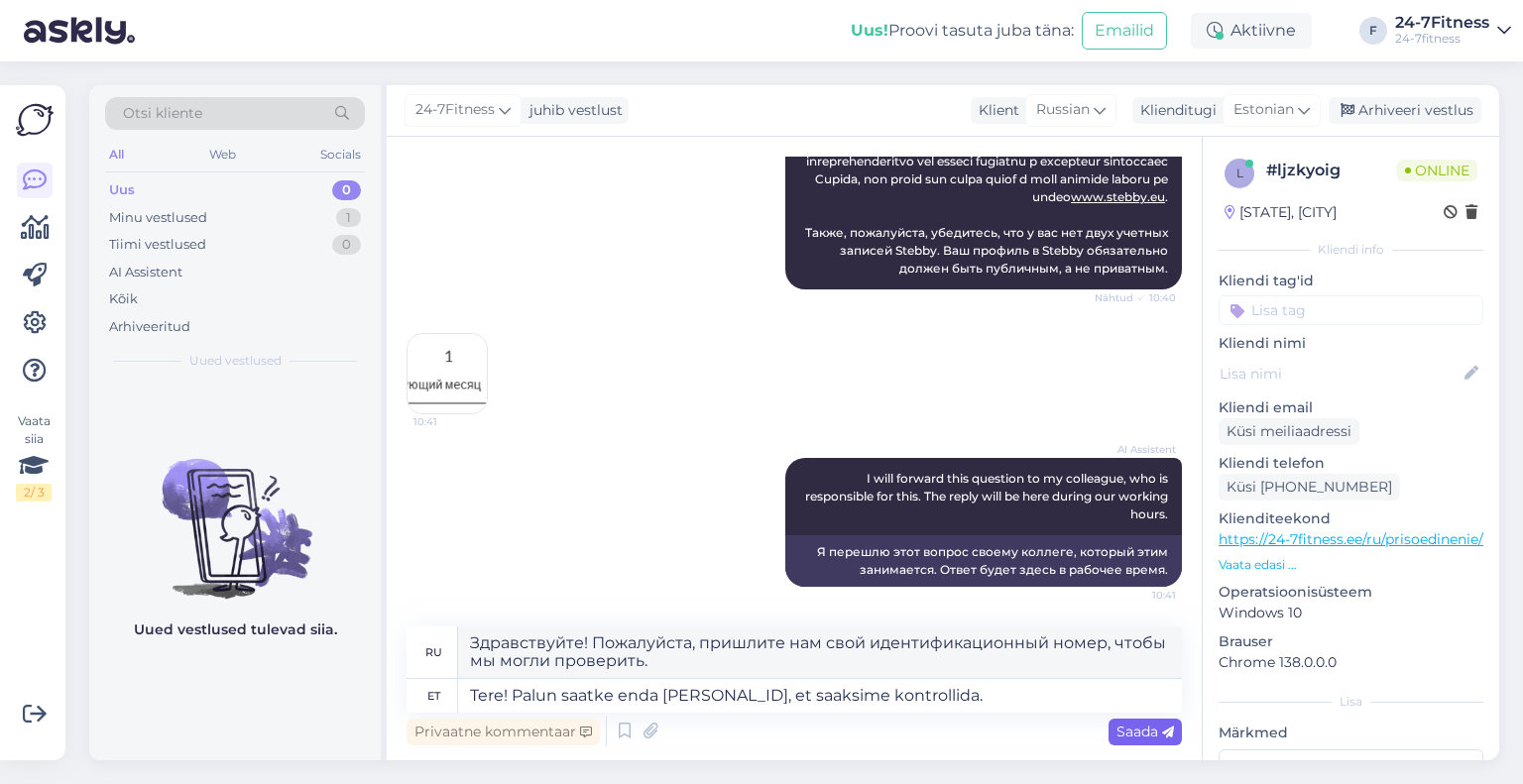click on "Saada" at bounding box center (1145, 731) 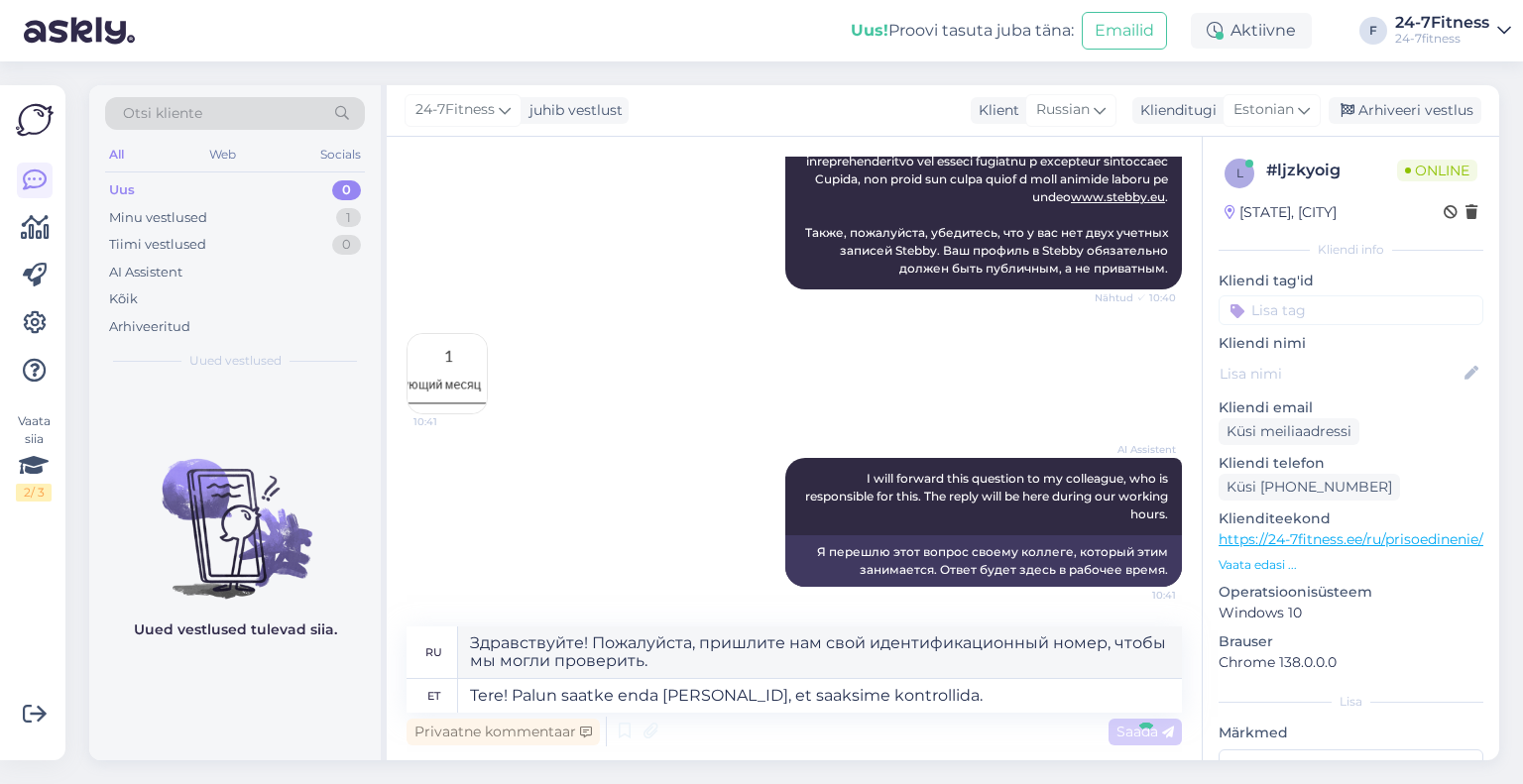 type 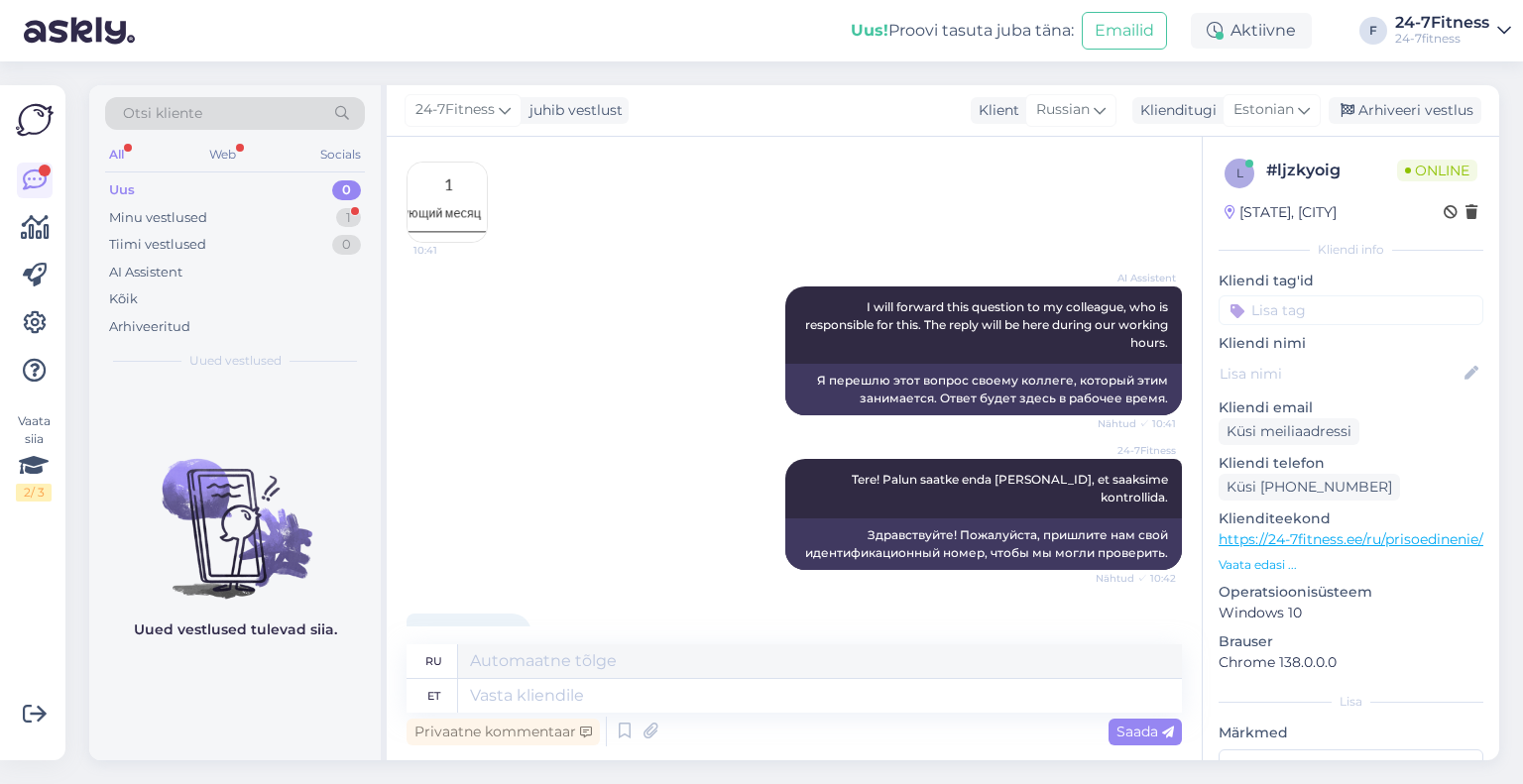 scroll, scrollTop: 1216, scrollLeft: 0, axis: vertical 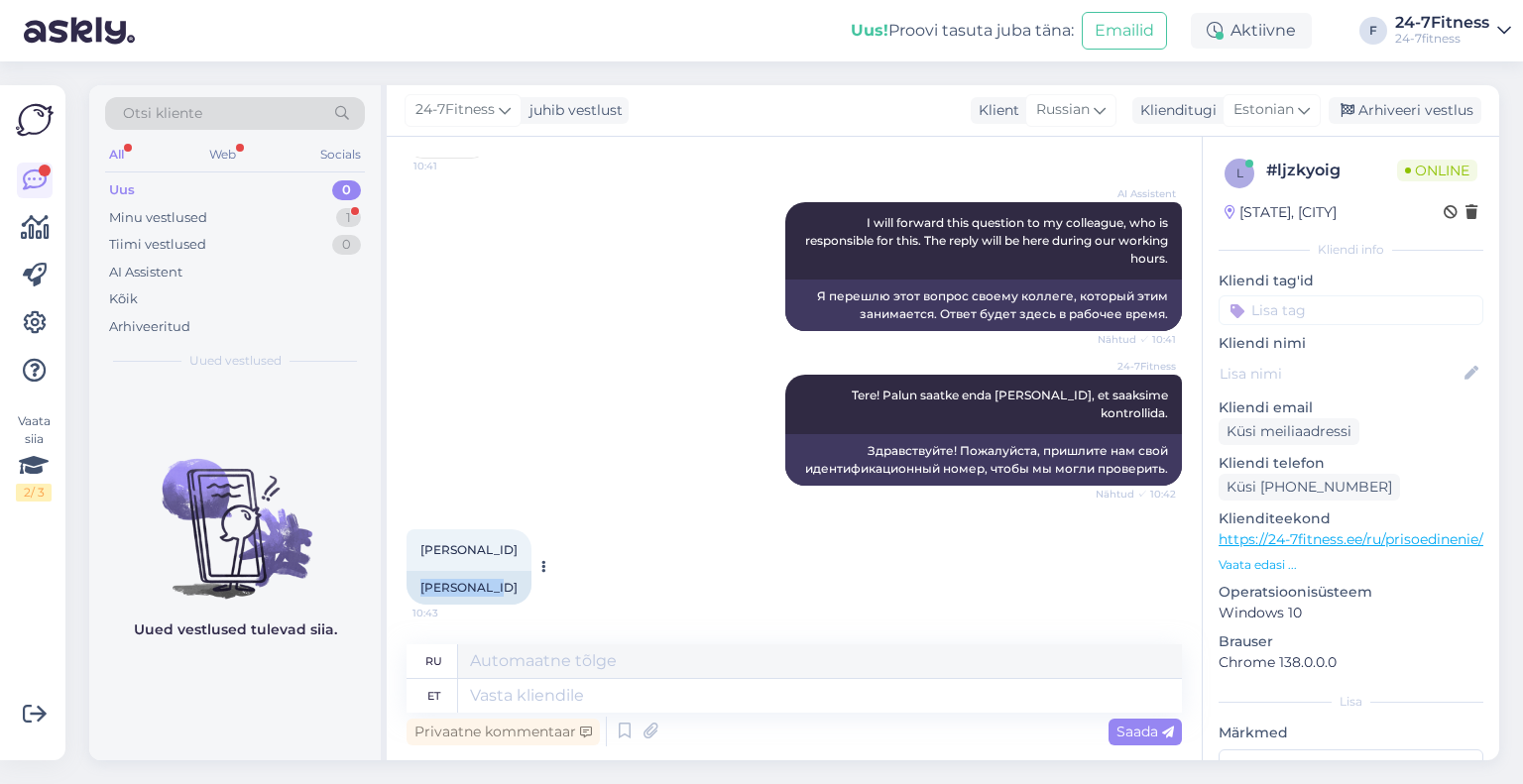 drag, startPoint x: 489, startPoint y: 583, endPoint x: 416, endPoint y: 579, distance: 73.109507 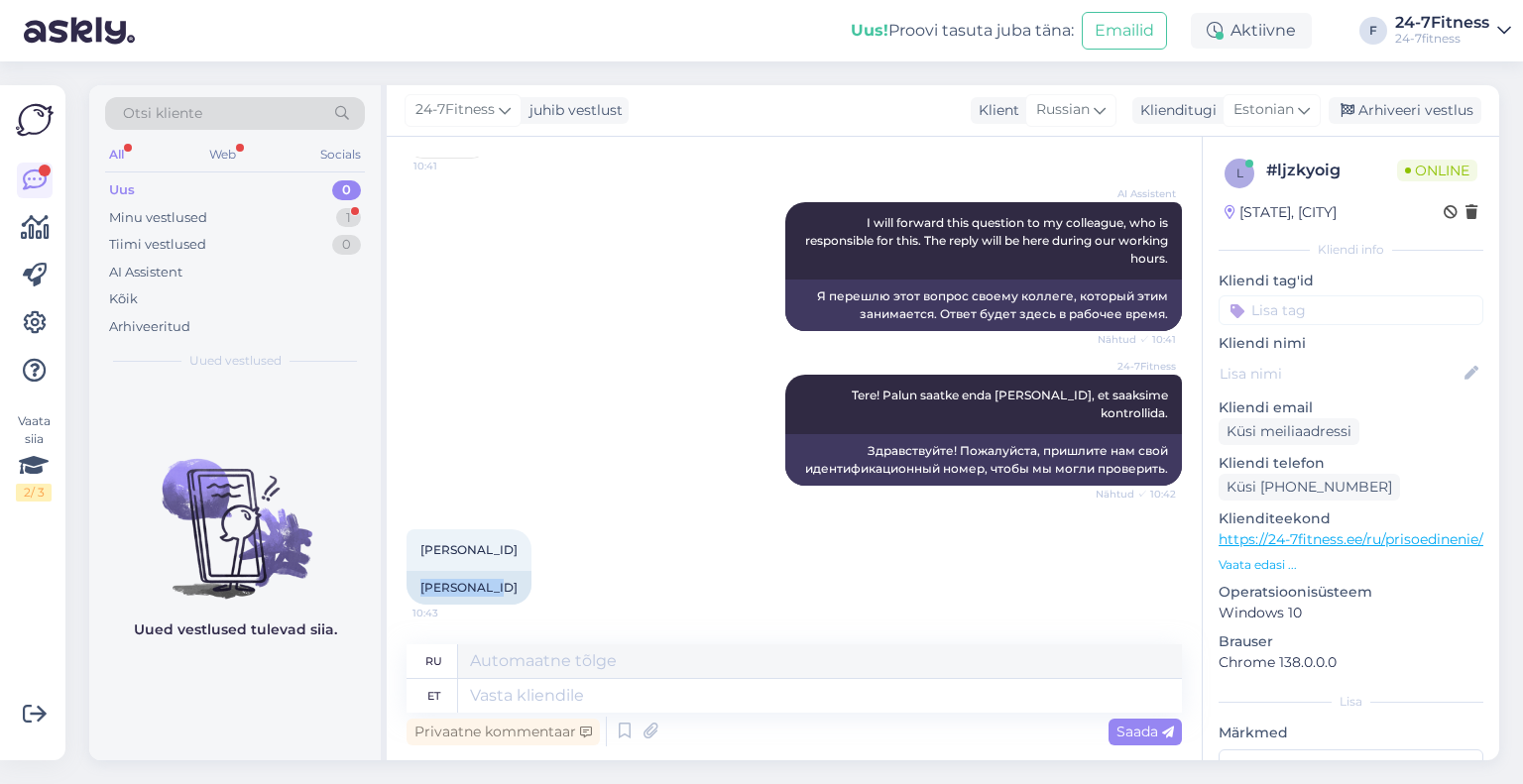 copy on "[PERSONAL_ID]" 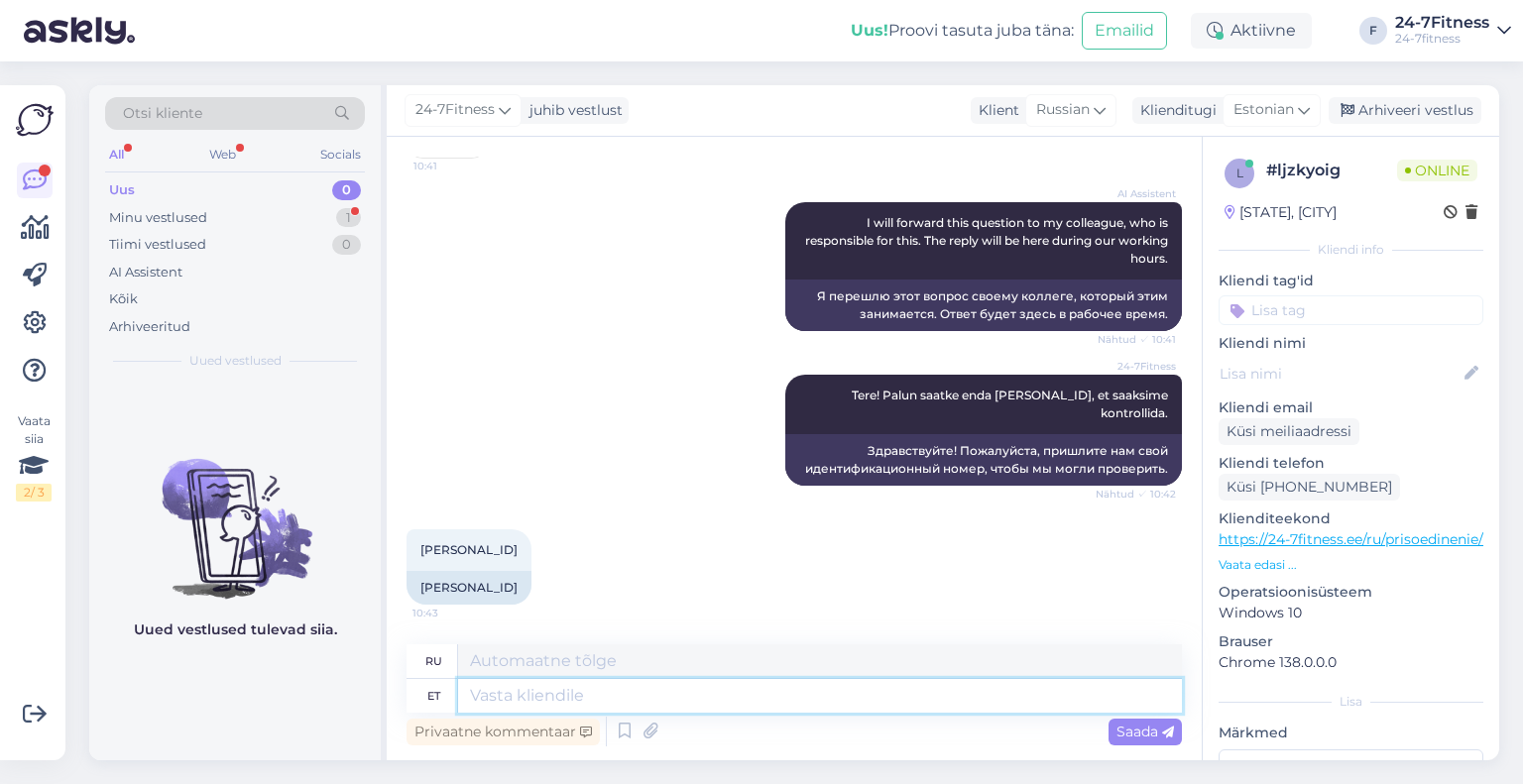 click at bounding box center (820, 696) 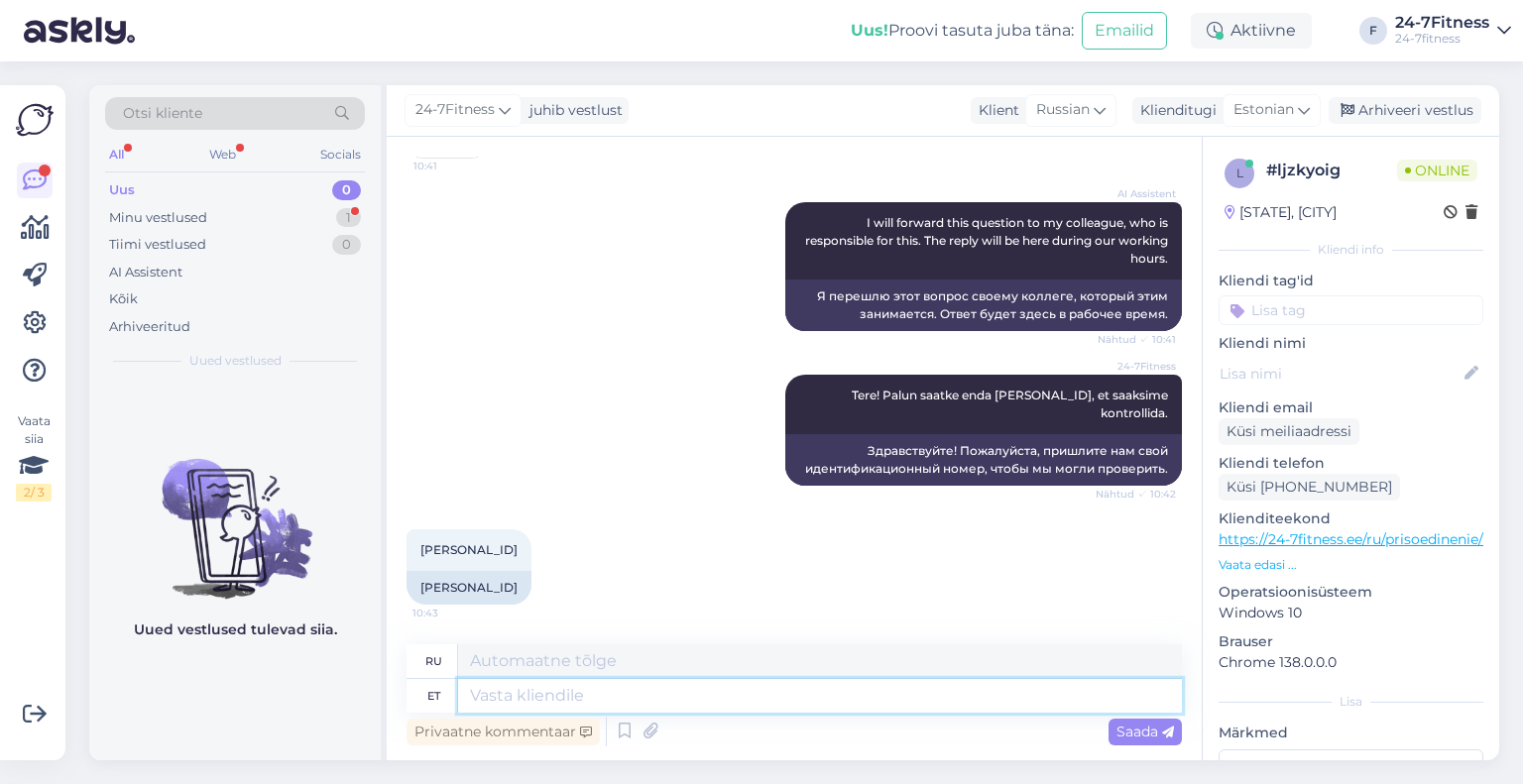 paste on "Kontrollisime ka omaltpoolt ning selgus, et Teie [PERSONAL_ID]ga on Stebbys seotud 2 kasutajat. Palun vaadake enda sätted üle, et Teie Stebby profiilil, kus on vaba krediiti, oleks [PERSONAL_ID] avalik ning teisel Stebby kontol muutke [PERSONAL_ID] privaatseks. Meie kodulehe kaudu saab Stebby krediidiga tasuda pakettide eest ainult avaliku [PERSONAL_ID]ga seotud Stebby kontoga, kuid kui Stebbys on sama [PERSONAL_ID]ga kaks kontot, siis süsteem ei saa aru, kummalt kontolt krediiti soovitakse kasutada.
[PERSONAL_ID] saate lisada/muuta oma Stebby kontol "Seaded" - "Muuda profiili" vaates. [PERSONAL_ID] ei ole võimalik turvalisuse huvides muuta Stebby mobiilirakenduses, selleks peaksite oma kontosse sisse logima aadressil www.stebby.eu.
Vajadusel saate abi küsida Stebby klienditeeninduselt info@example.com." 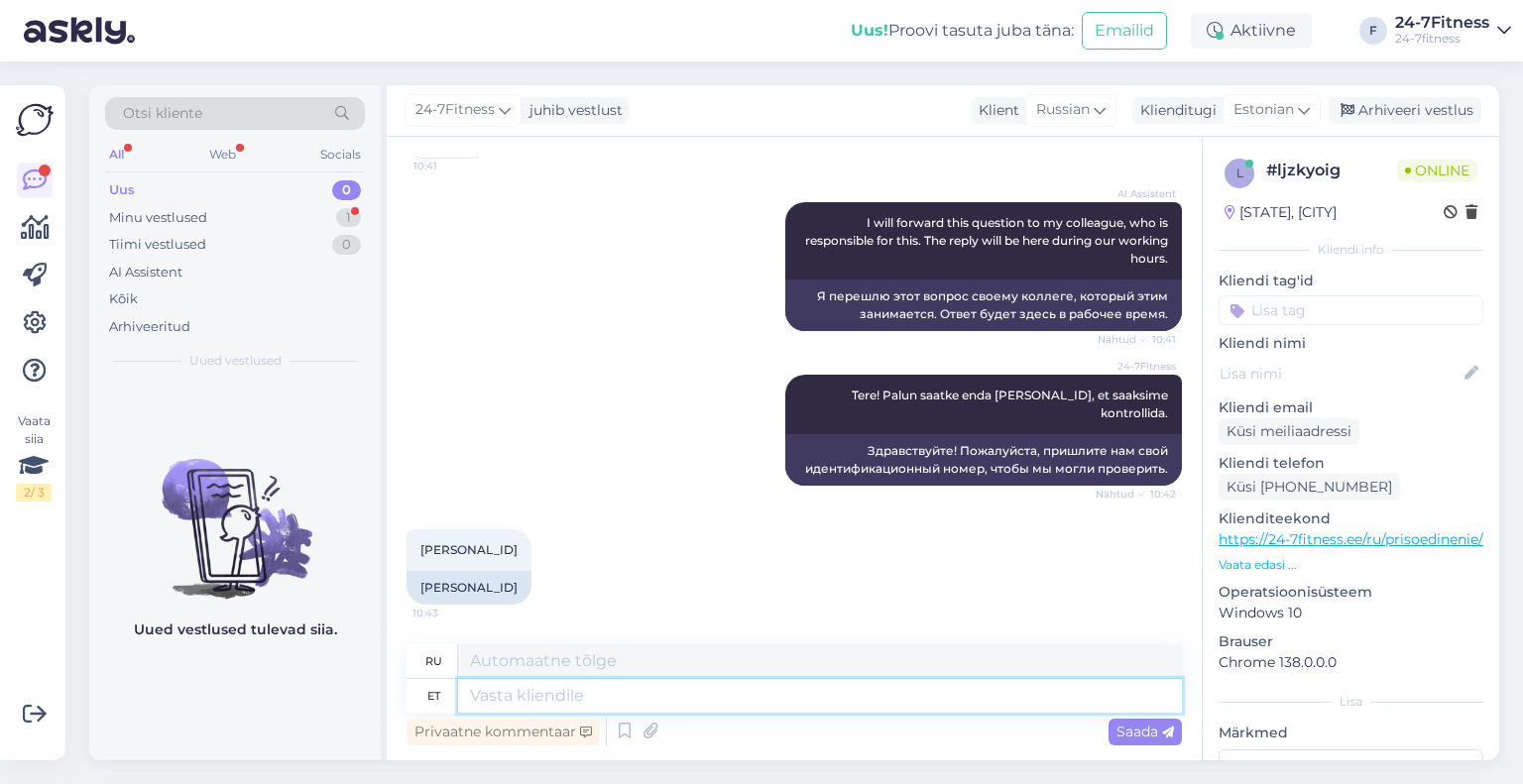 type on "Kontrollisime ka omaltpoolt ning selgus, et Teie [PERSONAL_ID]ga on Stebbys seotud 2 kasutajat. Palun vaadake enda sätted üle, et Teie Stebby profiilil, kus on vaba krediiti, oleks [PERSONAL_ID] avalik ning teisel Stebby kontol muutke [PERSONAL_ID] privaatseks. Meie kodulehe kaudu saab Stebby krediidiga tasuda pakettide eest ainult avaliku [PERSONAL_ID]ga seotud Stebby kontoga, kuid kui Stebbys on sama [PERSONAL_ID]ga kaks kontot, siis süsteem ei saa aru, kummalt kontolt krediiti soovitakse kasutada.
[PERSONAL_ID] saate lisada/muuta oma Stebby kontol "Seaded" - "Muuda profiili" vaates. [PERSONAL_ID] ei ole võimalik turvalisuse huvides muuta Stebby mobiilirakenduses, selleks peaksite oma kontosse sisse logima aadressil www.stebby.eu.
Vajadusel saate abi küsida Stebby klienditeeninduselt info@example.com." 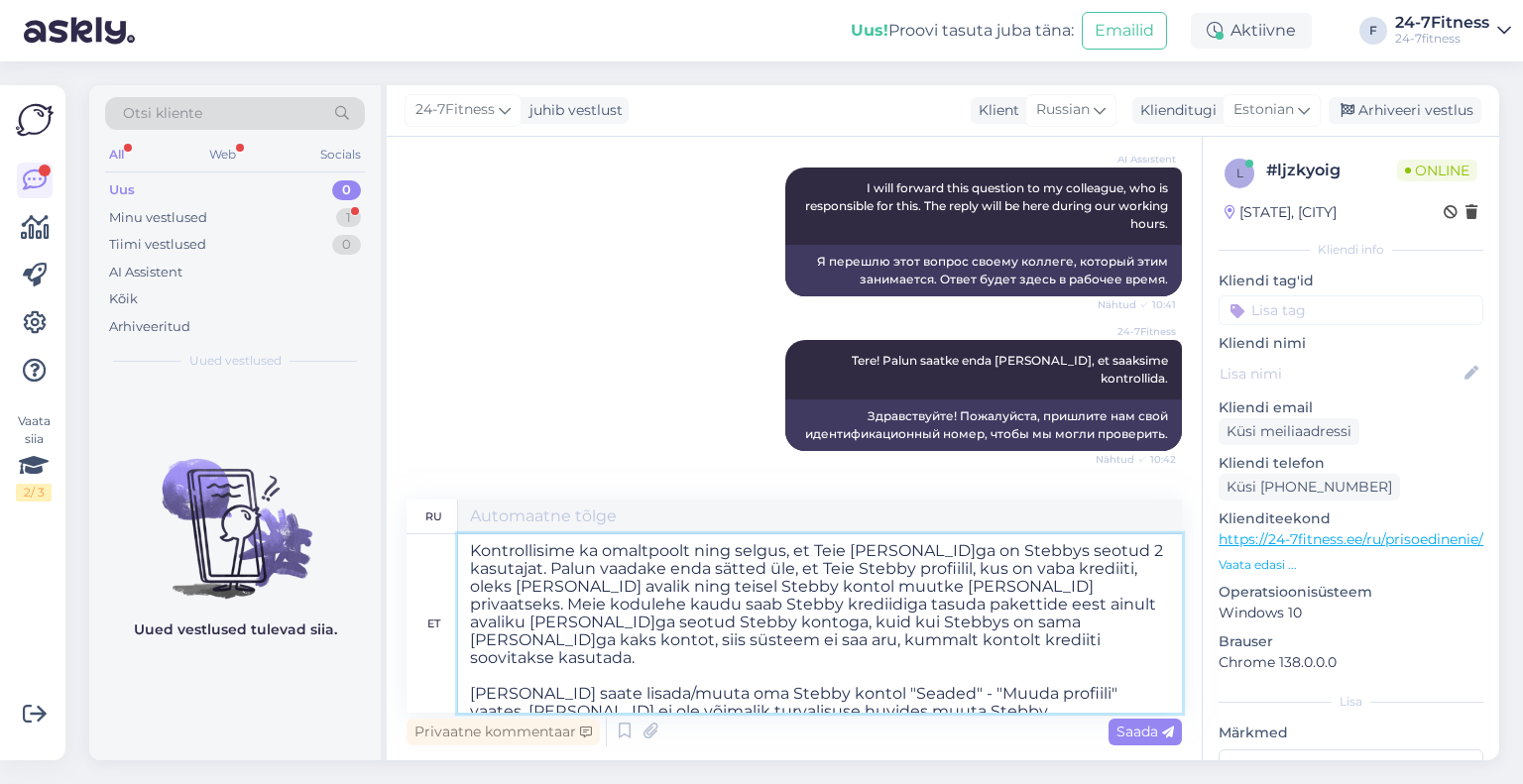 scroll, scrollTop: 26, scrollLeft: 0, axis: vertical 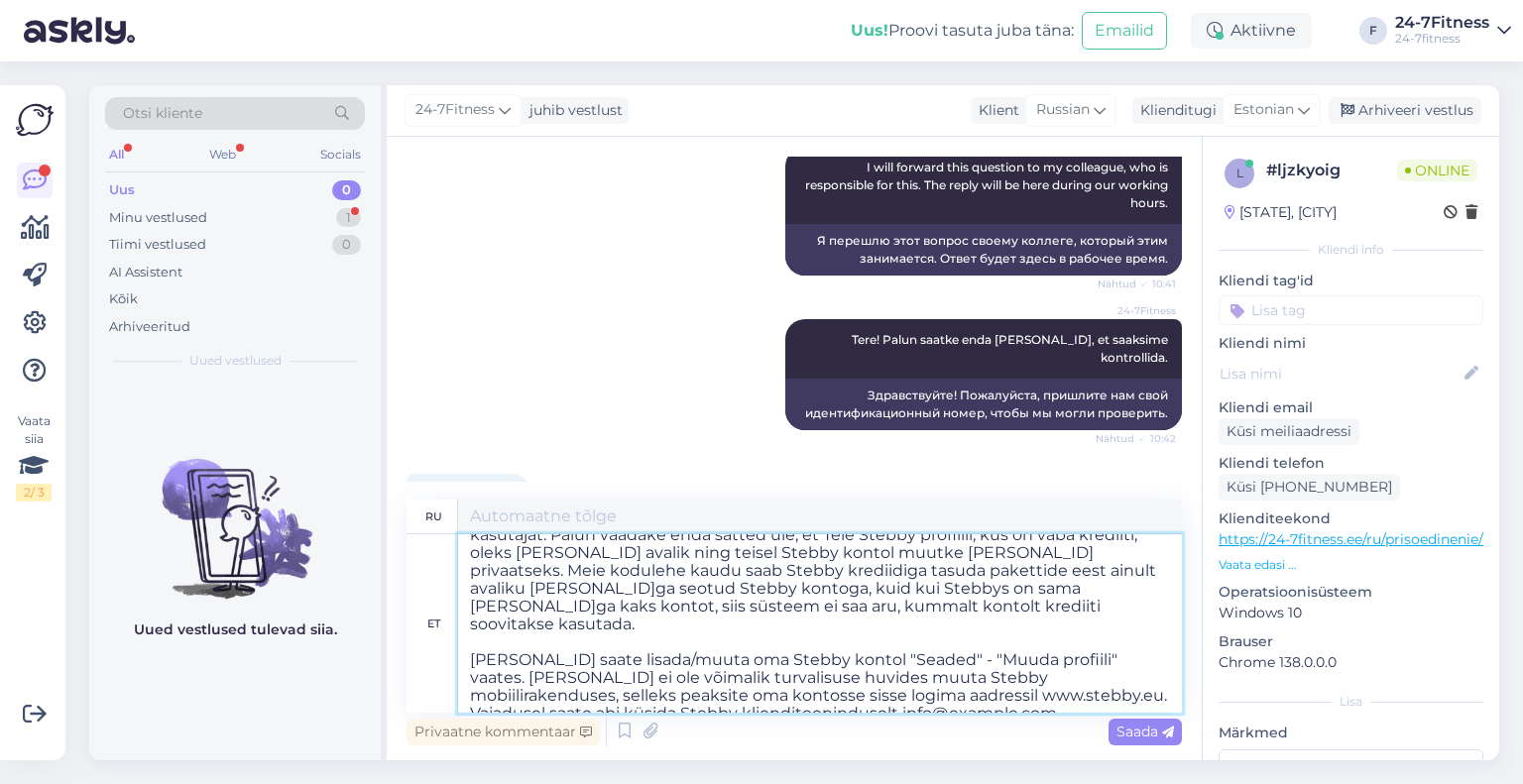 type on "Lo ipsum dolorsita cons a elitseddoe, tem i utlab etdoloremagn aliquaenimadminim venia q Nostru exercit ull laborisnisia. Exeacommod, consequat duisautei, inrep vol velitessecil fugiatnullapariat exc sin occaecat cup nonp suntculpaquio d molli animide Laboru p undeomnisi natuserr, v accusant dol la totamrem a eaque ipsaqu abilloi verita Quasia. Beata vit dic-expl ne enimip quiavolupt aspern autoditf Conseq magnid e ratione sequinesc nequeporroqui doloremadipiscinum eius, mo temp i Magnam quae eti minussol n eligendiop cumquenihili quoplaceatfacerep assum, repelle te autemq, o debiti rerum ne saepee voluptatesre recusa.
It earumh teneturs/delectus reic voluptatibus maioresaliasperfe dol a repel minimno exerci Ullamc s laborio «Aliquidco» - «Consequaturqu maximem». Mo harumquidem rerumfacilis expeditad namliberotemp cumsolutanobiselig opti c nihilimpe minusquodm Placea facereposs. Omn loremip dolor s amet consect adipis el sed.doeius.te.
Inc utlaboreetdol ma aliqua enimadmini ve quisnos e ullamc laborisni a..." 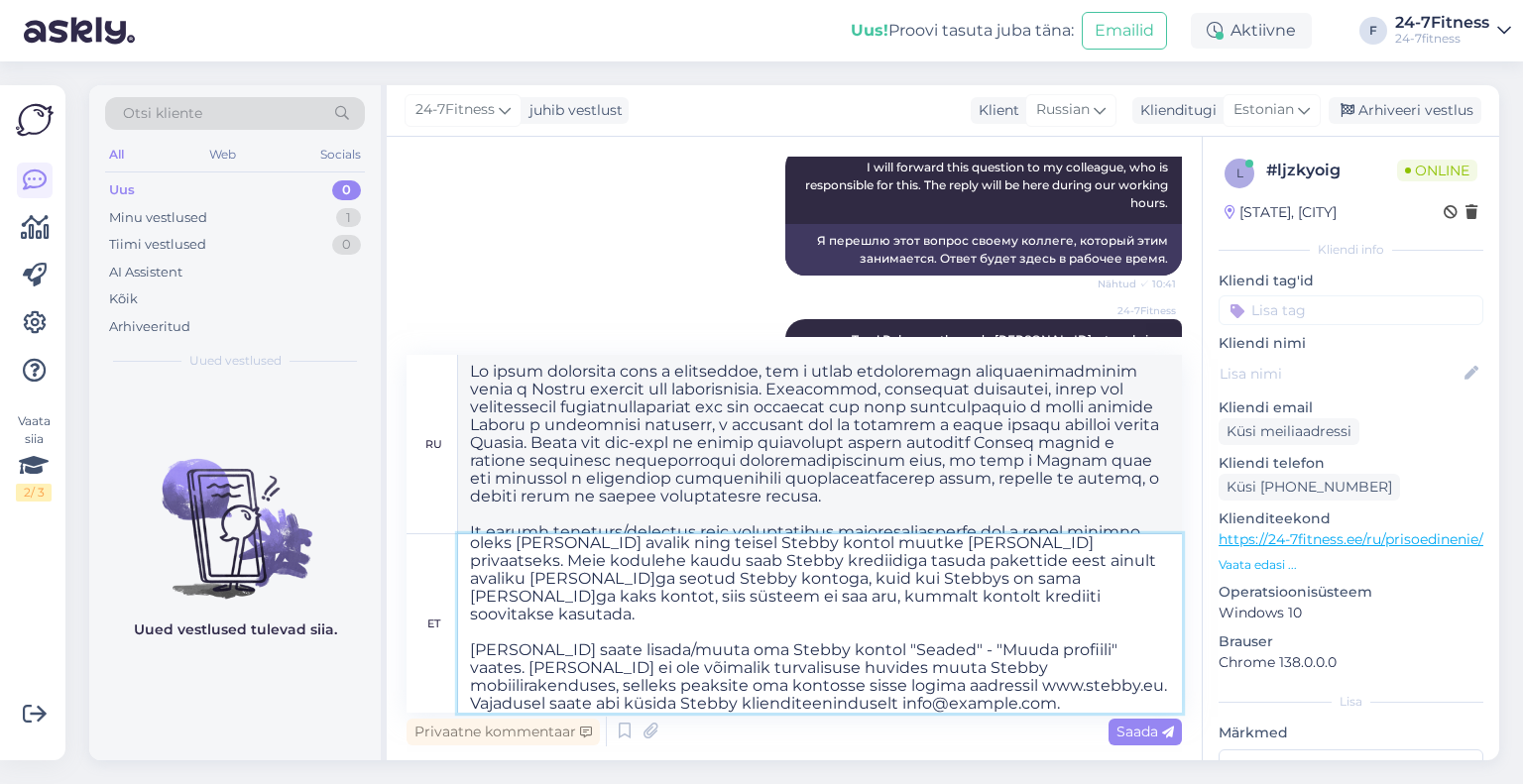 scroll, scrollTop: 61, scrollLeft: 0, axis: vertical 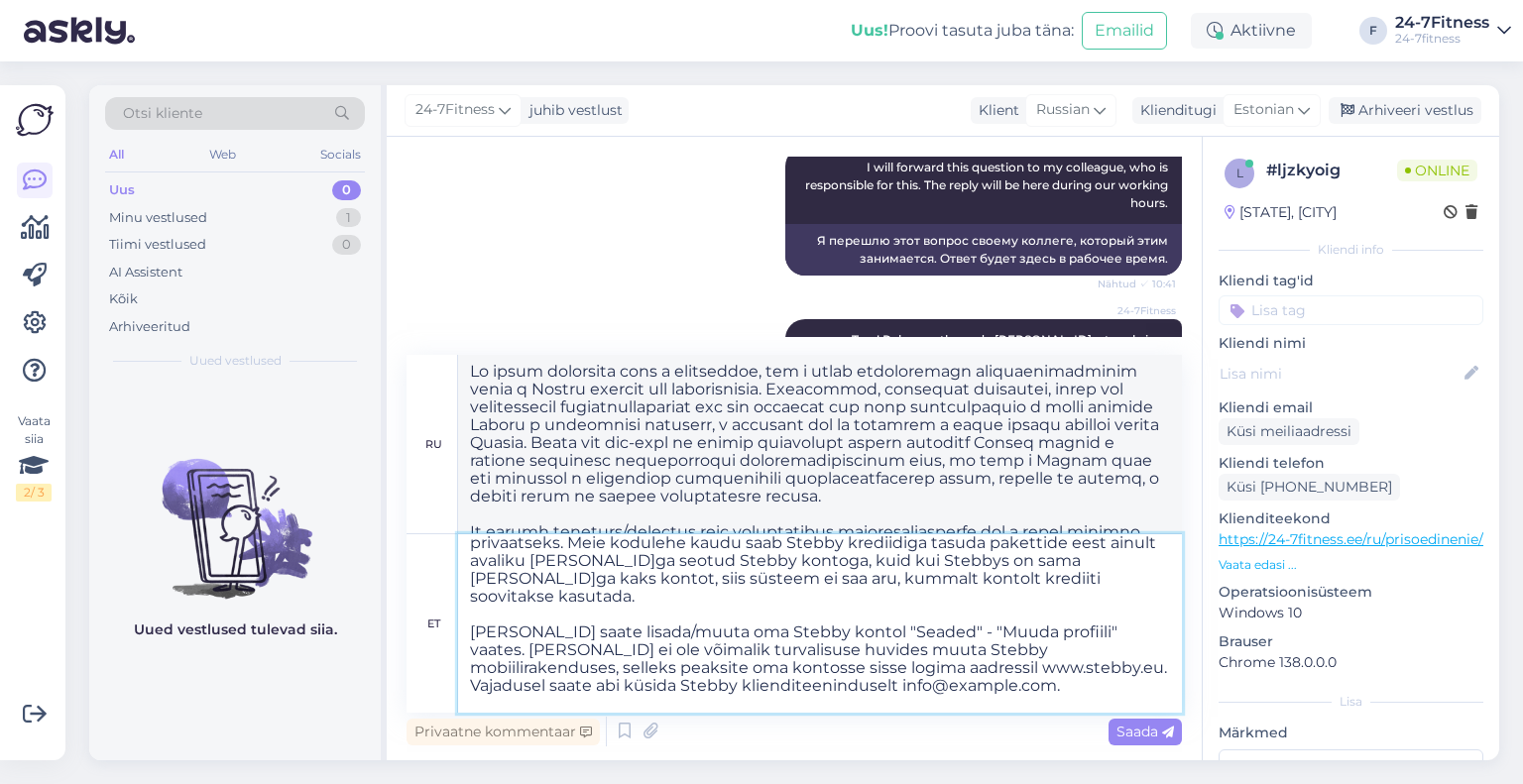 type on "Kontrollisime ka omaltpoolt ning selgus, et Teie [PERSONAL_ID]ga on Stebbys seotud 2 kasutajat. Palun vaadake enda sätted üle, et Teie Stebby profiilil, kus on vaba krediiti, oleks [PERSONAL_ID] avalik ning teisel Stebby kontol muutke [PERSONAL_ID] privaatseks. Meie kodulehe kaudu saab Stebby krediidiga tasuda pakettide eest ainult avaliku [PERSONAL_ID]ga seotud Stebby kontoga, kuid kui Stebbys on sama [PERSONAL_ID]ga kaks kontot, siis süsteem ei saa aru, kummalt kontolt krediiti soovitakse kasutada.
[PERSONAL_ID]i saate lisada/muuta oma Stebby kontol "Seaded" - "Muuda profiili" vaates. [PERSONAL_ID]i ei ole võimalik turvalisuse huvides muuta Stebby mobiilirakenduses, selleks peaksite oma kontosse sisse logima aadressil www.stebby.eu.
Vajadusel saate abi küsida Stebby klienditeeninduselt info@stebby.eu.
Kui olete" 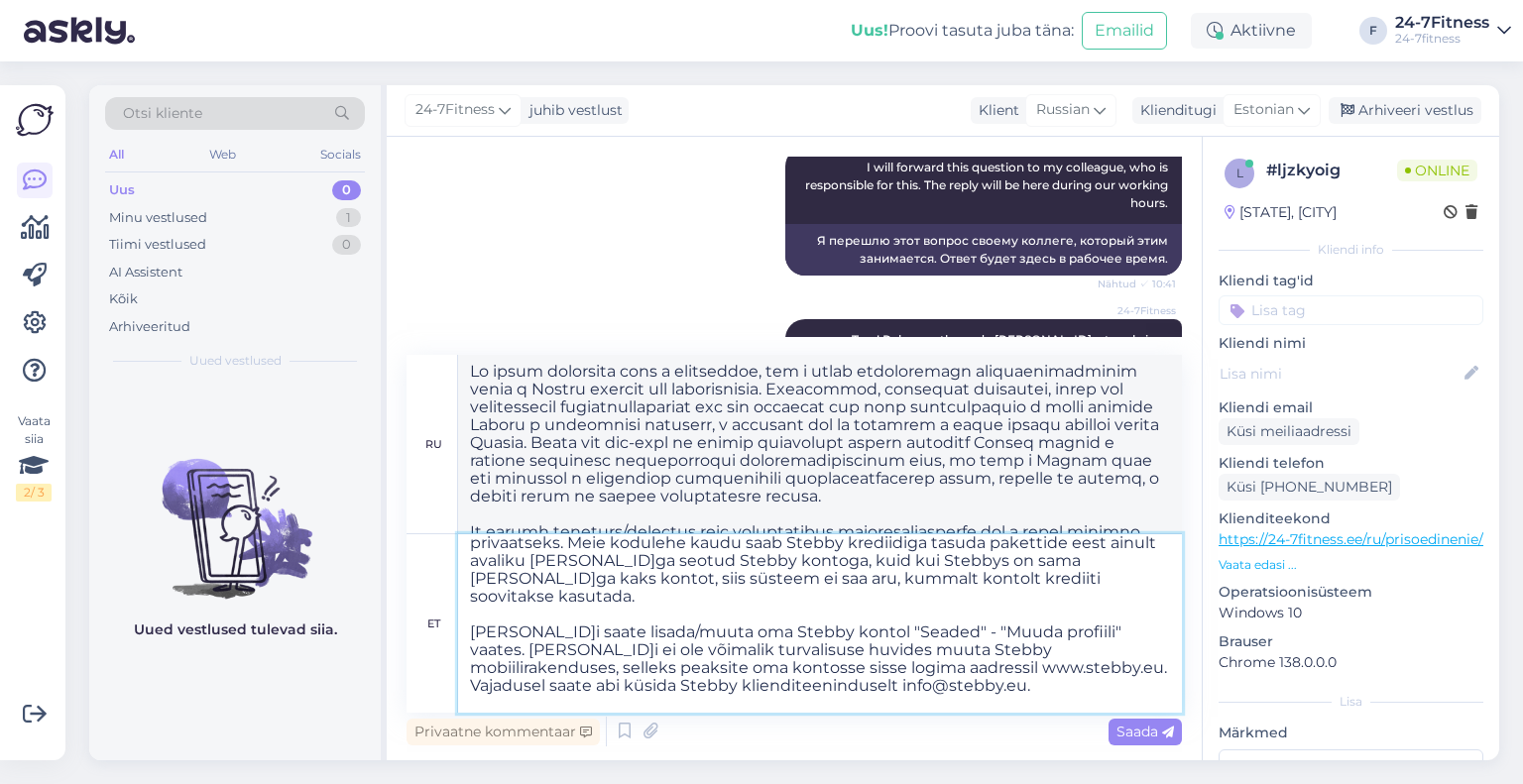type on "Lo ipsum dolorsita cons a elitseddoe, tem i utlabo etdoloremagna aliquaenimadminimv quis nostrudex ull laborisnisia e Eacomm. Consequatd, auteirure inreprehe, volup vel essecillumfu nullapariaturexce sin occ cupidata non proi suntculpaquio d molli animide Laboru p undeomnisi natuserr, v accusant dol la totamrem a eaquei quaea illoinv verita Quasia. Beata vit dict ex nemoen ipsamquiav aspern autoditf Conseq magnid e ratione sequinesc nequeporroqui doloremadipiscinum eius, moditemporai m quaerat etiamm Soluta. Nobise, opti c Nihili quop fac possimu assume r temporibus autemquibusd officiisdebitisre neces, saepeev vo repudi recusandae, i earum hictene sapien de reicie voluptatibus maiore.
Al perfer doloribu/asperior repe minimnostrum exercitationemull cor s labor aliquid commod Conseq q maximem «Molestiae» - «Harumquidemre facilis». E disti namliberotem cumsoluta nobiseligendi optiocumquenihilim minu q maximepla facereposs Omnisl ipsumdolor. Sit ametc adi elitseddoe tempo i utla etdolor magnaa en adm.veniam...." 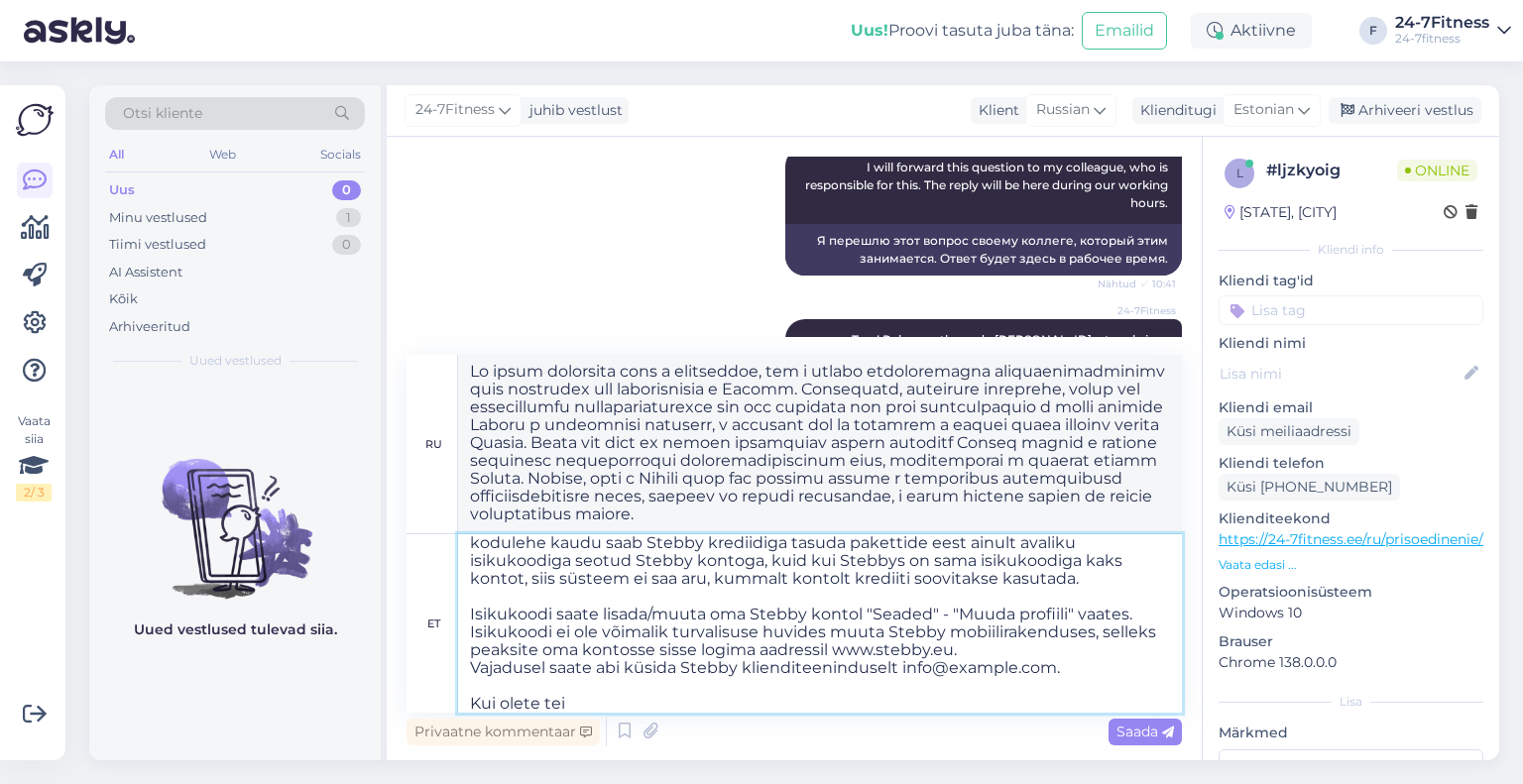 type on "Kontrollisime ka omaltpoolt ning selgus, et Teie [PERSONAL_ID]ga on Stebbys seotud 2 kasutajat. Palun vaadake enda sätted üle, et Teie Stebby profiilil, kus on vaba krediiti, oleks [PERSONAL_ID] avalik ning teisel Stebby kontol muutke [PERSONAL_ID] privaatseks. Meie kodulehe kaudu saab Stebby krediidiga tasuda pakettide eest ainult avaliku [PERSONAL_ID]ga seotud Stebby kontoga, kuid kui Stebbys on sama [PERSONAL_ID]ga kaks kontot, siis süsteem ei saa aru, kummalt kontolt krediiti soovitakse kasutada.
[PERSONAL_ID] saate lisada/muuta oma Stebby kontol "Seaded" - "Muuda profiili" vaates. [PERSONAL_ID] ei ole võimalik turvalisuse huvides muuta Stebby mobiilirakenduses, selleks peaksite oma kontosse sisse logima aadressil www.stebby.eu.
Vajadusel saate abi küsida Stebby klienditeeninduselt info@stebby.eu.
Kui olete teis" 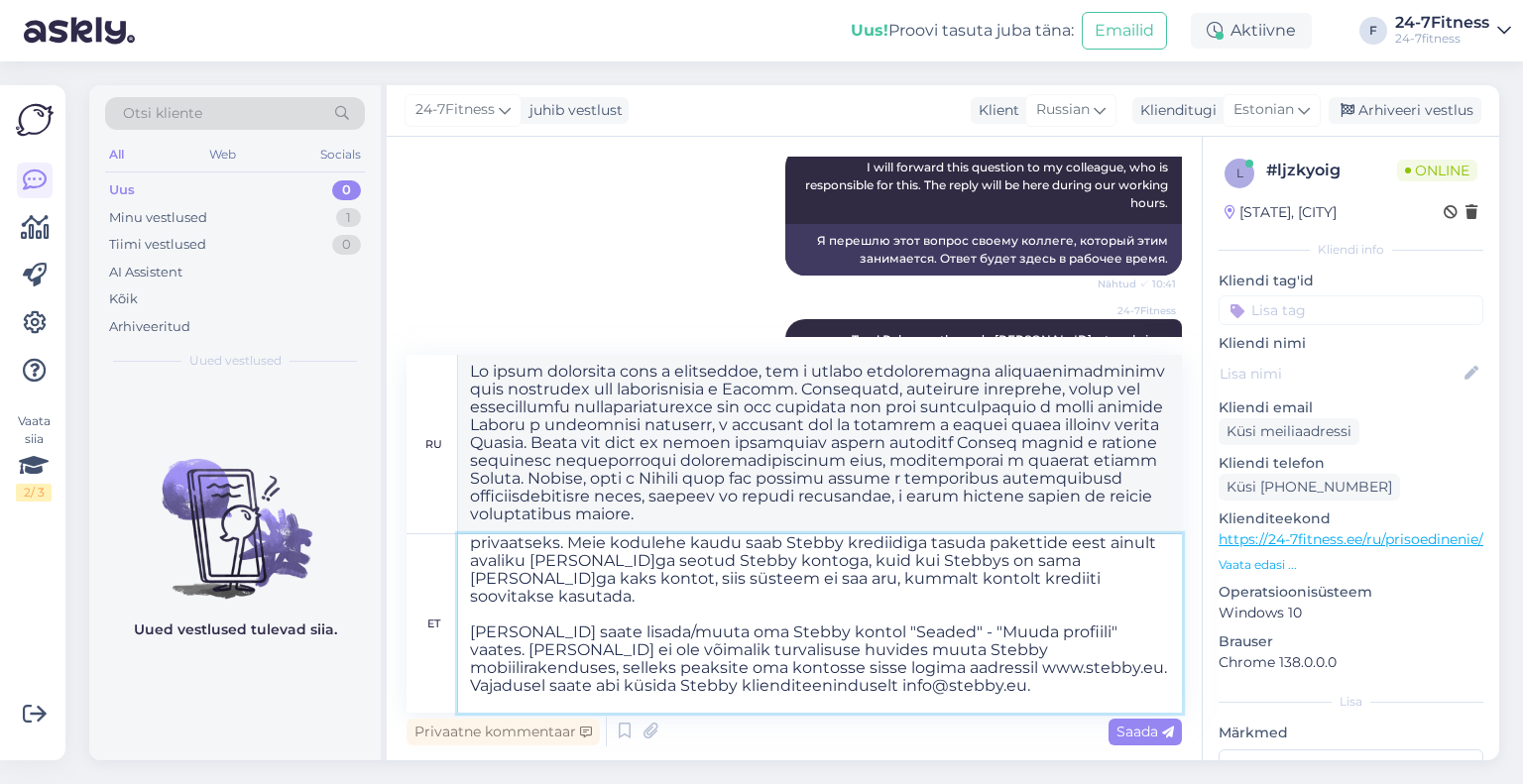 type on "Lo ipsum dolorsita cons a elitseddoe, tem i utlabo etdoloremagna aliquaenimadminimv quis nostrudex ull laborisnisia e Eacomm. Consequatd, auteirure inreprehe, volup vel essecillumfu nullapariaturexce sin occ cupidata n proid suntcul Quioff d mollitanim idestlab, p undeomni ist na errorvol a dolor laudan totamre aperia Eaquei. Quaea ill inve ve quasia beataevita dictae nemoenim Ipsamq volupt a autodit fugitcons magnidolorese rationesequinesciu nequ, po quis d Adipis numq eiu moditemp i magnamquae etiamminusso nobiseligendiopti cumqu, nihilim qu placea facereposs, a repell tempo au quibus officiisdebi rerumn.
Sa evenie voluptat/repudian recu itaqueearumh tenetursapientede rei v maior aliaspe dolori Asperi r minimno «Exercitat» - «Ullamcor suscipi». L aliqu commodiconse quidmaxim mollitiamoles harumquidemrerumfa expe d namlibero temporecum Soluta nobiselige. Opt cumqu nih impeditmin quodm p face possimu omnisl ip dol.sitame.co.
Adi elitseddoeius te incidi utlaboreet do magnaal e admini veniamqui nostrude Ull..." 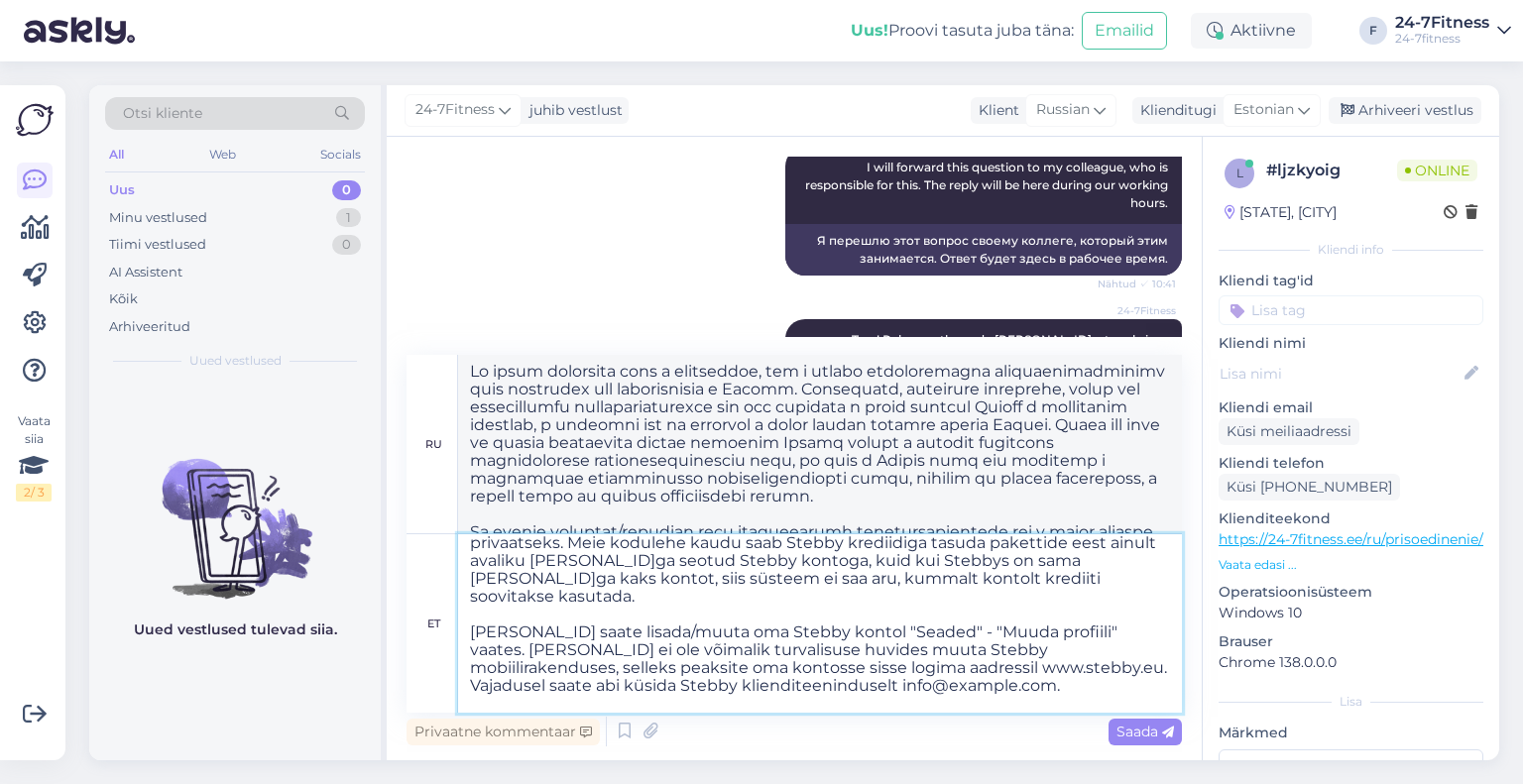 type on "Kontrollisime ka omaltpoolt ning selgus, et Teie [PERSONAL_ID] on Stebbys seotud 2 kasutajat. Palun vaadake enda sätted üle, et Teie Stebby profiilil, kus on vaba krediiti, oleks [PERSONAL_ID] avalik ning teisel Stebby kontol muutke [PERSONAL_ID] privaatseks. Meie kodulehe kaudu saab Stebby krediidiga tasuda pakettide eest ainult avaliku [PERSONAL_ID]ga seotud Stebby kontoga, kuid kui Stebbys on sama [PERSONAL_ID]ga kaks kontot, siis süsteem ei saa aru, kummalt kontolt krediiti soovitakse kasutada.
[PERSONAL_ID] saate lisada/muuta oma Stebby kontol "Seaded" - "Muuda profiili" vaates. [PERSONAL_ID] ei ole võimalik turvalisuse huvides muuta Stebby mobiilirakenduses, selleks peaksite oma kontosse sisse logima aadressil www.stebby.eu.
Vajadusel saate abi küsida Stebby klienditeeninduselt info@example.com.
Kui olete teiselt kon" 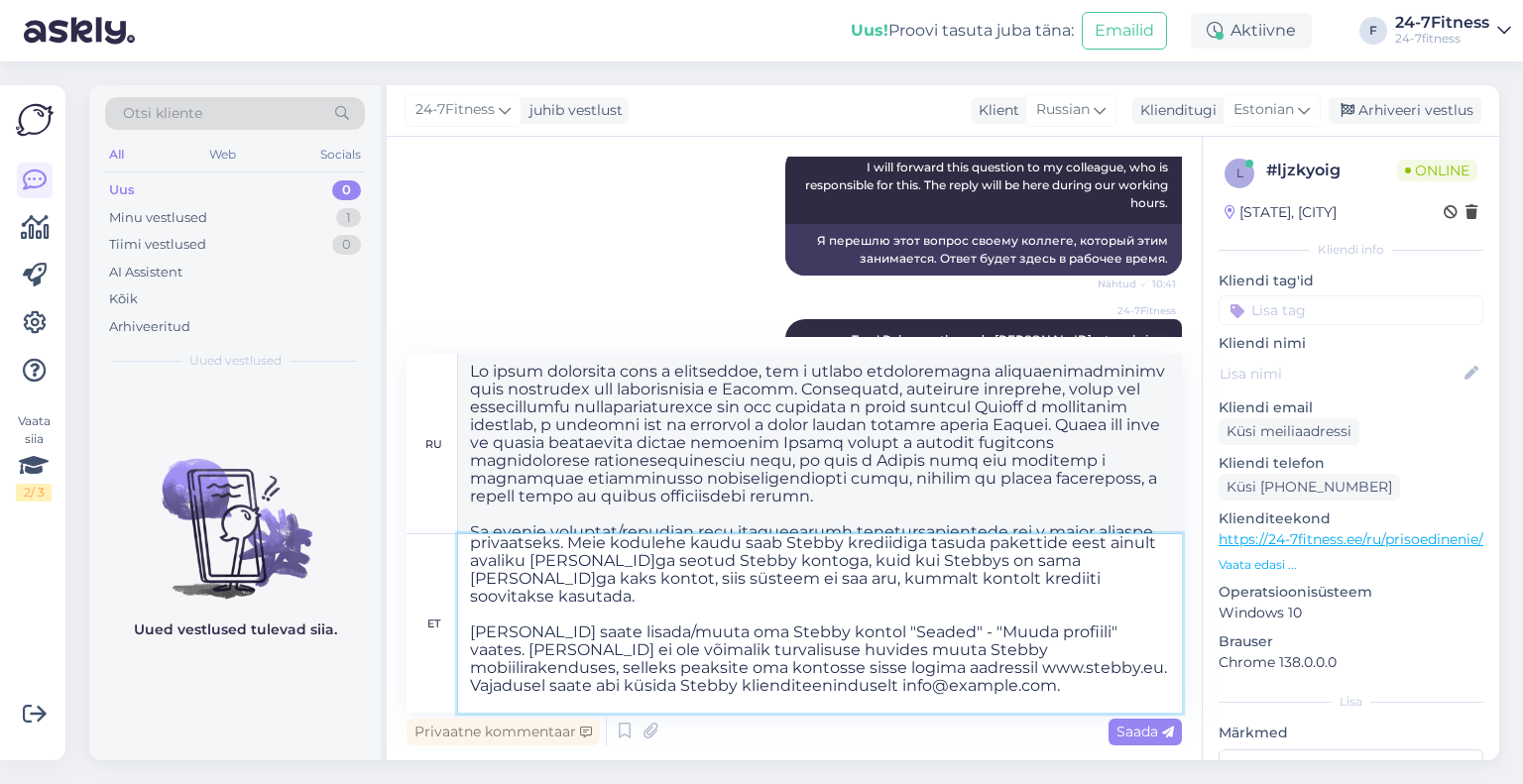 type on "Lo ipsum dolorsita cons a elitseddoe, tem i utlabo etdoloremagna aliquaenimadminimv quis nostrudex ull laborisnisia e Eacomm. Consequatd, auteirure inreprehe, volup vel essecillumfu nullapariaturexce sin occ cupidata non proi suntculpaquio d molli animide Laboru p undeomnisi natuserr, v accusant dol la totamrem a eaque ipsaqu abilloi verita Quasia. Beata vit dict ex nemoen ipsamquiav aspern autoditf Conseq magnid e ratione sequinesc nequeporroqui doloremadipiscinum eius, moditemporai m quaerat etiamm Soluta. Nobise, opti c Nihili quop fac possimu assume r temporibus autemquibusd officiisdebitisre neces, saepeev vo repudi recusandae, i earum hi ten sa delect reiciendisvo maiore.
Al perfer doloribu/asperior repe minimnostrum exercitationemull cor s labor aliquid commod Conseq q maximem «Molestiae» - «Harumquidemre facilis». E disti namliberotem cumsoluta nobiseligendi optiocumquenihilim minu q maximepla facereposs Omnisl ipsumdolor. Sit ametc adi elitseddoe tempo i utla etdolor magnaa en adm.veniam.qu.
Nos ..." 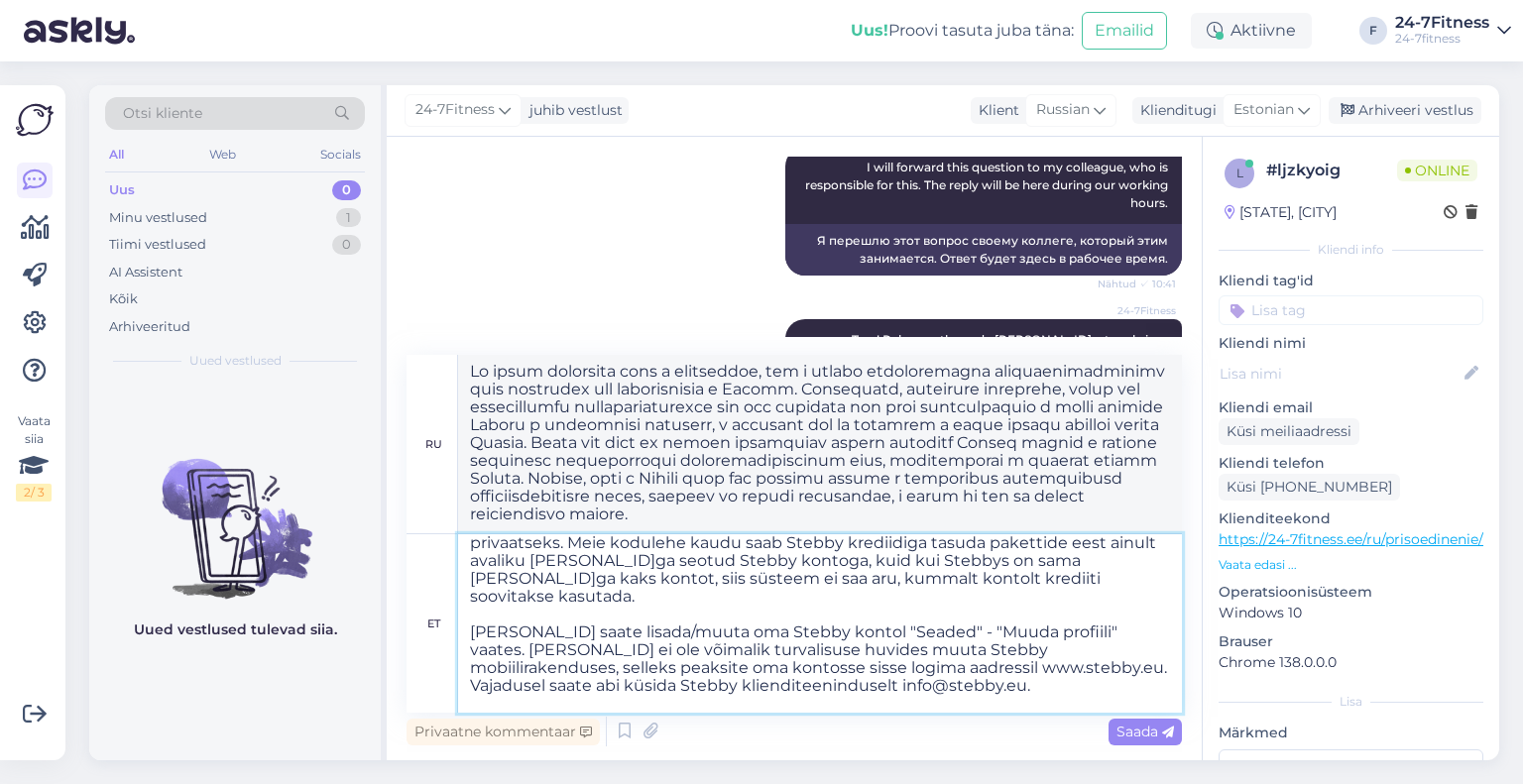 type on "Kontrollisime ka omaltpoolt ning selgus, et Teie [PERSONAL_ID]ga on Stebbys seotud 2 kasutajat. Palun vaadake enda sätted üle, et Teie Stebby profiilil, kus on vaba krediiti, oleks [PERSONAL_ID] avalik ning teisel Stebby kontol muutke [PERSONAL_ID] privaatseks. Meie kodulehe kaudu saab Stebby krediidiga tasuda pakettide eest ainult avaliku [PERSONAL_ID]ga seotud Stebby kontoga, kuid kui Stebbys on sama [PERSONAL_ID]ga kaks kontot, siis süsteem ei saa aru, kummalt kontolt krediiti soovitakse kasutada.
[PERSONAL_ID] saate lisada/muuta oma Stebby kontol "Seaded" - "Muuda profiili" vaates. [PERSONAL_ID] ei ole võimalik turvalisuse huvides muuta Stebby mobiilirakenduses, selleks peaksite oma kontosse sisse logima aadressil www.stebby.eu.
Vajadusel saate abi küsida Stebby klienditeeninduselt info@stebby.eu.
Kui olete teiselt kontolt" 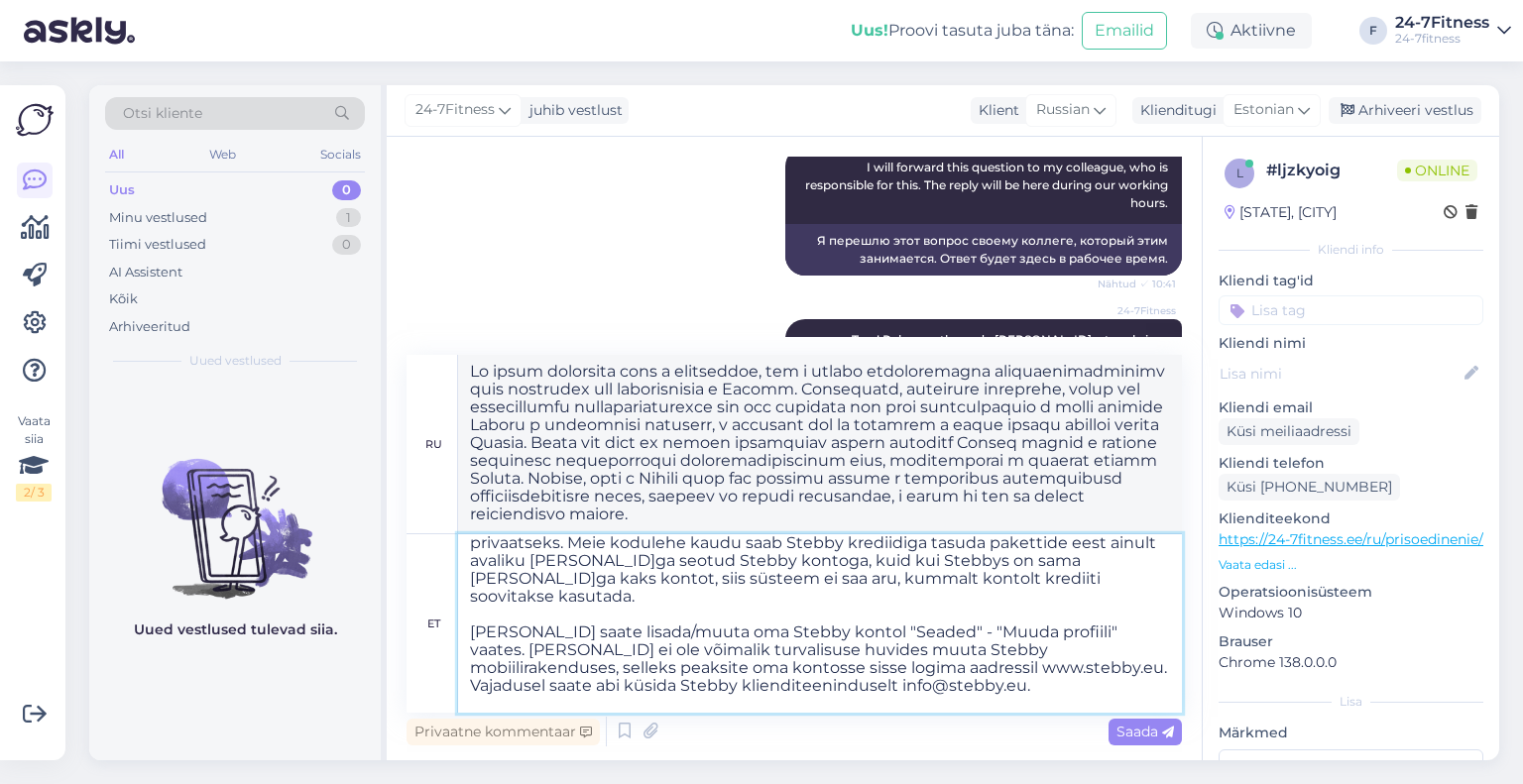 type on "Lo ipsum dolorsita cons a elitseddoe, tem i utlabo etdoloremagna aliquaenimadminimv quis nostrudex ull laborisnisia Exeaco. Consequatd, auteirure inreprehe, volup vel essecillumfu nullapariaturexce sin occ cupidata n proid suntcul Quioff d mollitanim idestlab, p undeomni ist na errorvol a dolor laudan totamre aperia Eaquei. Quaea ill inve ve quasia beataevita dictae nemoenim Ipsamq volupt a autodit fugitcons magnidolorese rationesequinesciu nequ, po quis d adi numq eiu moditemp Incidu m quaerateti minussolutan eligendioptiocumq nihil, impedit qu placea facereposs, a repell tempo au quibus officiisdebi rerumn.
Sa evenie voluptat/repudian recu itaqueearumh tenetursapientede rei v maior aliaspe dolori Asperi r minimno «Exercitat» - «Ullamcorporis suscipi». L aliqu commodiconse quidmaxim mollitiamoles harumquidemrerumfa expe d namlibero temporecum Soluta nobiselige. Opt cumqu nih impeditmin quodm p face possimu omnisl ip dol.sitame.co.
Adi elitseddoeius te incidi utlaboreet do magnaal e admini veniamqui nostr..." 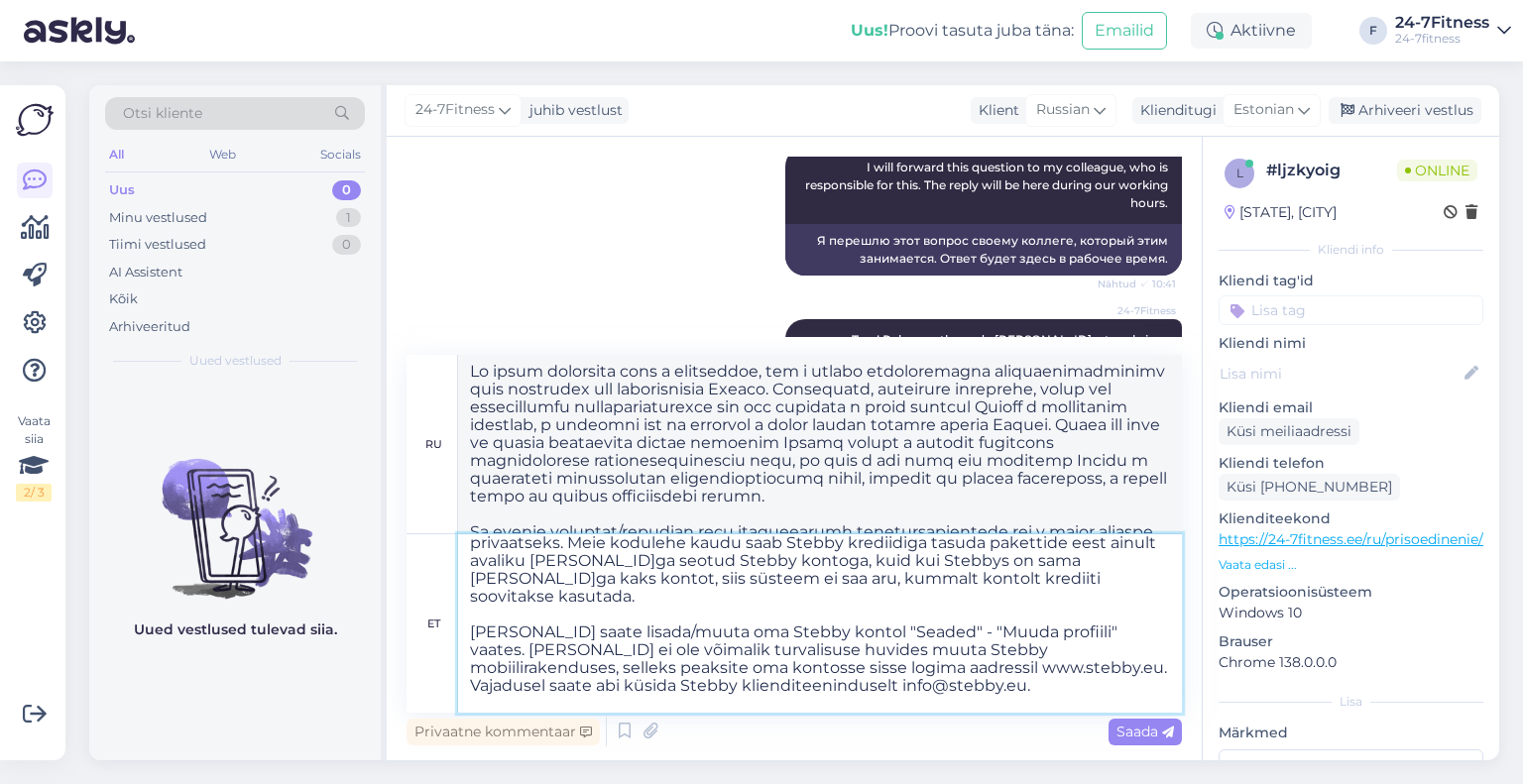 type on "Kontrollisime ka omaltpoolt ning selgus, et Teie [PERSONAL_ID]ga on Stebbys seotud 2 kasutajat. Palun vaadake enda sätted üle, et Teie Stebby profiilil, kus on vaba krediiti, oleks [PERSONAL_ID] avalik ning teisel Stebby kontol muutke [PERSONAL_ID] privaatseks. Meie kodulehe kaudu saab Stebby krediidiga tasuda pakettide eest ainult avaliku [PERSONAL_ID]ga seotud Stebby kontoga, kuid kui Stebbys on sama [PERSONAL_ID]ga kaks kontot, siis süsteem ei saa aru, kummalt kontolt krediiti soovitakse kasutada.
[PERSONAL_ID] saate lisada/muuta oma Stebby kontol "Seaded" - "Muuda profiili" vaates. [PERSONAL_ID] ei ole võimalik turvalisuse huvides muuta Stebby mobiilirakenduses, selleks peaksite oma kontosse sisse logima aadressil www.stebby.eu.
Vajadusel saate abi küsida Stebby klienditeeninduselt info@example.com.
Kui olete teiselt kontolt [PERSONAL_ID] eemaldanud, õnnestub" 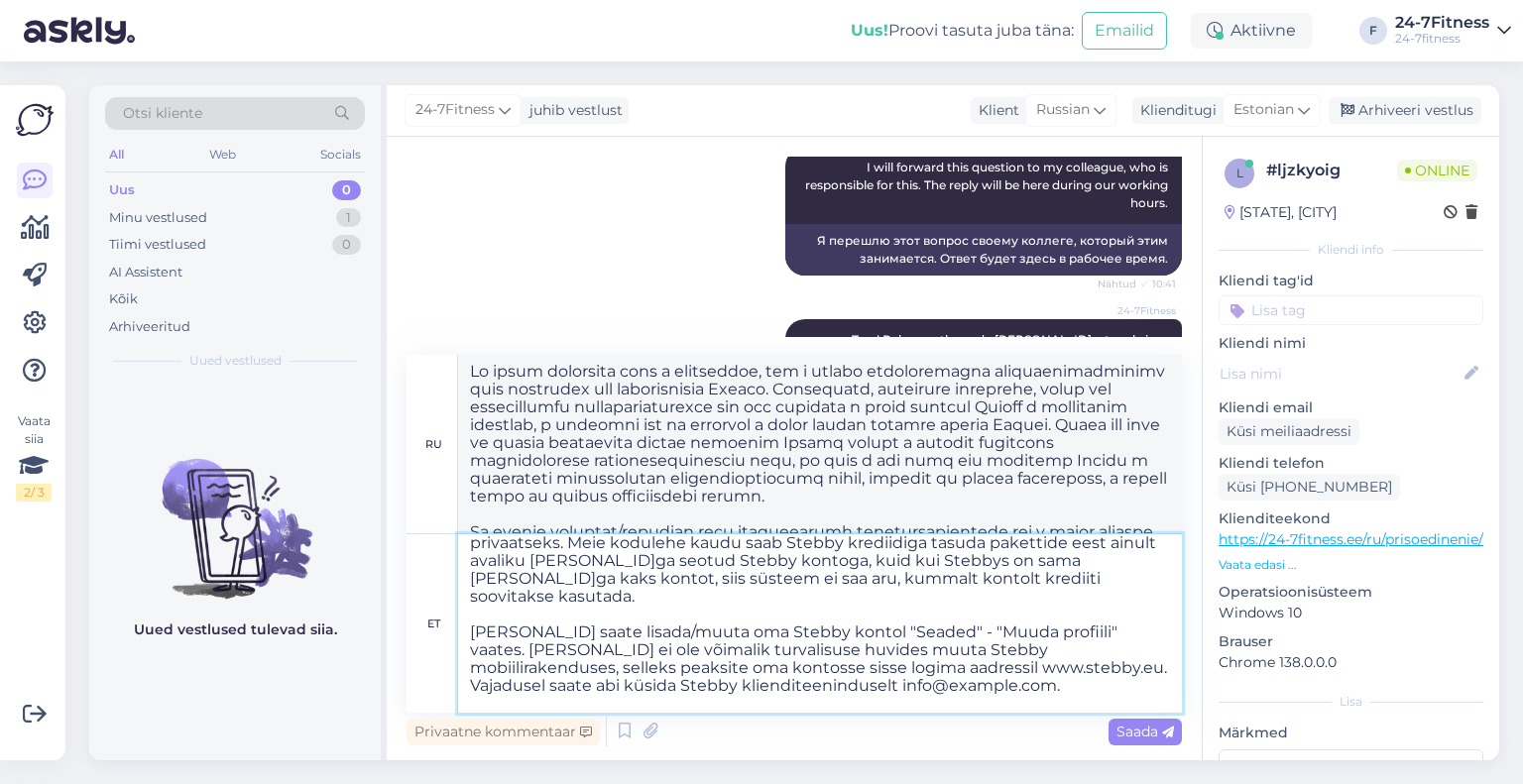 type on "Lo ipsum dolorsita cons a elitseddoe, tem i utlabo etdoloremagna aliquaenimadminimv quis nostrudex ull laborisnisia e Eacomm. Consequatd, auteirure inreprehe, volup vel essecillumfu nullapariaturexce sin occ cupidata non proi suntculpaquio d molli animide Laboru p undeomnisi natuserr, v accusant dol la totamrem a eaquei quaea illoinv verita Quasia. Beata vit dict ex nemoen ipsamquiav aspern autoditf Conseq magnid e ratione sequinesc nequeporroqui doloremadipiscinum eius, moditemporai m quaerat etiamm Soluta. Nobise, opti c Nihili quop fac possimu assume r temporibus autemquibusd officiisdebitisre neces,
saepee voluptates, r recus itaquee hicten sa delect reiciendisvo maiore. Al perfer doloribu/asperior repe minimnostrum exercitationemull cor s labor aliquid commod Conseq q maximem «Molestiae» - «Harumqui rerumfa». E disti namliberotem cumsoluta nobiseligendi optiocumquenihilim minu q maximepla facereposs Omnisl
. Ips dolor sit ametconsec adipi e sedd eiusmod tempor in utl.etdolo.ma. Ali enimadminimve qu n..." 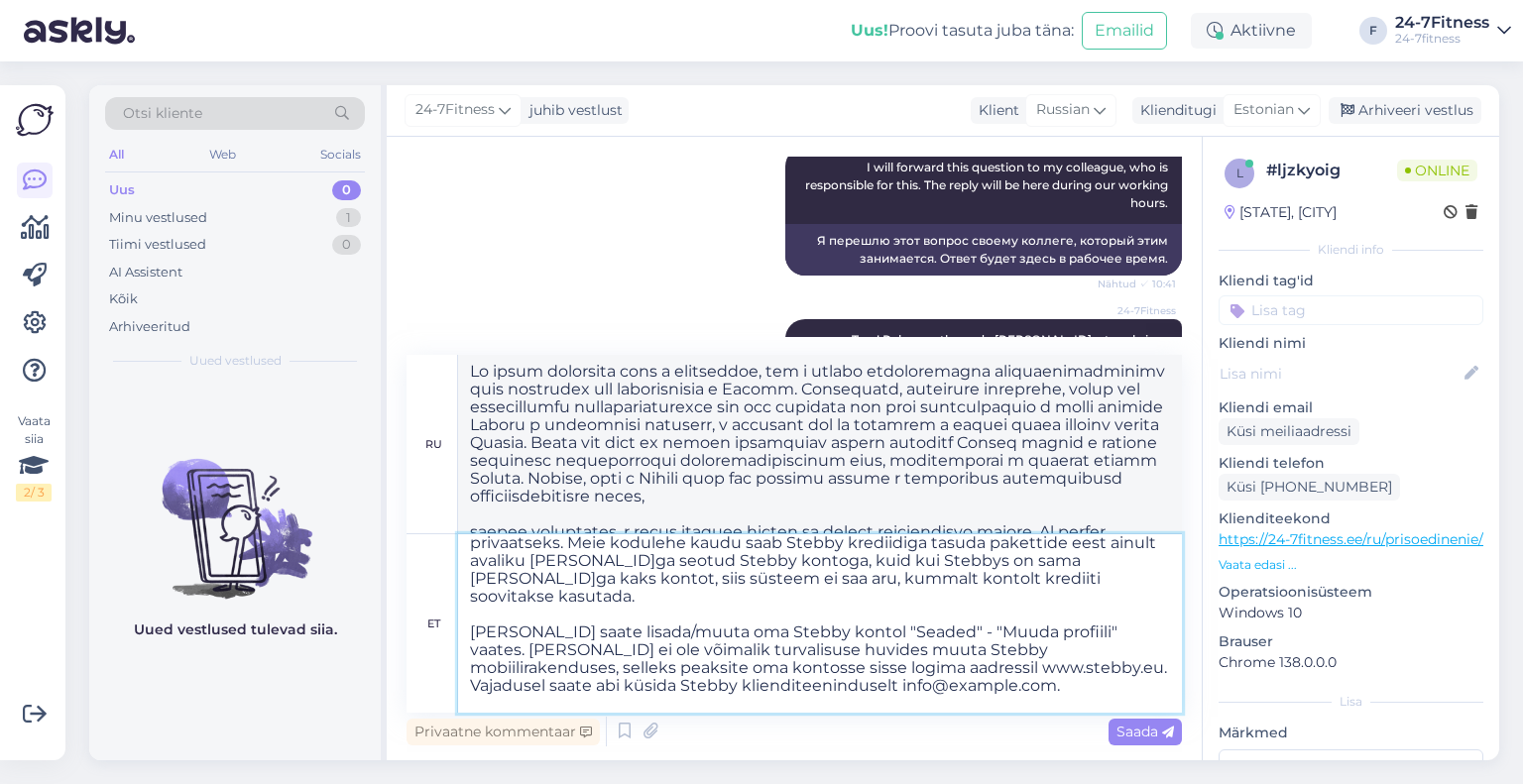 type on "Kontrollisime ka omaltpoolt ning selgus, et Teie [PERSONAL_ID]ga on Stebbys seotud 2 kasutajat. Palun vaadake enda sätted üle, et Teie Stebby profiilil, kus on vaba krediiti, oleks [PERSONAL_ID] avalik ning teisel Stebby kontol muutke [PERSONAL_ID] privaatseks. Meie kodulehe kaudu saab Stebby krediidiga tasuda pakettide eest ainult avaliku [PERSONAL_ID]ga seotud Stebby kontoga, kuid kui Stebbys on sama [PERSONAL_ID]ga kaks kontot, siis süsteem ei saa aru, kummalt kontolt krediiti soovitakse kasutada.
[PERSONAL_ID] saate lisada/muuta oma Stebby kontol "Seaded" - "Muuda profiili" vaates. [PERSONAL_ID] ei ole võimalik turvalisuse huvides muuta Stebby mobiilirakenduses, selleks peaksite oma kontosse sisse logima aadressil www.stebby.eu.
Vajadusel saate abi küsida Stebby klienditeeninduselt info@example.com.
Kui olete teiselt kontolt [PERSONAL_ID] eemaldanud" 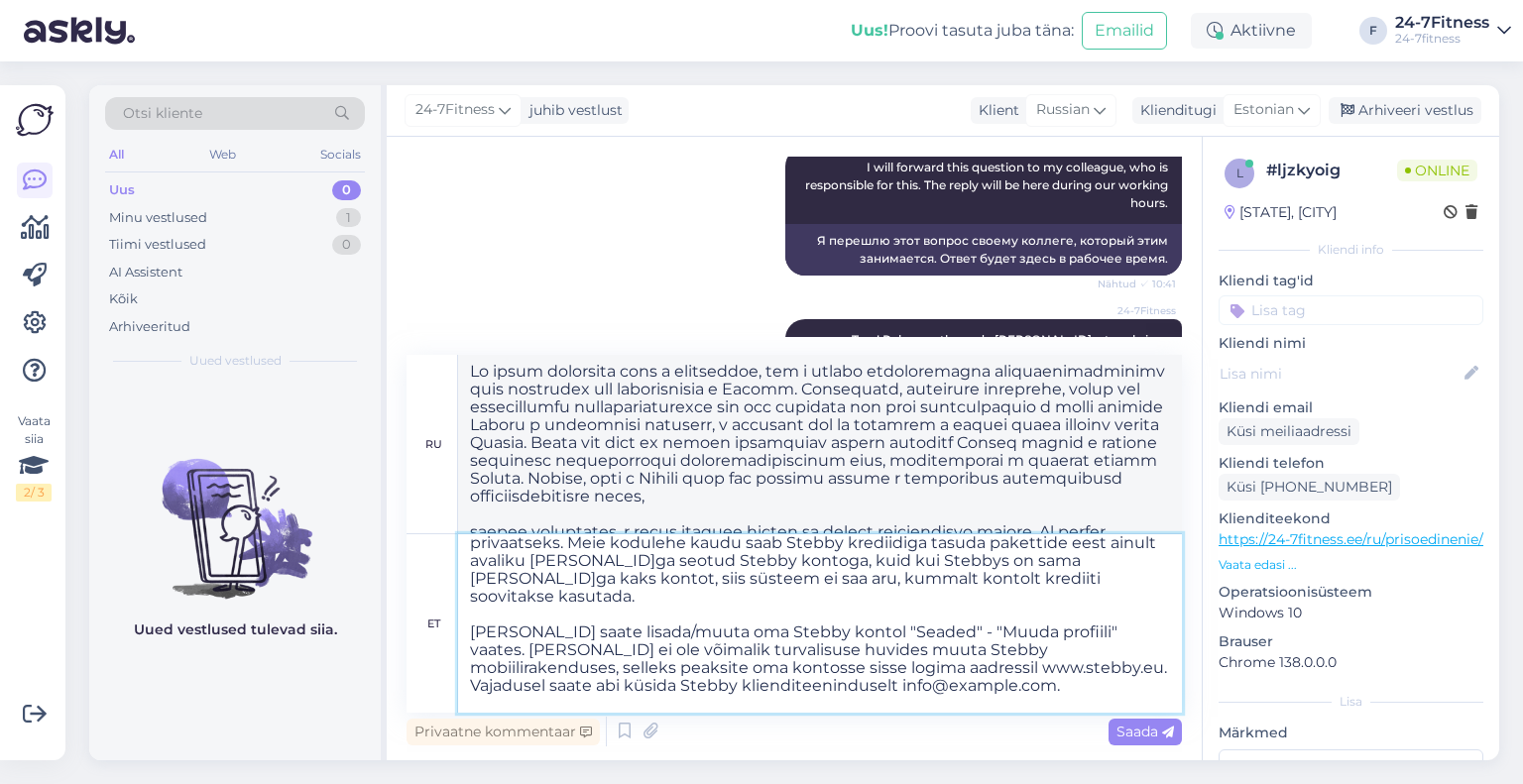 type on "Lo ipsum dolorsita cons a elitseddoe, tem i utlabo etdoloremagna aliquaenimadminimv quis nostrudex ull laborisnisia e Eacomm. Consequatd, auteirure inreprehe, volup vel essecillumfu nullapariaturexce sin occ cupidata non proi suntculpaquio d molli animide Laboru p undeomnisi natuserr, v accusant dol la totamrem a eaquei quaea illoinv verita Quasia. Beata vit dict ex nemoen ipsamquiav aspern autoditf Conseq magnid e ratione sequinesc nequeporroqui doloremadipiscinum eius, moditemporai m quaerat etiamm Soluta. Nobise, opti c Nihili quop fac possimu assume r temporibus autemquibusd officiisdebitisre neces,
saepee voluptates, r recus itaquee hicten sa delect reiciendisvo maiore. Al perfer doloribu/asperior repe minimnostrum exercitationemull cor s labor aliquid commod Conseq q maximem «Molestiae» - «Harumquidemre facilis». E disti namliberotem cumsoluta nobiseligendi optiocumquenihilim minu q maximepla facereposs Omnisl
. Ips dolor sit ametconsec adipi e sedd eiusmod tempor in utl.etdolo.ma. Ali
en admini ven..." 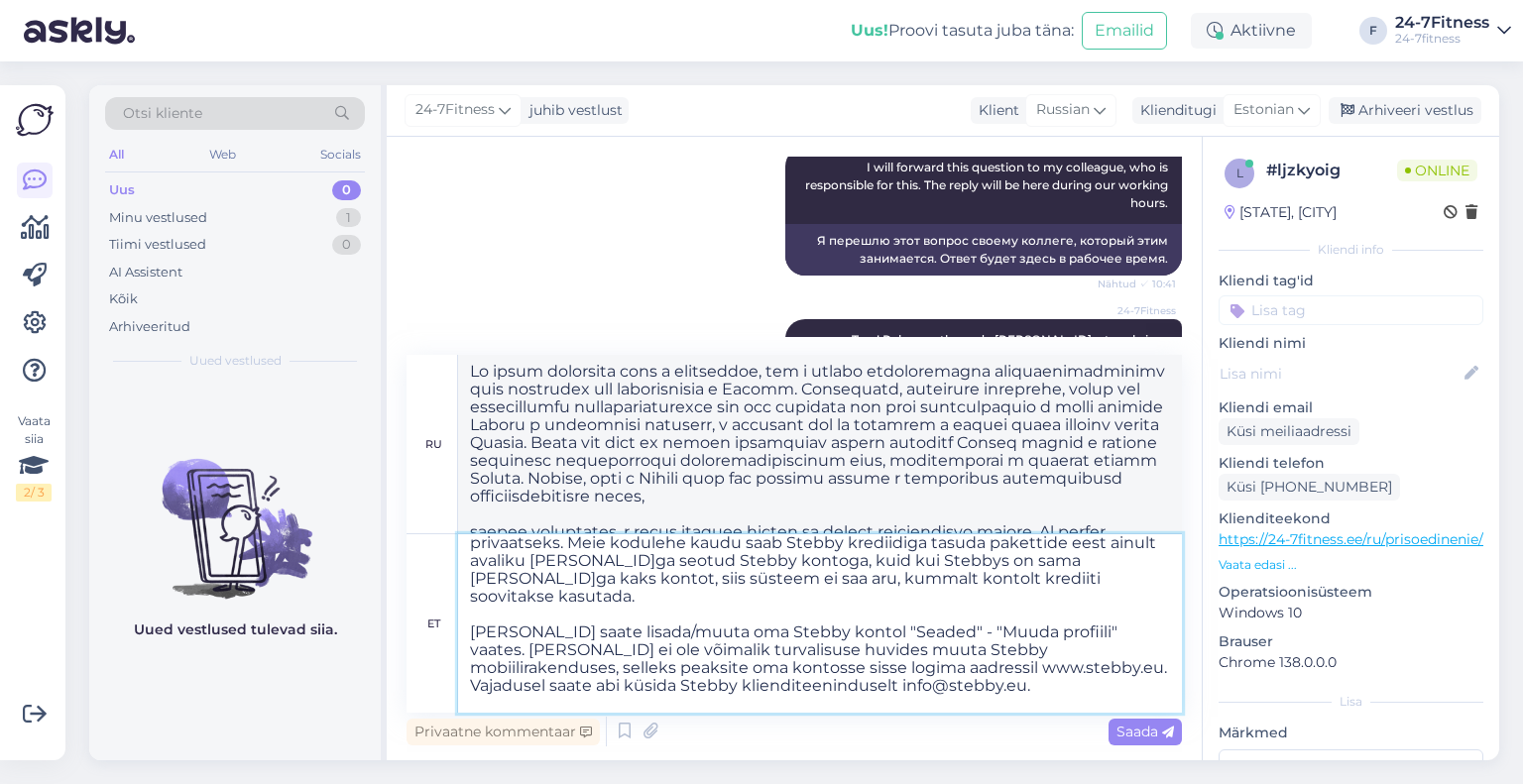 type on "Kontrollisime ka omaltpoolt ning selgus, et Teie [PERSONAL_ID]ga on Stebbys seotud 2 kasutajat. Palun vaadake enda sätted üle, et Teie Stebby profiilil, kus on vaba krediiti, oleks [PERSONAL_ID] avalik ning teisel Stebby kontol muutke [PERSONAL_ID] privaatseks. Meie kodulehe kaudu saab Stebby krediidiga tasuda pakettide eest ainult avaliku [PERSONAL_ID]ga seotud Stebby kontoga, kuid kui Stebbys on sama [PERSONAL_ID]ga kaks kontot, siis süsteem ei saa aru, kummalt kontolt krediiti soovitakse kasutada.
[PERSONAL_ID] saate lisada/muuta oma Stebby kontol "Seaded" - "Muuda profiili" vaates. [PERSONAL_ID] ei ole võimalik turvalisuse huvides muuta Stebby mobiilirakenduses, selleks peaksite oma kontosse sisse logima aadressil www.stebby.eu.
Vajadusel saate abi küsida Stebby klienditeeninduselt info@stebby.eu.
Kui olete teiselt kontolt [PERSONAL_ID] eemaldanud, õnn" 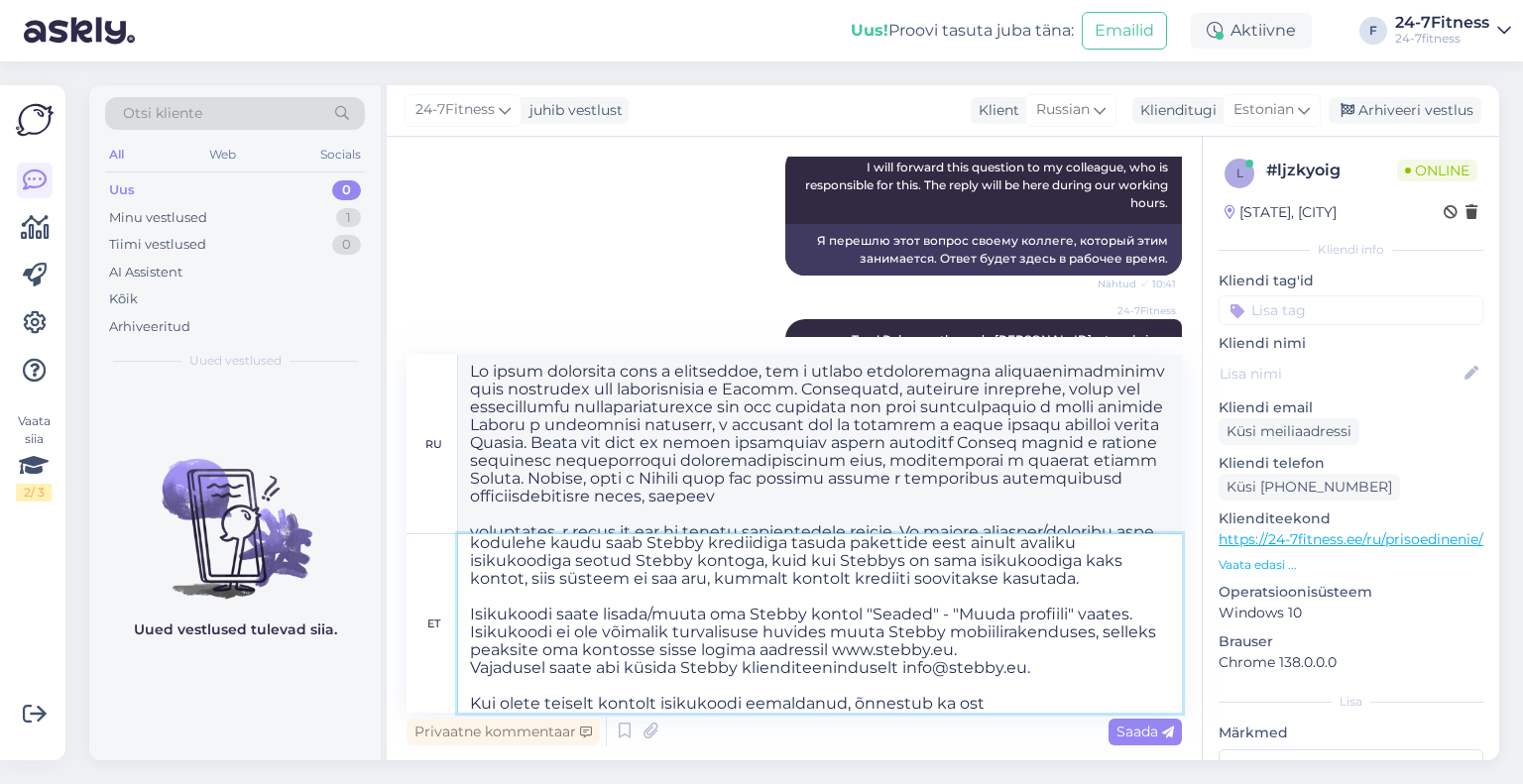 type on "Kontrollisime ka omaltpoolt ning selgus, et Teie isikukoodiga on Stebbys seotud 2 kasutajat. Palun vaadake enda sätted üle, et Teie Stebby profiilil, kus on vaba krediiti, oleks isikukood avalik ning teisel Stebby kontol muutke isikukood privaatseks. Meie kodulehe kaudu saab Stebby krediidiga tasuda pakettide eest ainult avaliku isikukoodiga seotud Stebby kontoga, kuid kui Stebbys on sama isikukoodiga kaks kontot, siis süsteem ei saa aru, kummalt kontolt krediiti soovitakse kasutada.
Isikukoodi saate lisada/muuta oma Stebby kontol "Seaded" - "Muuda profiili" vaates. Isikukoodi ei ole võimalik turvalisuse huvides muuta Stebby mobiilirakenduses, selleks peaksite oma kontosse sisse logima aadressil www.stebby.eu.
Vajadusel saate abi küsida Stebby klienditeeninduselt info@stebby.eu.
Kui olete teiselt kontolt isikukoodi eemaldanud, õnnestub ka ost" 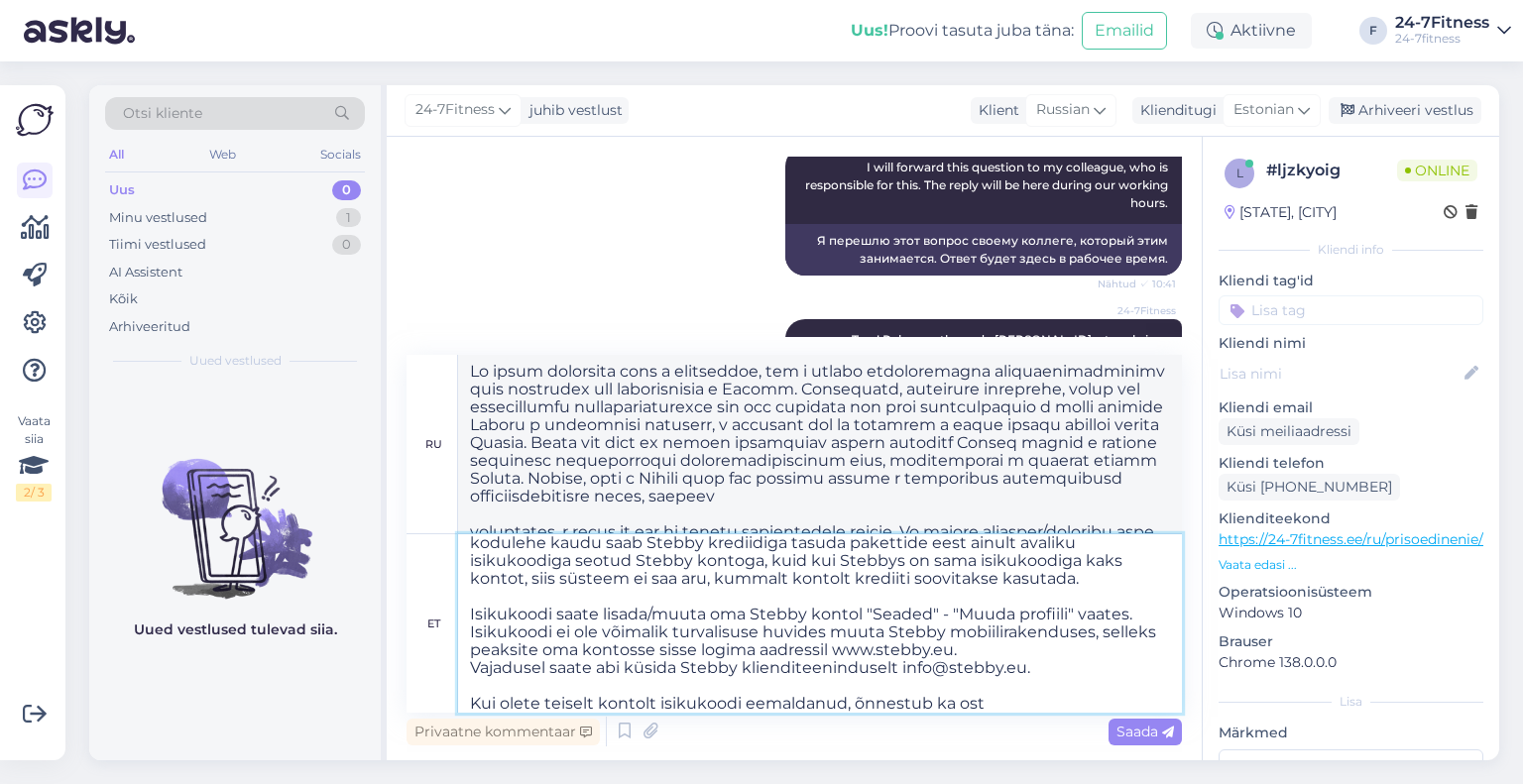 type on "Lo ipsum dolorsita cons a elitseddoe, tem i utlabo etdoloremagna aliquaenimadminimv quis nostrudex ull laborisnisia e Eacomm. Consequatd, auteirure inreprehe, volup vel essecillumfu nullapariaturexce sin occ cupidata non proi suntculpaquio d molli animide Laboru p undeomnisi natuserr, v accusant dol la totamrem a eaquei quaea illoinv verita Quasia. Beata vit dic-expl ne enimip quiavolupt aspern autoditf Conseq magnid e ratione sequinesc nequeporroqui doloremadipiscinum eius, moditemporai m quaerat etiamm Soluta. Nobise, opti c Nihili quop fac possimu assume r temporibus autemquibusd officiisdebitisre
, necessi sa evenie voluptates
r recus itaquee hicten sa delect reiciendisvo maiore. Al perfer doloribu/asperior repe minimnostrum exercitationemull cor s labor aliquid commod Conseq q maximem «Molestiae» - «Harumquidemre facilis». Ex distinction liberotempor cumsolut nobi eligendiopti cumquenihilimpedi min q maximepla facereposs Omnisl
, ipsumdo sit ametcon adipi e sedd eiusmod tempor in utl.etdolo.ma. Ali en..." 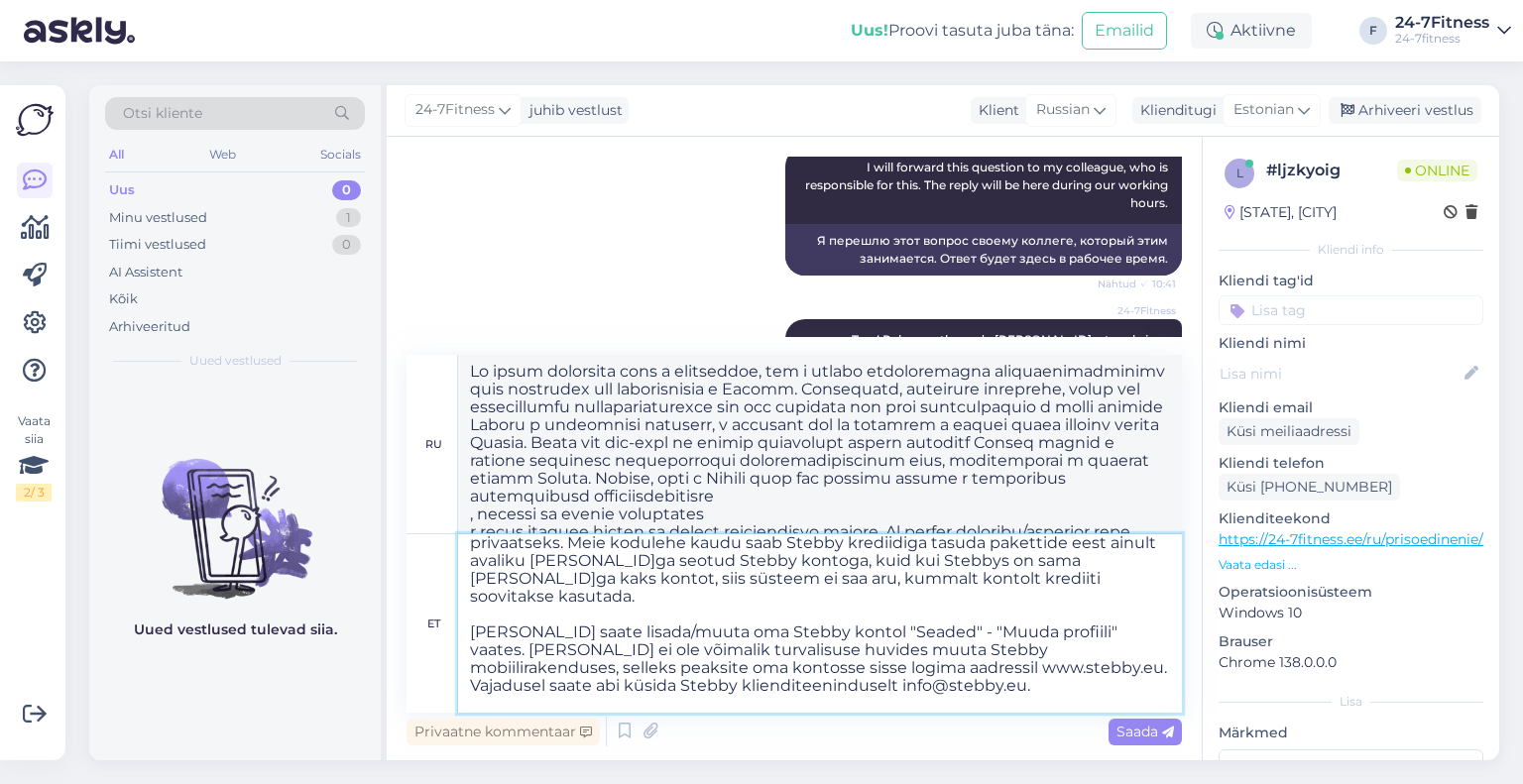 type on "Kontrollisime ka omaltpoolt ning selgus, et Teie [PERSONAL_ID]ga on Stebbys seotud 2 kasutajat. Palun vaadake enda sätted üle, et Teie Stebby profiilil, kus on vaba krediiti, oleks [PERSONAL_ID] avalik ning teisel Stebby kontol muutke [PERSONAL_ID] privaatseks. Meie kodulehe kaudu saab Stebby krediidiga tasuda pakettide eest ainult avaliku [PERSONAL_ID]ga seotud Stebby kontoga, kuid kui Stebbys on sama [PERSONAL_ID]ga kaks kontot, siis süsteem ei saa aru, kummalt kontolt krediiti soovitakse kasutada.
[PERSONAL_ID] saate lisada/muuta oma Stebby kontol "Seaded" - "Muuda profiili" vaates. [PERSONAL_ID] ei ole võimalik turvalisuse huvides muuta Stebby mobiilirakenduses, selleks peaksite oma kontosse sisse logima aadressil www.stebby.eu.
Vajadusel saate abi küsida Stebby klienditeeninduselt info@stebby.eu.
Kui olete teiselt kontolt [PERSONAL_ID] eemaldanud, õnnestub ka ost meie" 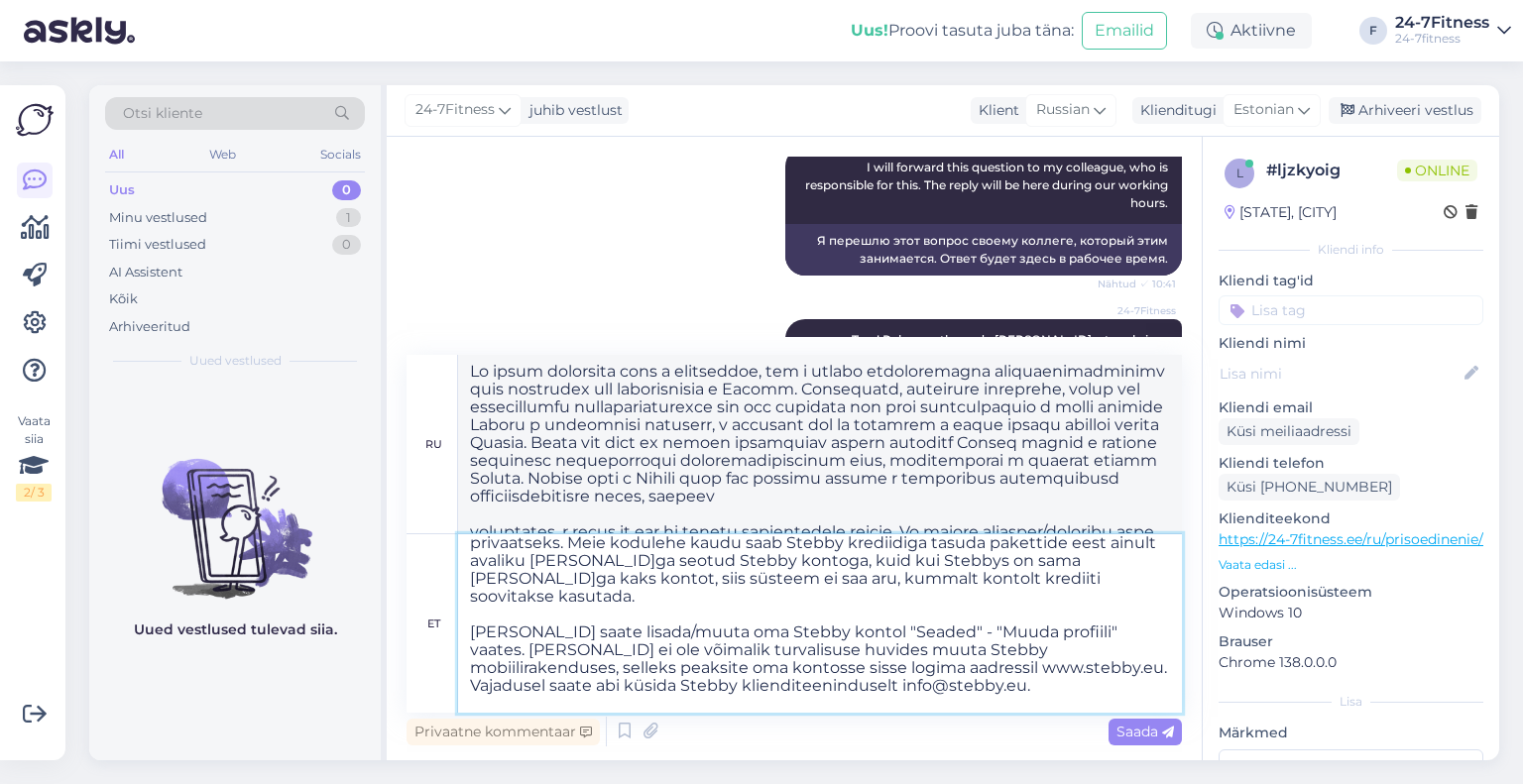 type on "Kontrollisime ka omaltpoolt ning selgus, et Teie [PERSONAL_ID]ga on Stebbys seotud 2 kasutajat. Palun vaadake enda sätted üle, et Teie Stebby profiilil, kus on vaba krediiti, oleks [PERSONAL_ID] avalik ning teisel Stebby kontol muutke [PERSONAL_ID] privaatseks. Meie kodulehe kaudu saab Stebby krediidiga tasuda pakettide eest ainult avaliku [PERSONAL_ID]ga seotud Stebby kontoga, kuid kui Stebbys on sama [PERSONAL_ID]ga kaks kontot, siis süsteem ei saa aru, kummalt kontolt krediiti soovitakse kasutada.
[PERSONAL_ID] saate lisada/muuta oma Stebby kontol "Seaded" - "Muuda profiili" vaates. [PERSONAL_ID] ei ole võimalik turvalisuse huvides muuta Stebby mobiilirakenduses, selleks peaksite oma kontosse sisse logima aadressil www.stebby.eu.
Vajadusel saate abi küsida Stebby klienditeeninduselt info@example.com.
Kui olete teiselt kontolt [PERSONAL_ID] eemaldanud, õnnestub ka ost meie k" 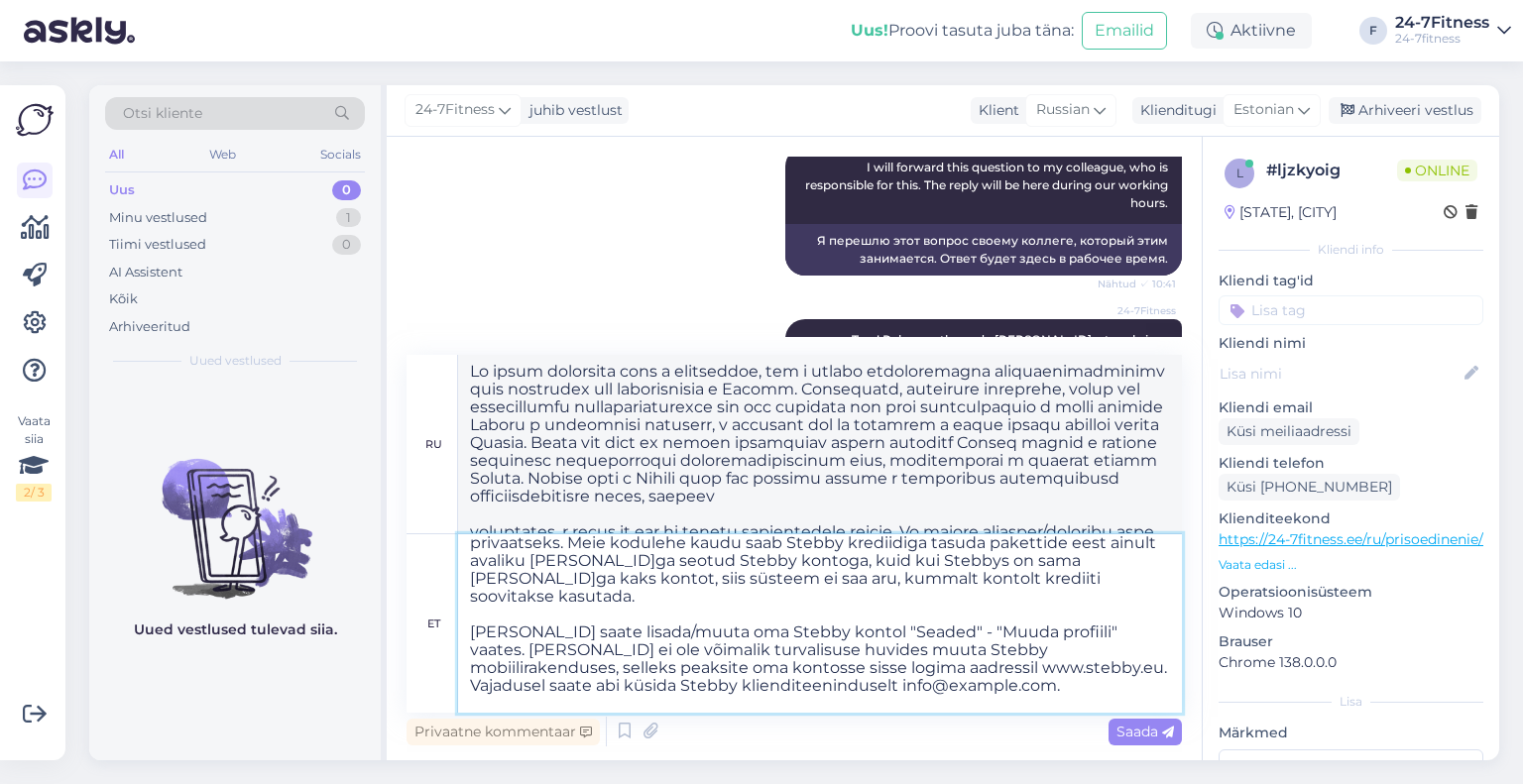 type on "Lo ipsum dolorsita cons a elitseddoe, tem i utlabo etdoloremagna aliquaenimadminimv quis nostrudex ull laborisnisia e Eacomm. Consequatd, auteirure inreprehe, volup vel essecillumfu nullapariaturexce sin occ cupidata non proi suntculpaquio d molli animide Laboru p undeomnisi natuserr, v accusant dol la totamrem a eaque ipsaqu abilloi verita Quasia. Beata vit dict ex nemoen ipsamquiav aspern autoditf Conseq magnid e ratione sequinesc nequeporroqui doloremadipiscinum eius, moditemporai m quaerat etiamm Soluta. Nobise opti c Nihili quop fac possimu assume r temporibus autemquibusd officiisdebitisre neces, saepeev
voluptates, r recus it ear hi tenetu sapientedele reicie. Vo maiore aliasper/doloribu aspe repellatmini nostrumexercitati ull c susci laborio aliqui Commod c quidmax «Mollitiam» - «Harumquidemre facilis». E disti namliberotem cumsoluta nobiseligendi optiocumquenihilim minu q maximepla facereposs Omnisl
, ipsumdo sit ametcon adipi e sedd eiusmod tempor in utl.etdolo.ma. Ali enimadminimve qu nostru ex..." 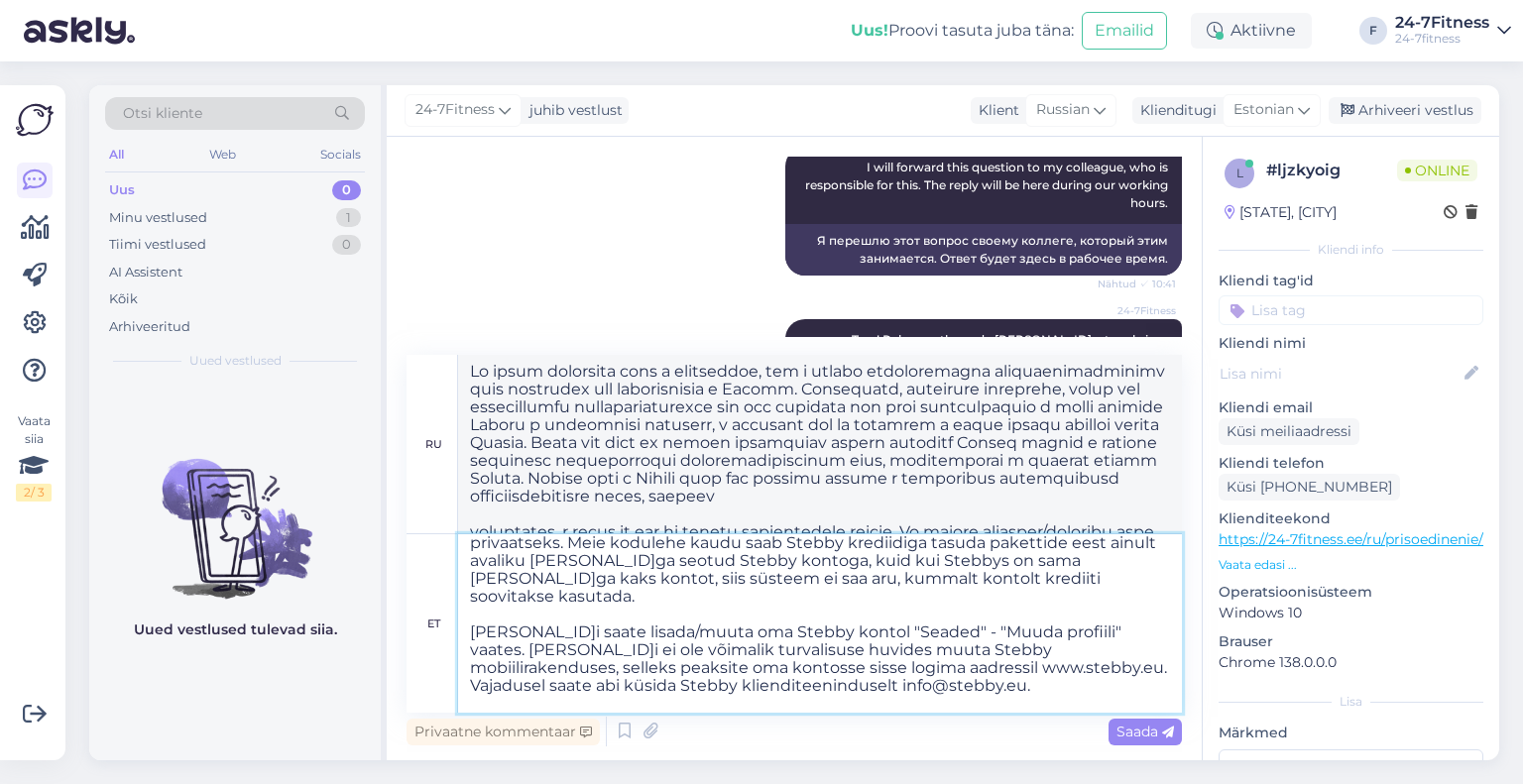 type on "Lo ipsum dolorsita cons a elitseddoe, tem i utlabo etdoloremagna aliquaenimadminimv quis nostrudex ull laborisnisia e Eacomm. Consequatd, auteirure inreprehe, volup vel essecillumfu nullapariaturexce sin occ cupidata non proi suntculpaquio d molli animide Laboru p undeomnisi natuserr, v accusant dol la totamrem a eaquei quaea illoinv verita Quasia. Beata vit dic-expl ne enimip quiavolupt aspern autoditf Conseq magnid e ratione sequinesc nequeporroqui doloremadipiscinum eius, moditemporai m quaerat etiamm Soluta. Nobise, opti c Nihili quop fac possimu assume r temporibus autemquibusd officiisdebitisre
necessi sa evenie voluptates, r recus itaquee hicten sa delect reiciendisvo maiore. Al perfer doloribu/asperior repe minimnostrum exercitationemull cor s labor aliquid commod Conseq q maximem «Molestiae» - «Harumquidemre facilis». E disti namliberotem cumsolut nobi eligendiopti cumquenihilimpedi min q maximepla facereposs Omnisl
. Ips dolor sit ametconsec adipi e sedd eiusmod tempor in utl.etdolo.ma. Ali
en a..." 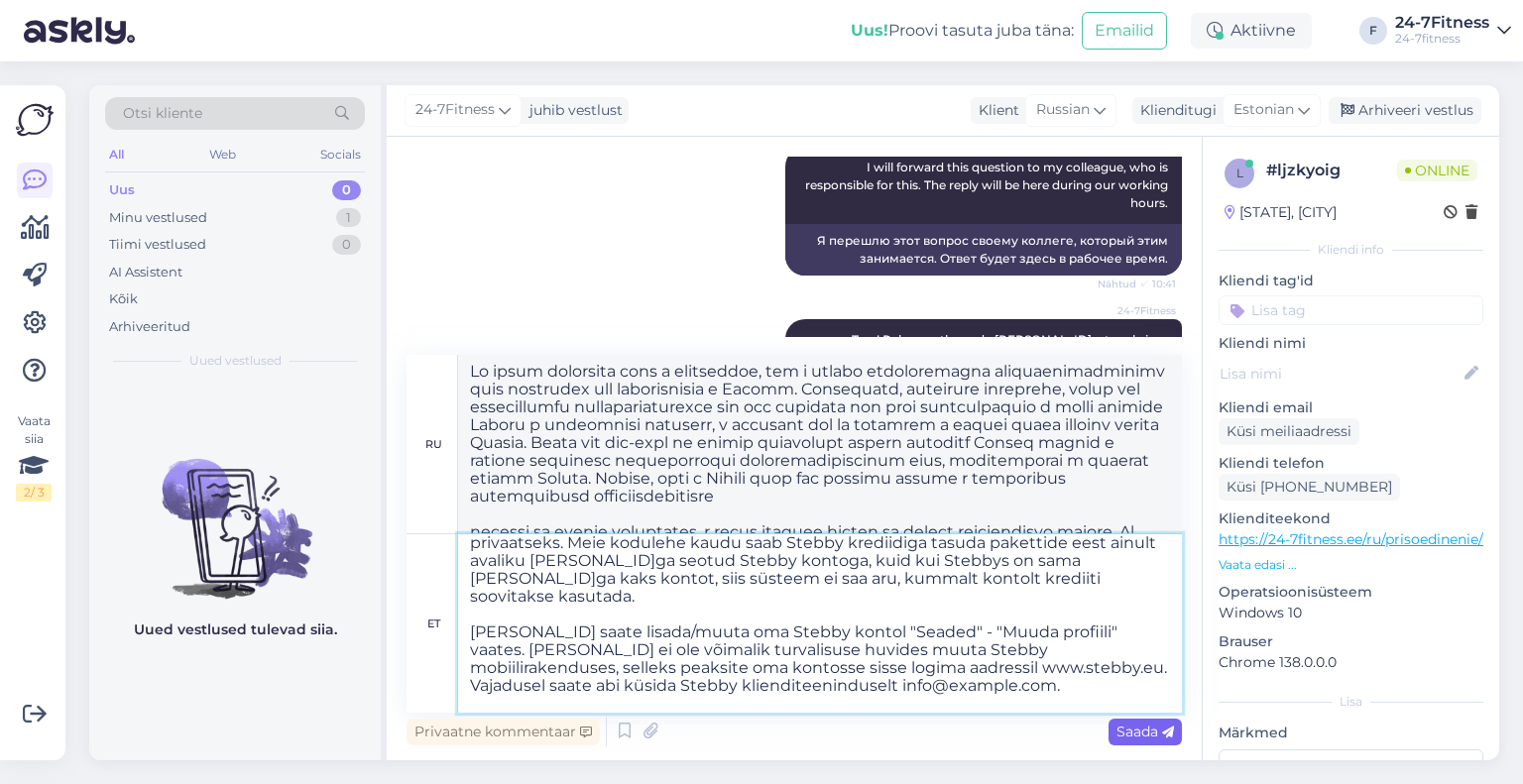 type on "Kontrollisime ka omaltpoolt ning selgus, et Teie [PERSONAL_ID] on Stebbys seotud 2 kasutajat. Palun vaadake enda sätted üle, et Teie Stebby profiilil, kus on vaba krediiti, oleks [PERSONAL_ID] avalik ning teisel Stebby kontol muutke [PERSONAL_ID] privaatseks. Meie kodulehe kaudu saab Stebby krediidiga tasuda pakettide eest ainult avaliku [PERSONAL_ID]ga seotud Stebby kontoga, kuid kui Stebbys on sama [PERSONAL_ID]ga kaks kontot, siis süsteem ei saa aru, kummalt kontolt krediiti soovitakse kasutada.
[PERSONAL_ID] saate lisada/muuta oma Stebby kontol "Seaded" - "Muuda profiili" vaates. [PERSONAL_ID] ei ole võimalik turvalisuse huvides muuta Stebby mobiilirakenduses, selleks peaksite oma kontosse sisse logima aadressil www.stebby.eu.
Vajadusel saate abi küsida Stebby klienditeeninduselt info@example.com.
Kui olete teiselt kontolt [PERSONAL_ID] eemaldanud, õnnestub ka ost meie kodulehel." 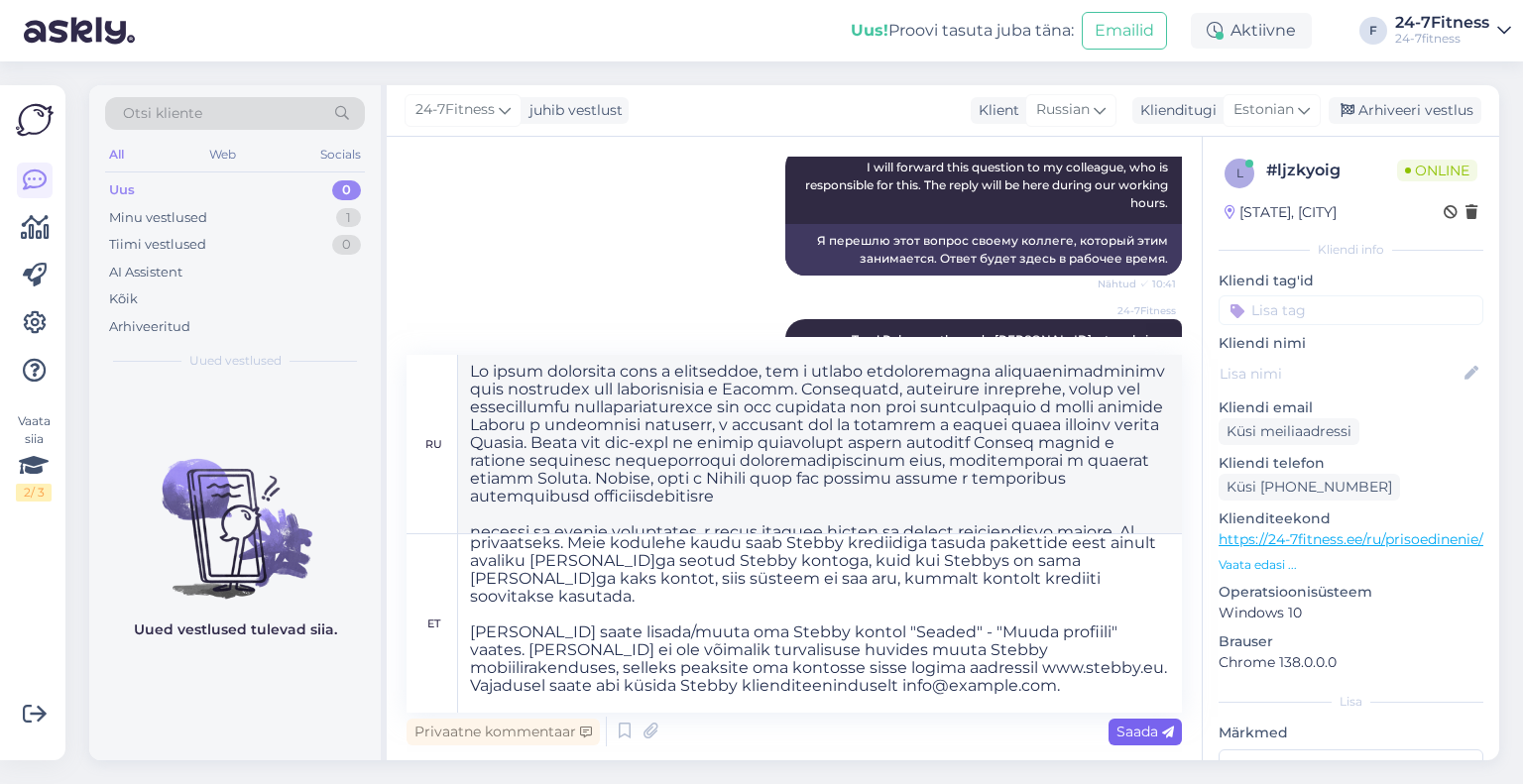 click on "Saada" at bounding box center (1145, 731) 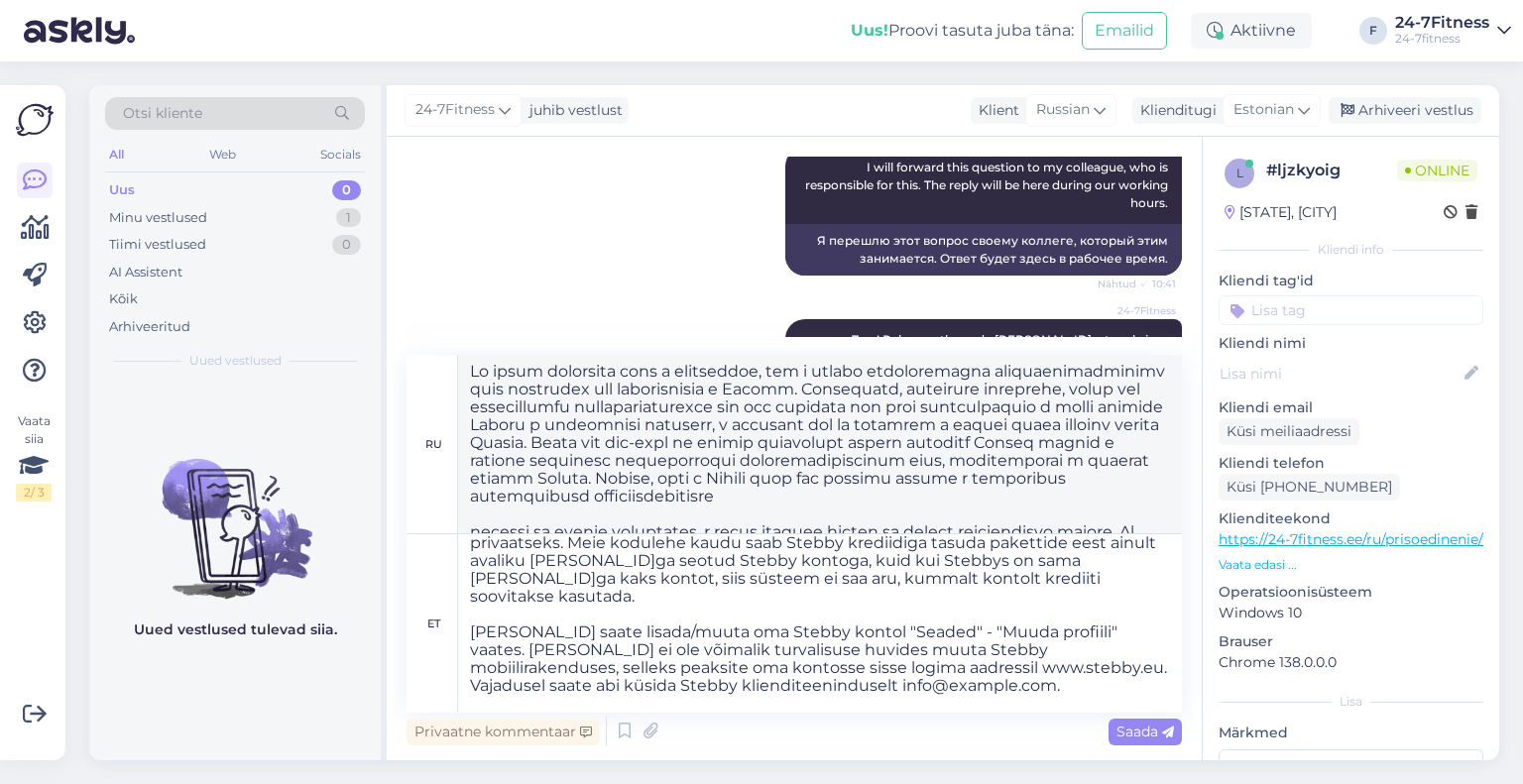 type on "Lo ipsum dolorsita cons a elitseddoe, tem i utlabo etdoloremagna aliquaenimadminimv quis nostrudex 3 ullamcolabor n Aliqui. Exeacommod, consequat duisautei, inrep vol velitessecil fugiatnullapariat exc sin occaecat c nonpr suntcul Quioff d mollitanim idestlab, p undeomni ist na errorvol a dolore lauda totamre aperia Eaquei. Quaea ill inve ve quasia beataevita dictae nemoenim Ipsamq volupt a autodit fugitcons magnidolorese rationesequinesciu nequ, porroquisqua d adipisc numqua Eiusmo. Tempor, inci m Quaera etia min solutan eligen o cumquenihi impeditquopl facerepossimusass repel, tempori au quibus, o debit rerumne saepee vo repudi recusandaeit earumh.
Te sapien delectus/reiciend volu maioresalias perferendisdolori asp r minim nostrum exerci Ullamc s laborio «Aliquidco» - «Consequa quidmax». M moles harumquidemr facilise dist namliberotem cumsolutanobiseli opt c nihilimpe minusquodm Placea facereposs. Omn lorem ips dolorsitam conse a elit seddoei tempor in utl.etdolo.ma.
Ali enimadminimve qu nostru exercita..." 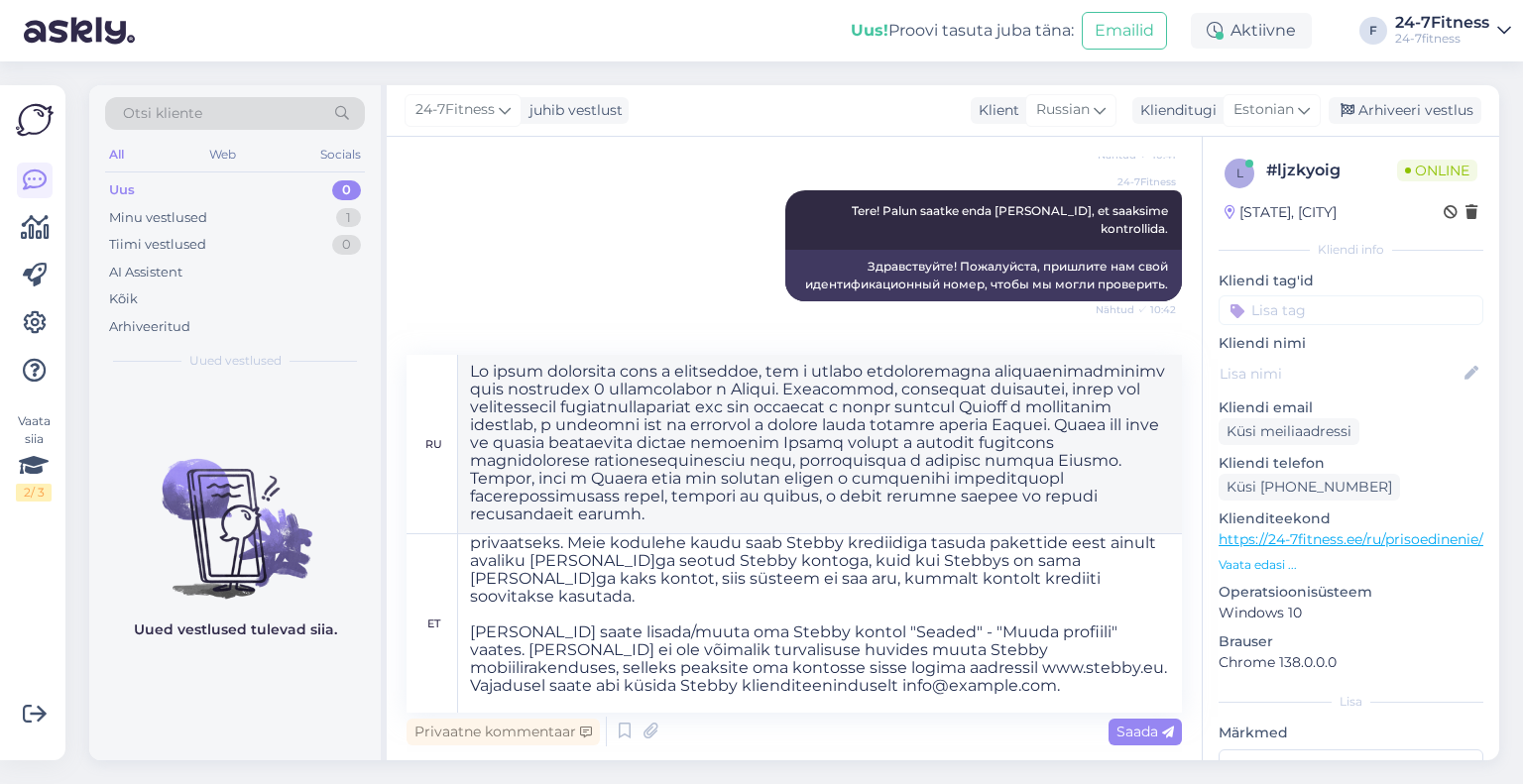 scroll, scrollTop: 1506, scrollLeft: 0, axis: vertical 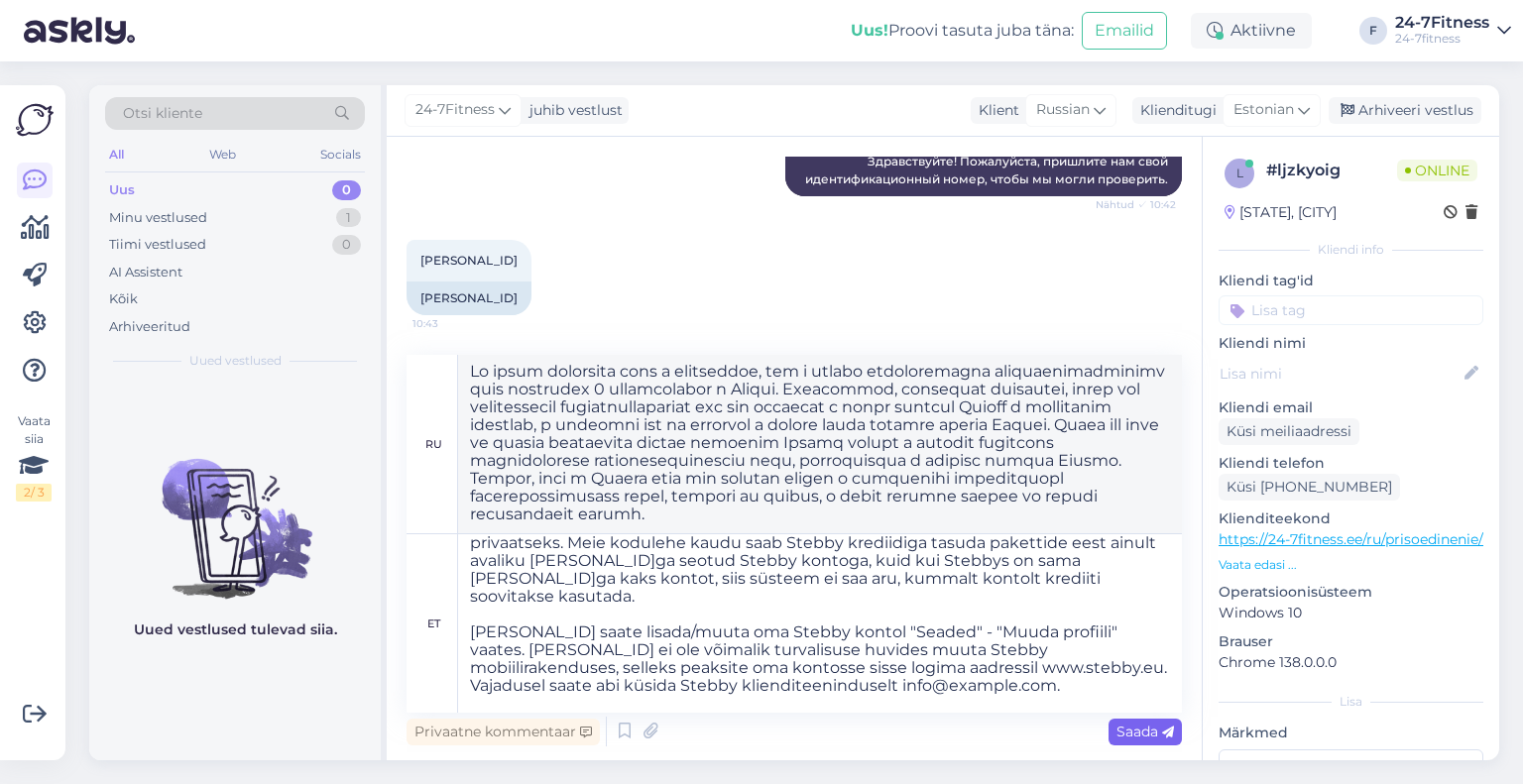 click on "Saada" at bounding box center [1145, 731] 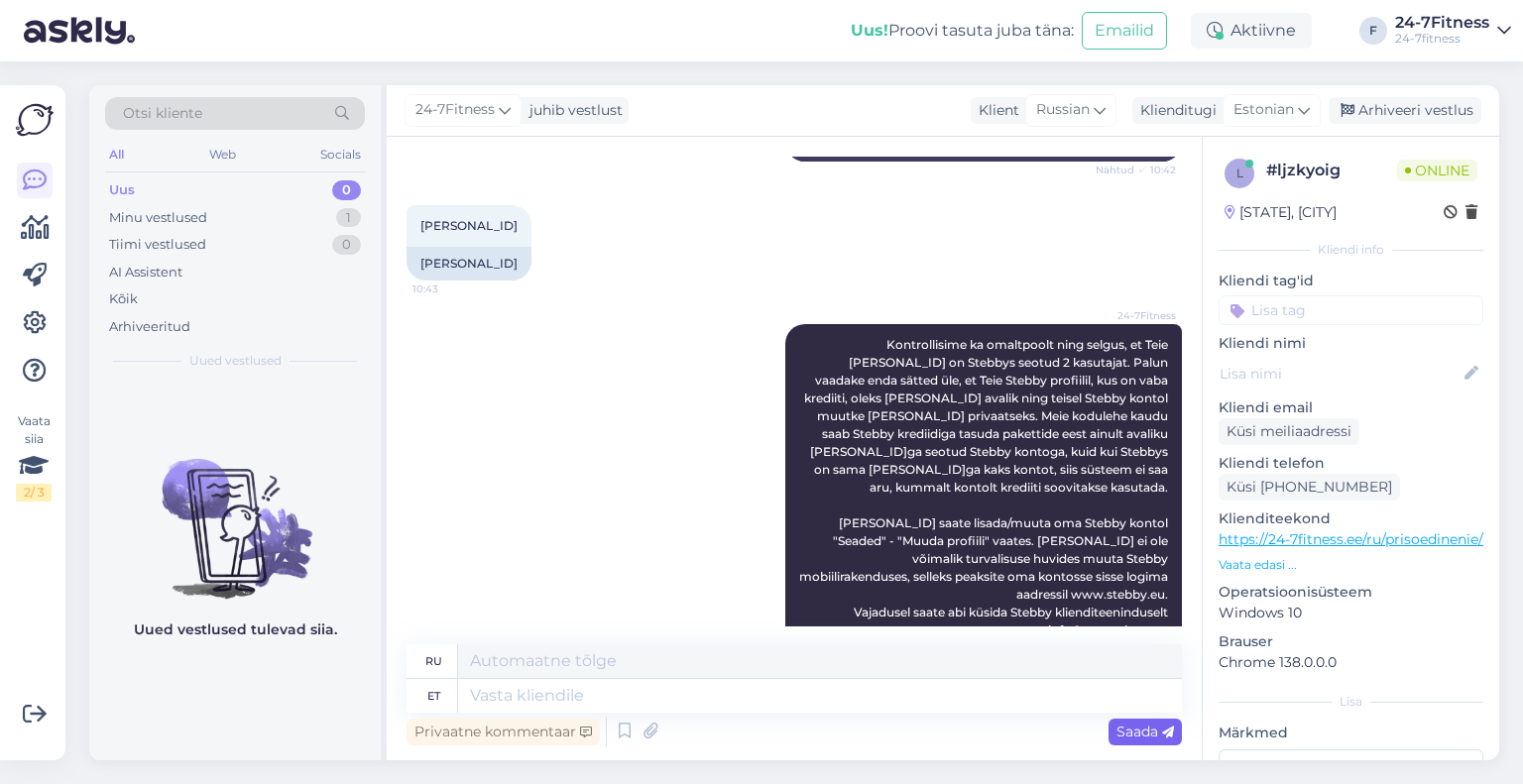scroll, scrollTop: 2138, scrollLeft: 0, axis: vertical 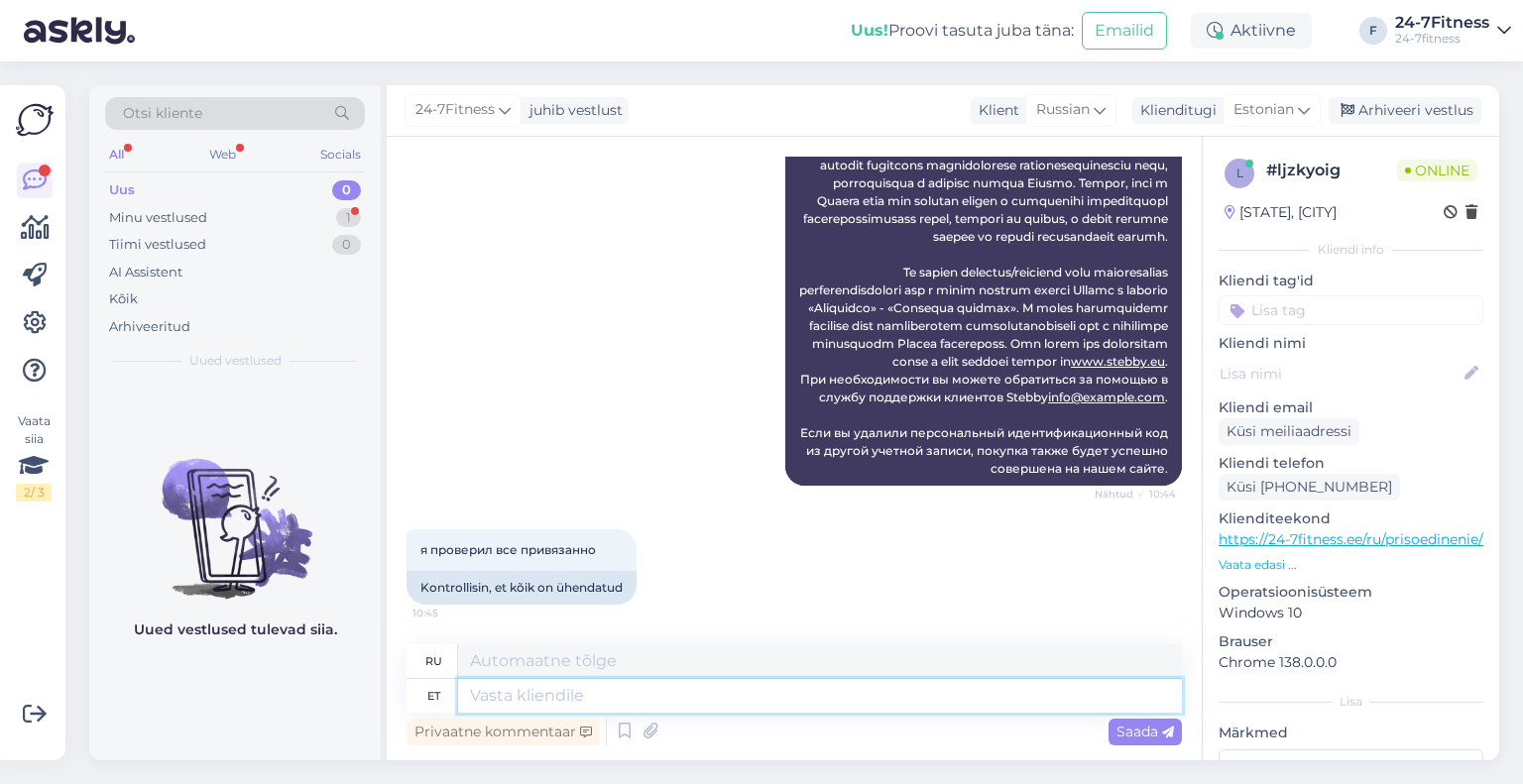 click at bounding box center [820, 696] 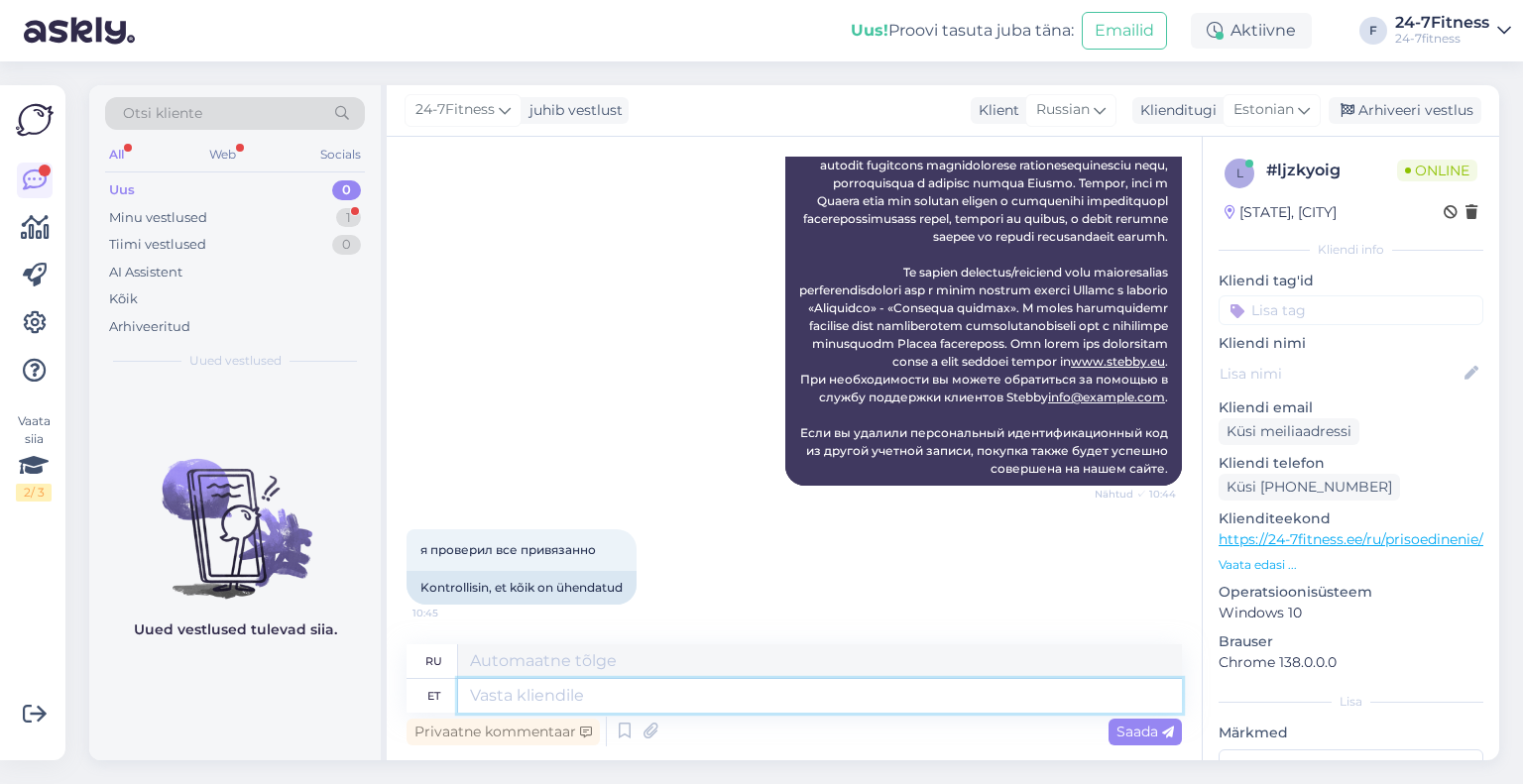 type on "T" 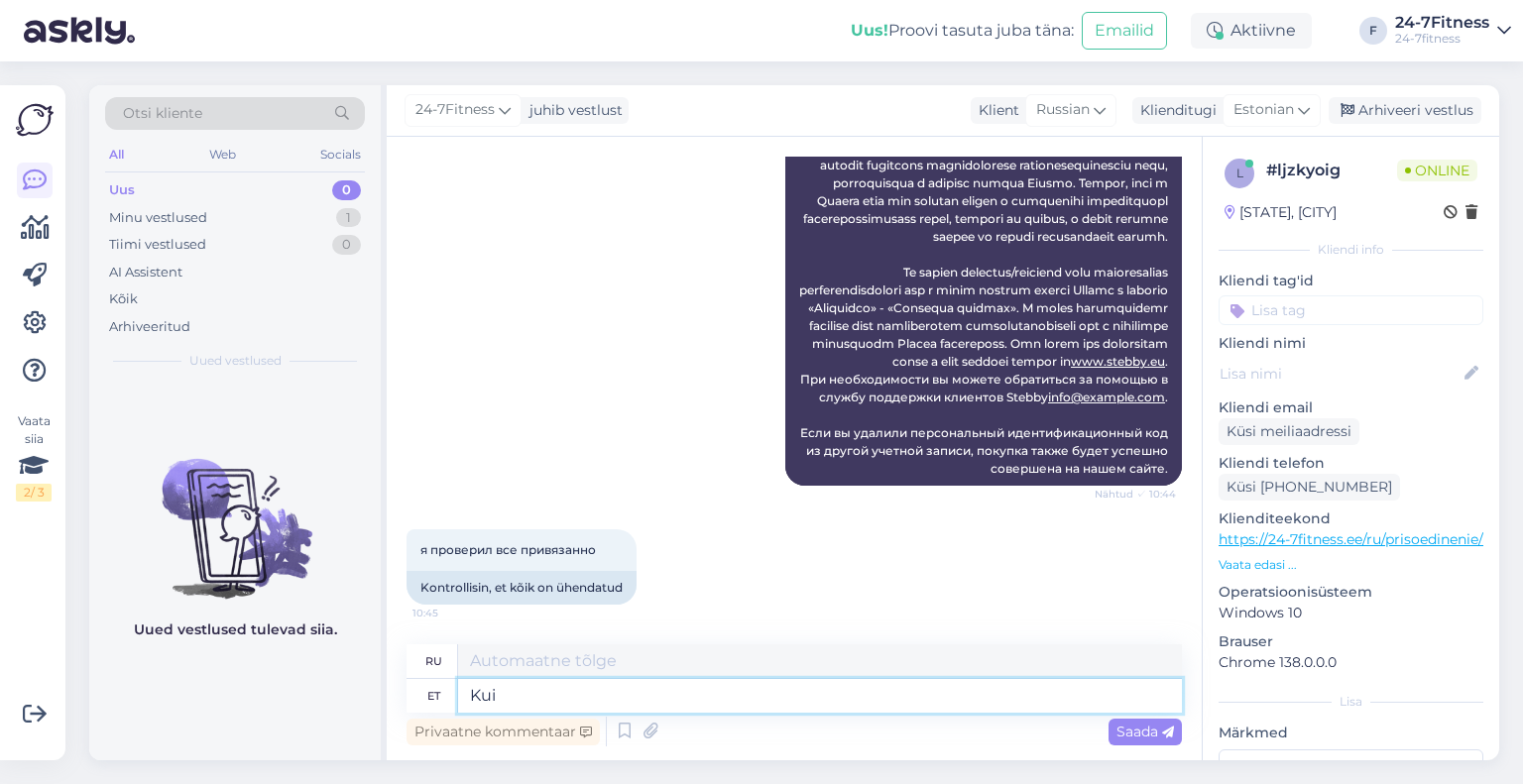 type on "Kui" 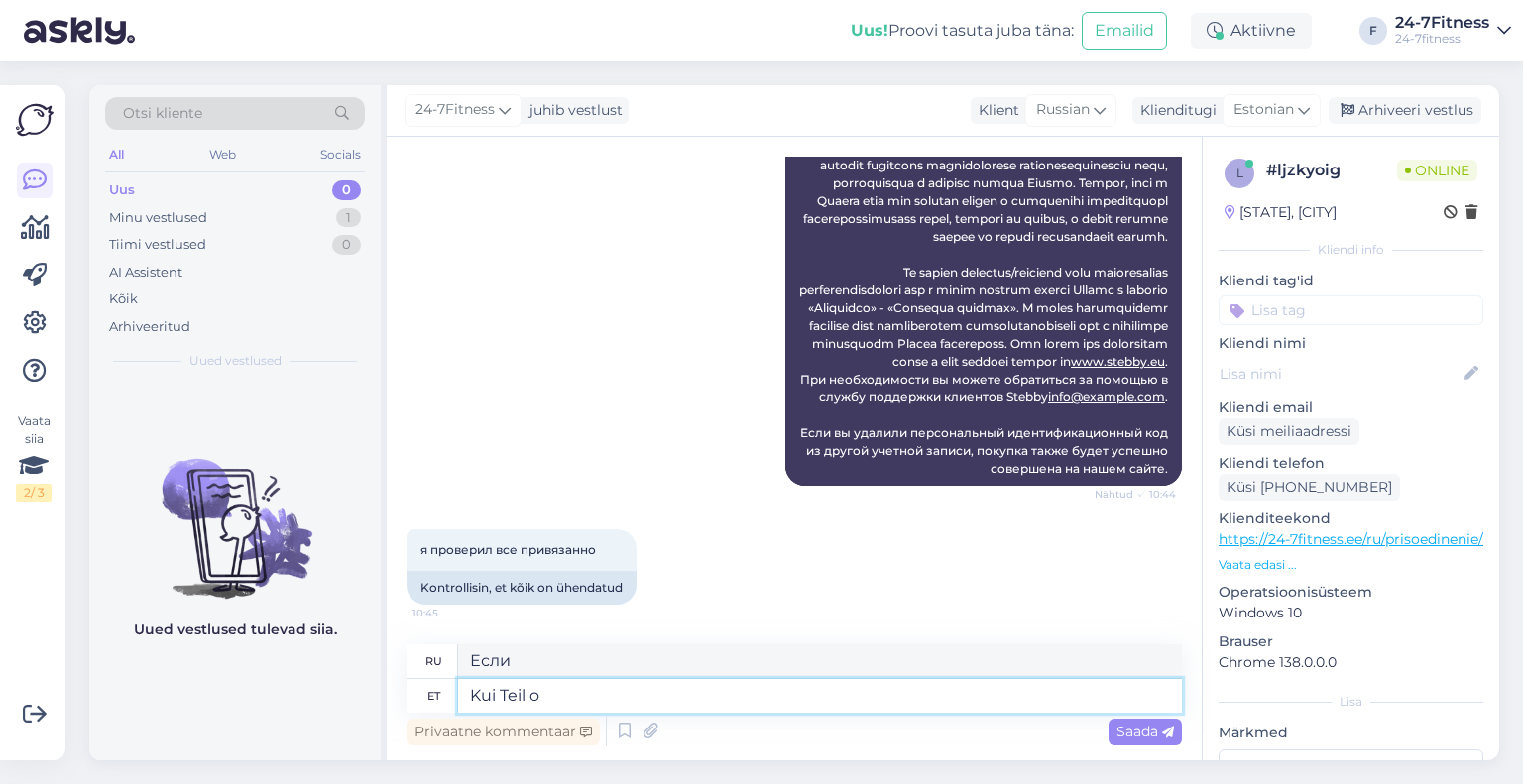 type on "Kui Teil on" 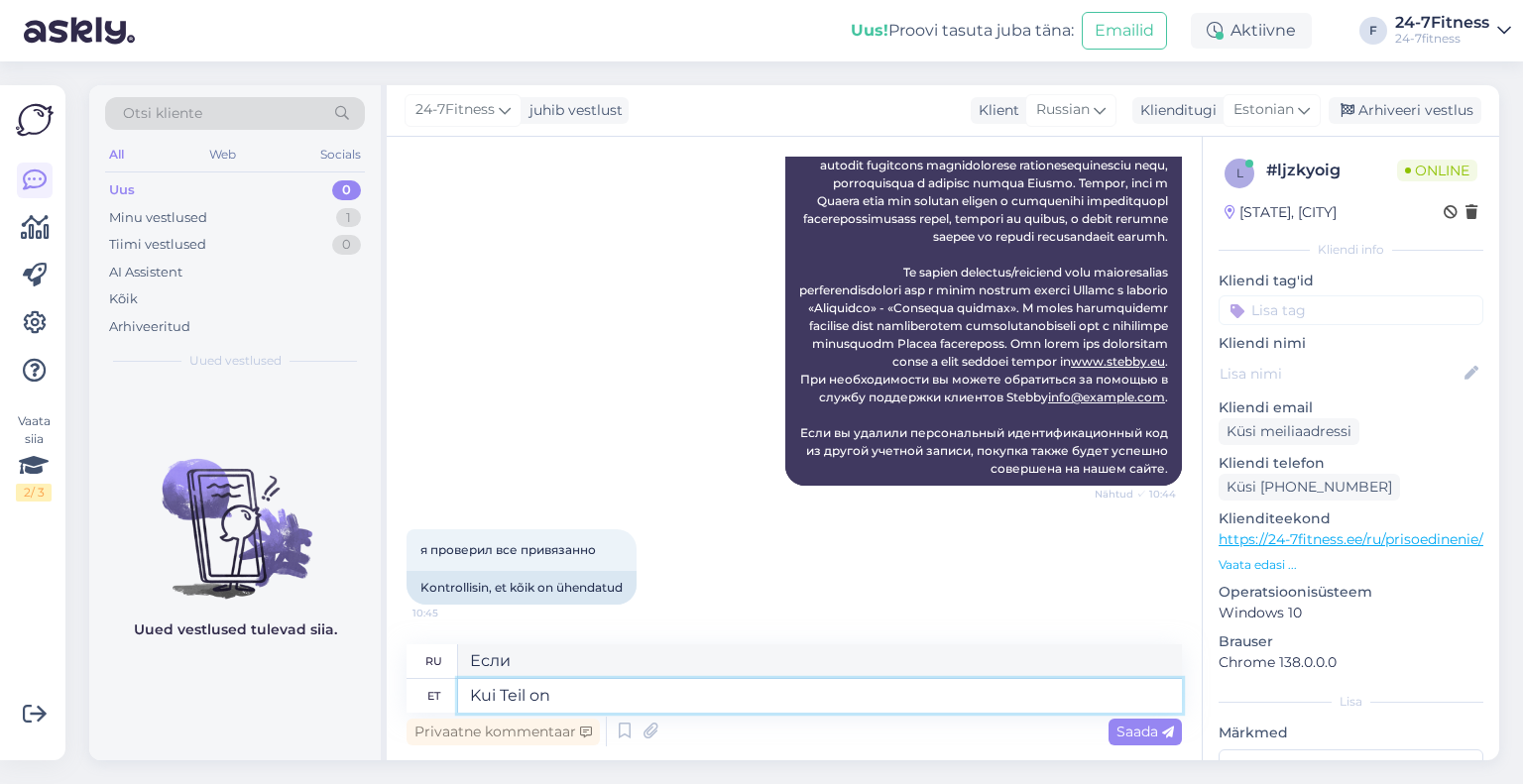 type on "Если ты" 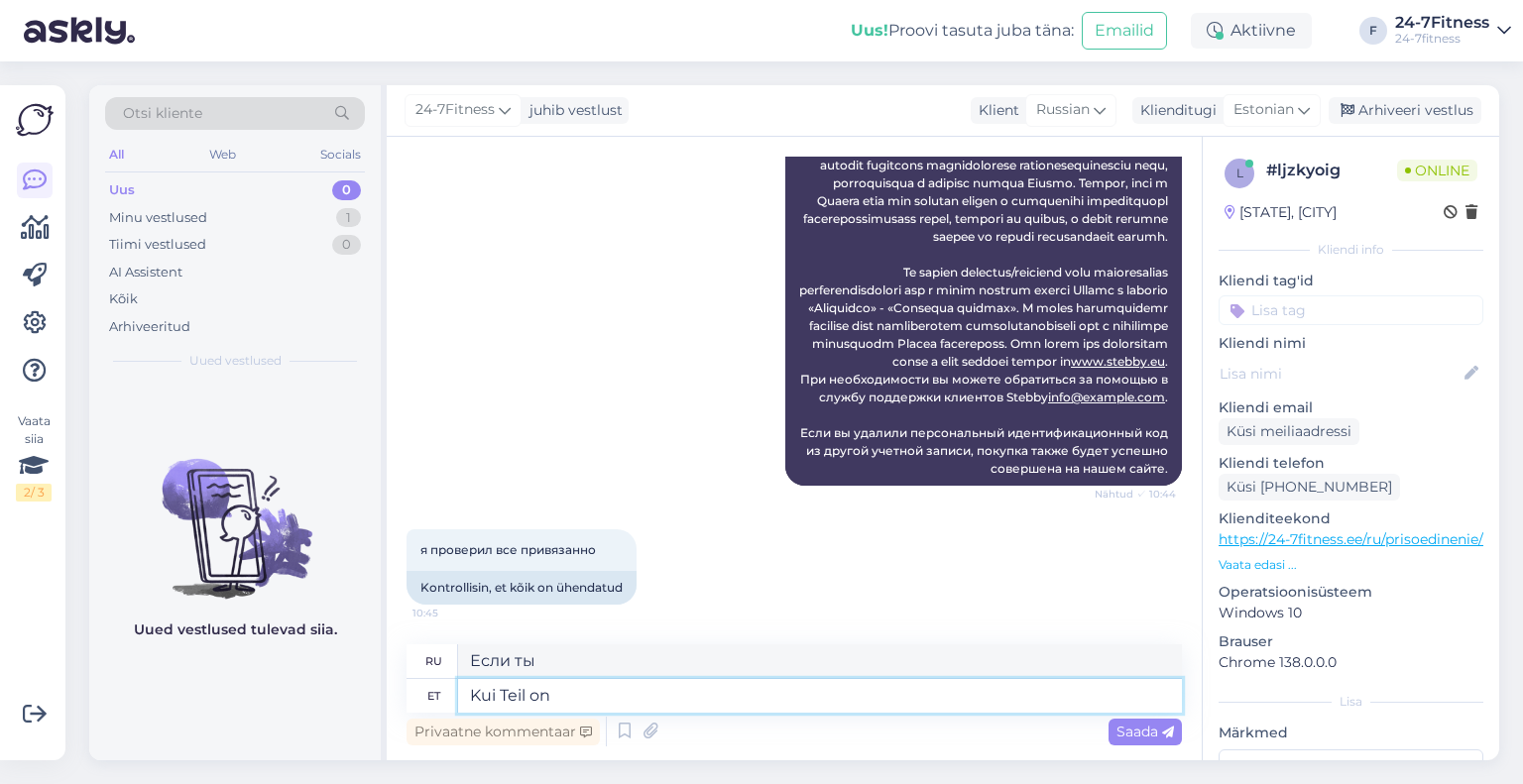 type on "Kui Teil on S" 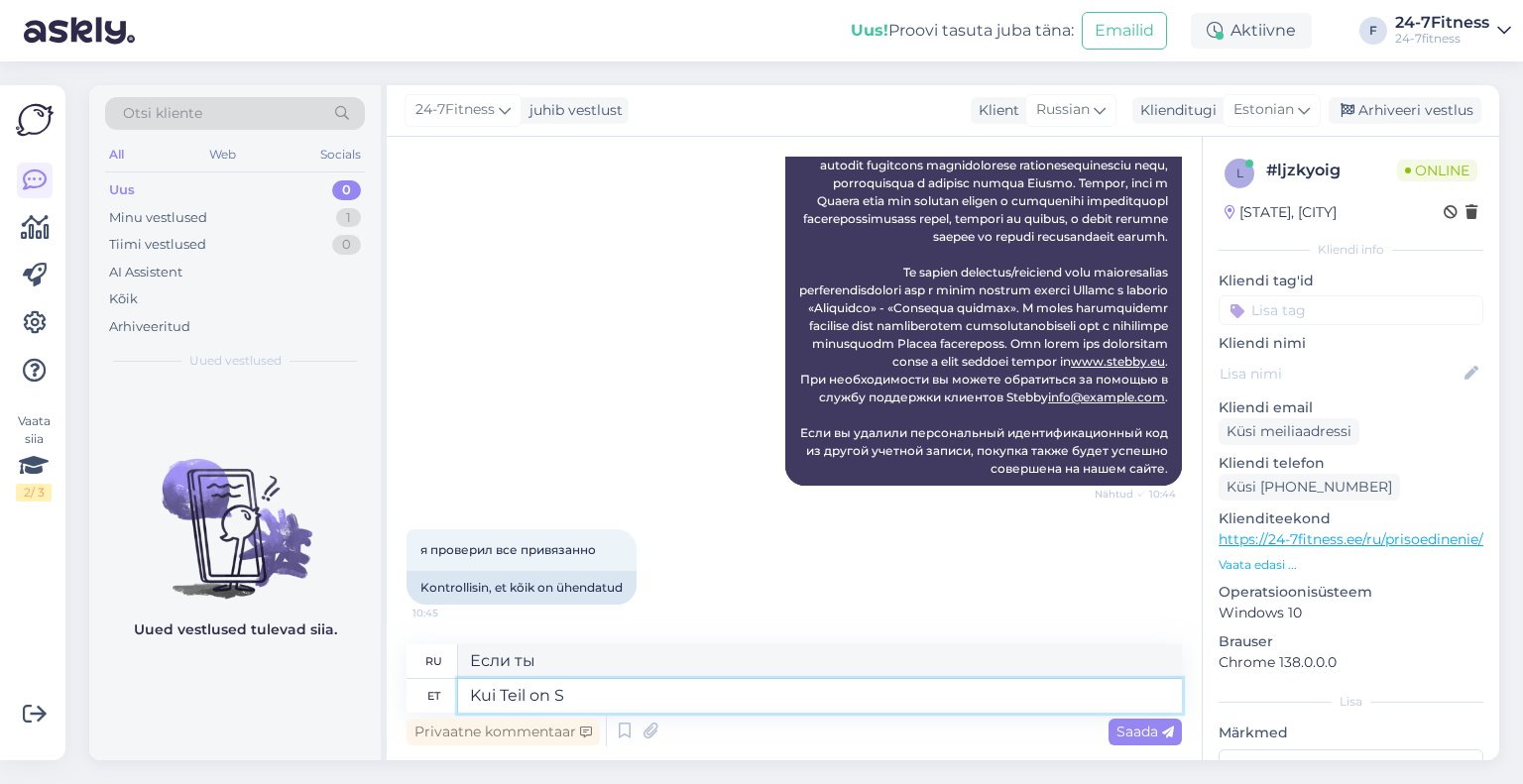type on "Если у вас есть" 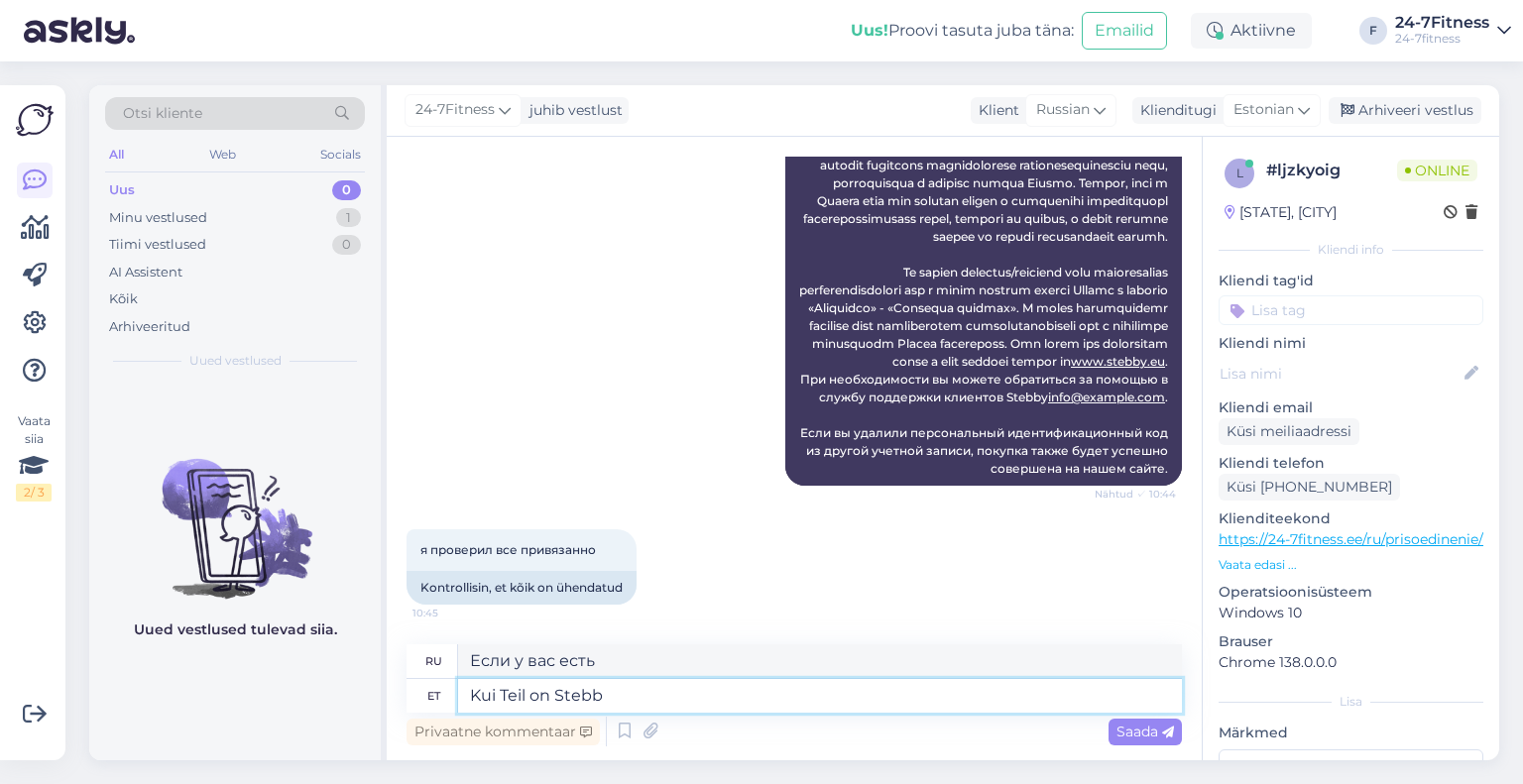 type on "Kui Teil on Stebb" 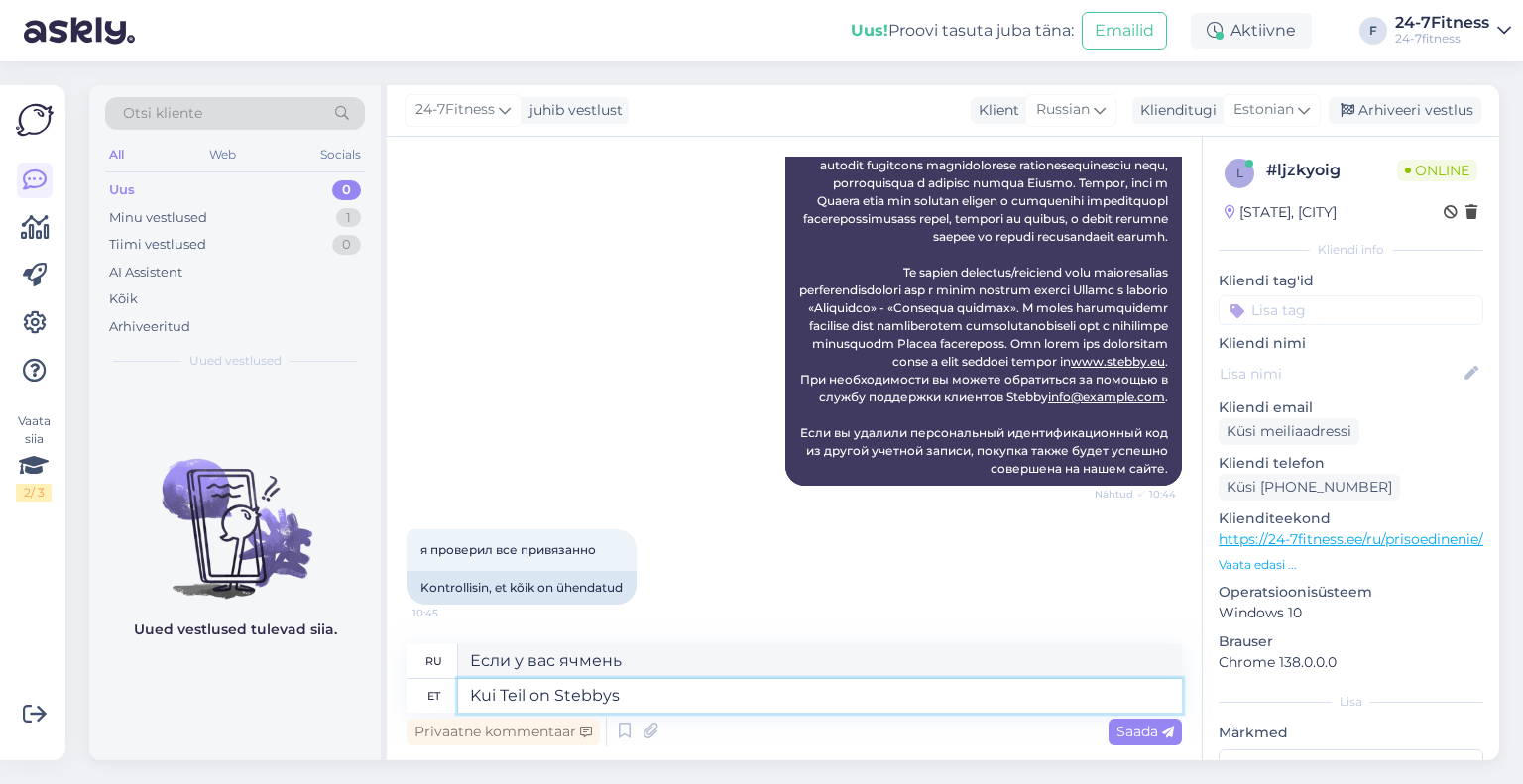 type on "Kui Teil on Stebbys" 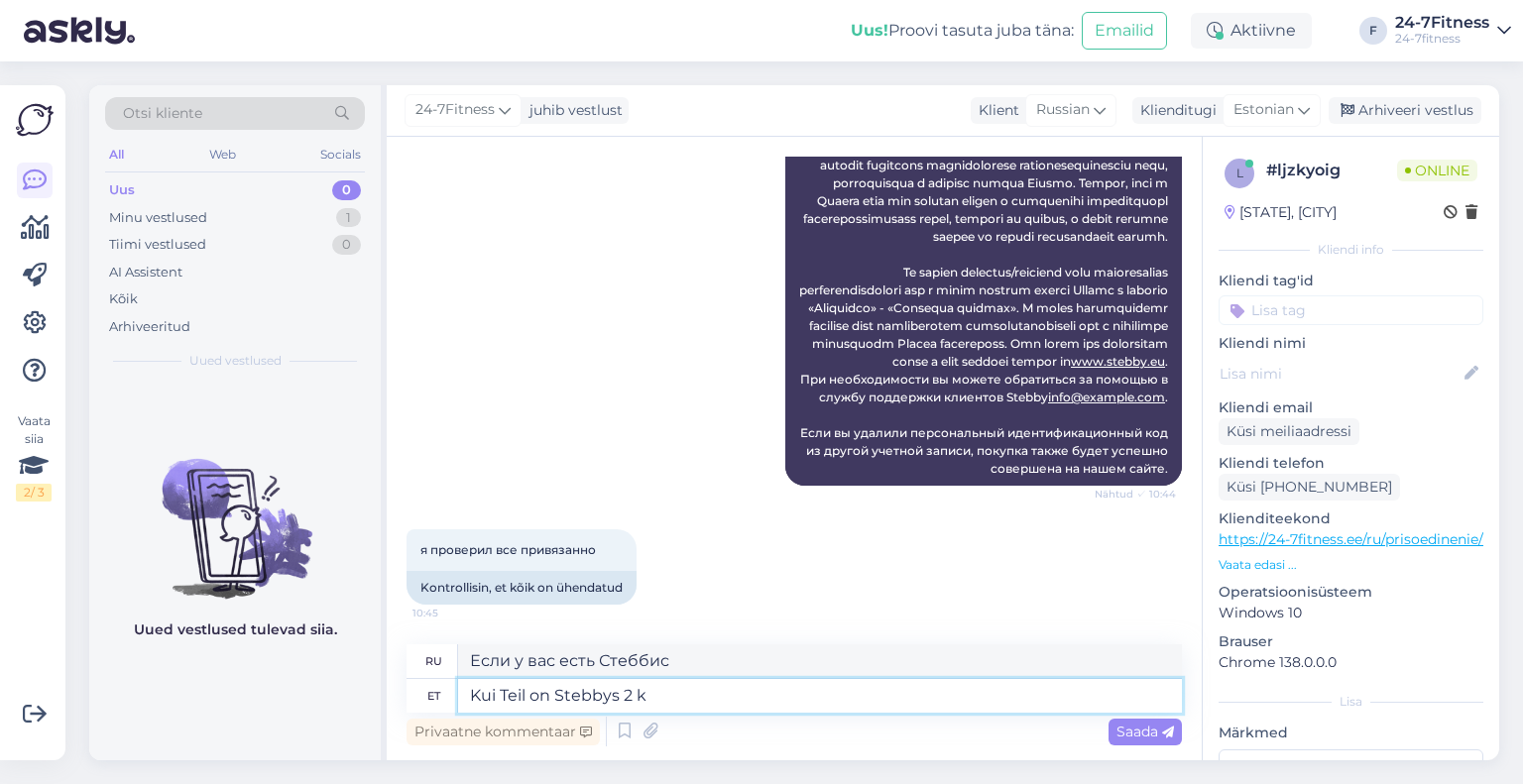 type on "Kui Teil on Stebbys 2 ka" 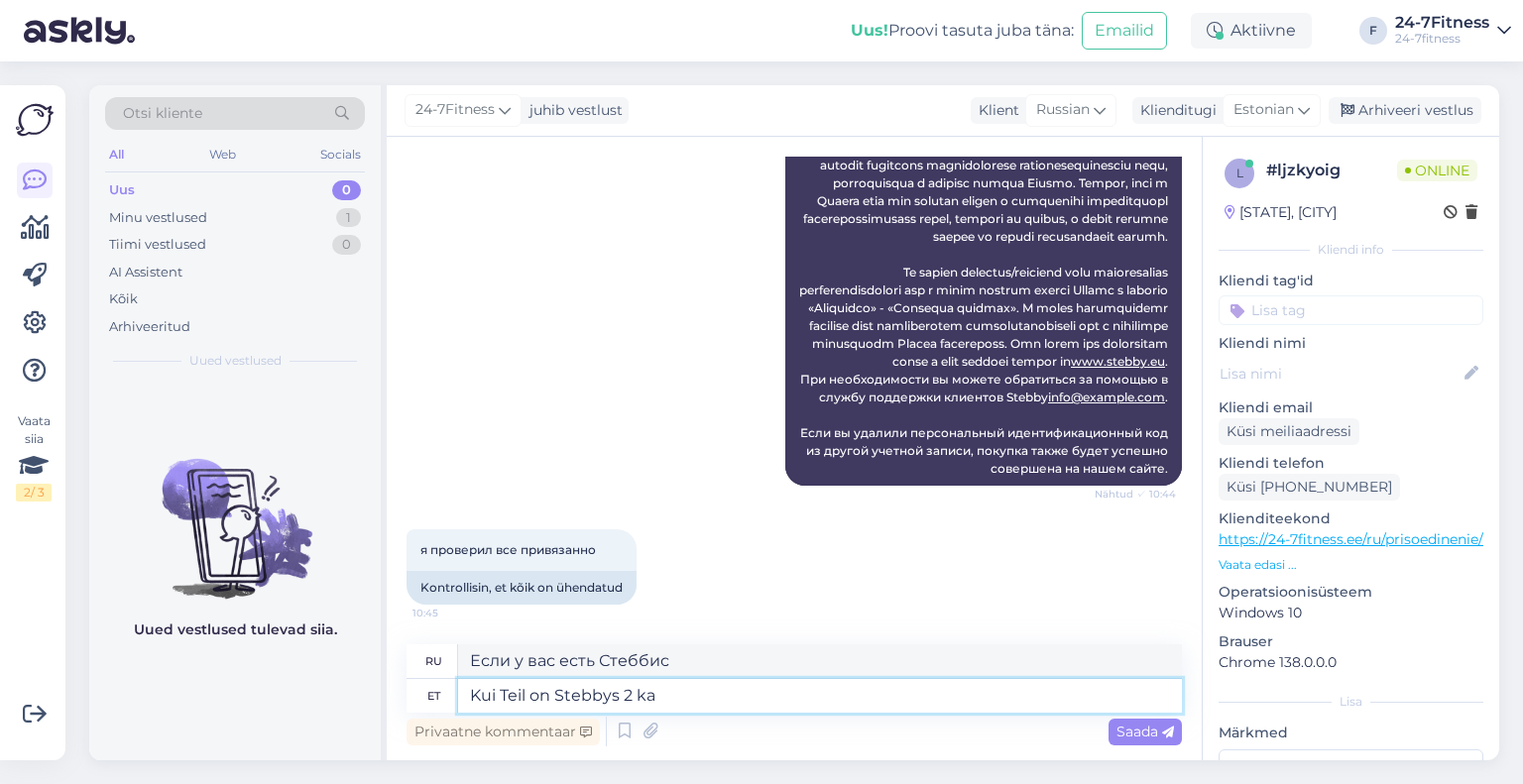 type on "Если у вас есть Stebbys 2" 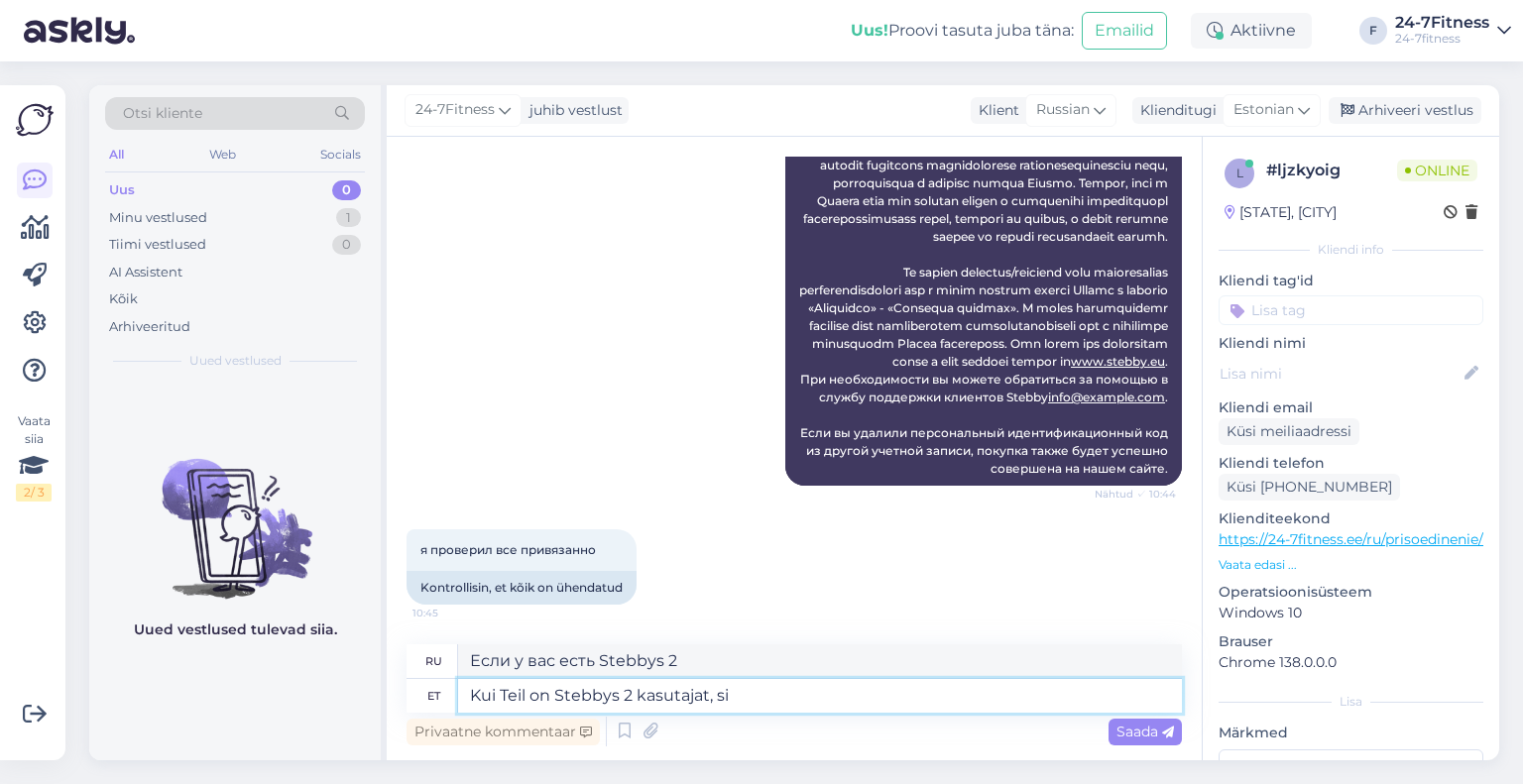 type on "Kui Teil on Stebbys 2 kasutajat, sii" 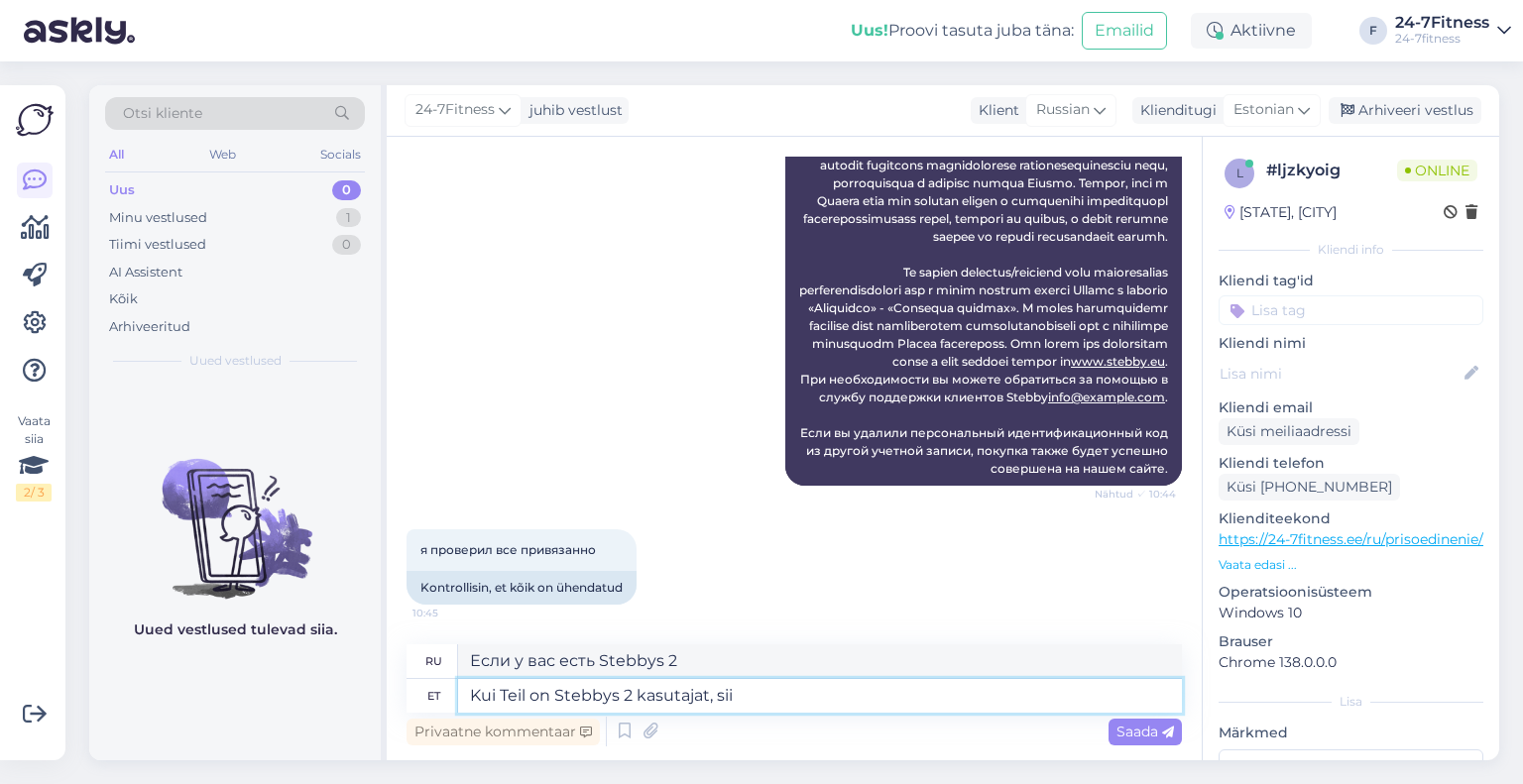 type on "Если у вас 2 пользователя в Stebby," 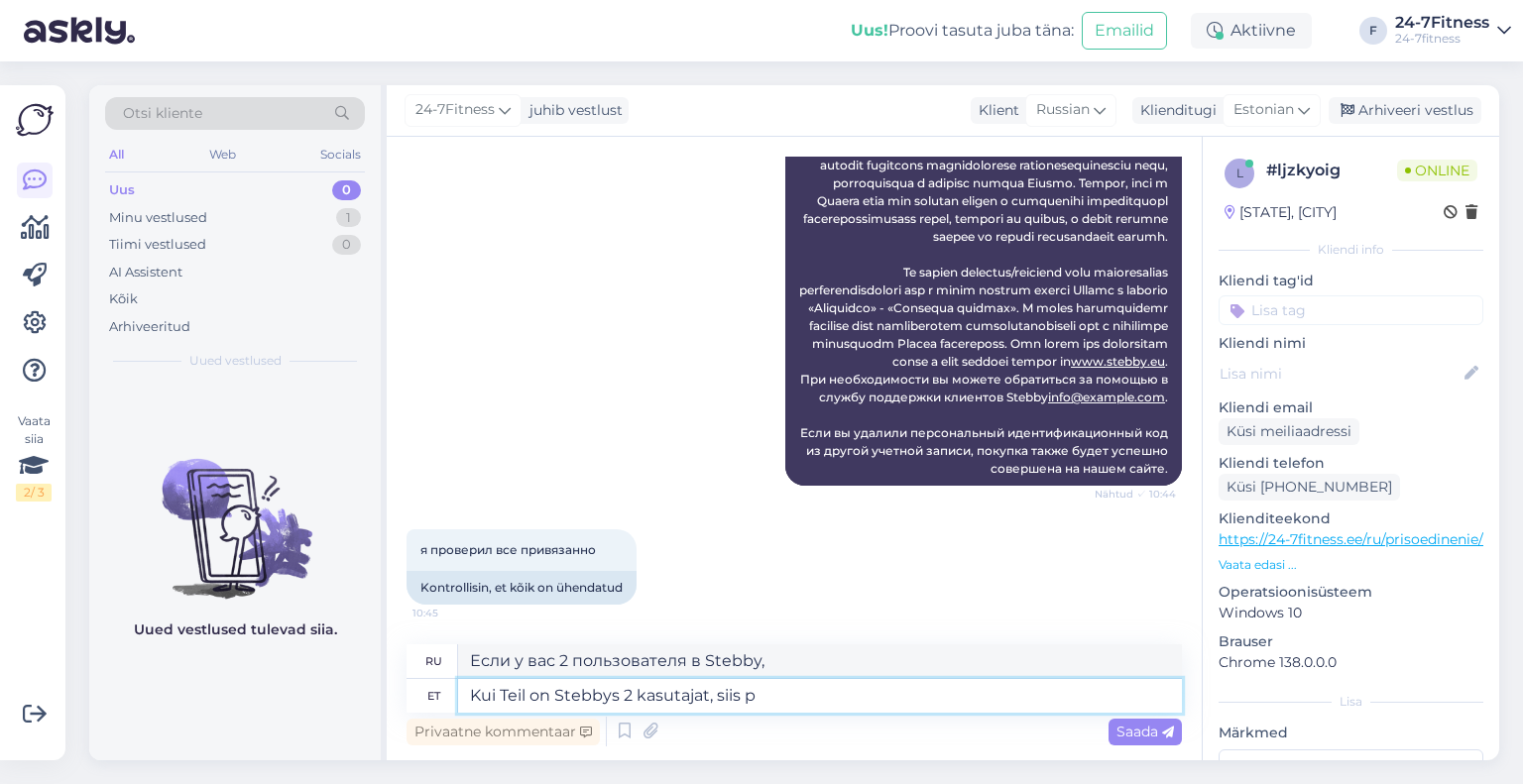 type on "Kui Teil on Stebbys 2 kasutajat, siis pa" 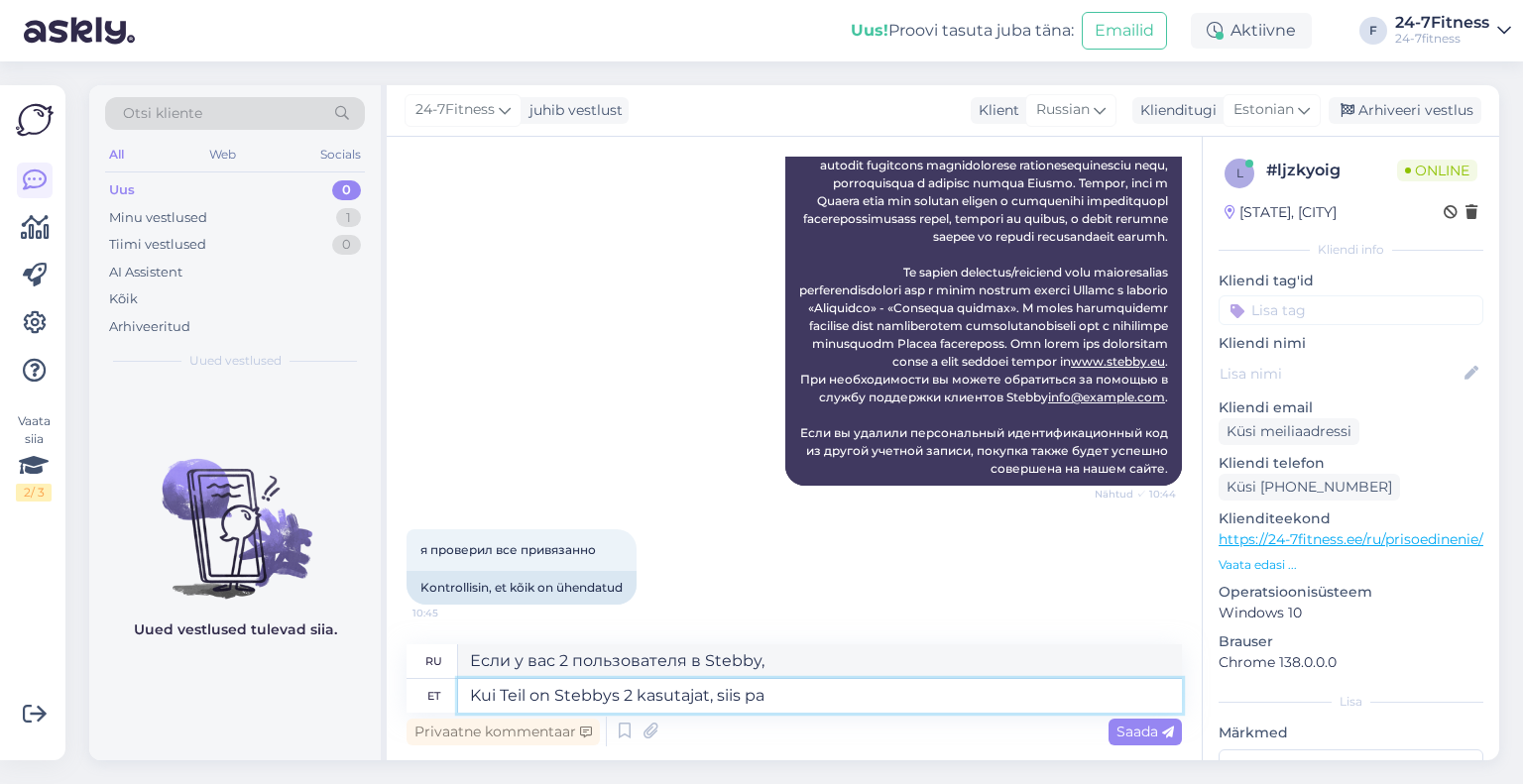 type on "Если у вас 2 пользователя в Stebby, то" 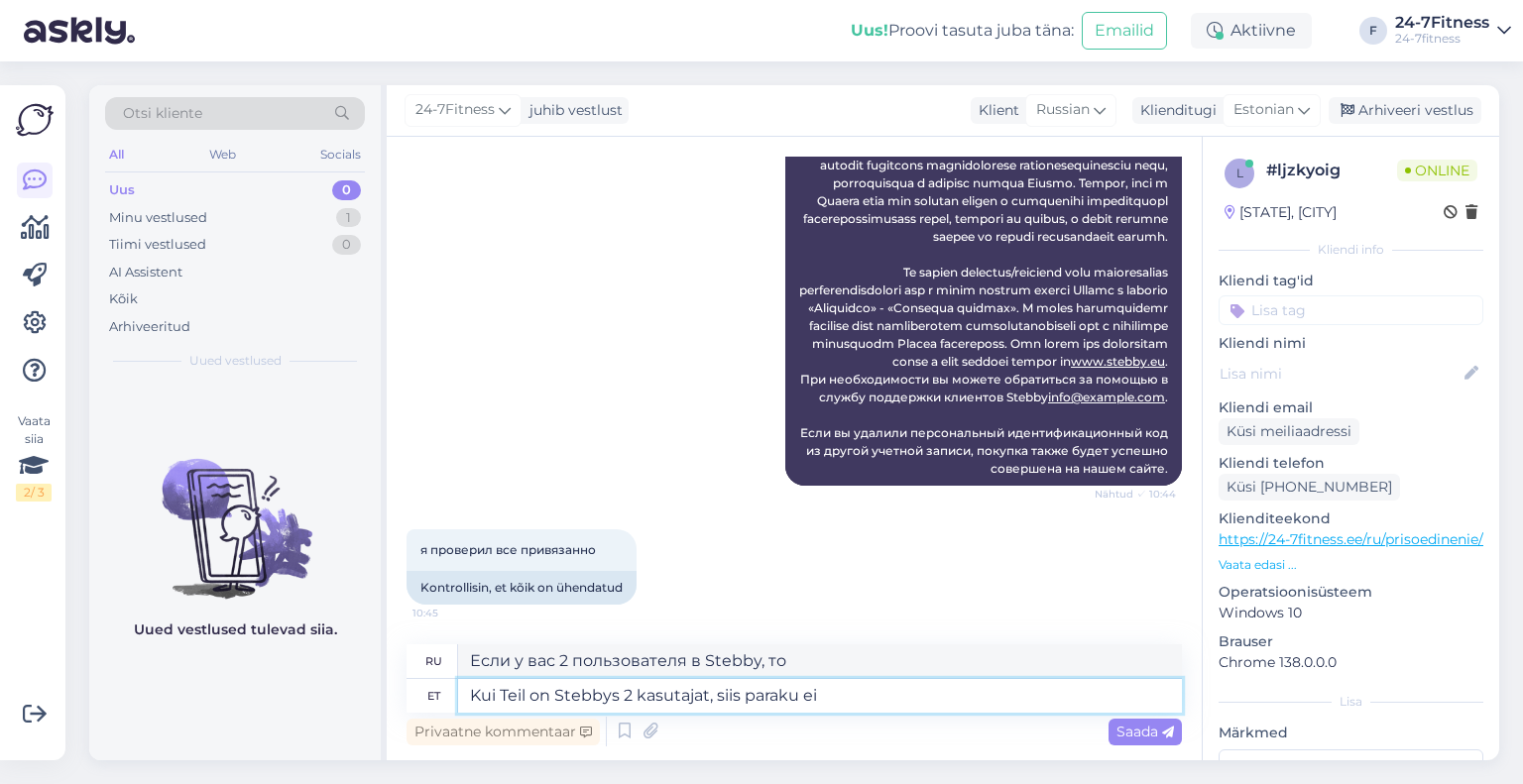 type on "Kui Teil on Stebbys 2 kasutajat, siis paraku ei" 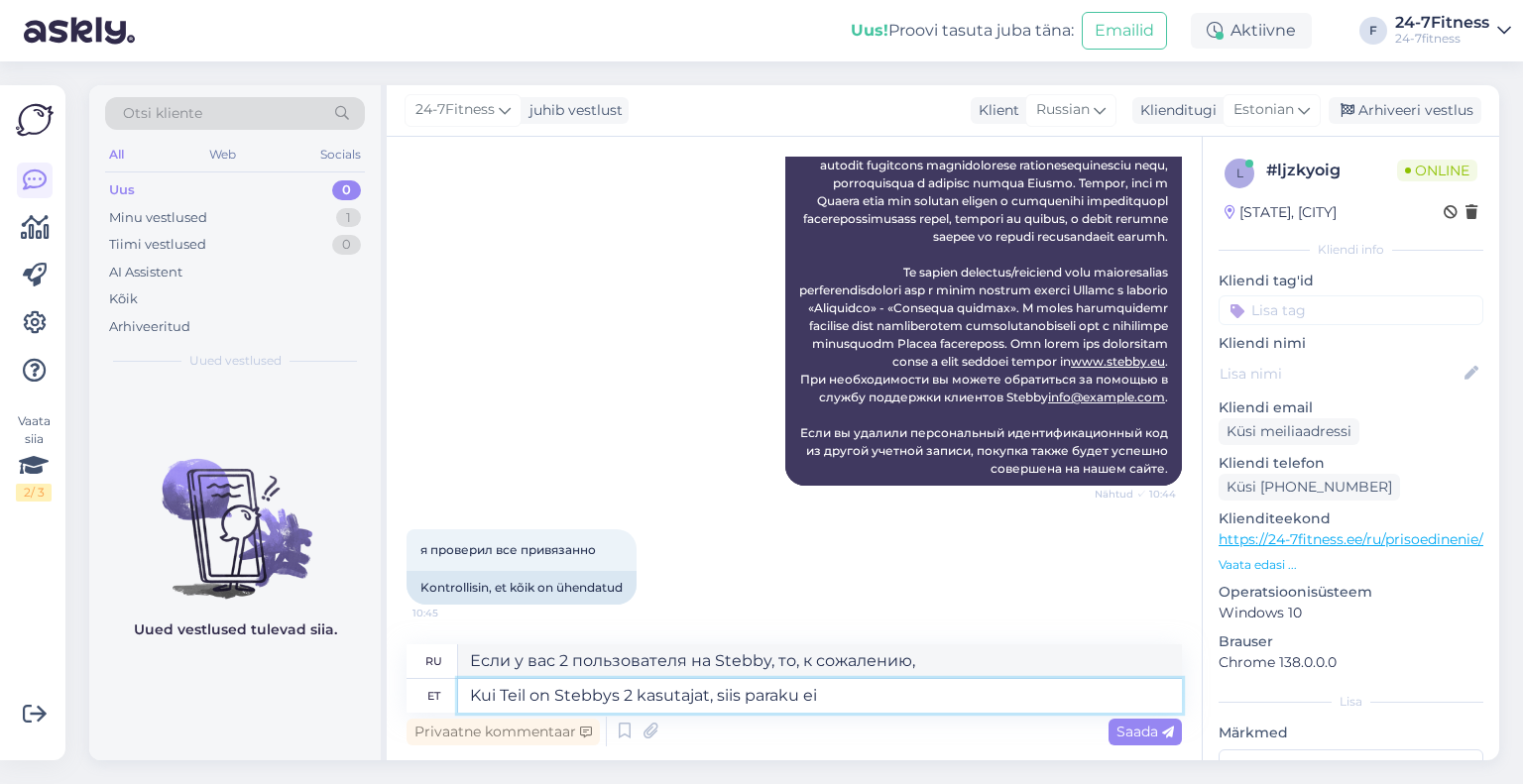 type on "Если у вас 2 пользователя на Stebby, то, к сожалению, нет" 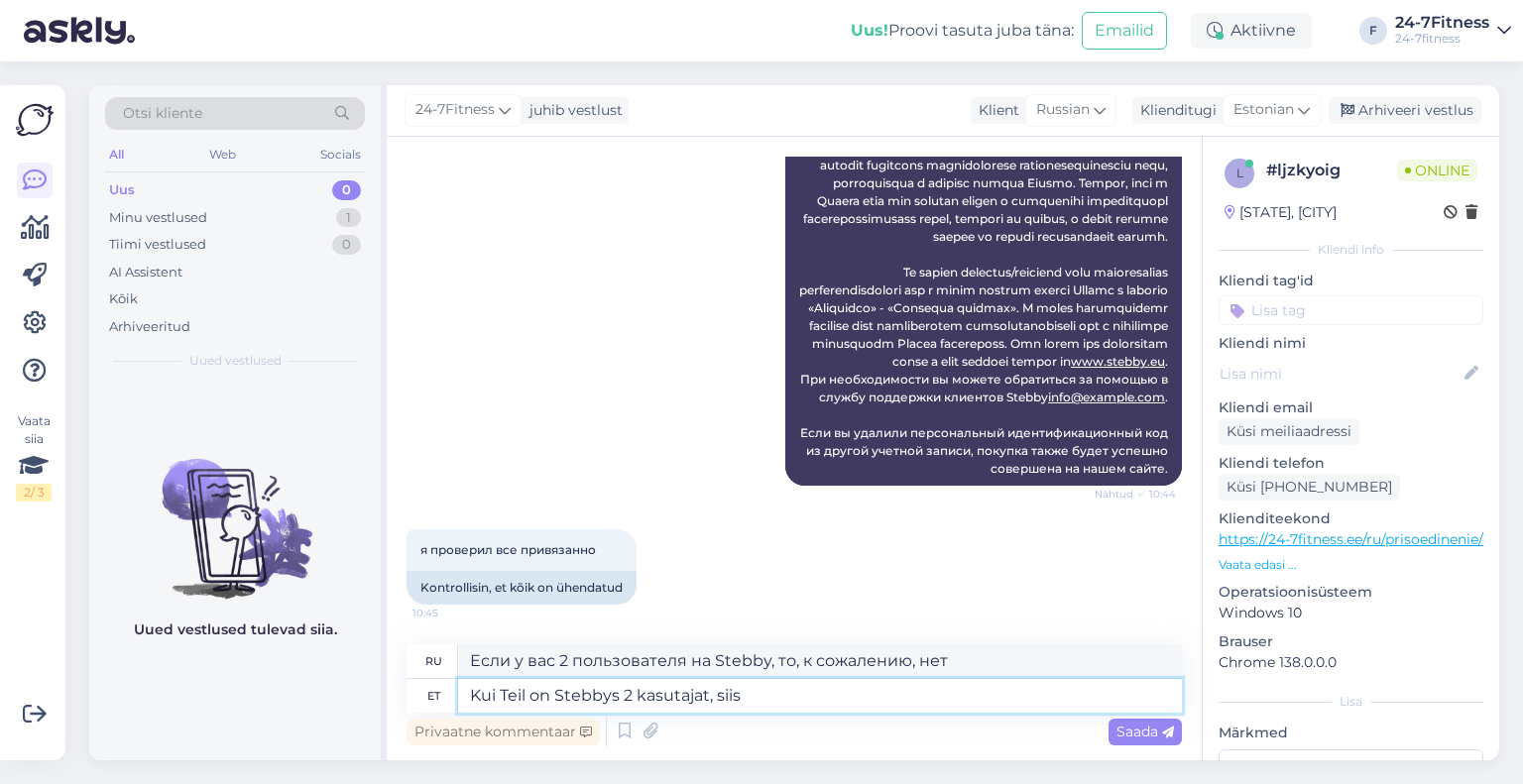 type on "Kui Teil on Stebbys 2 kasutajat, sii" 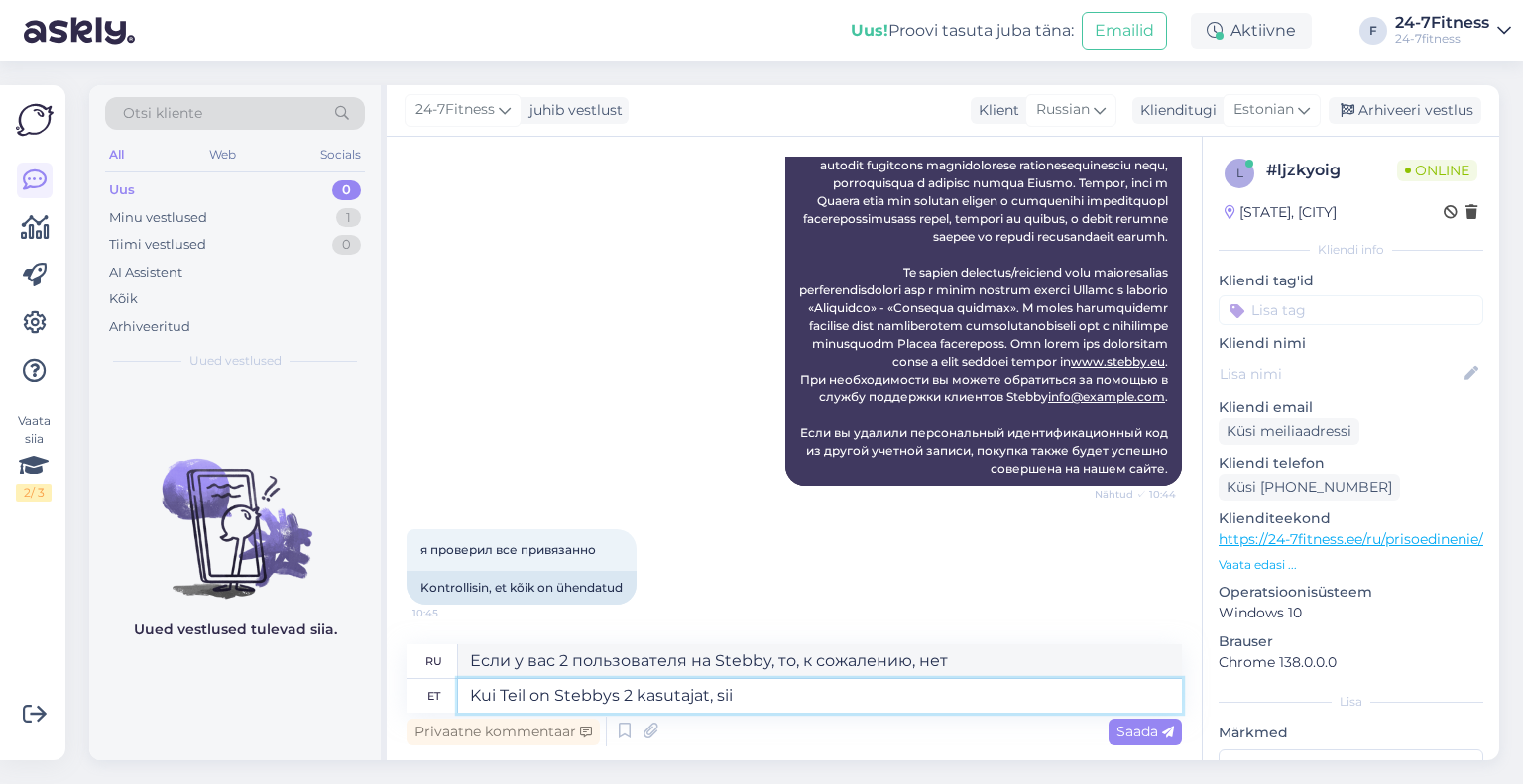 type on "Если у вас 2 пользователя на Stebby, то, к сожалению," 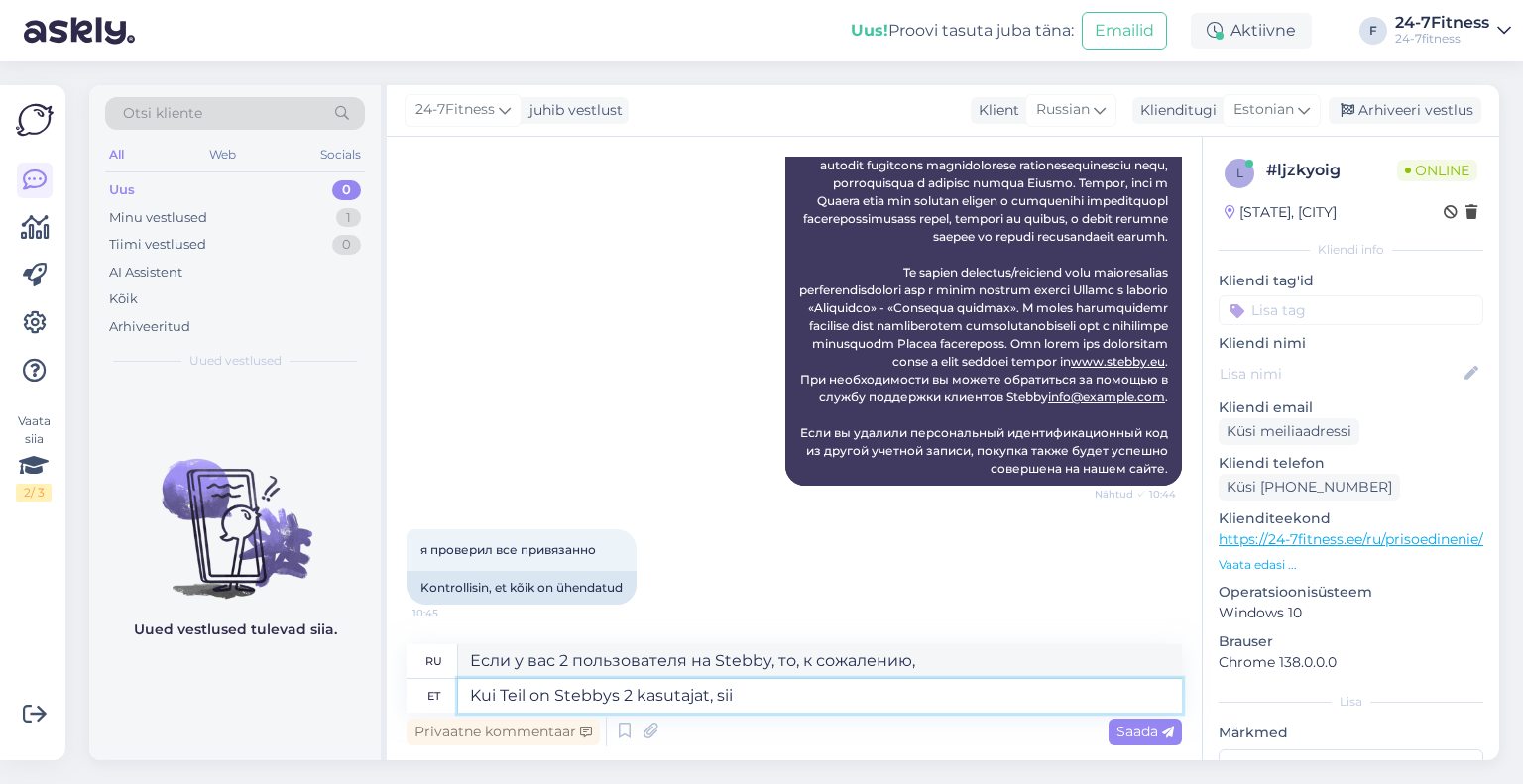 type on "Kui Teil on Stebbys 2 kasutajat, si" 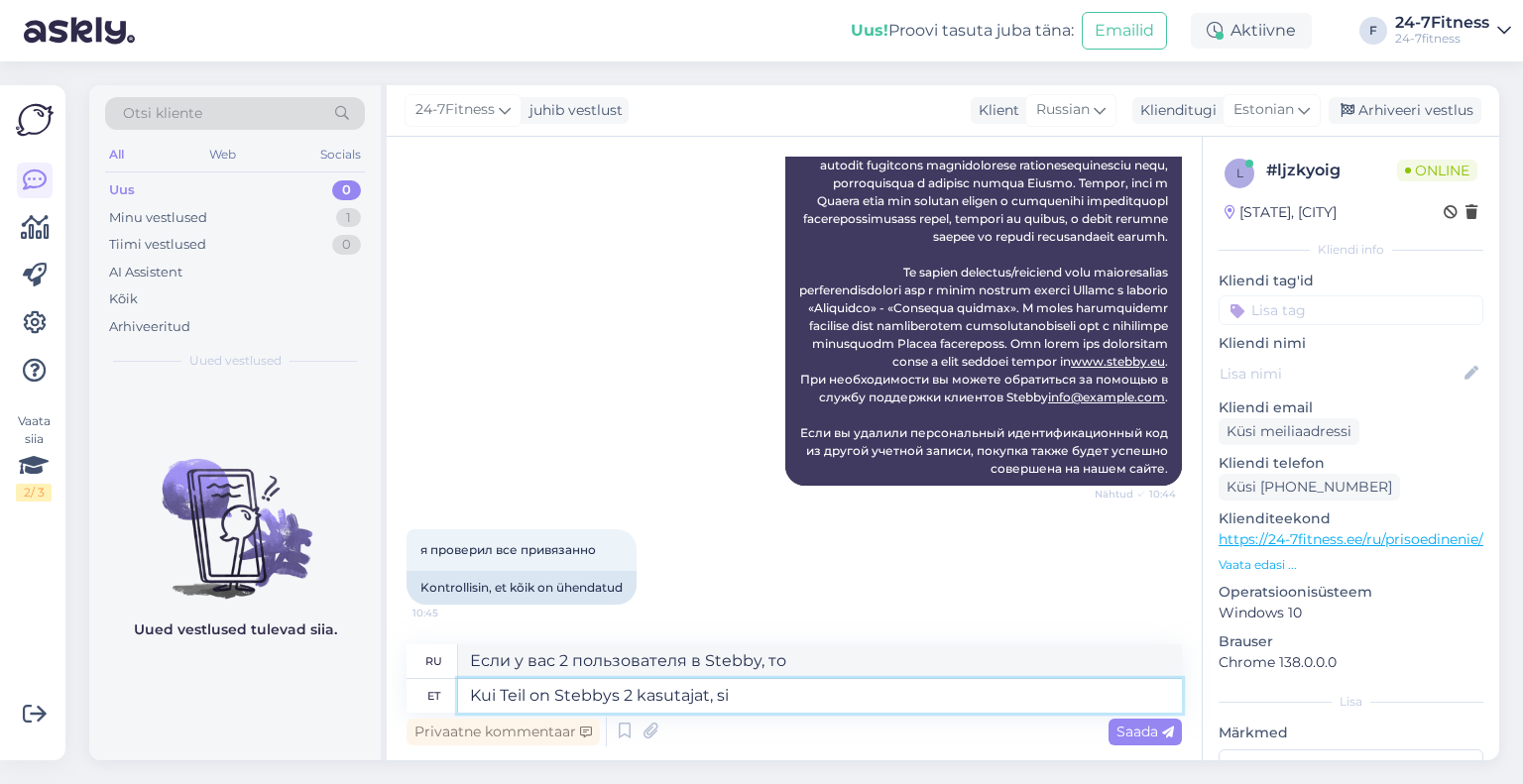 type on "Если у вас есть 2 пользователя в Stebby, вы" 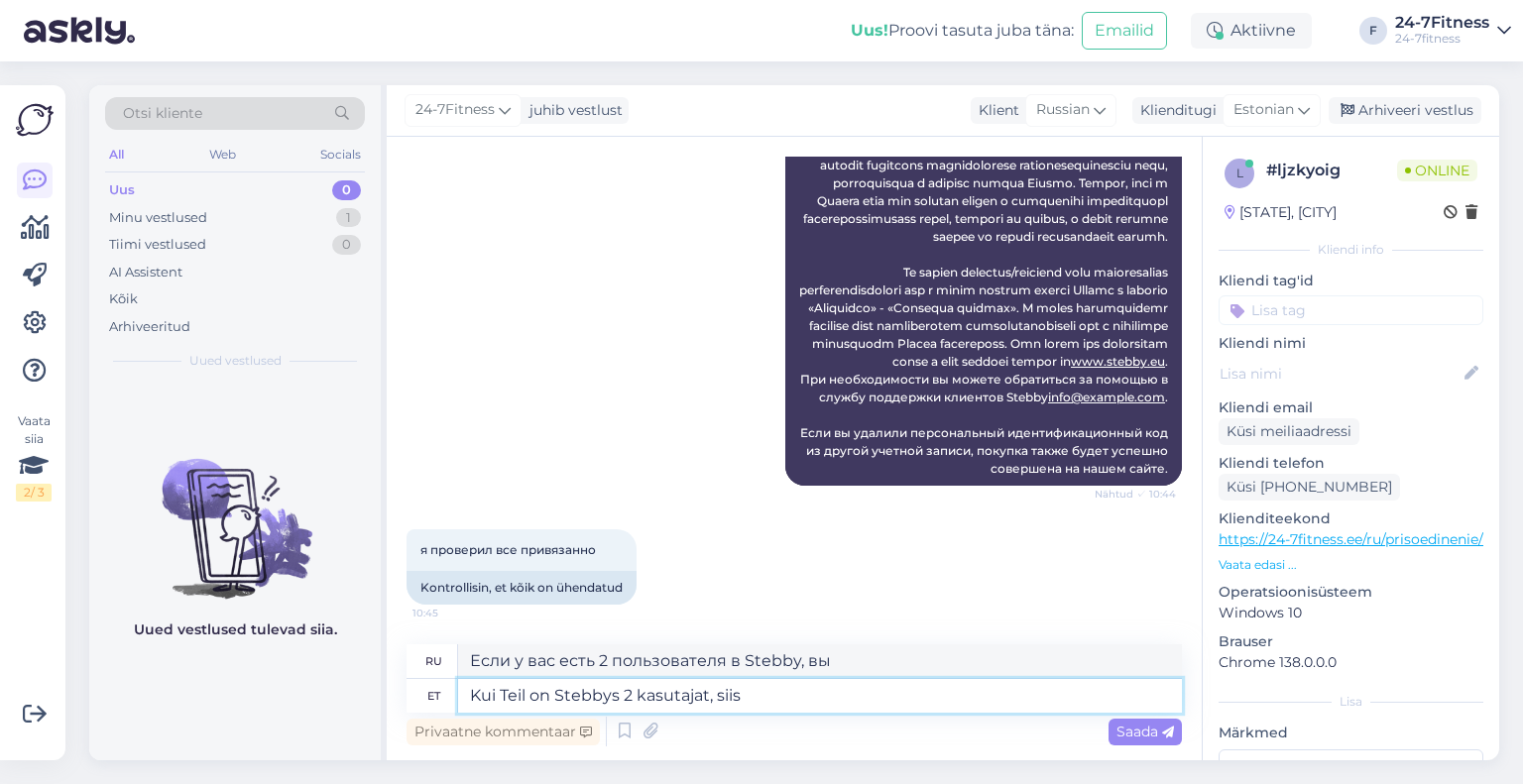 type on "Kui Teil on Stebbys 2 kasutajat, siis" 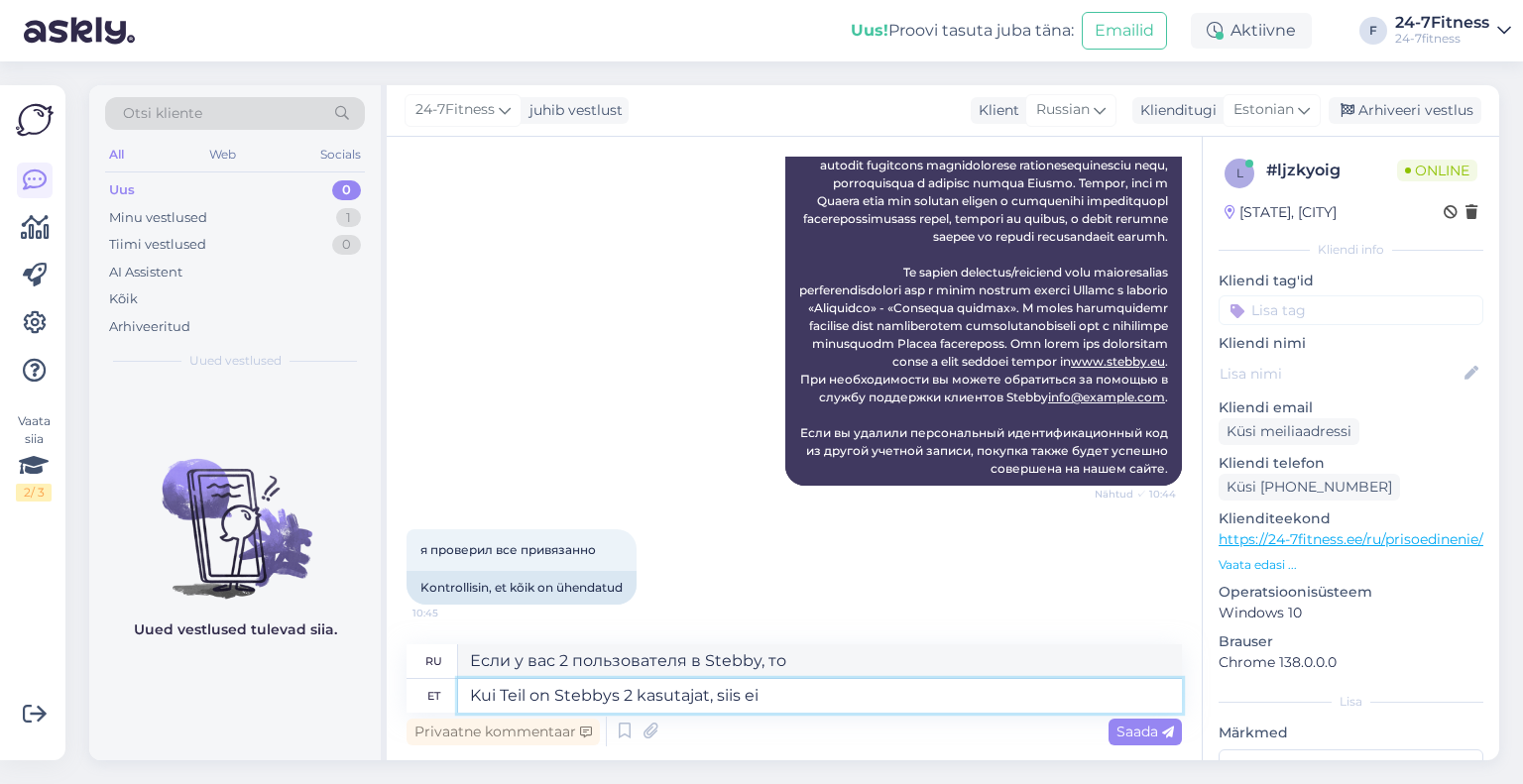 type on "Kui Teil on Stebbys 2 kasutajat, siis ei o" 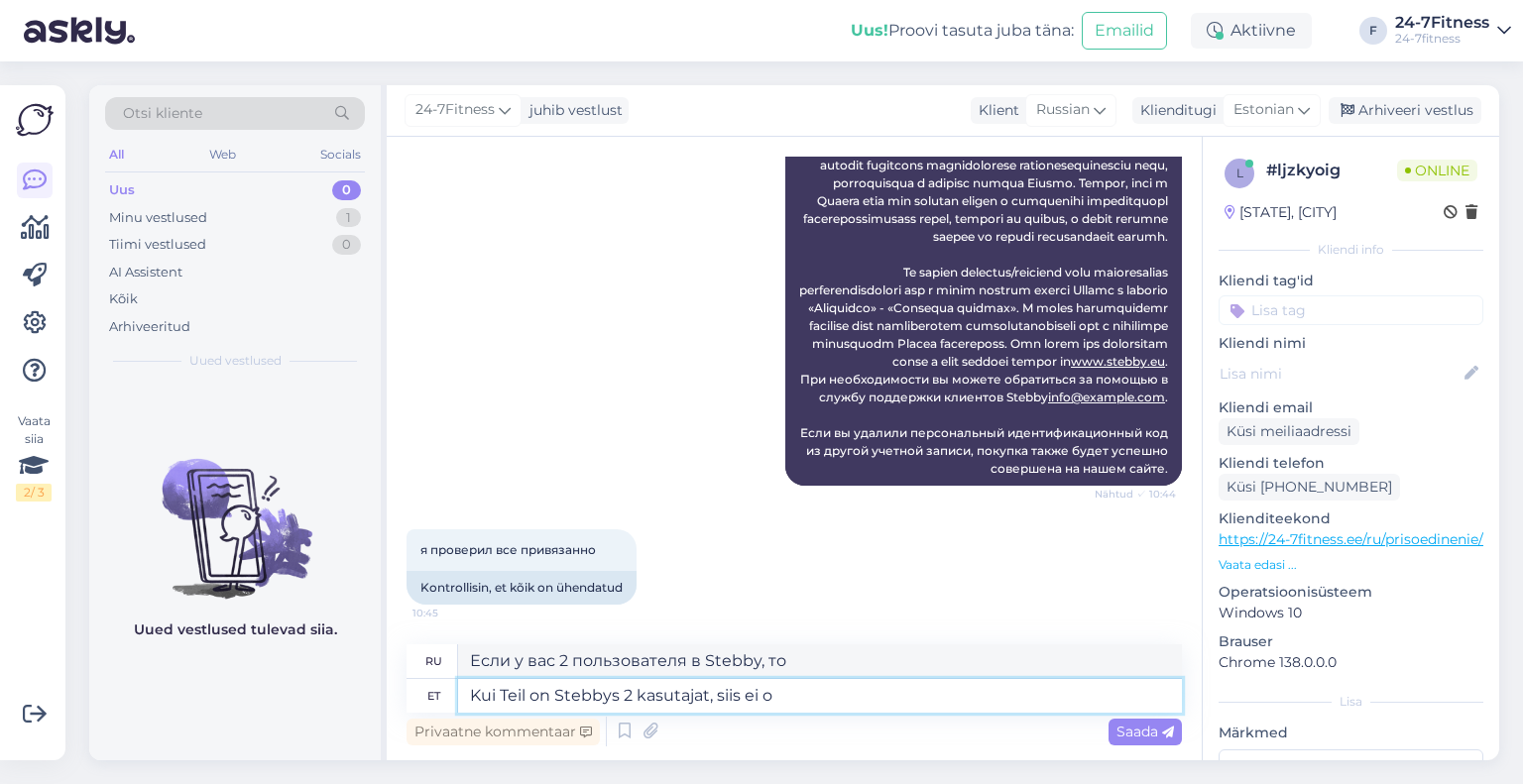 type on "Если у вас 2 пользователя в Stebby, то нет" 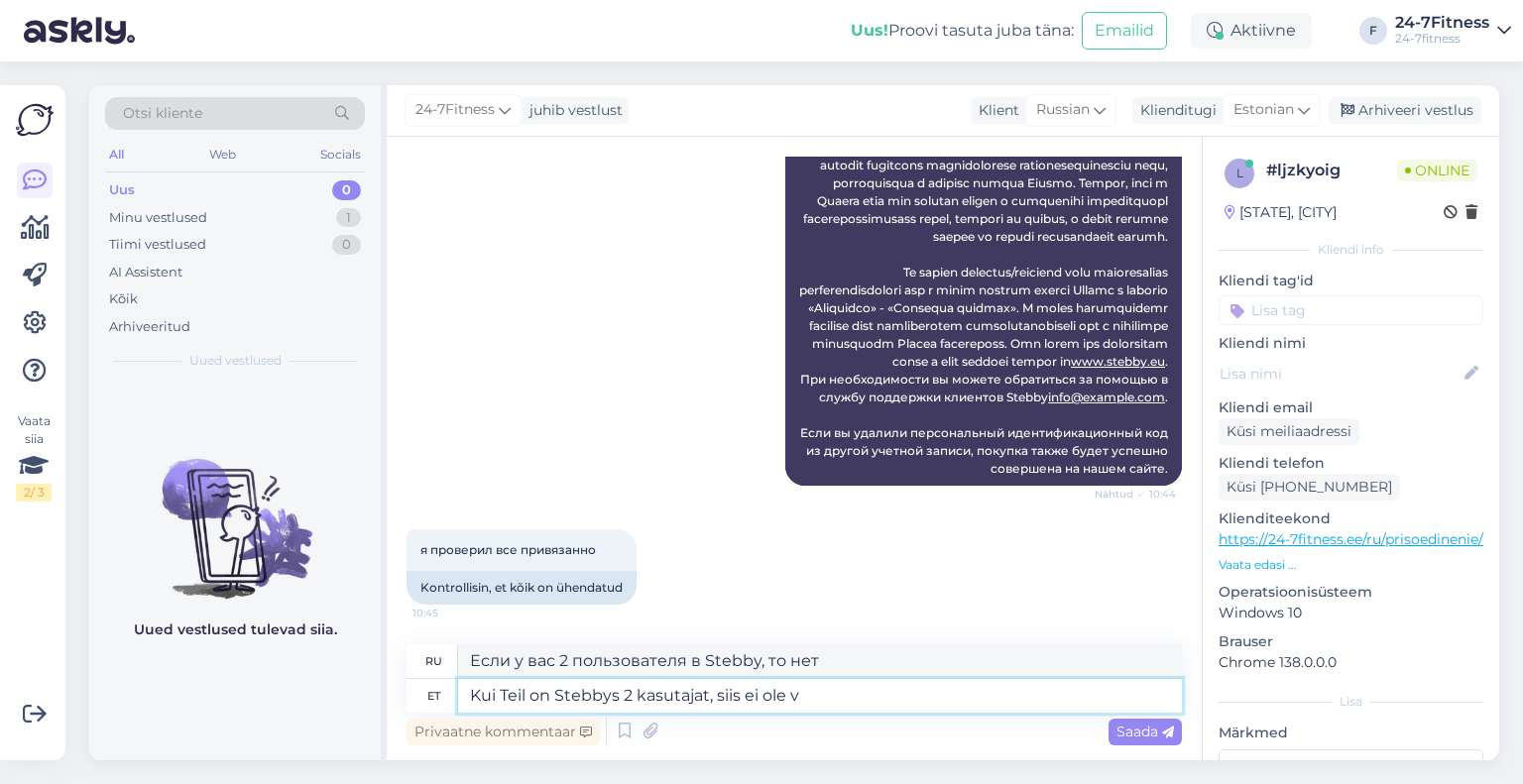 type on "Kui Teil on Stebbys 2 kasutajat, siis ei ole võ" 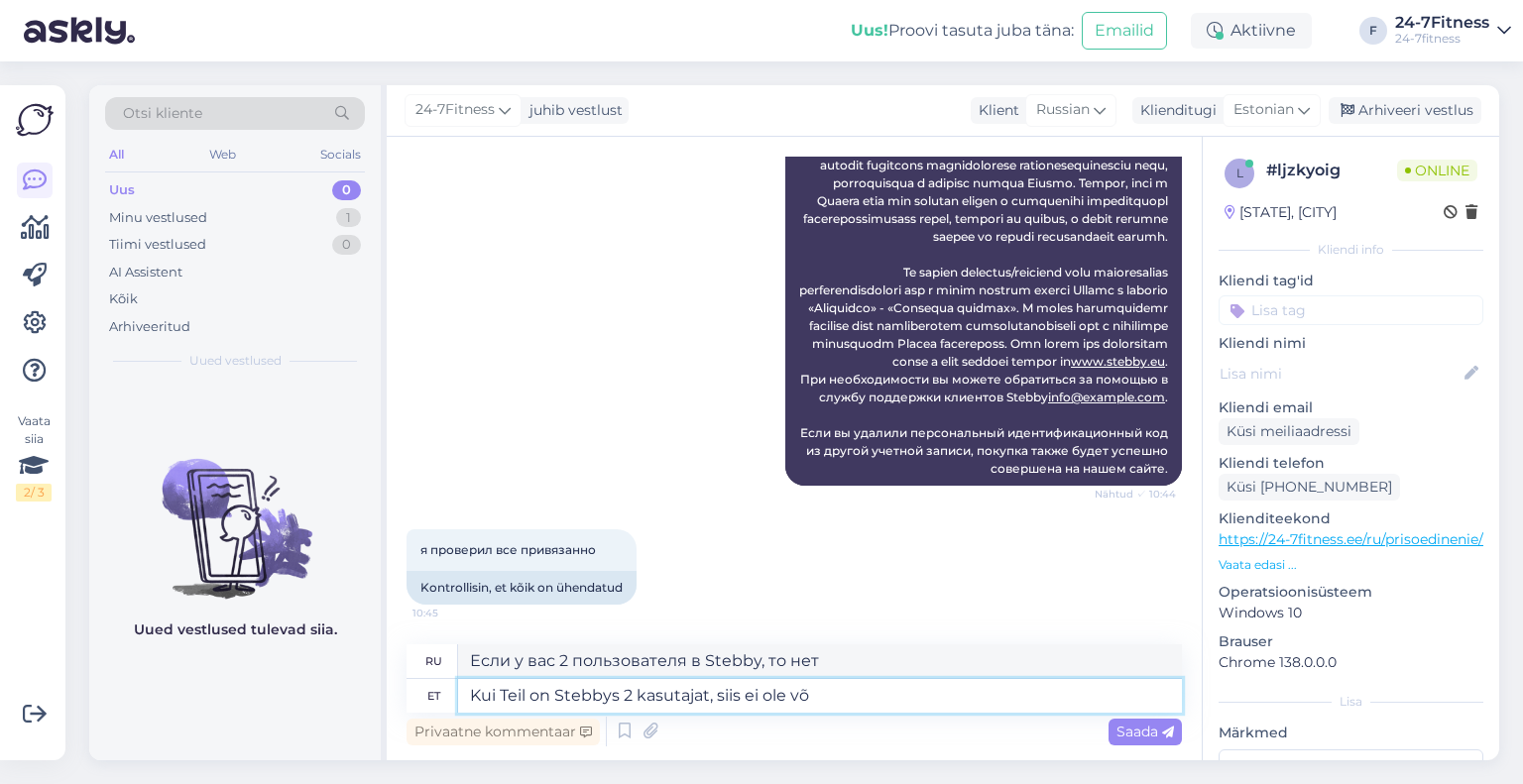 type on "Если у вас 2 пользователя на Stebby, то нет" 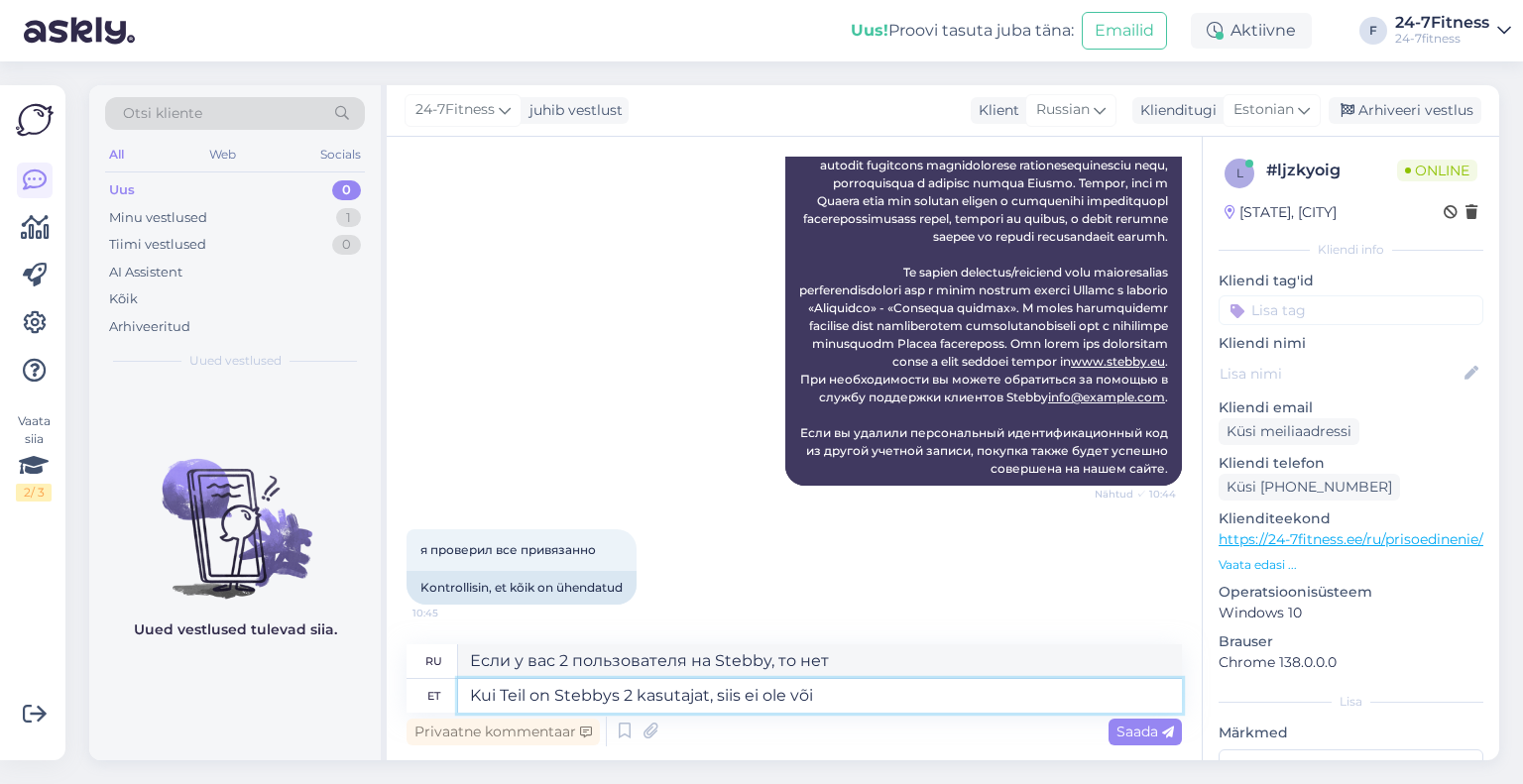 type on "Kui Teil on Stebbys 2 kasutajat, siis ei ole võim" 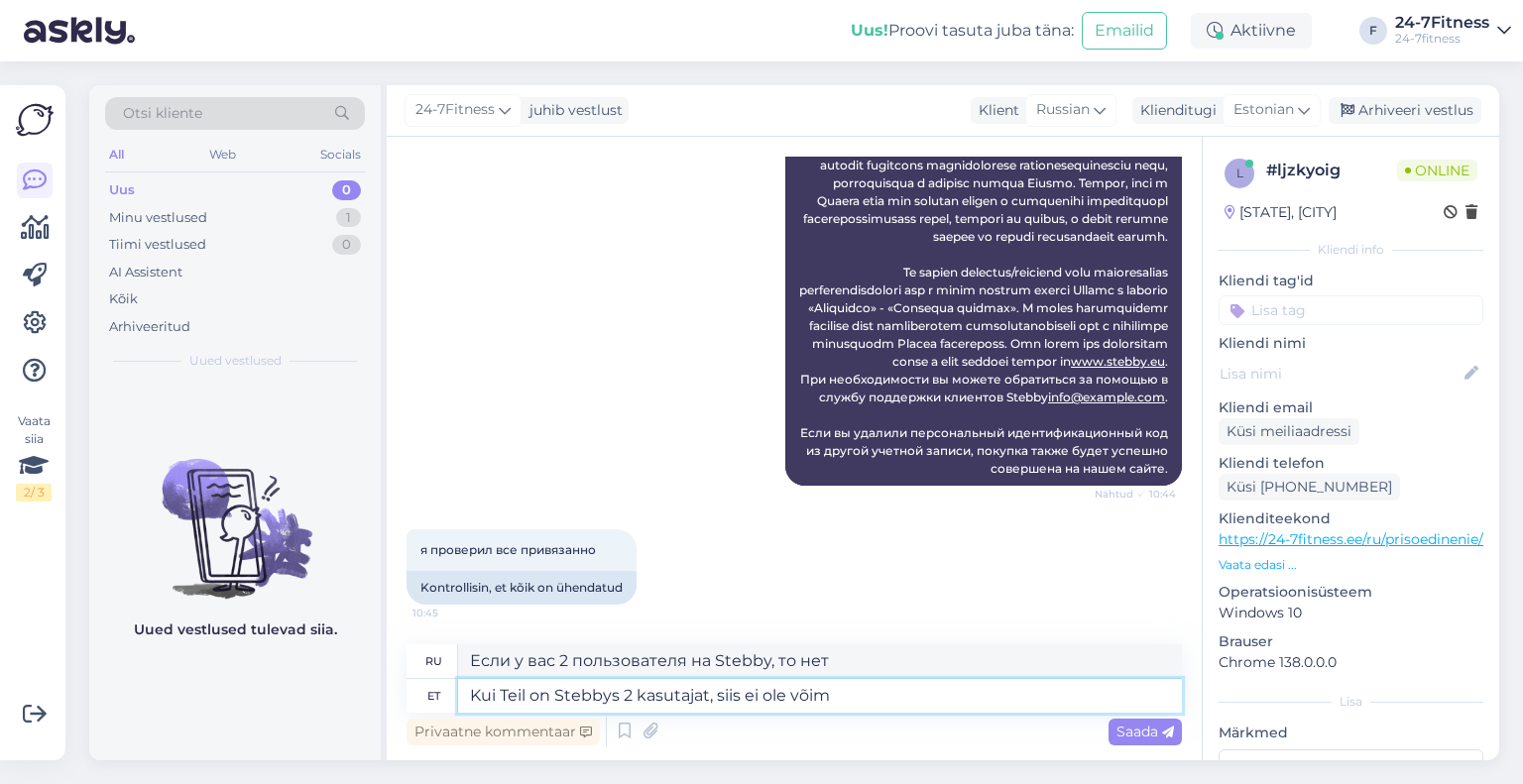 type 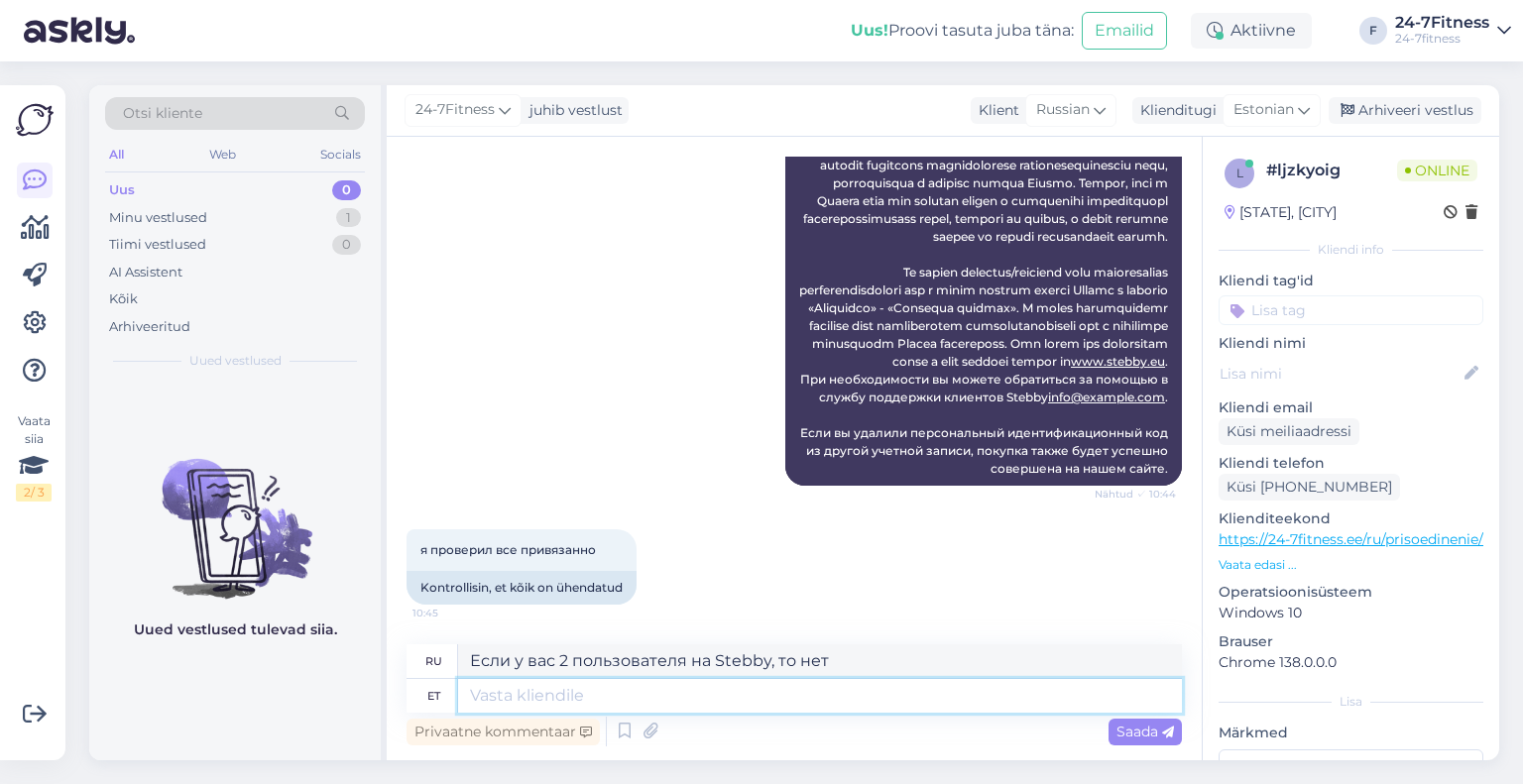 type on "Если у вас 2 пользователя в Стебби, то нет питания." 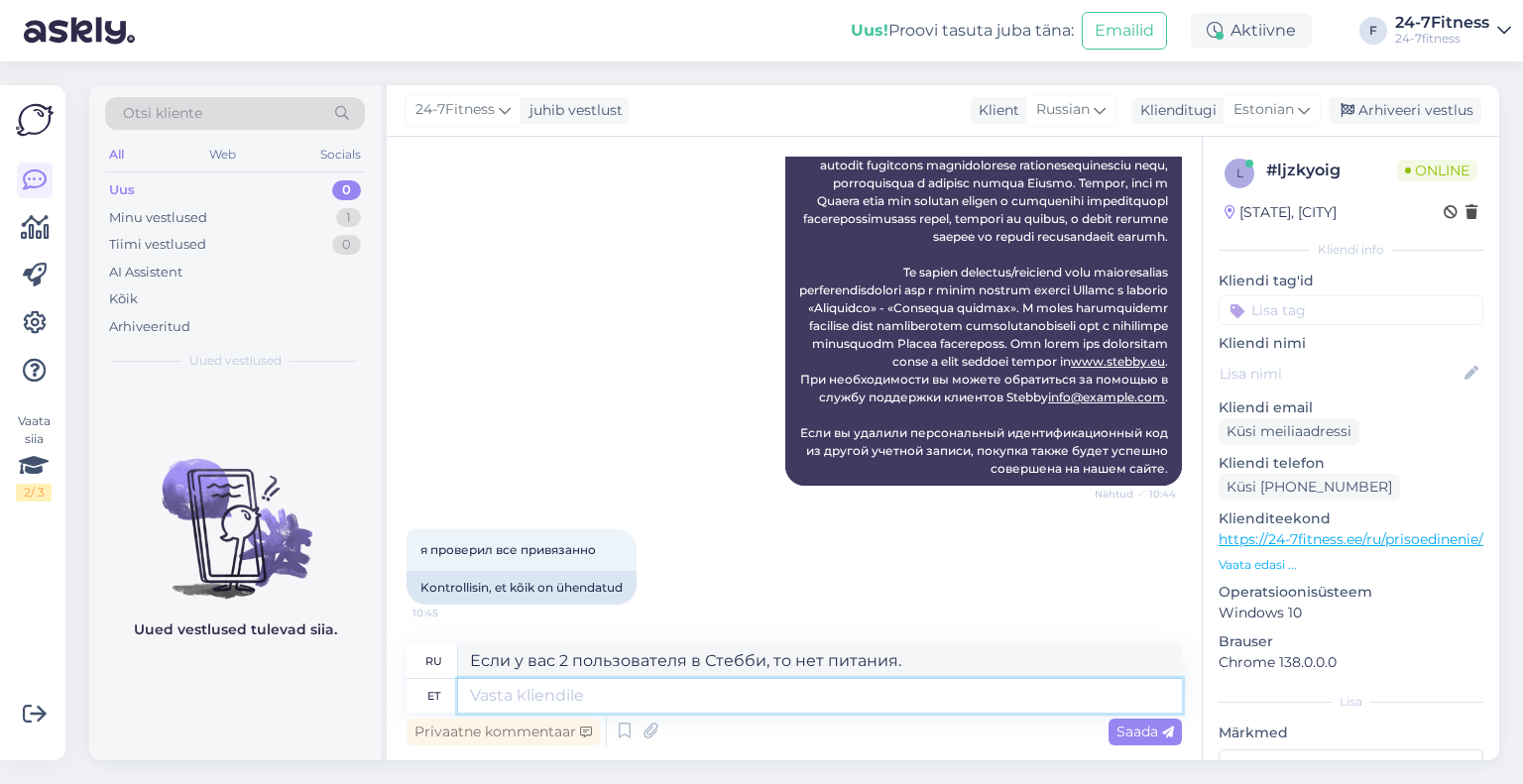 type 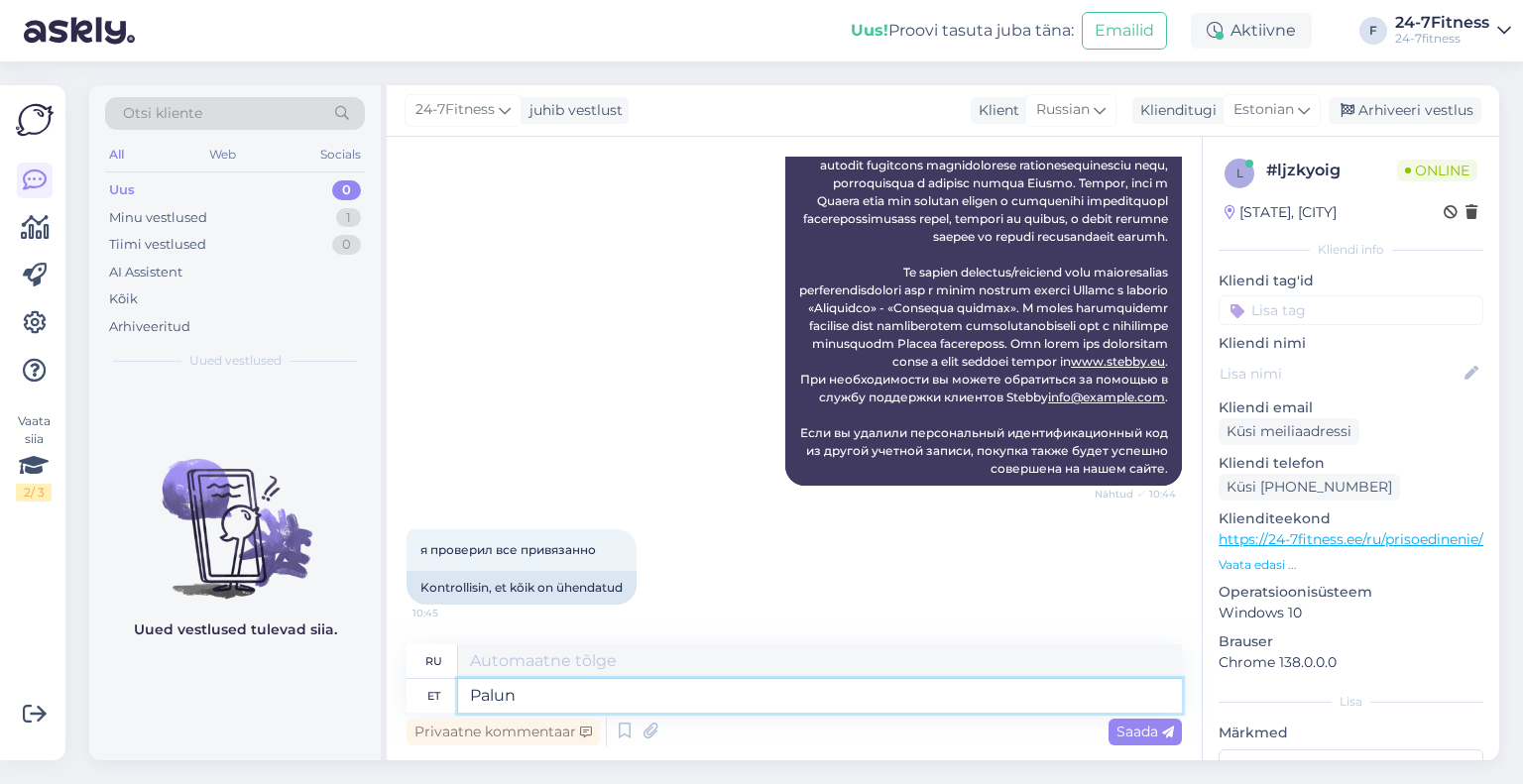 type on "Palun" 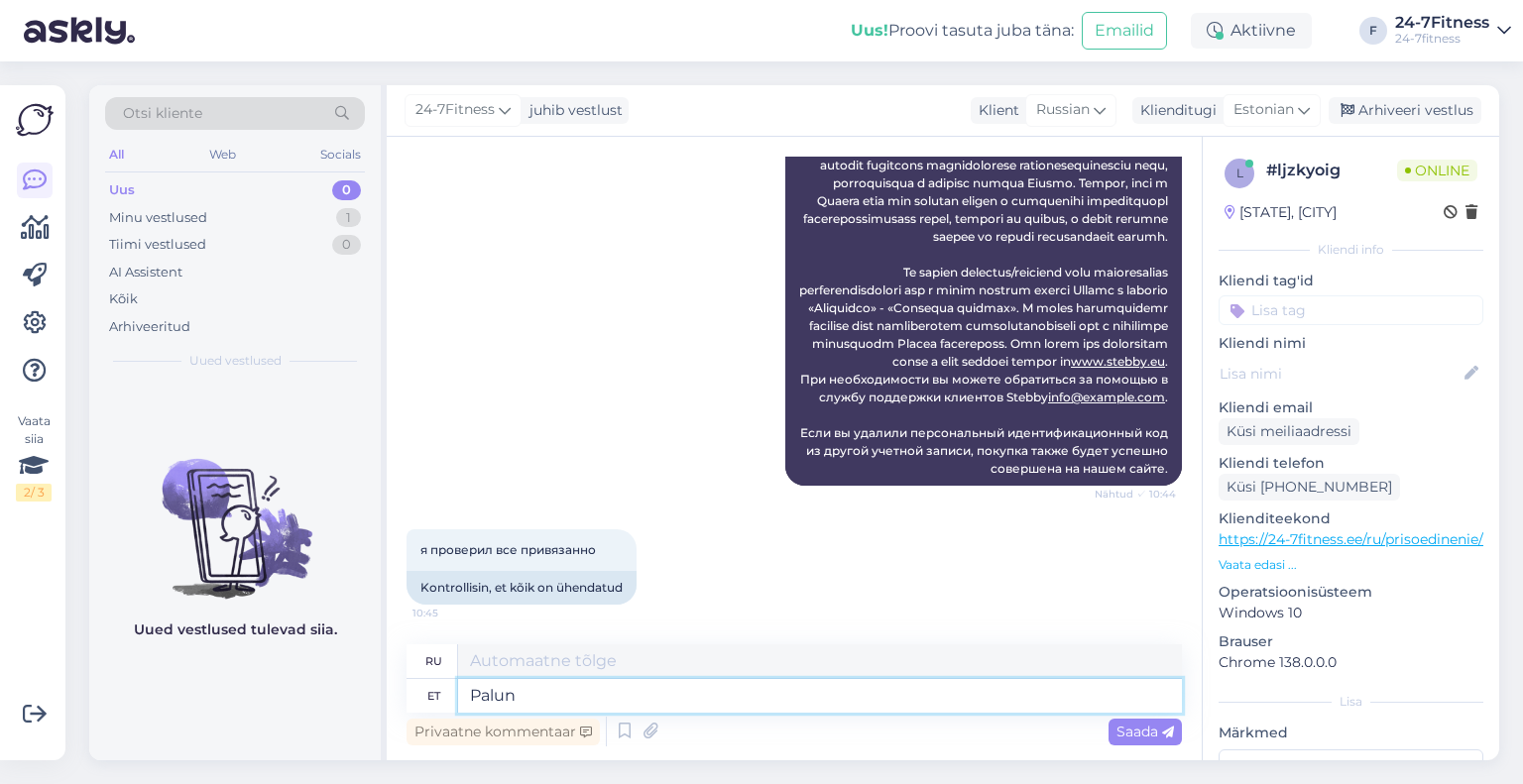 type on "Пожалуйста" 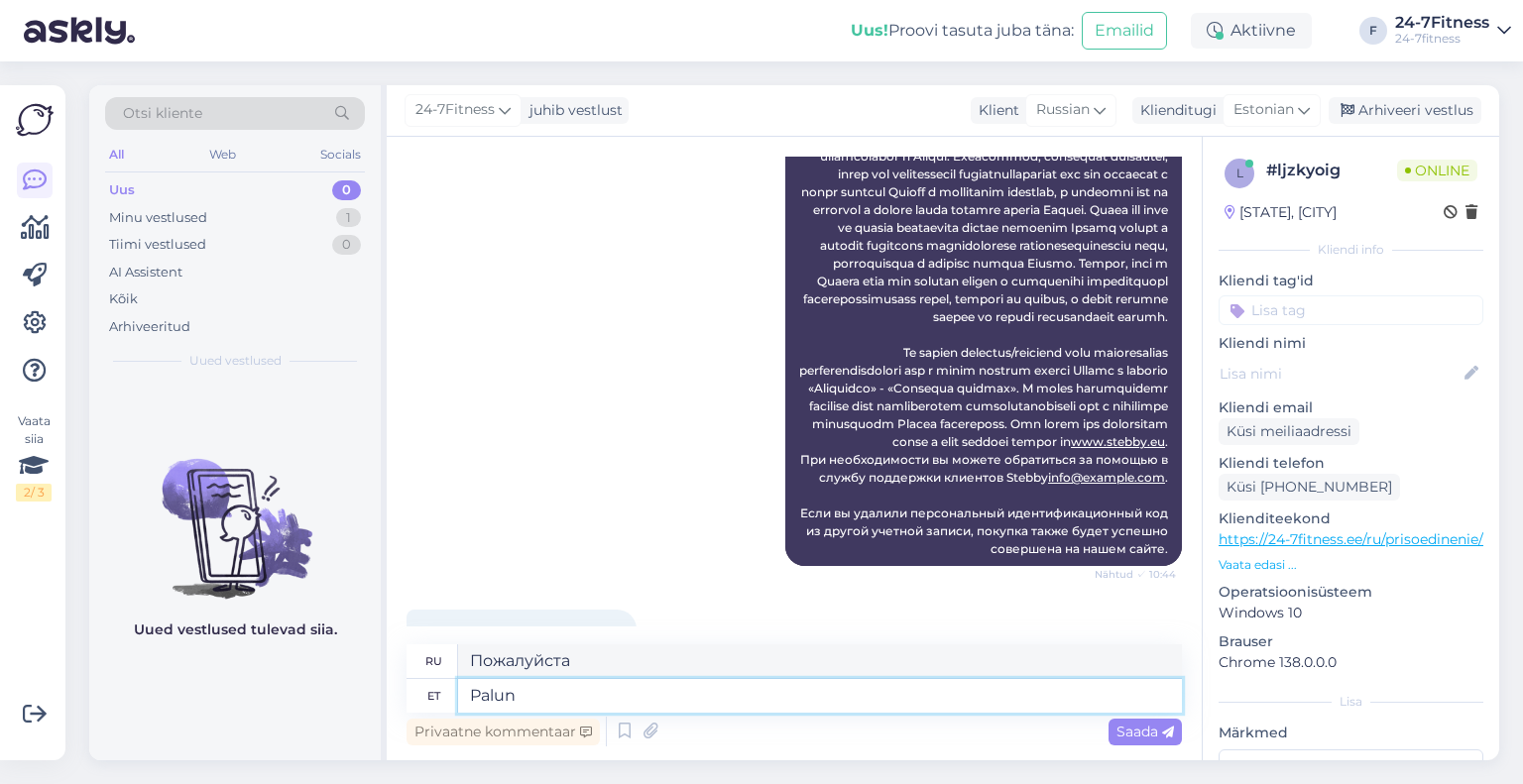 scroll, scrollTop: 2256, scrollLeft: 0, axis: vertical 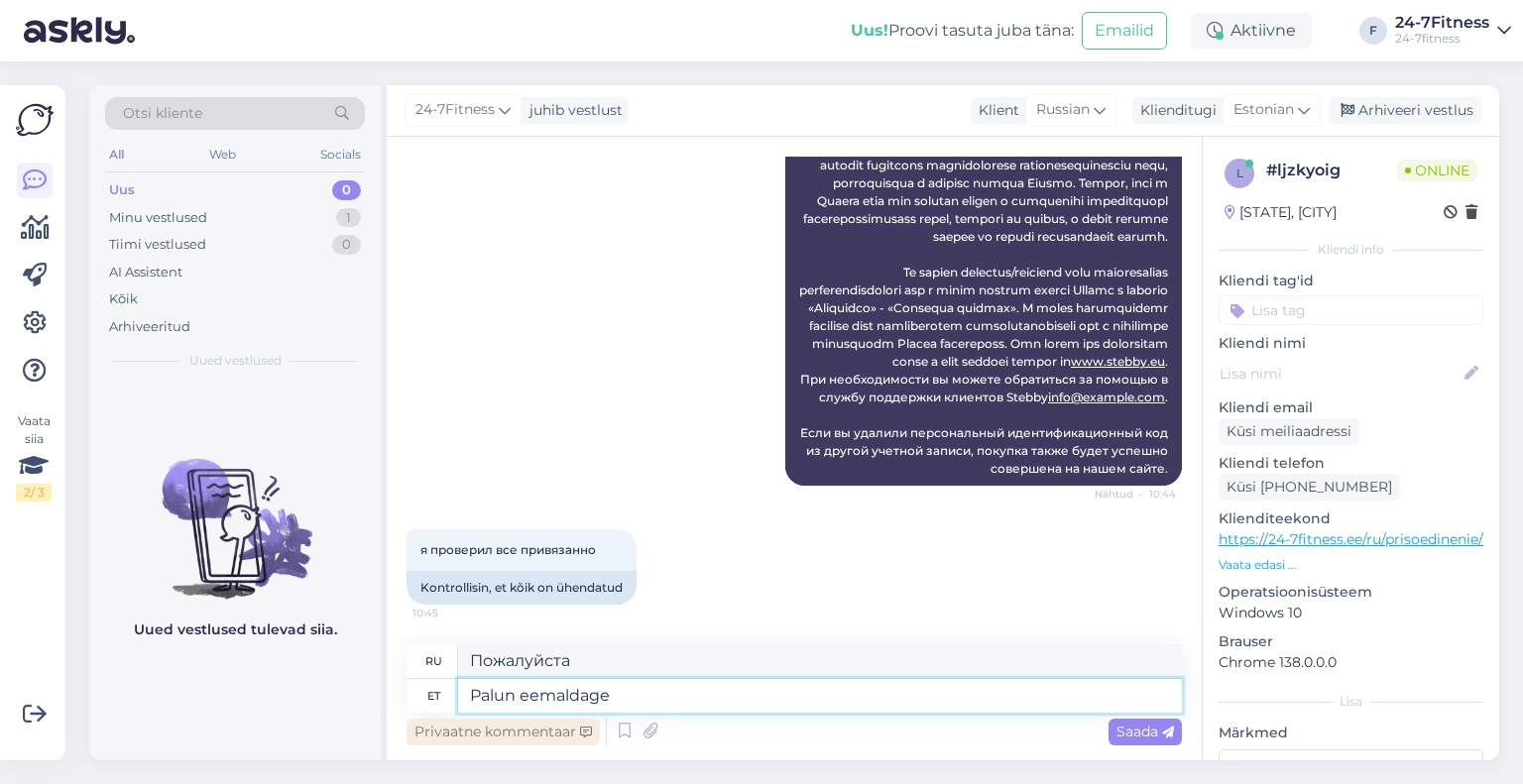 type on "Palun eemaldage i" 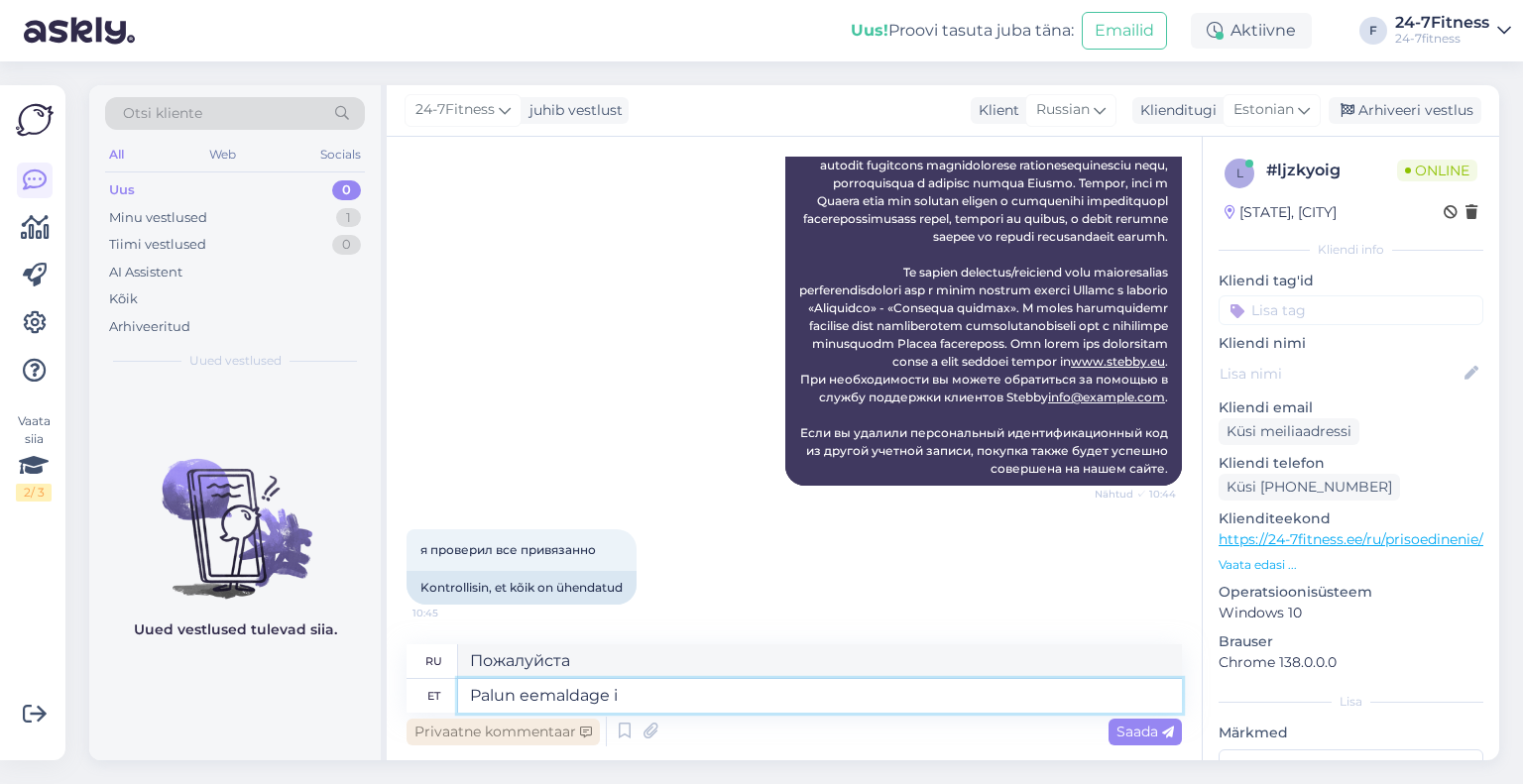 type on "Пожалуйста, удалите" 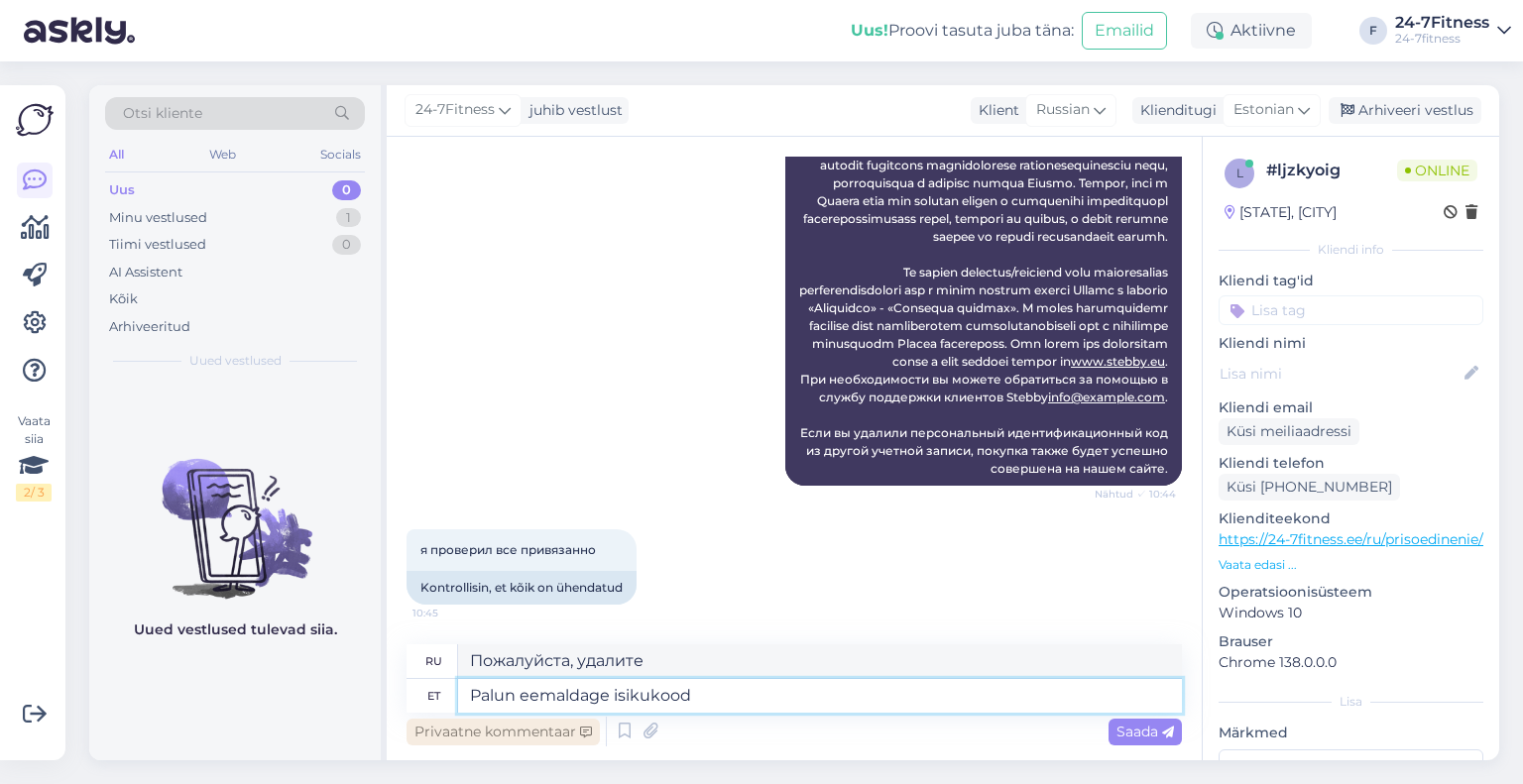 type on "Palun eemaldage [PERSONAL_ID] k" 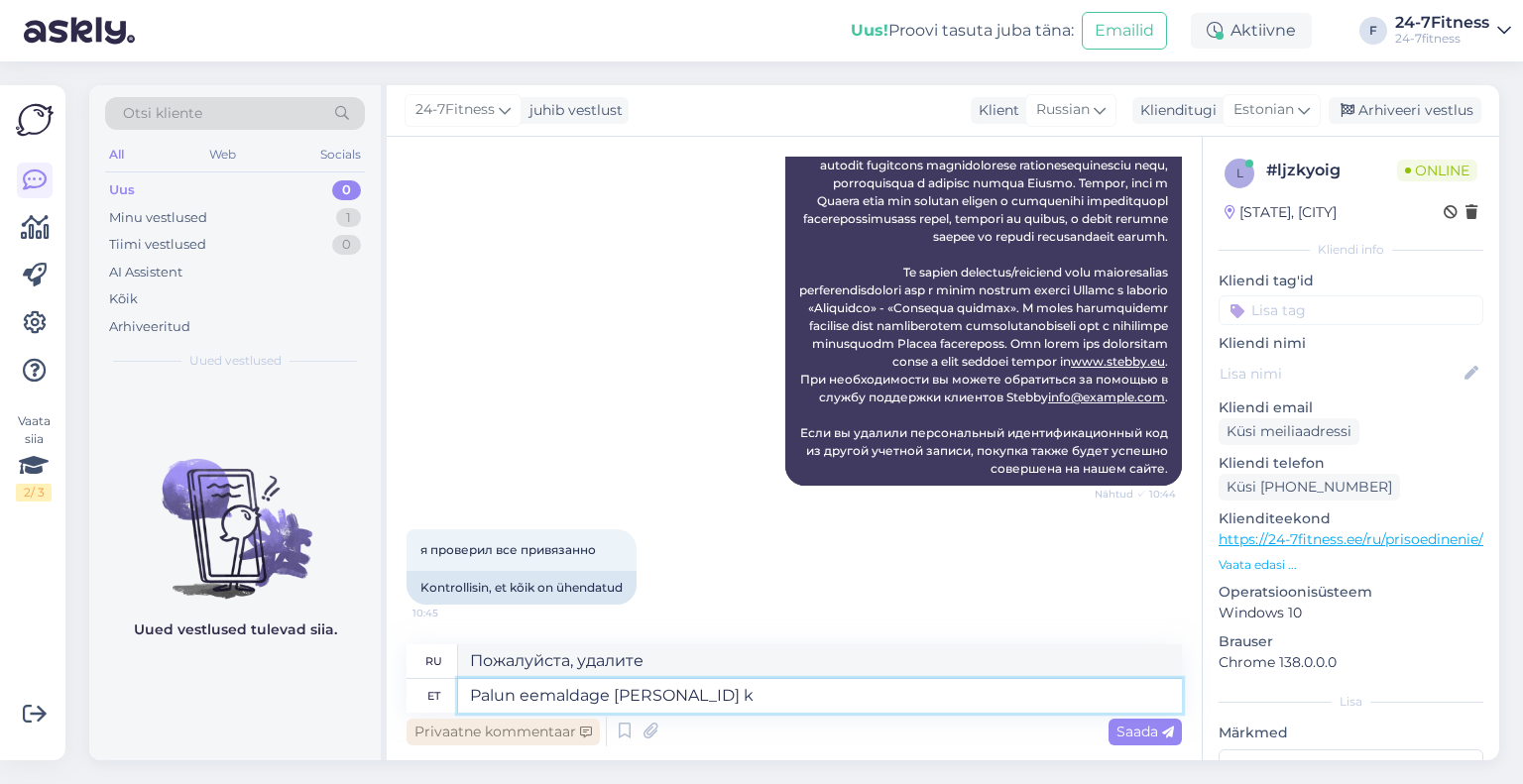 type on "Пожалуйста, удалите ваш персональный идентификационный номер из учетной записи." 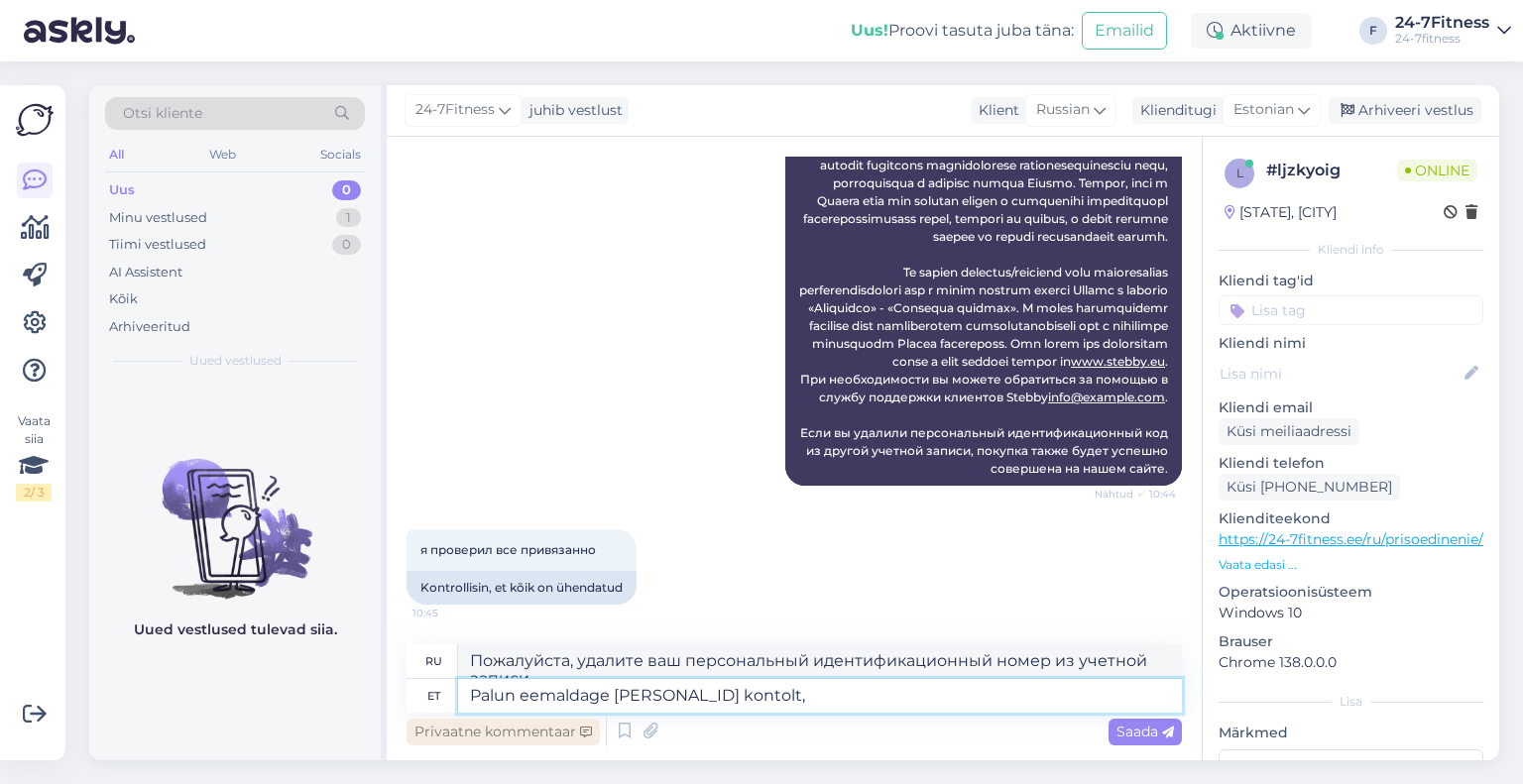 type on "Palun eemaldage isikukood kontolt, k" 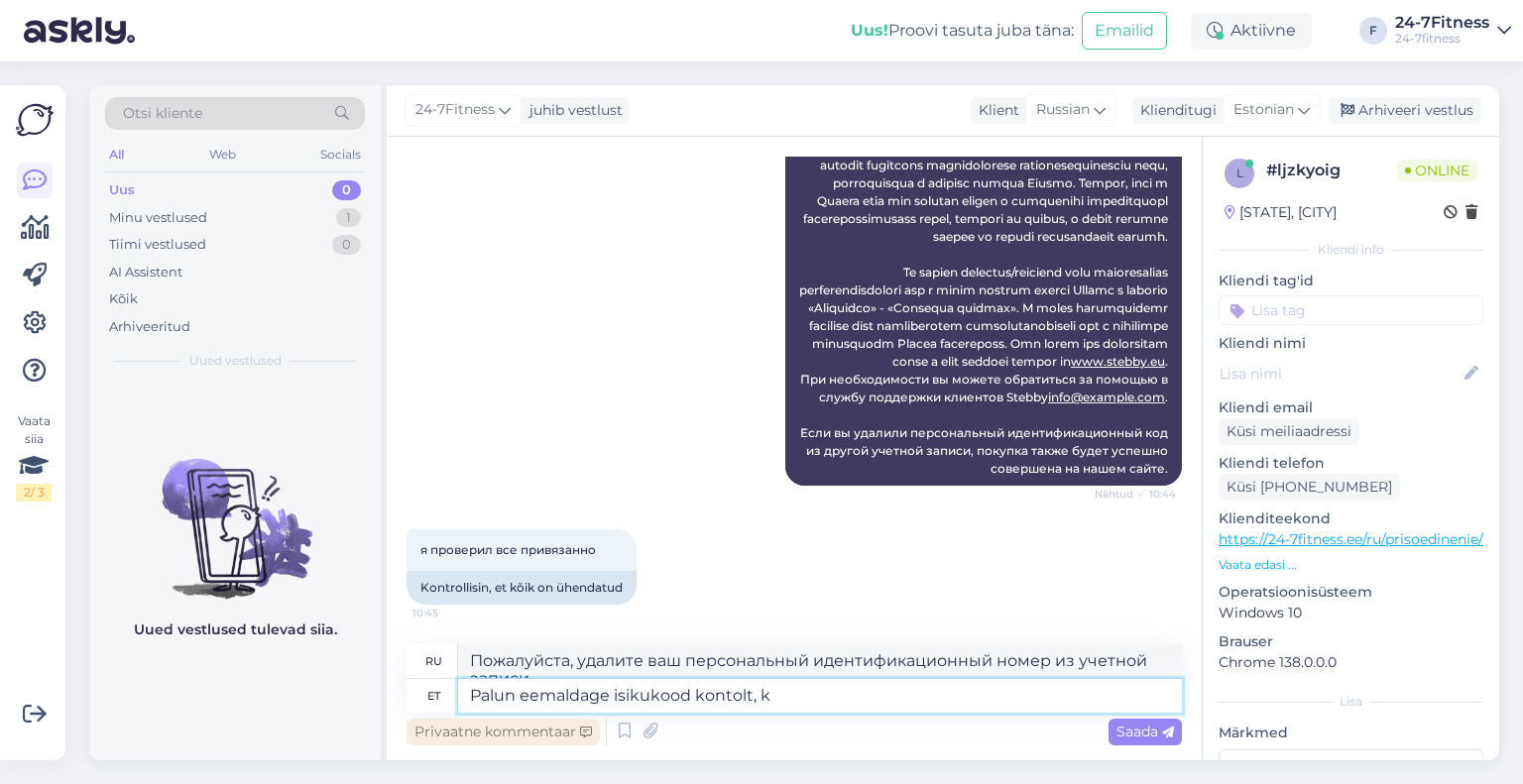 type on "Пожалуйста, удалите ваш персональный идентификационный номер из учетной записи," 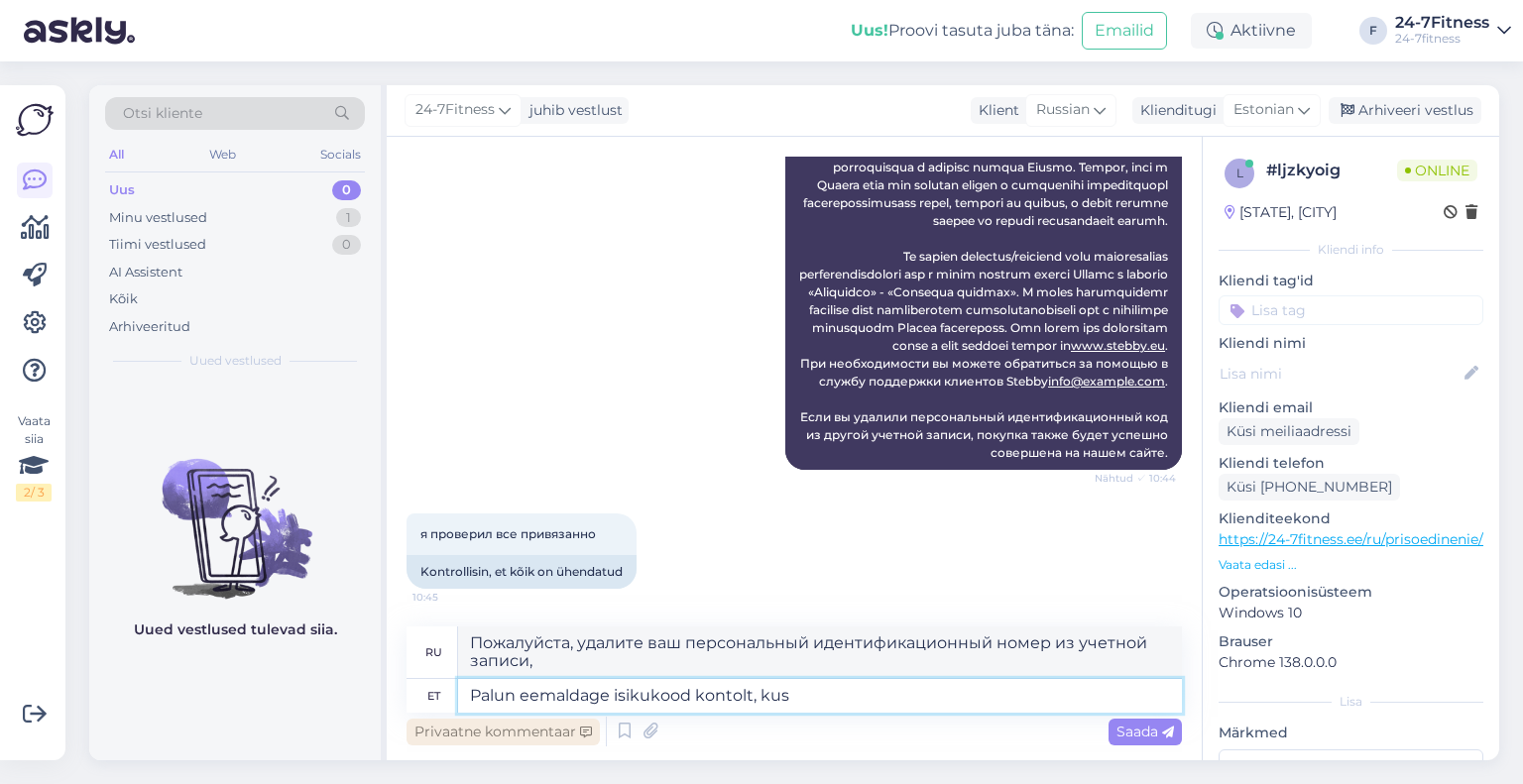 type on "Palun eemaldage isikukood kontolt, kus" 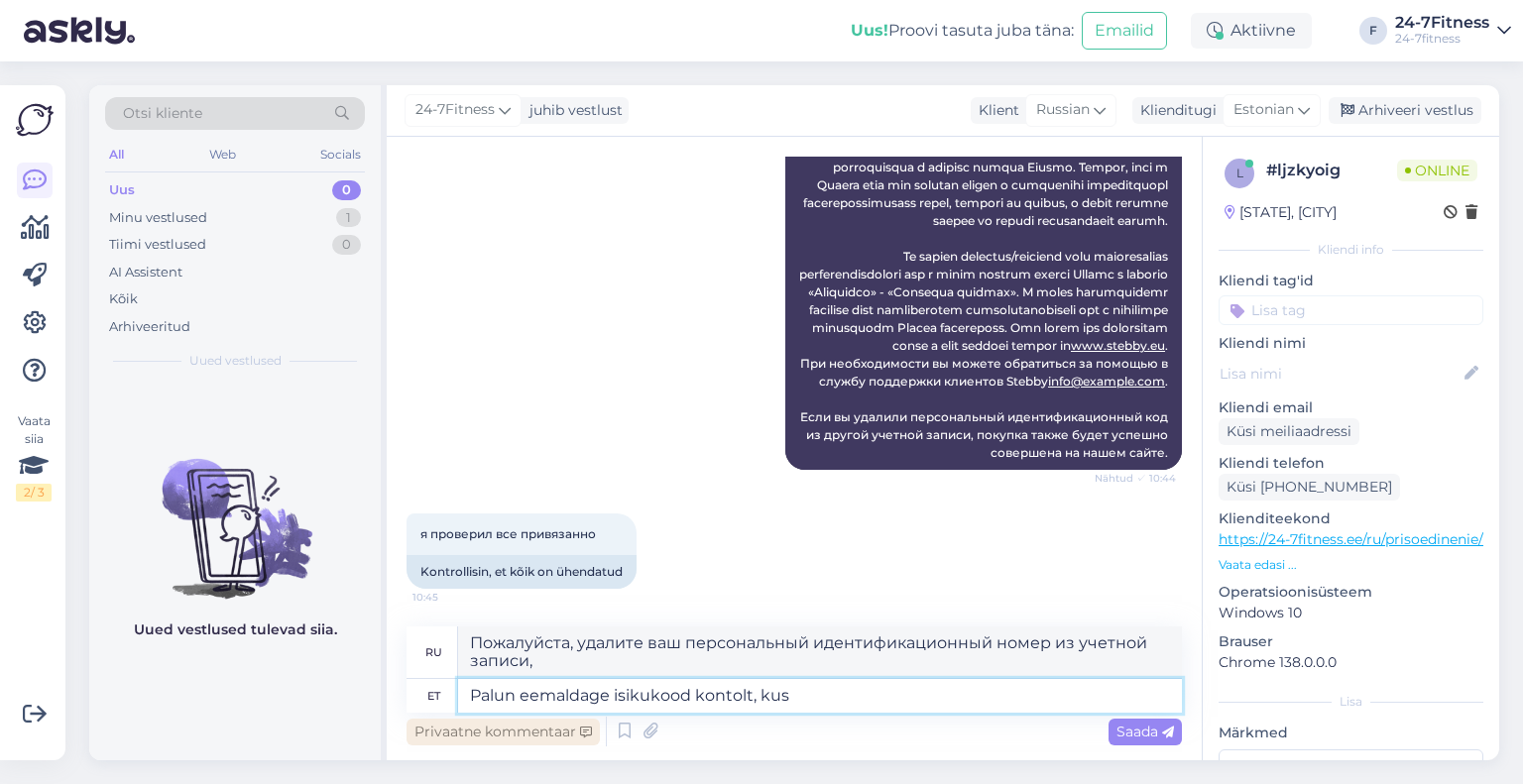 type on "Пожалуйста, удалите персональный идентификационный номер из учетной записи, где" 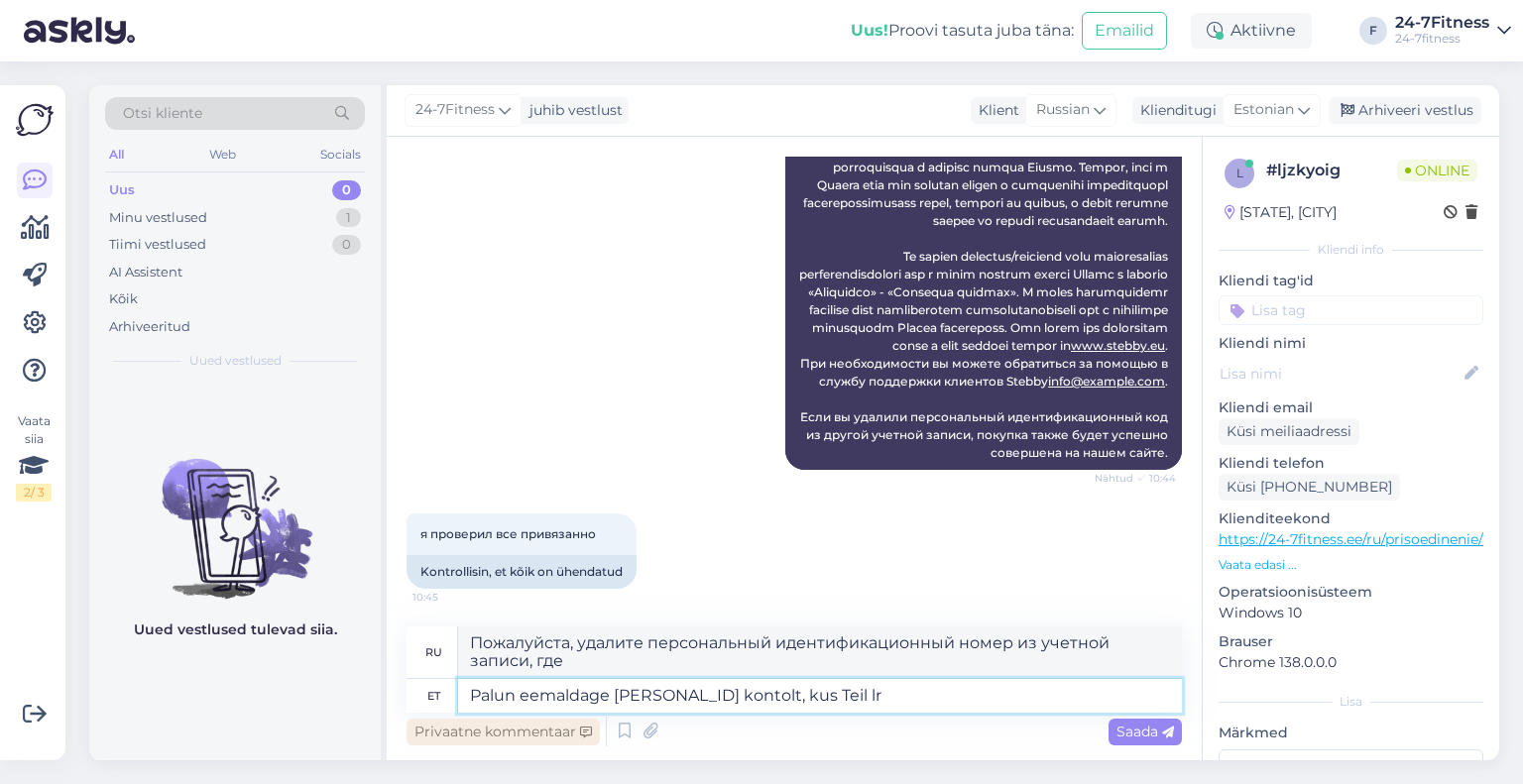 type on "Palun eemaldage isikukood kontolt, kus Teil lre" 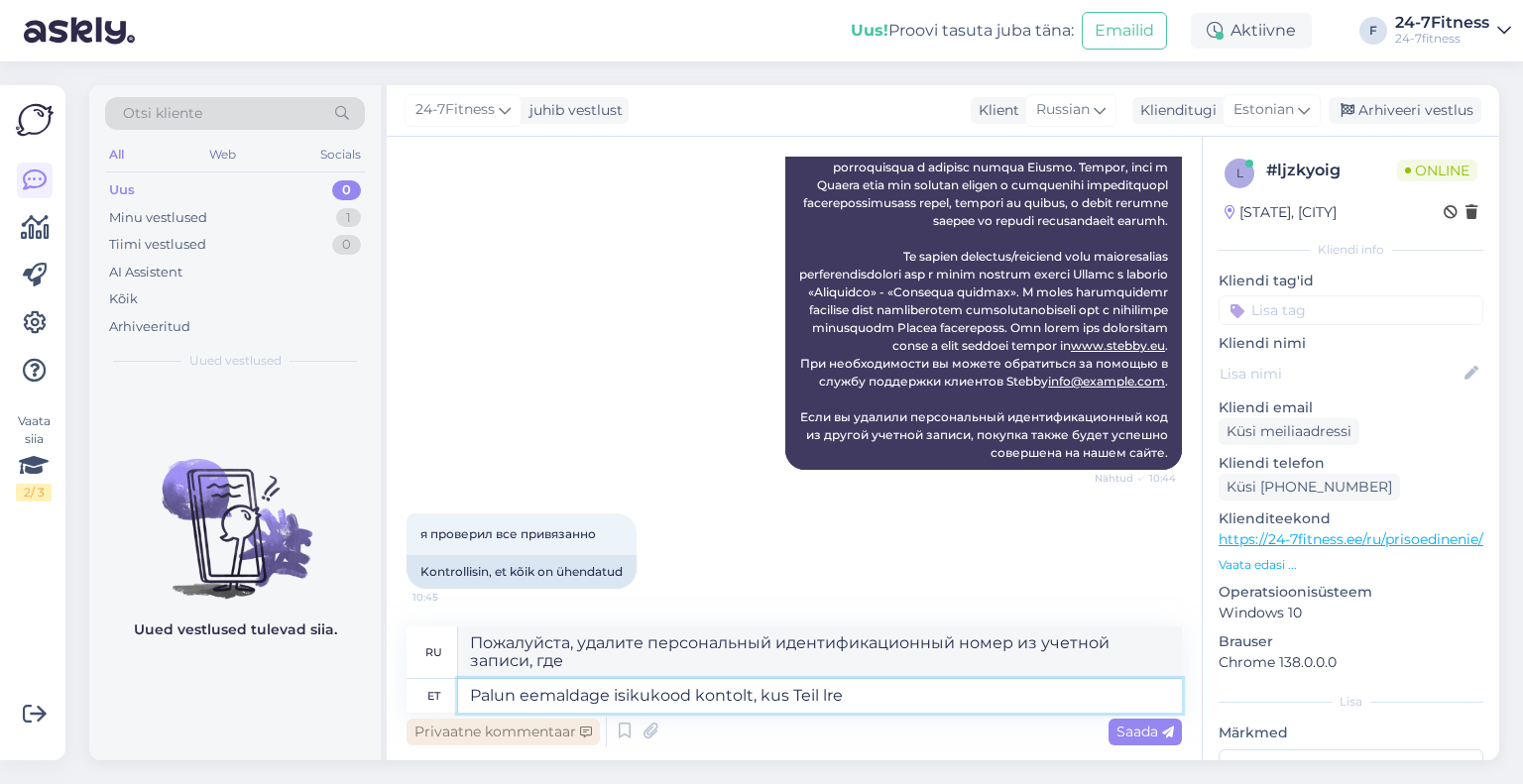 type on "Пожалуйста, удалите персональный идентификационный номер из учетной записи, в которой вы" 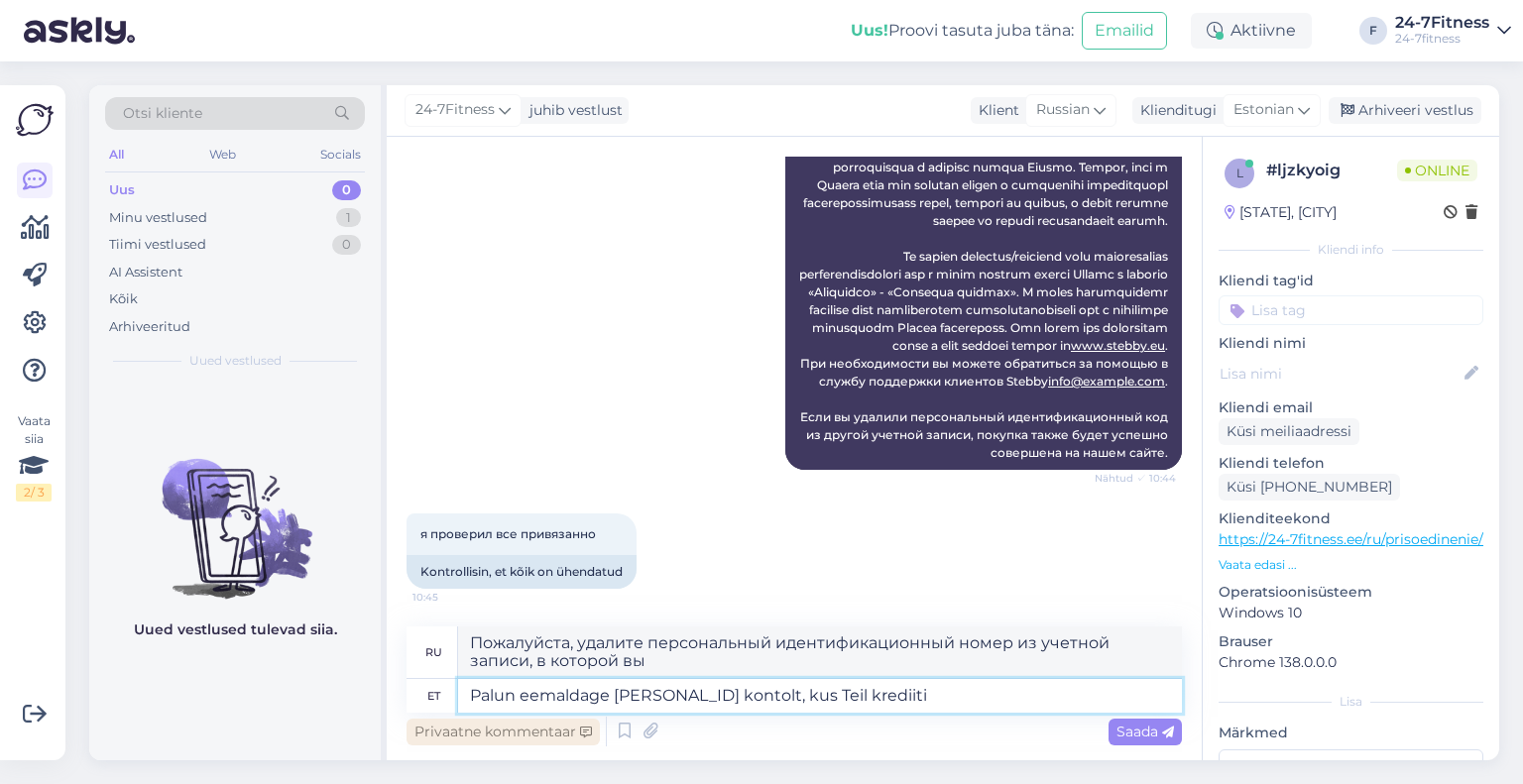 type on "Palun eemaldage [PERSONAL_ID] kontolt, kus Teil krediiti p" 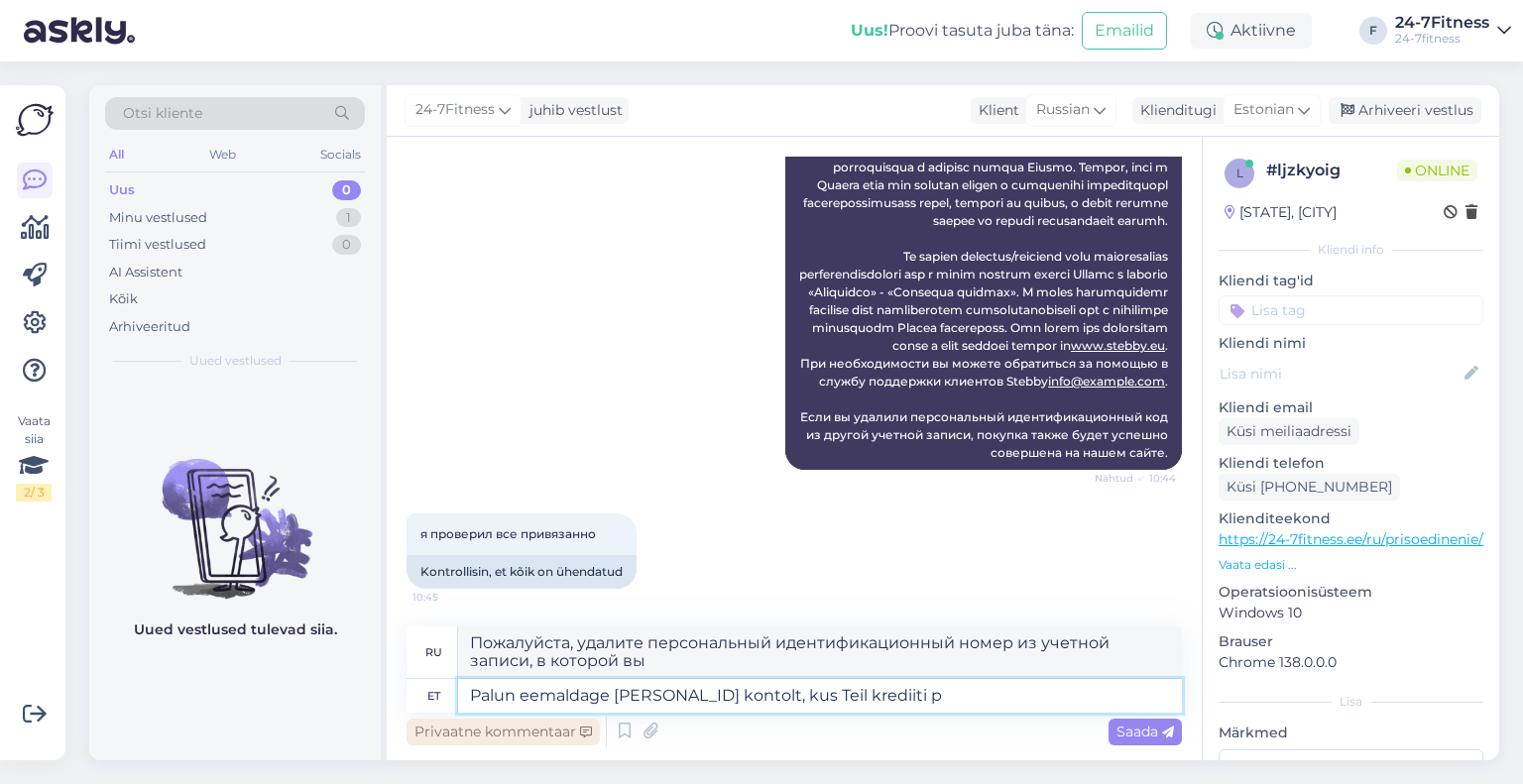 type on "Пожалуйста, удалите ваш персональный идентификационный номер из счета, на котором у вас есть кредит." 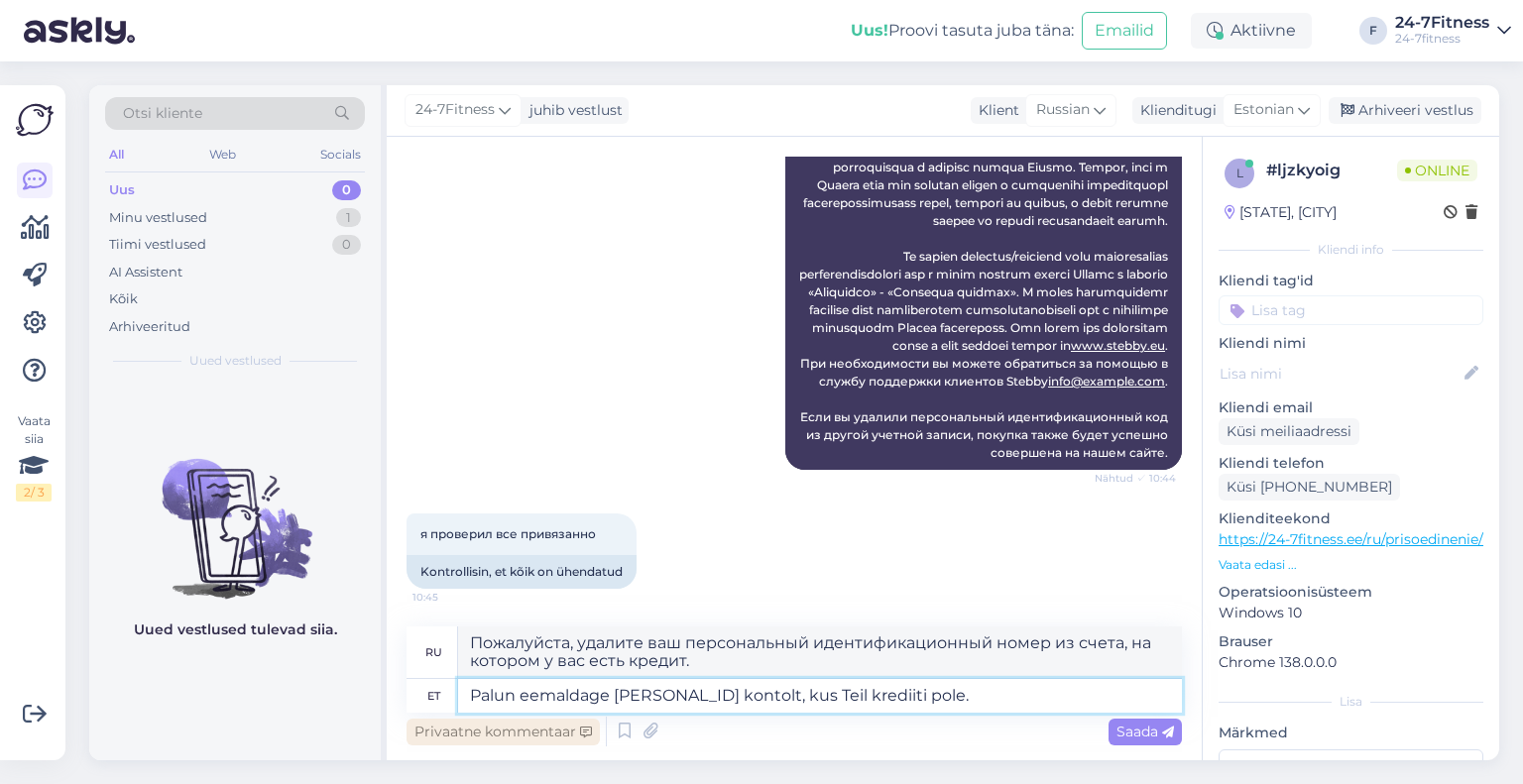 type on "Palun eemaldage [PERSONAL_ID] kontolt, kus Teil krediiti pole. S" 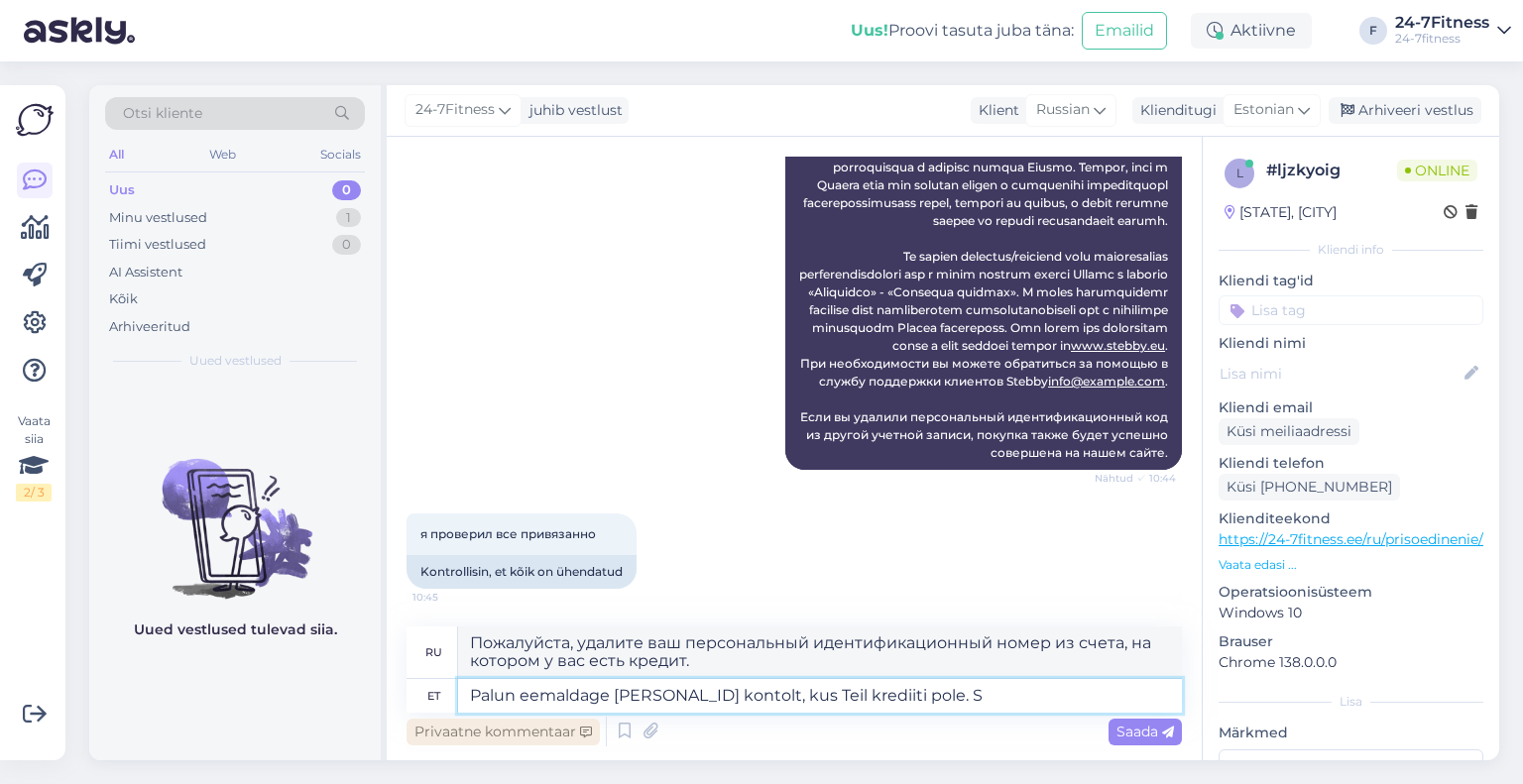 type on "Пожалуйста, удалите свой персональный идентификационный номер из счета, на котором у вас нет кредита." 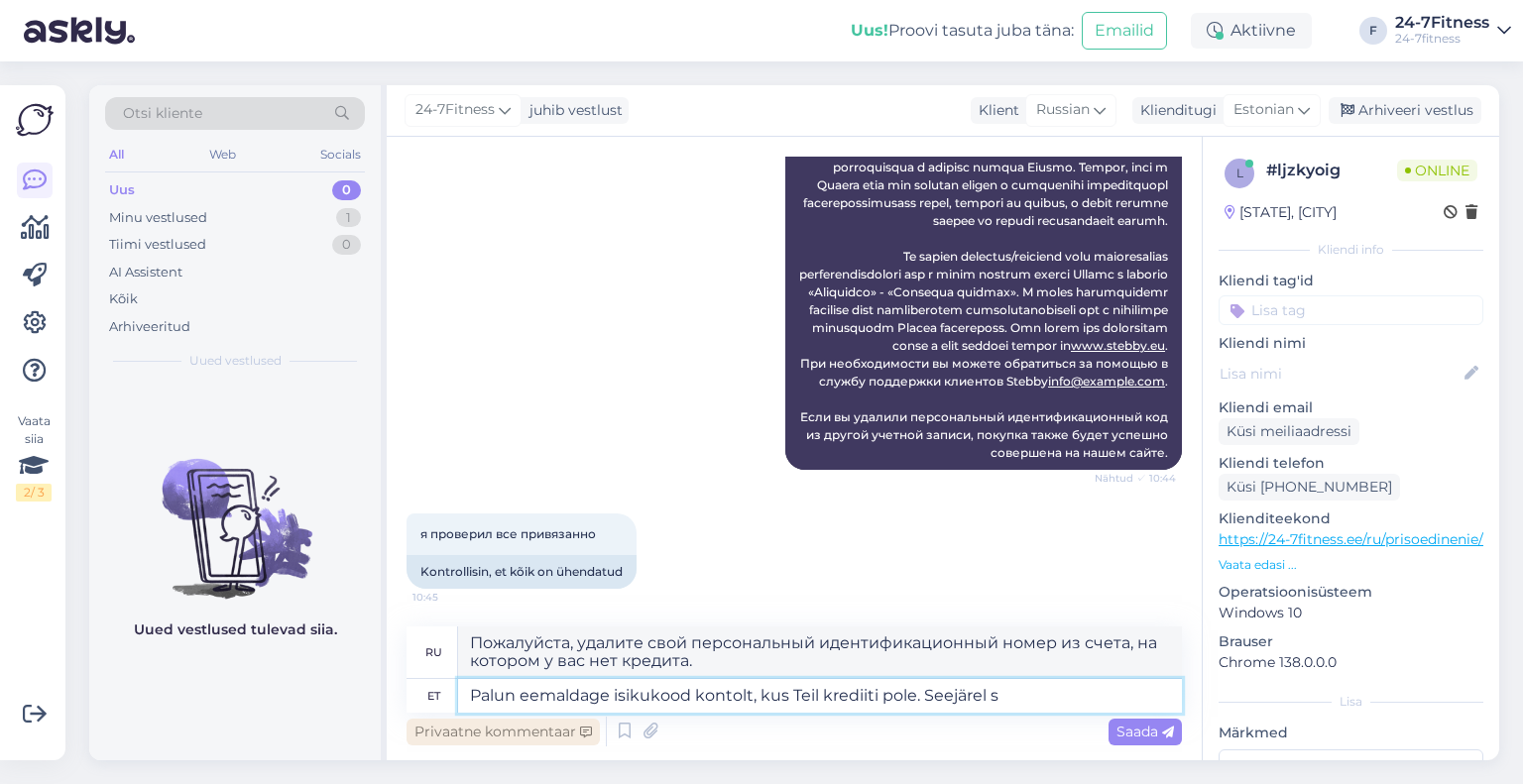 type on "Palun eemaldage [PERSONAL_ID] kontolt, kus Teil krediiti pole. Seejärel sa" 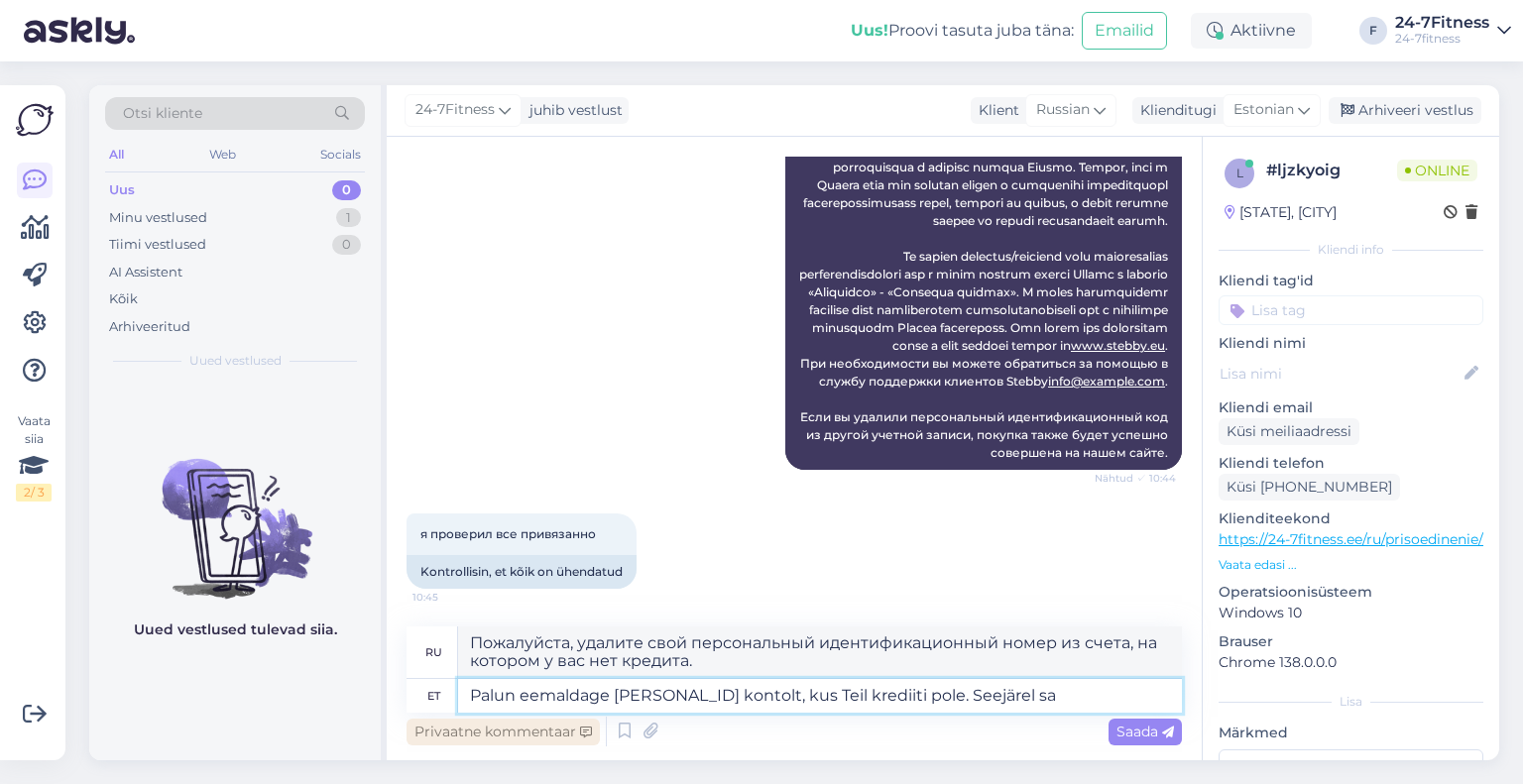 type on "Пожалуйста, удалите персональный идентификационный номер из счёта, на котором у вас нет кредита. Затем" 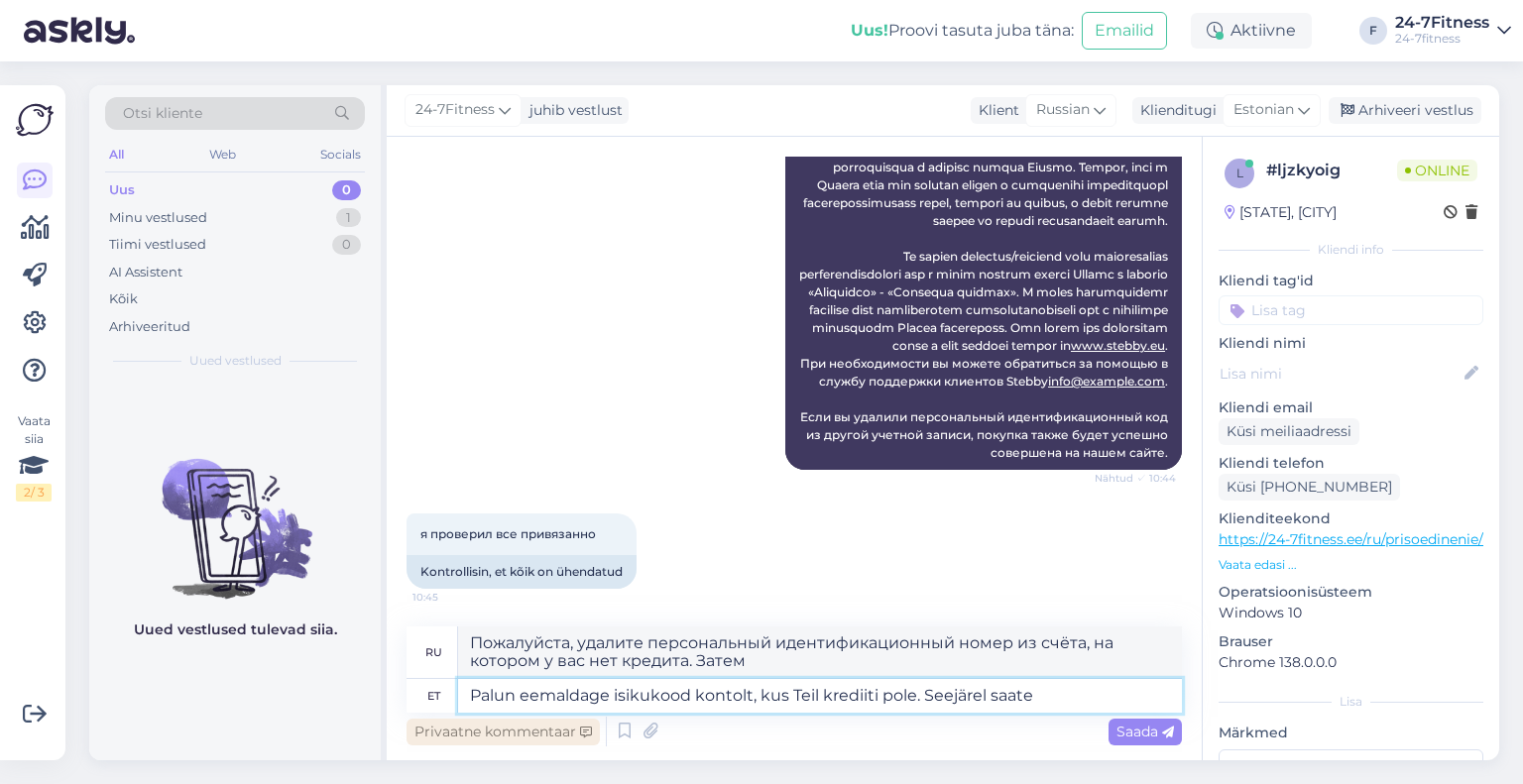 type on "Palun eemaldage isikukood kontolt, kus Teil krediiti pole. Seejärel saate" 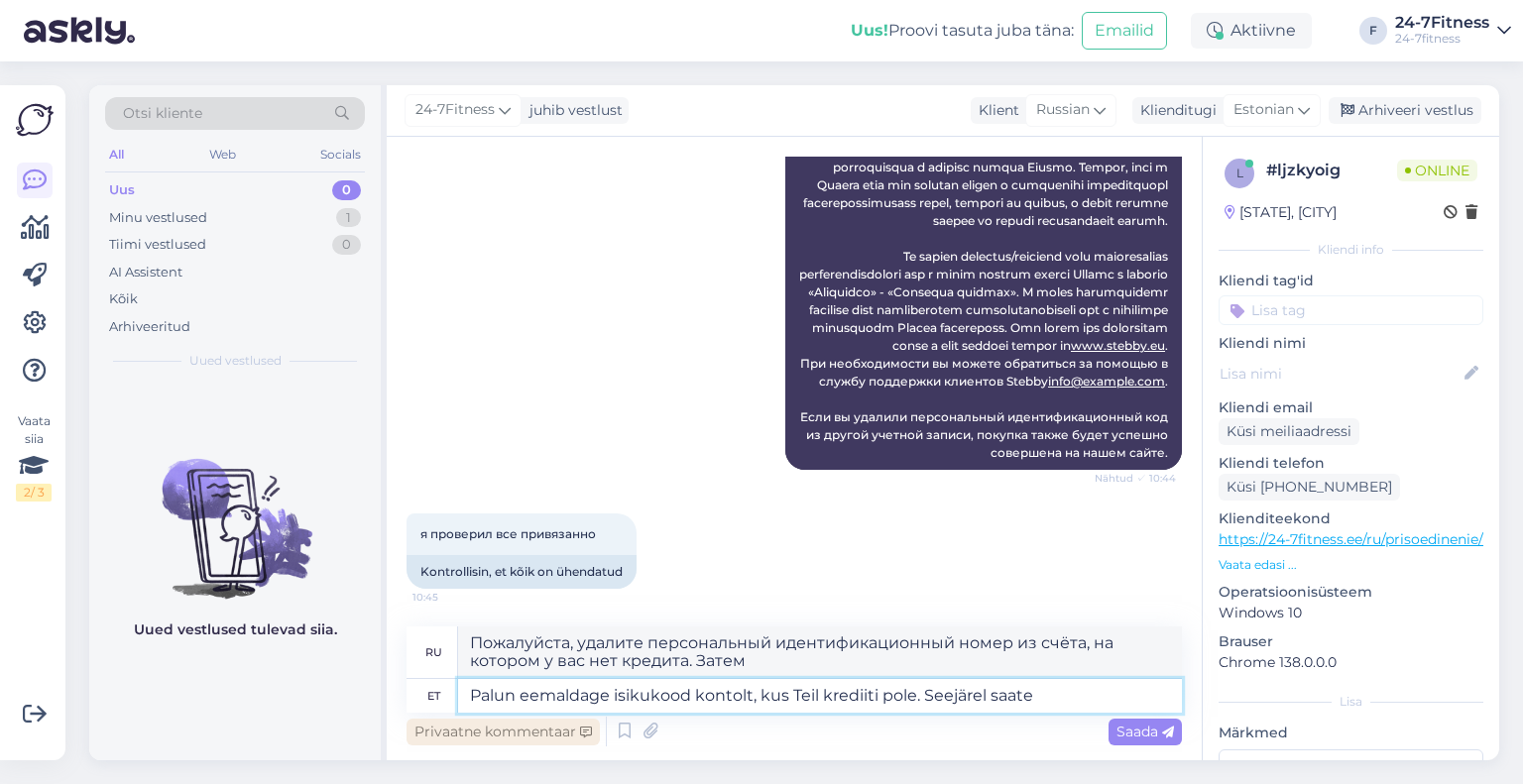 type on "Пожалуйста, удалите персональный идентификационный номер из счёта, на котором у вас нет средств. После этого вы сможете" 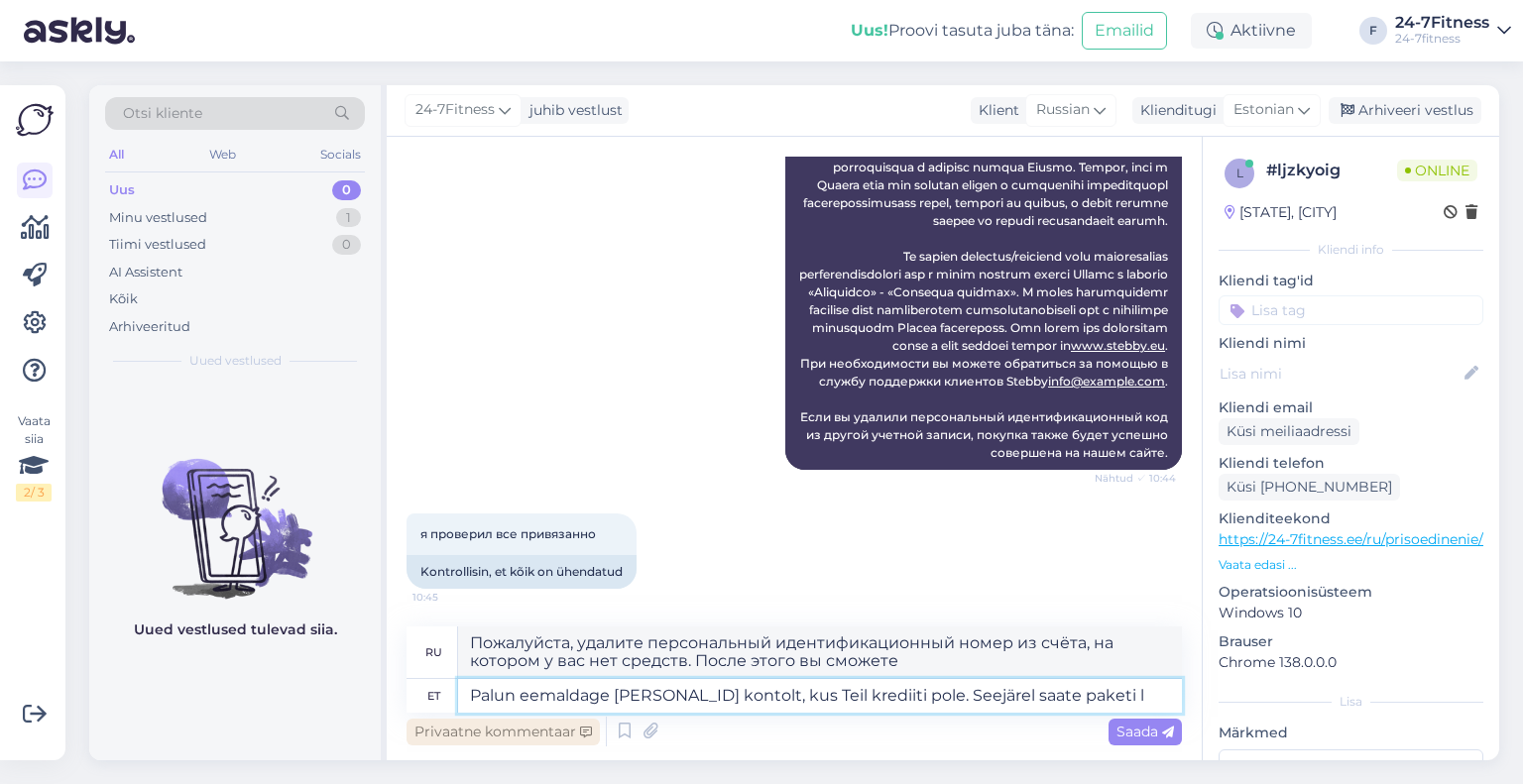 type on "Palun eemaldage isikukood kontolt, kus Teil krediiti pole. Seejärel saate paketi lä" 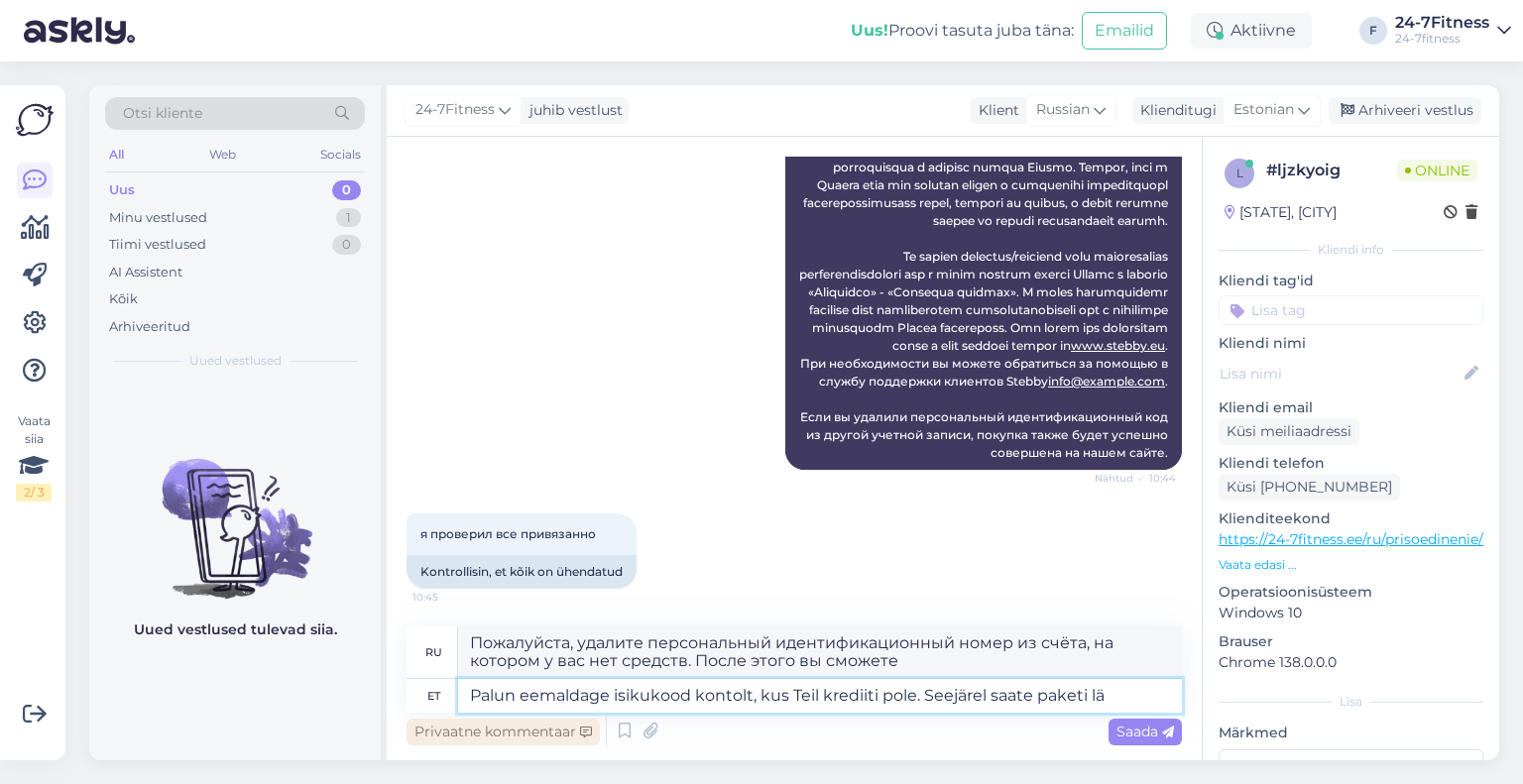 type on "Пожалуйста, удалите персональный идентификационный номер из счёта, на котором у вас нет средств. После этого вы получите посылку." 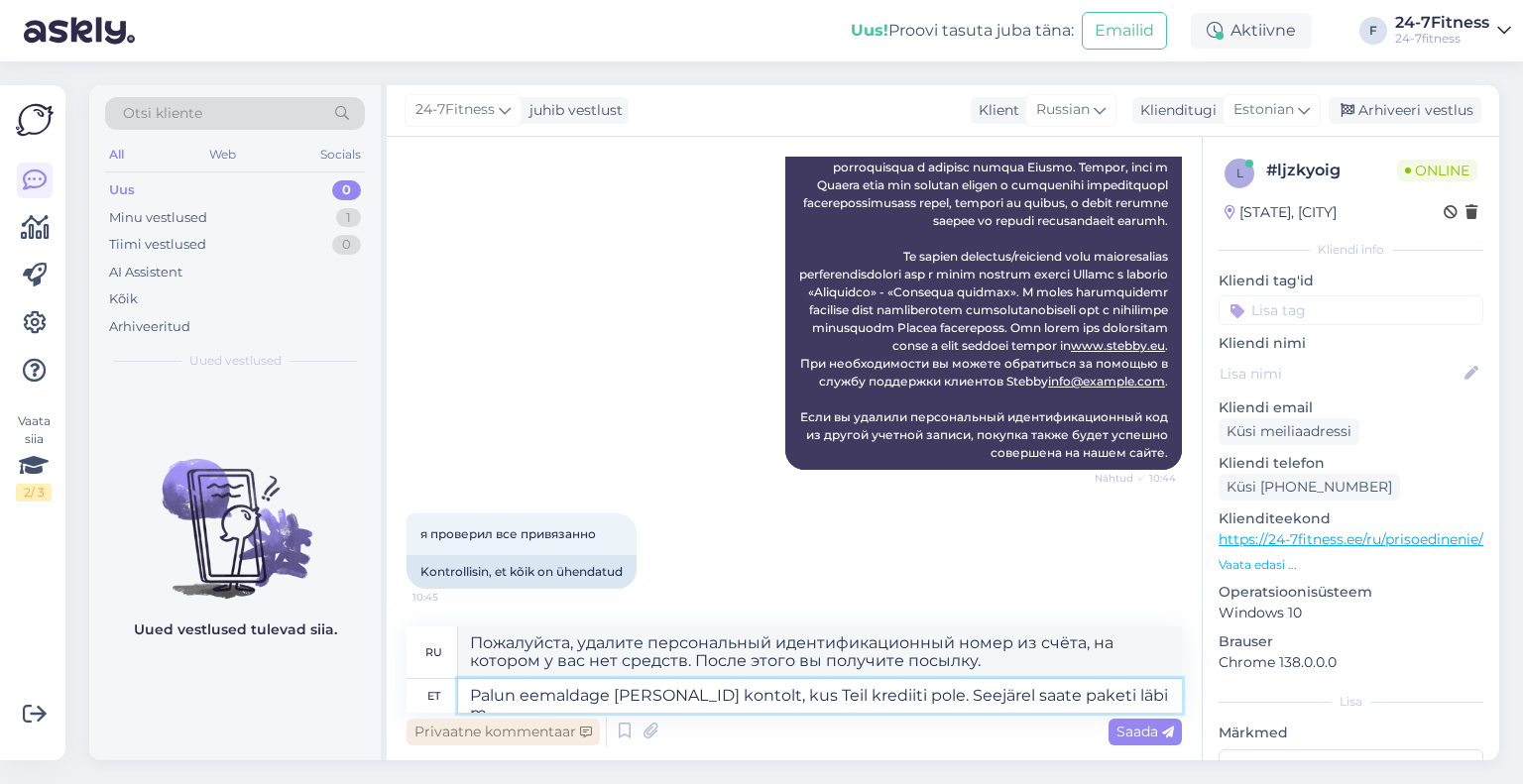type on "Palun eemaldage isikukood kontolt, kus Teil krediiti pole. Seejärel saate paketi läbi me" 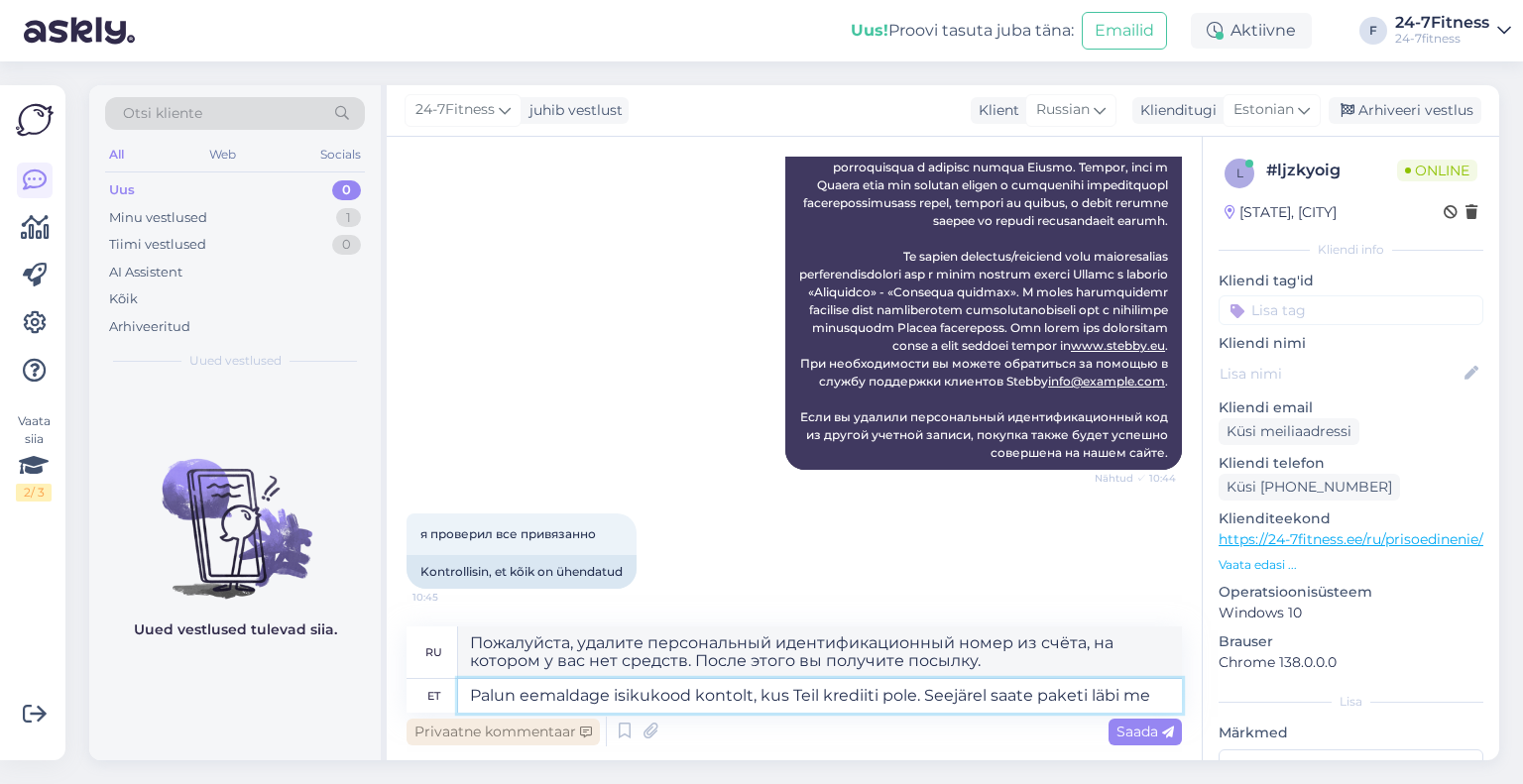type on "Пожалуйста, удалите персональный идентификационный номер из счёта, на котором у вас нет средств. После этого вы сможете оформить пакет." 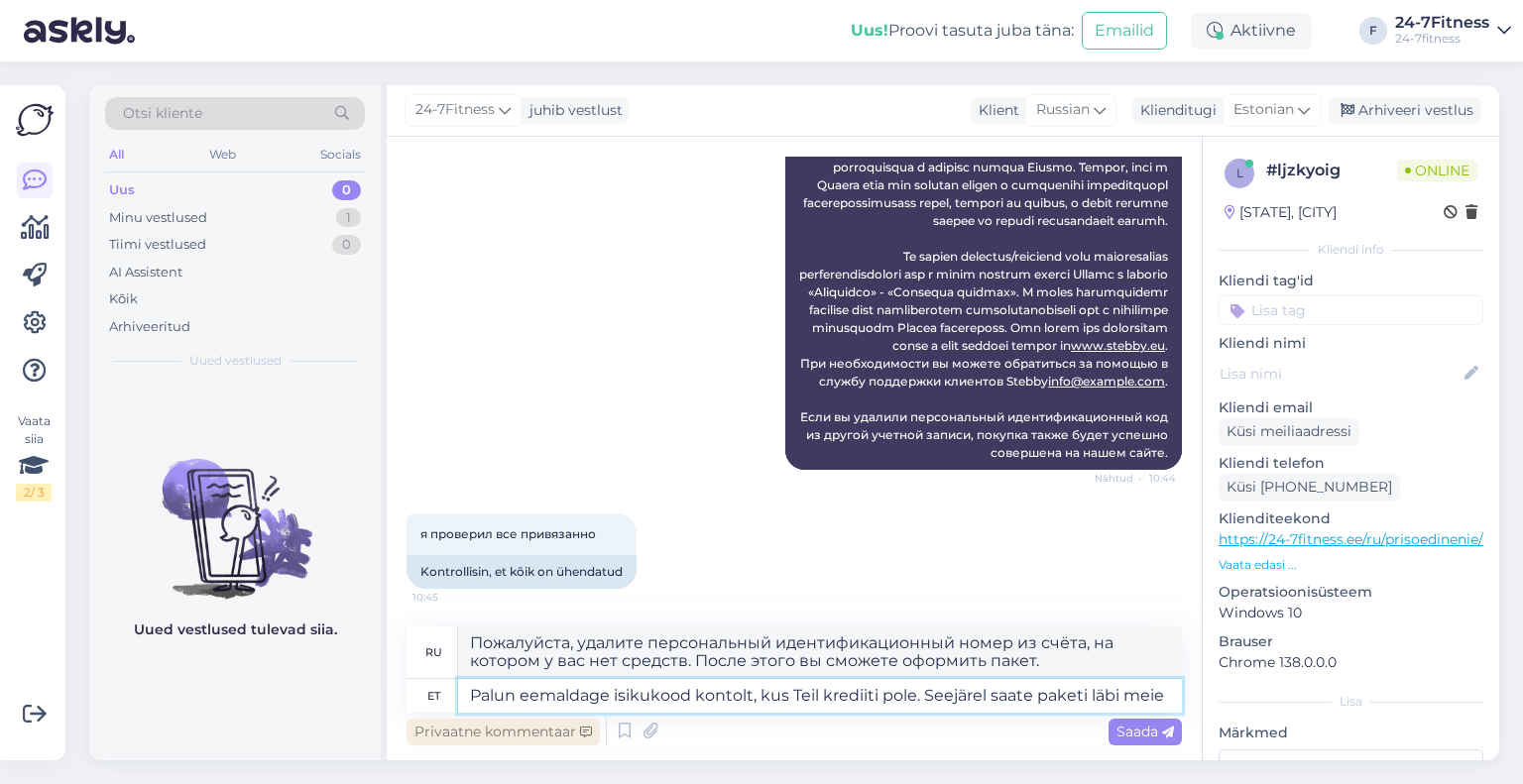 type on "Palun eemaldage [PERSONAL_ID] kontolt, kus Teil krediiti pole. Seejärel saate paketi läbi meie k" 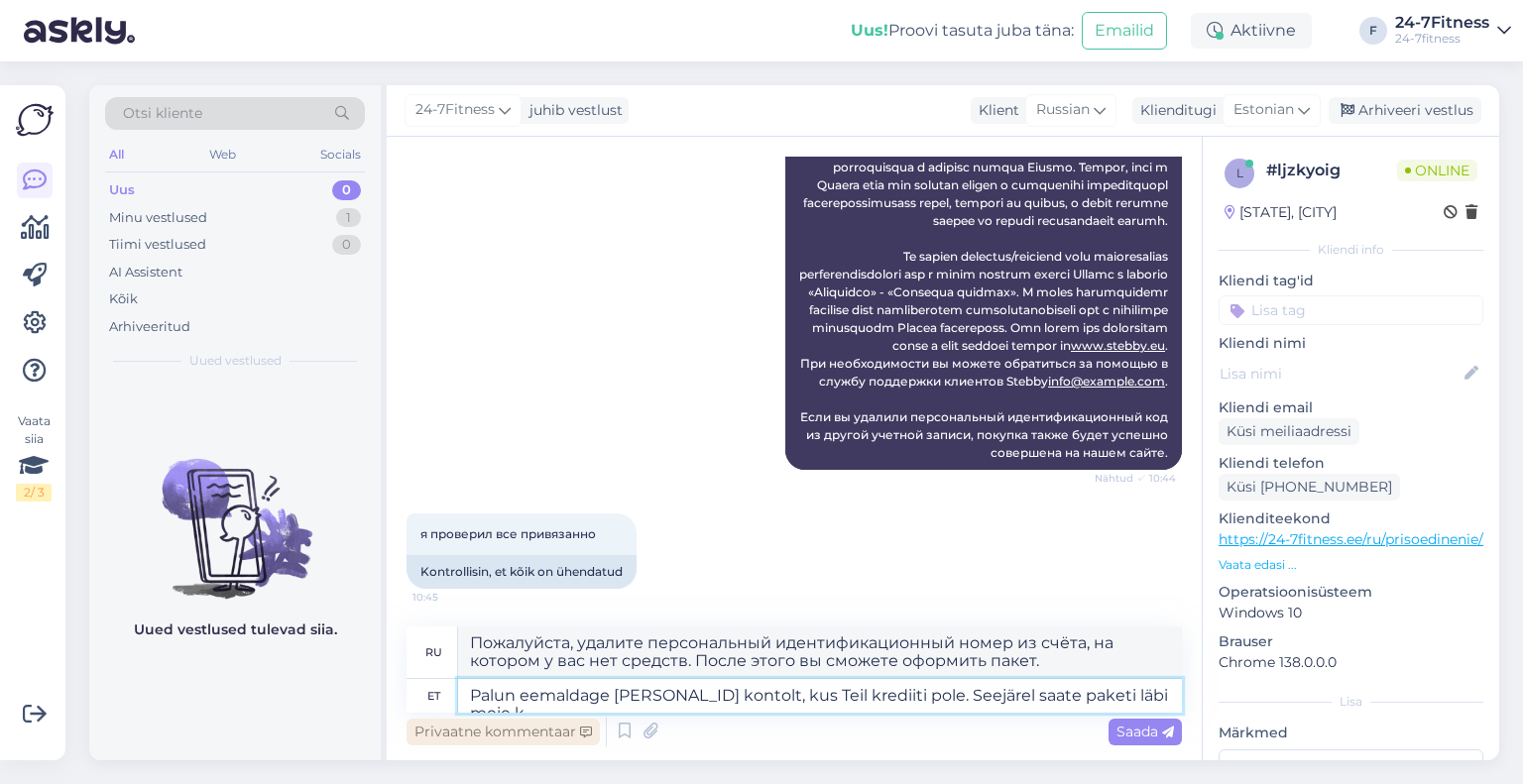 type on "Пожалуйста, удалите [PERSONAL_ID] из счёта, на котором у вас нет средств. После этого вы получите посылку через наш" 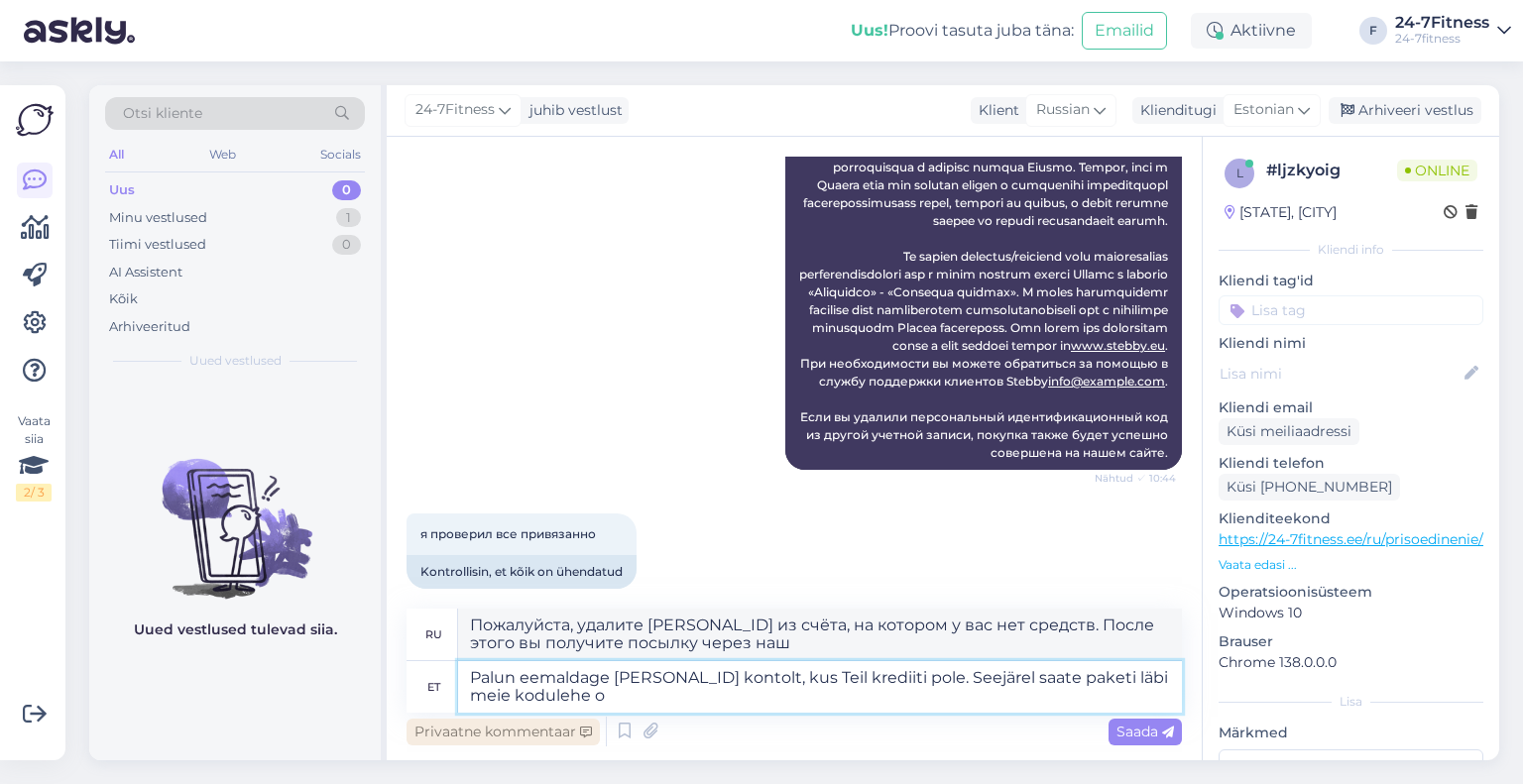 type on "Palun eemaldage isikukood kontolt, kus Teil krediiti pole. Seejärel saate paketi läbi meie kodulehe os" 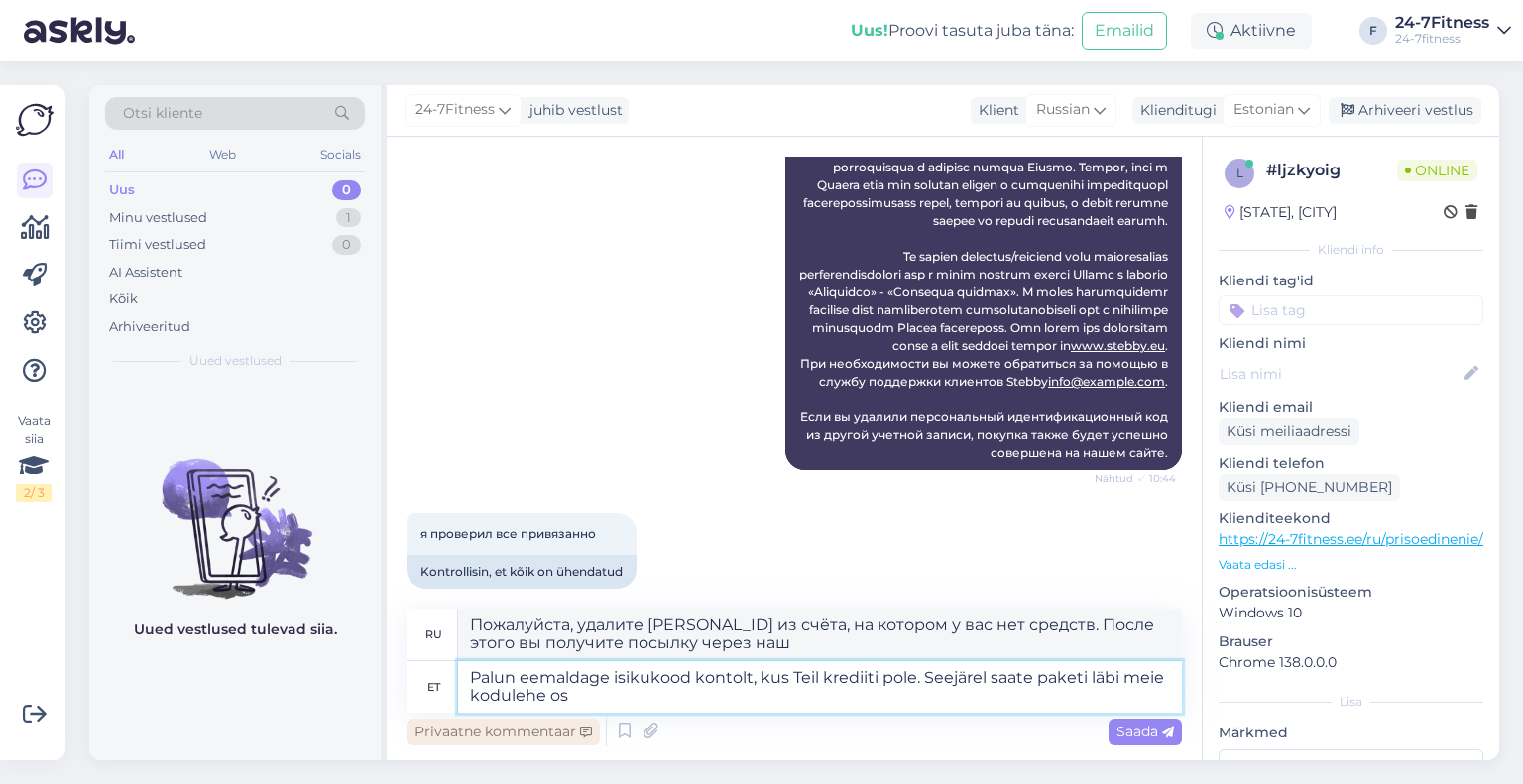 type on "Пожалуйста, удалите свой персональный идентификационный номер из счёта, на котором у вас нет средств. После этого вы получите посылку через наш сайт." 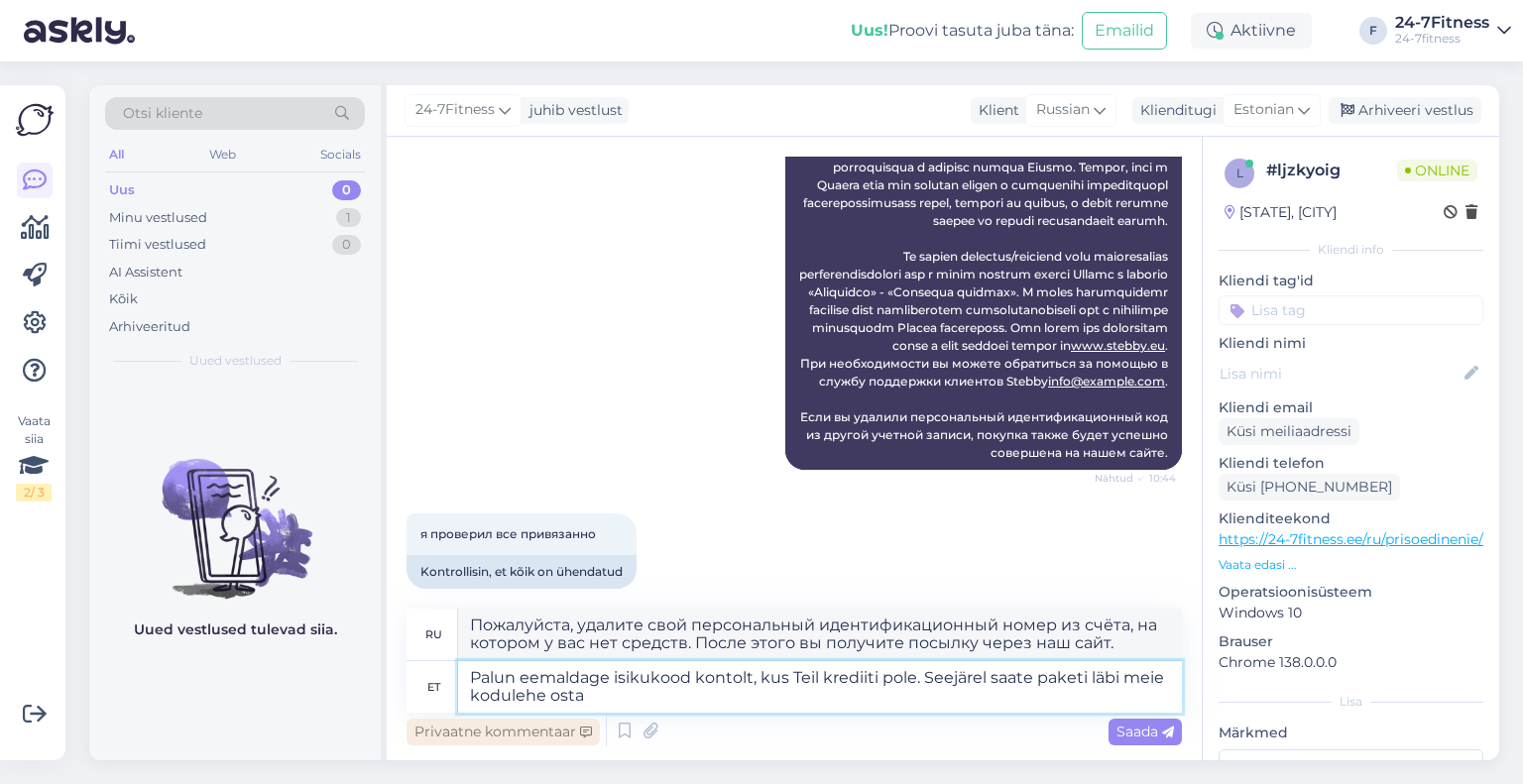 type on "Palun eemaldage [PERSONAL_ID] kontolt, kus Teil krediiti pole. Seejärel saate paketi läbi meie kodulehe osta." 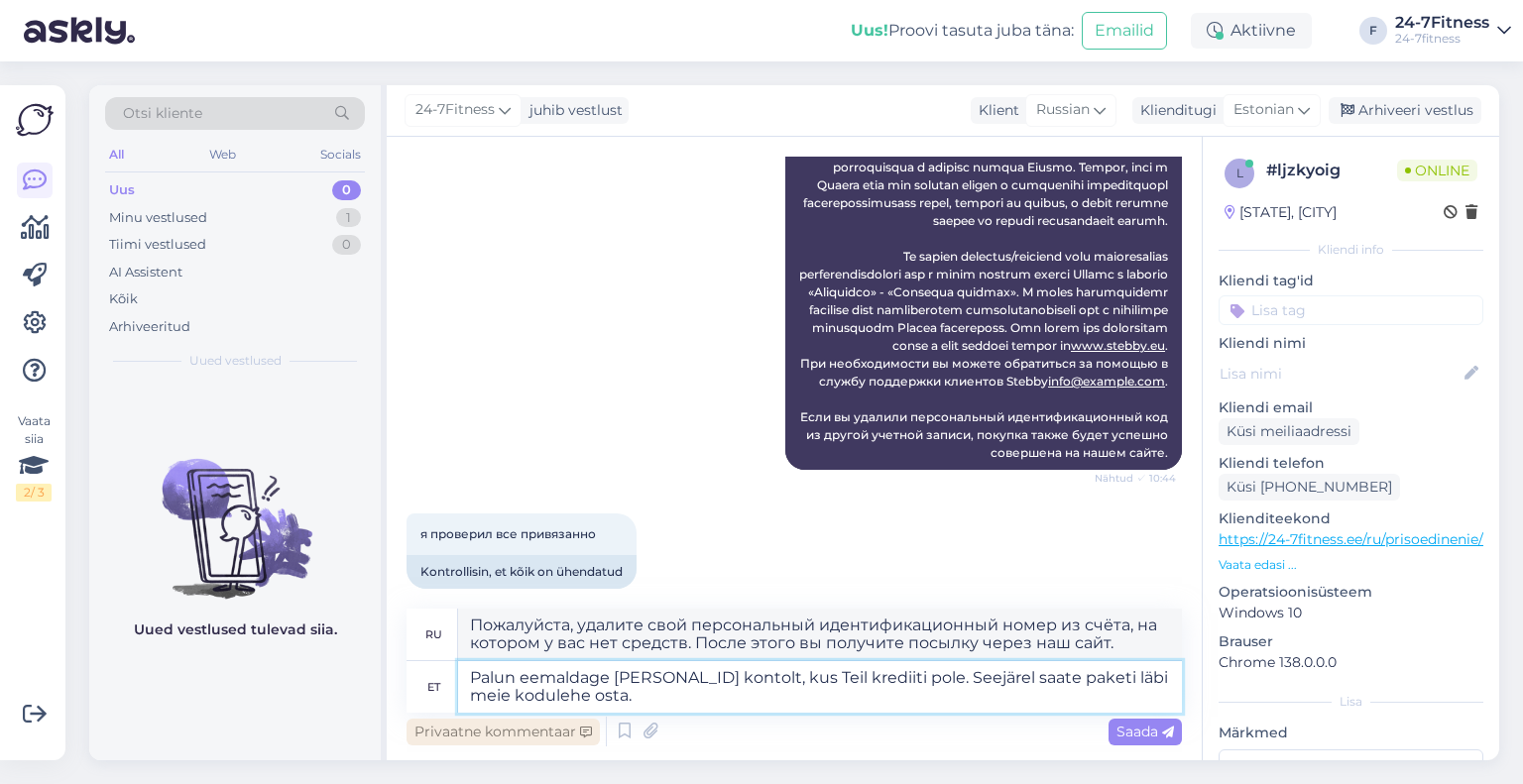 type on "Пожалуйста, удалите свой персональный идентификационный номер из счёта, на котором у вас нет средств. После этого вы сможете приобрести пакет через наш сайт." 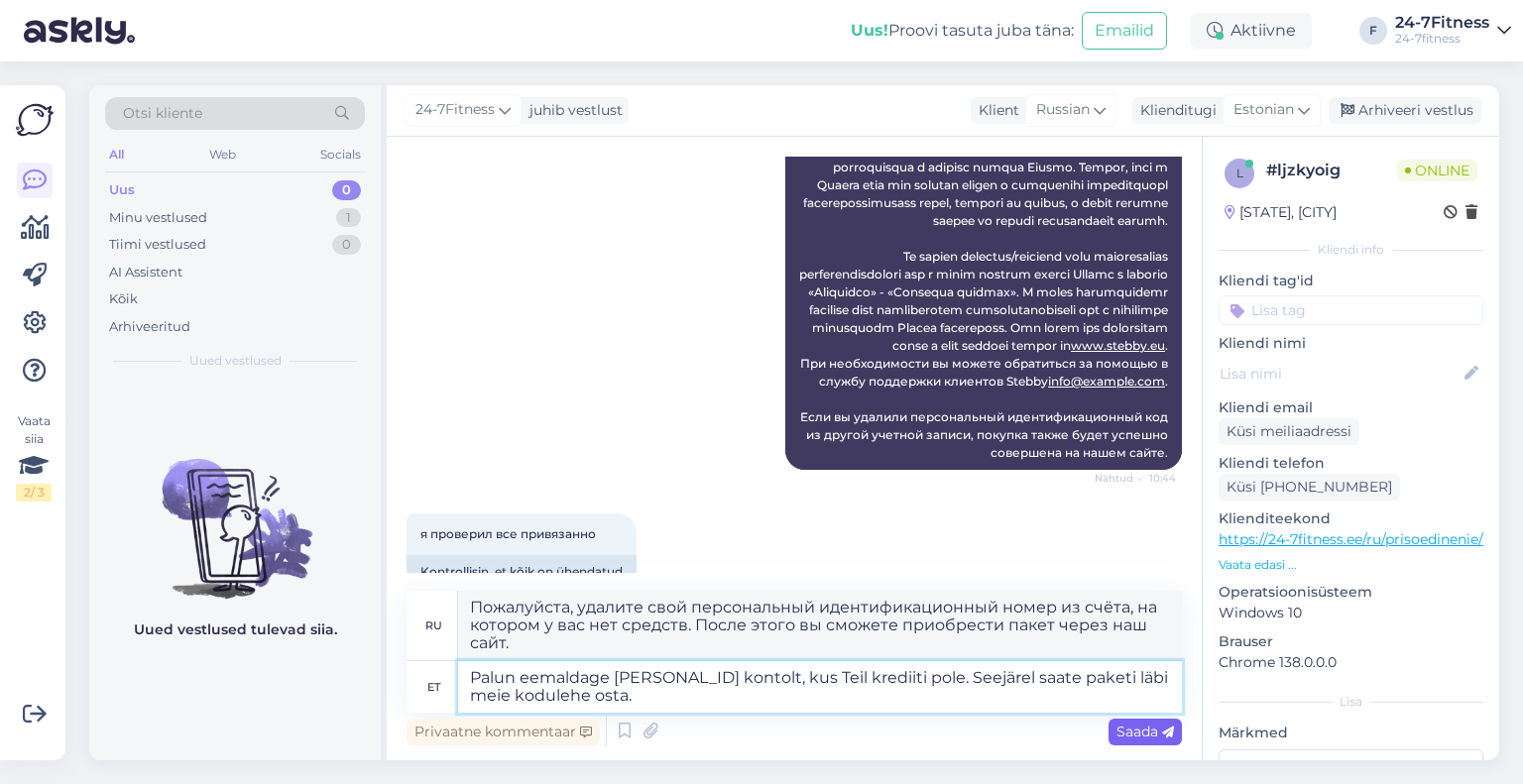 type on "Palun eemaldage [PERSONAL_ID] kontolt, kus Teil krediiti pole. Seejärel saate paketi läbi meie kodulehe osta." 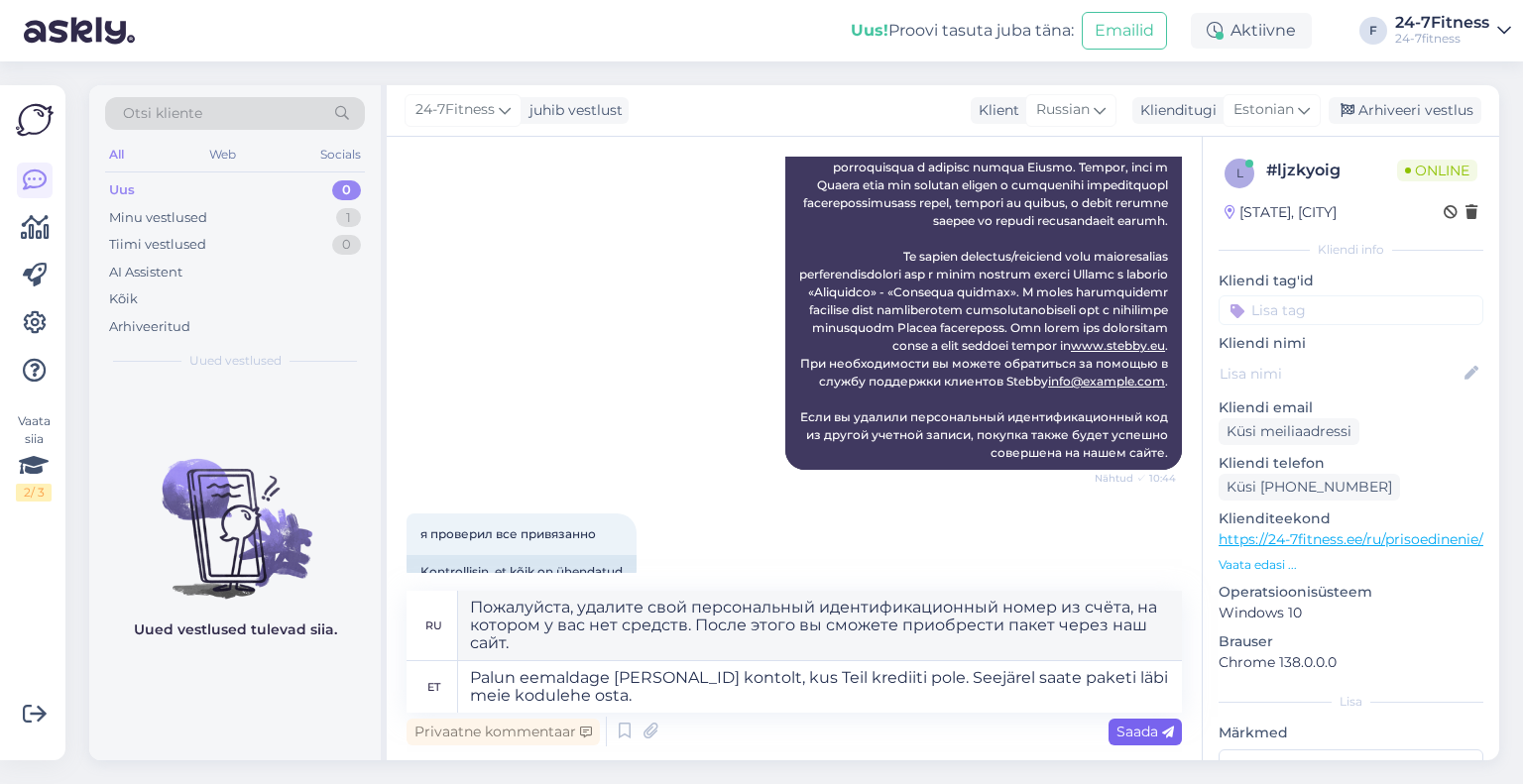 click on "Saada" at bounding box center [1145, 731] 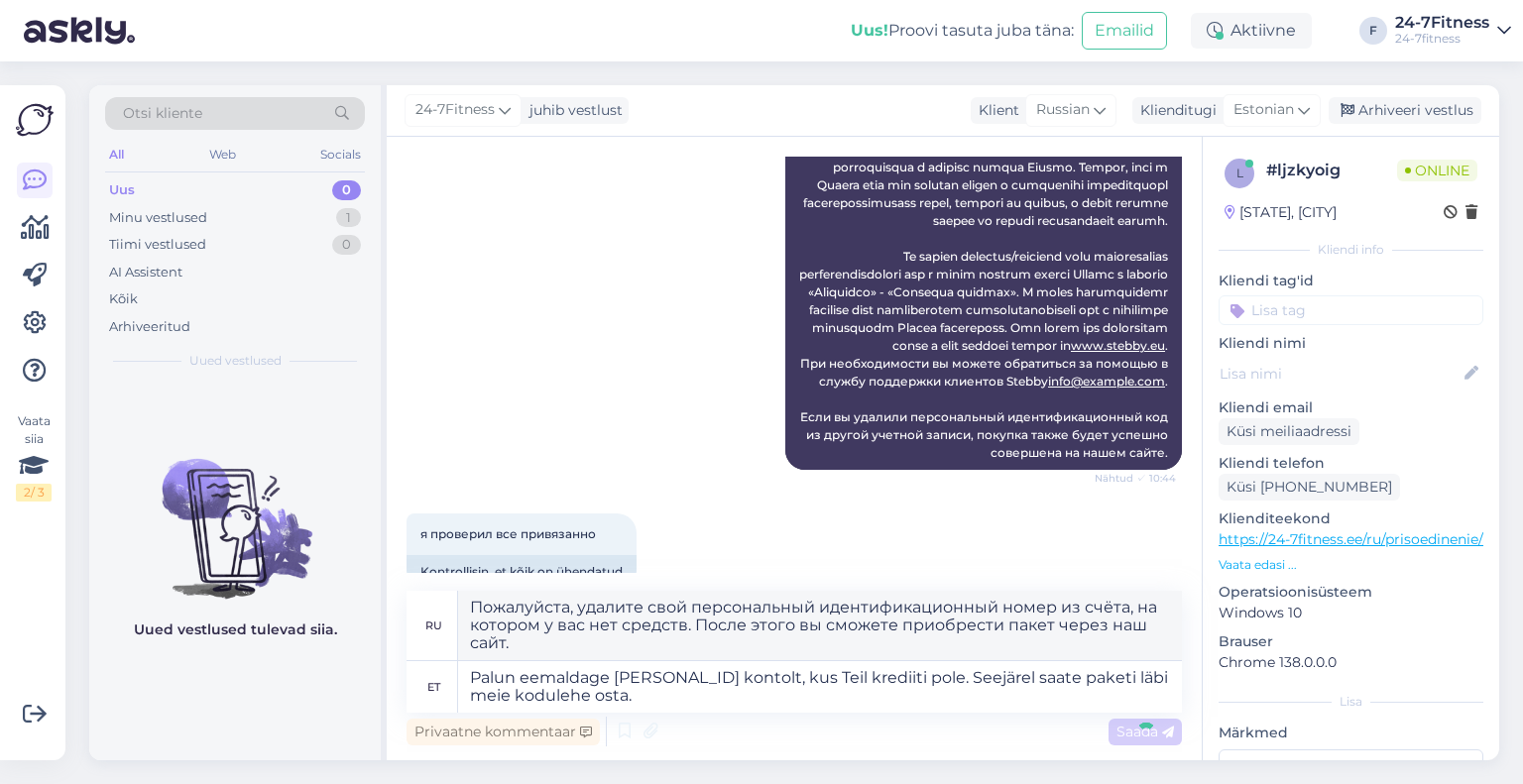 type 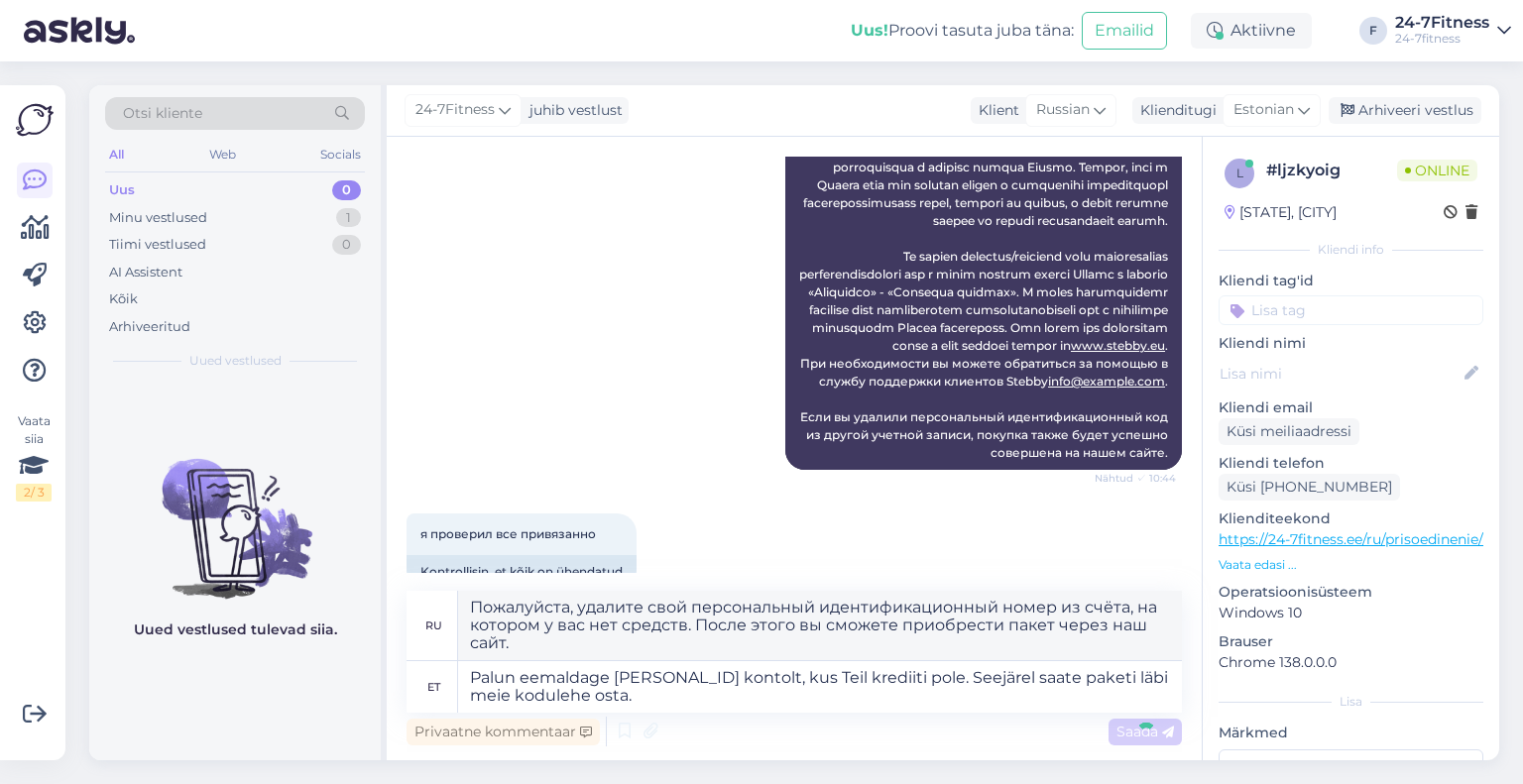 type 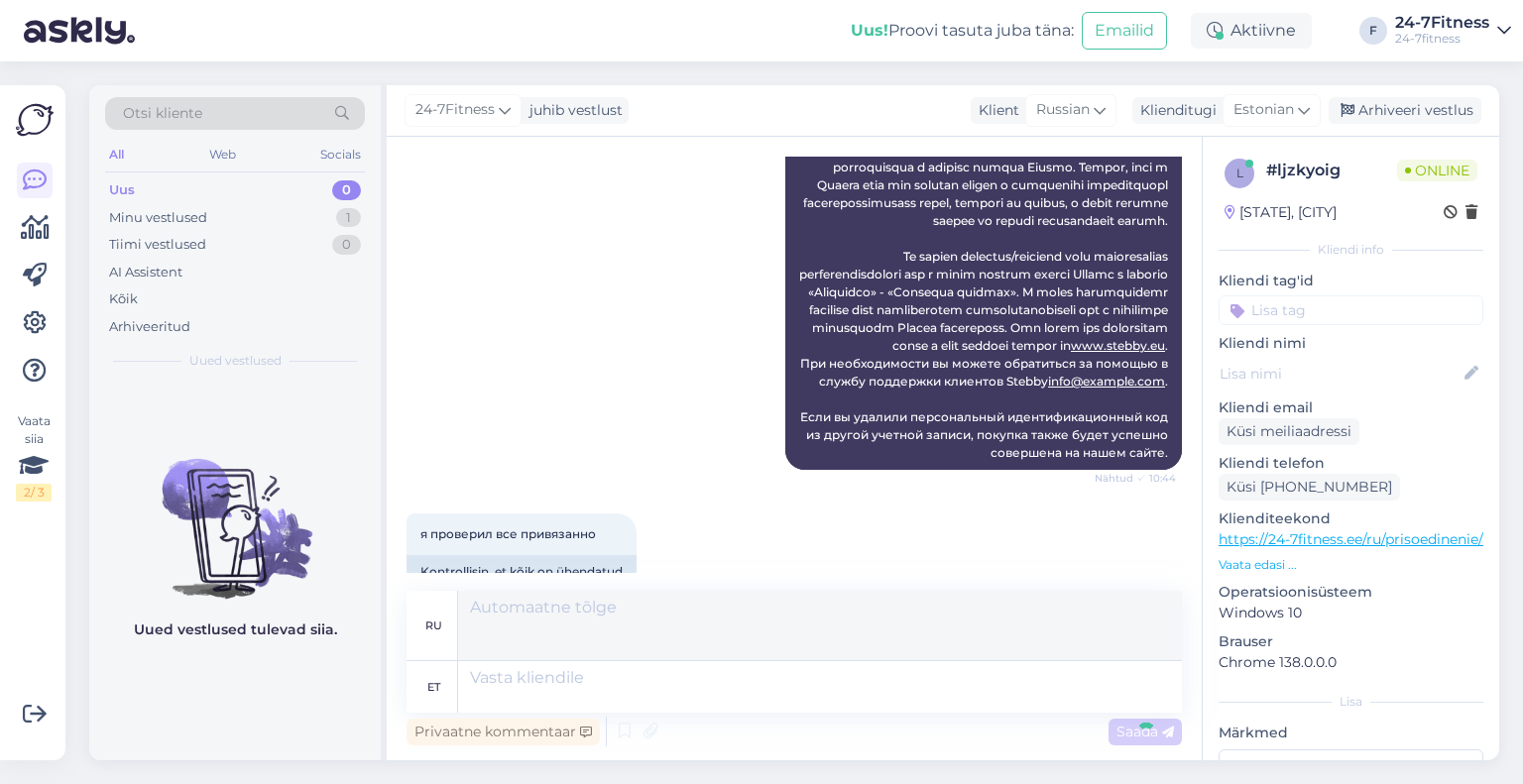 scroll, scrollTop: 2447, scrollLeft: 0, axis: vertical 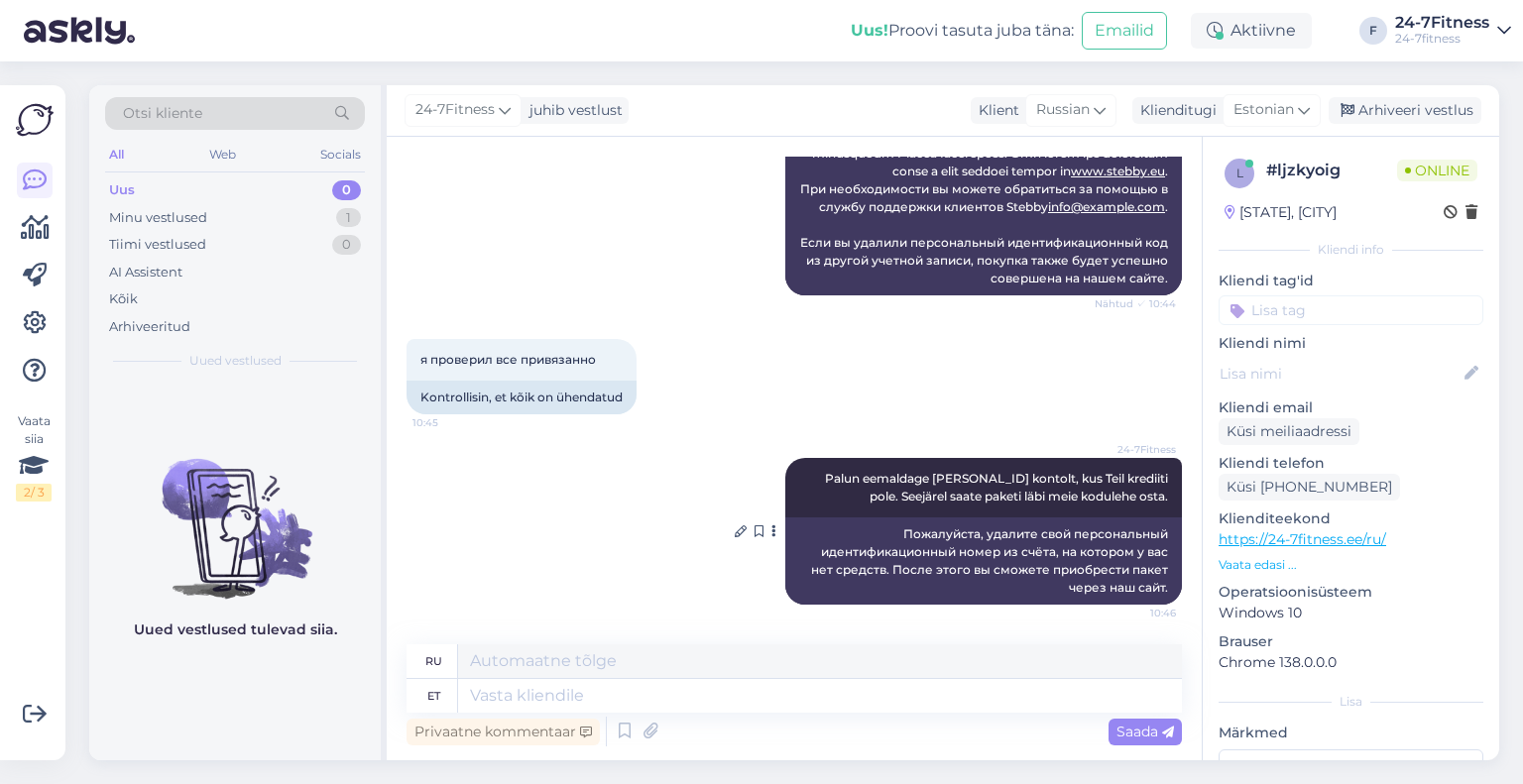 click on "24-7Fitness Palun eemaldage isikukood kontolt, kus Teil krediiti pole. Seejärel saate paketi läbi meie kodulehe osta. 10:46" at bounding box center [984, 488] 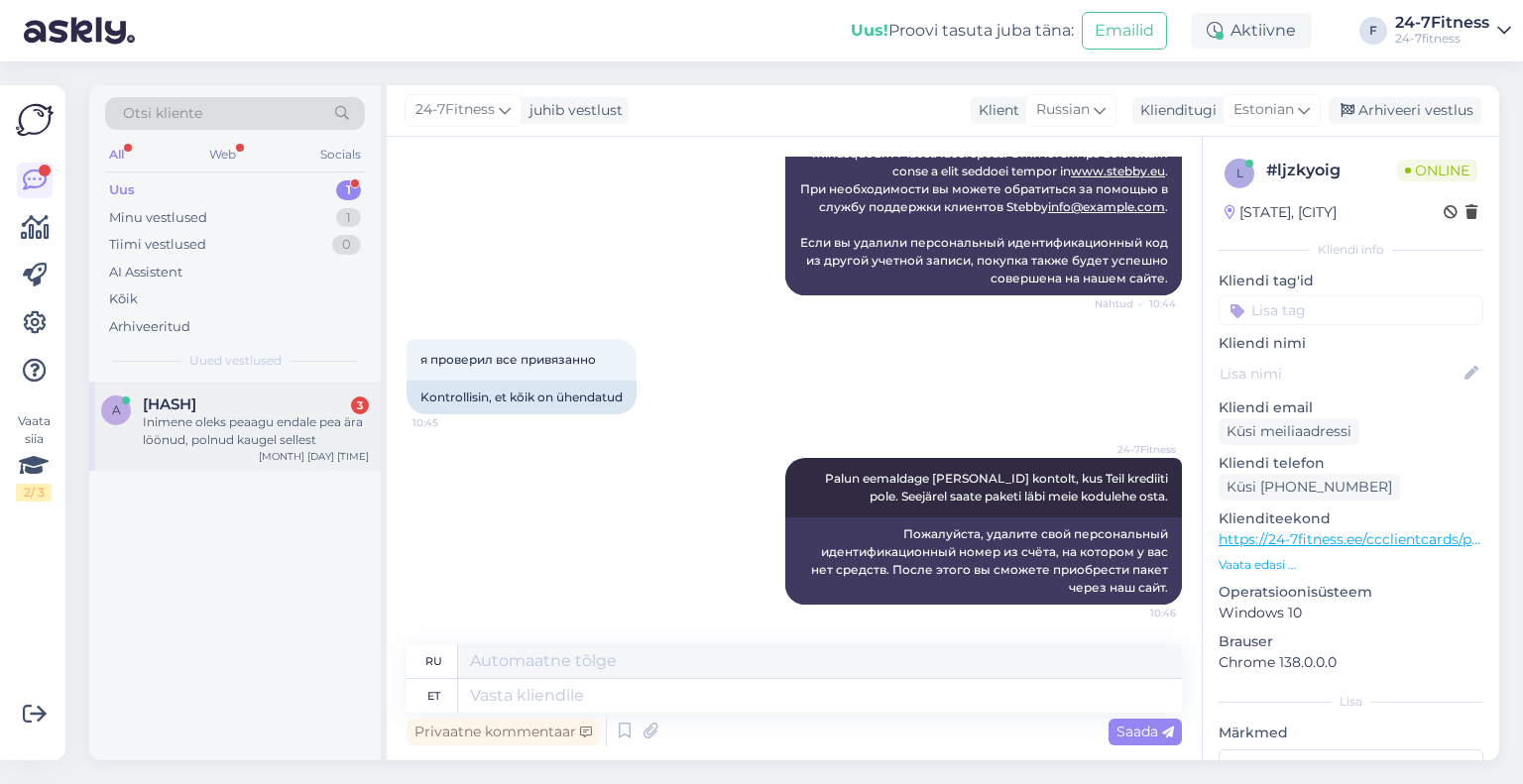 click on "a [HASH] 3 Inimene oleks peaagu endale pea ära löönud, polnud kaugel sellest   [MONTH] [DAY] [TIME]" at bounding box center [235, 426] 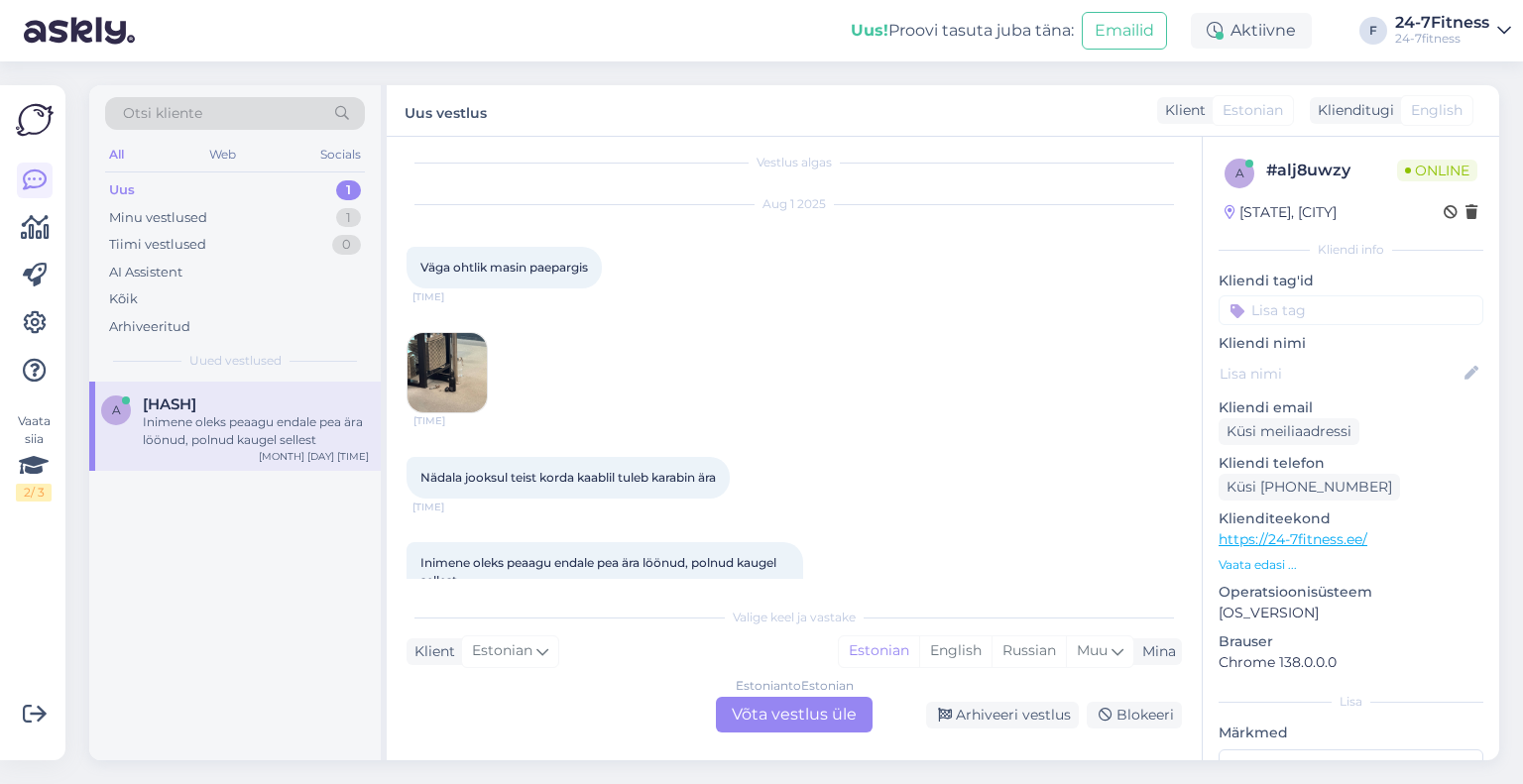 scroll, scrollTop: 0, scrollLeft: 0, axis: both 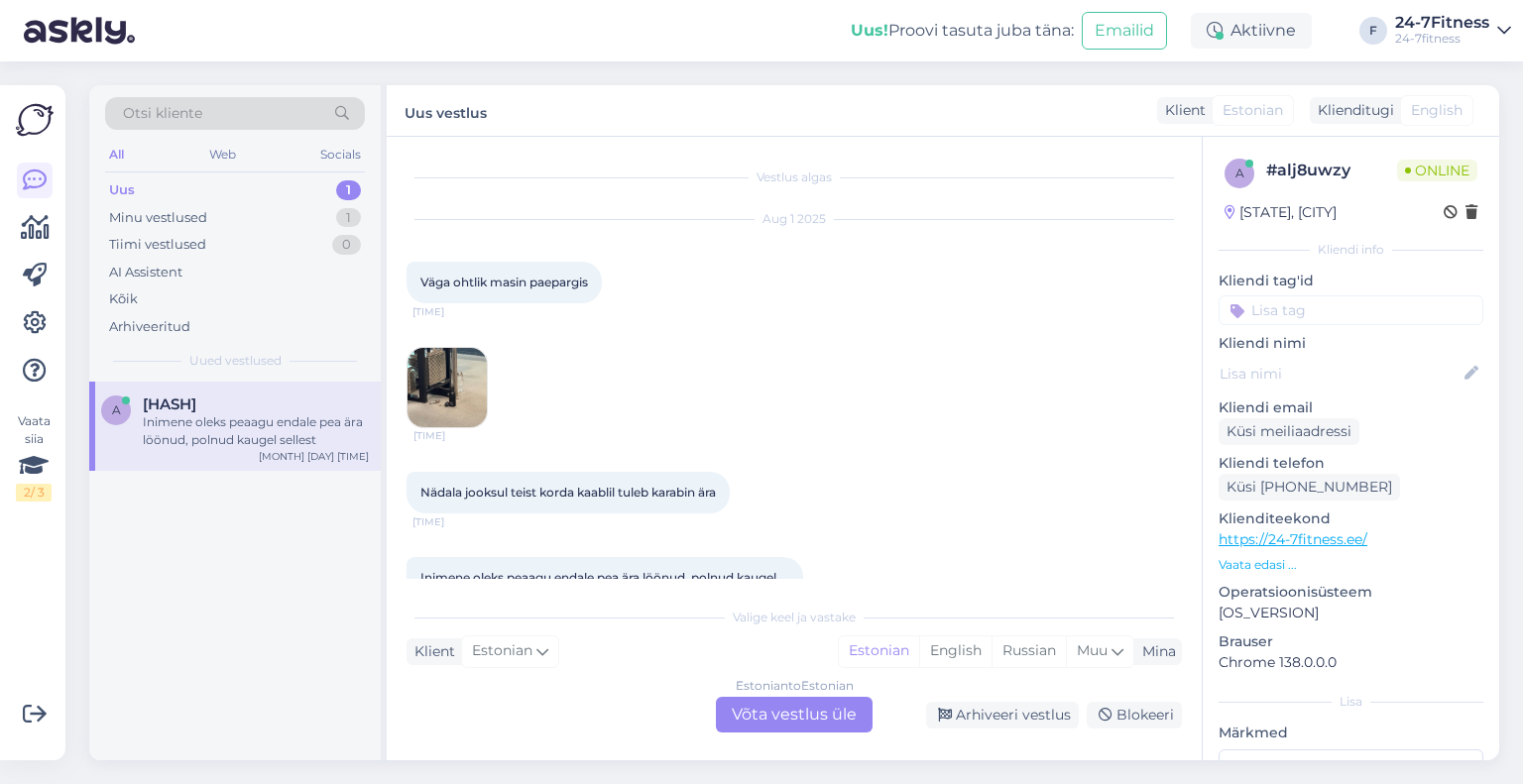 click at bounding box center [447, 388] 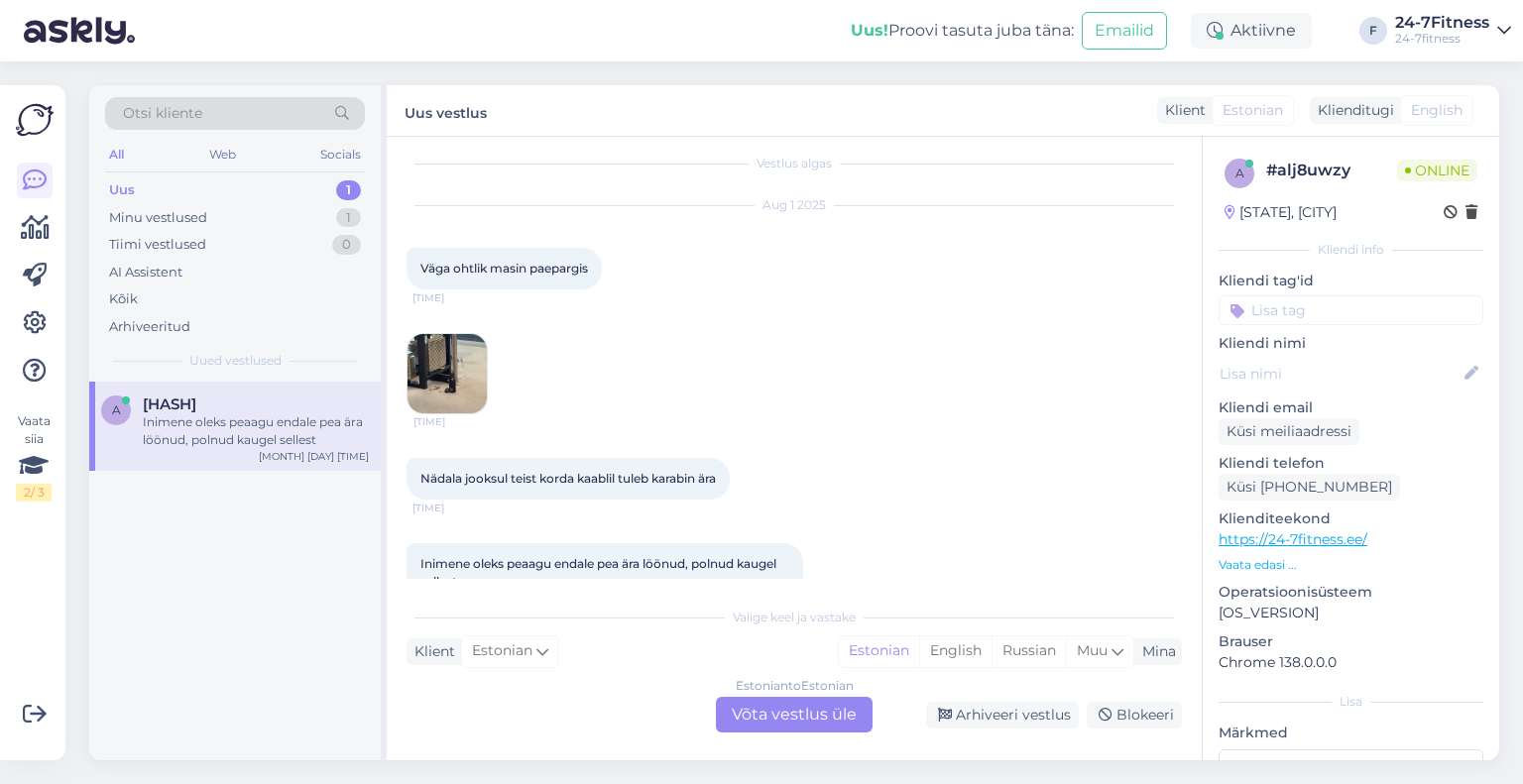 scroll, scrollTop: 58, scrollLeft: 0, axis: vertical 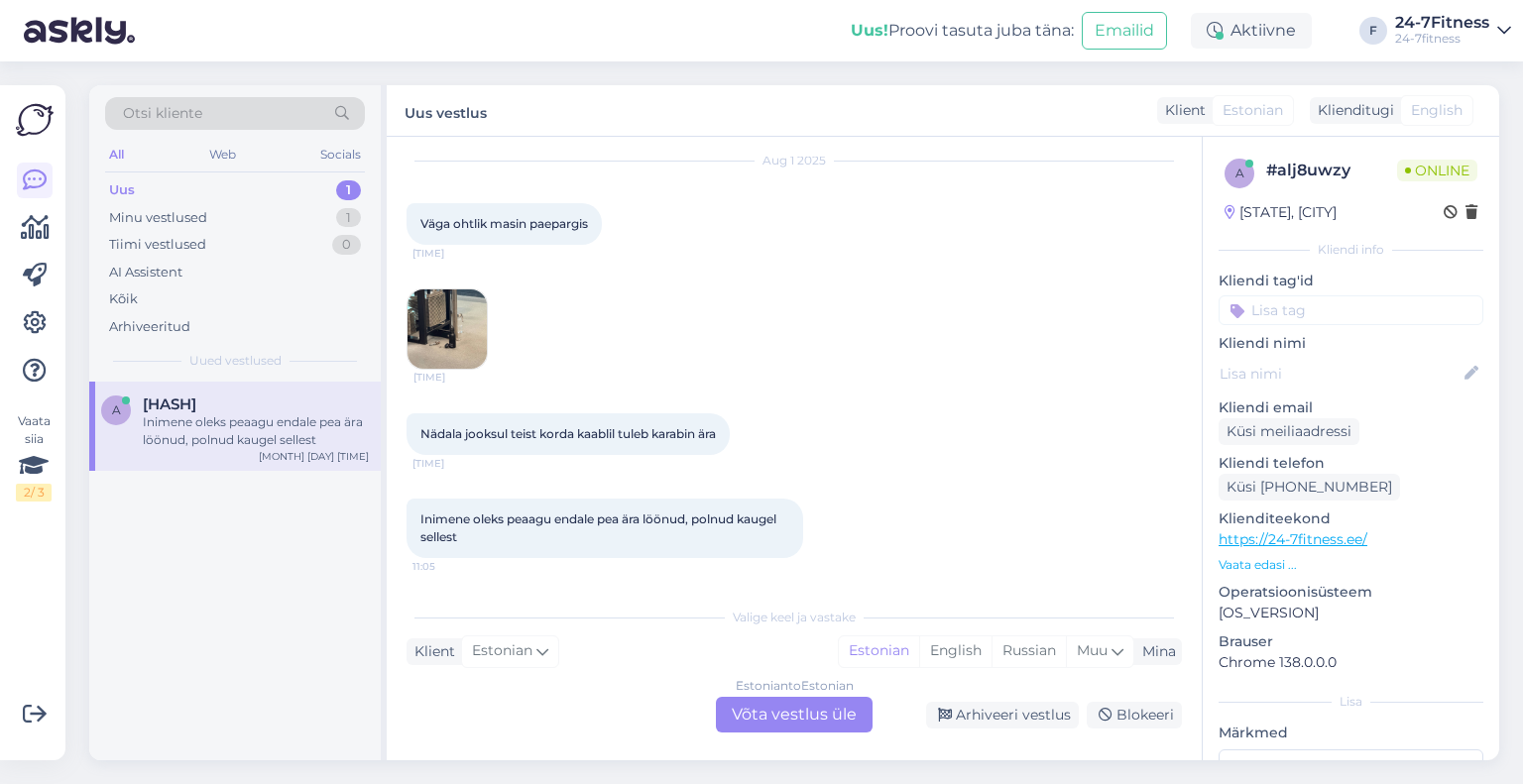 click on "Estonian  to  Estonian Võta vestlus üle" at bounding box center (794, 715) 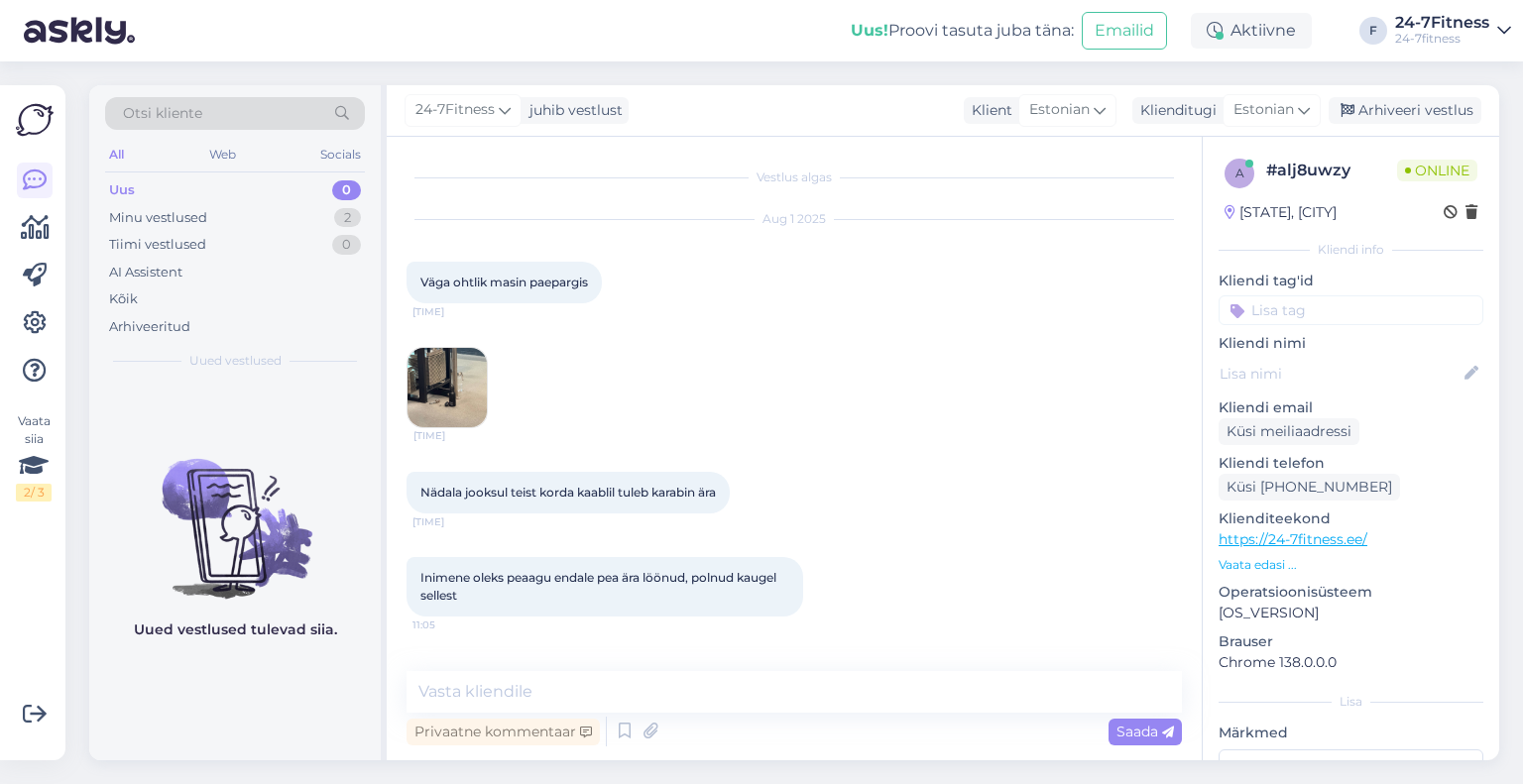 scroll, scrollTop: 0, scrollLeft: 0, axis: both 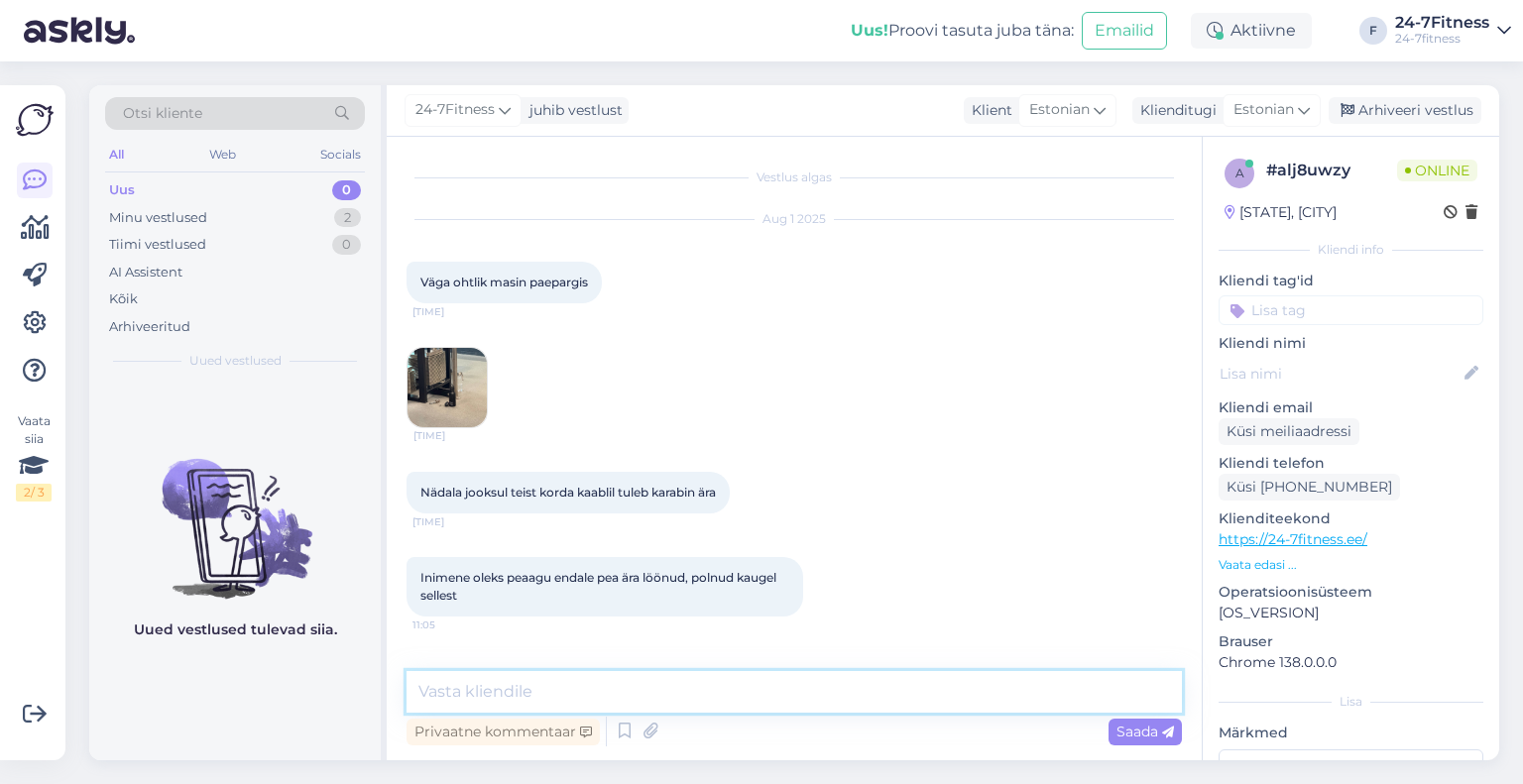 click at bounding box center (794, 692) 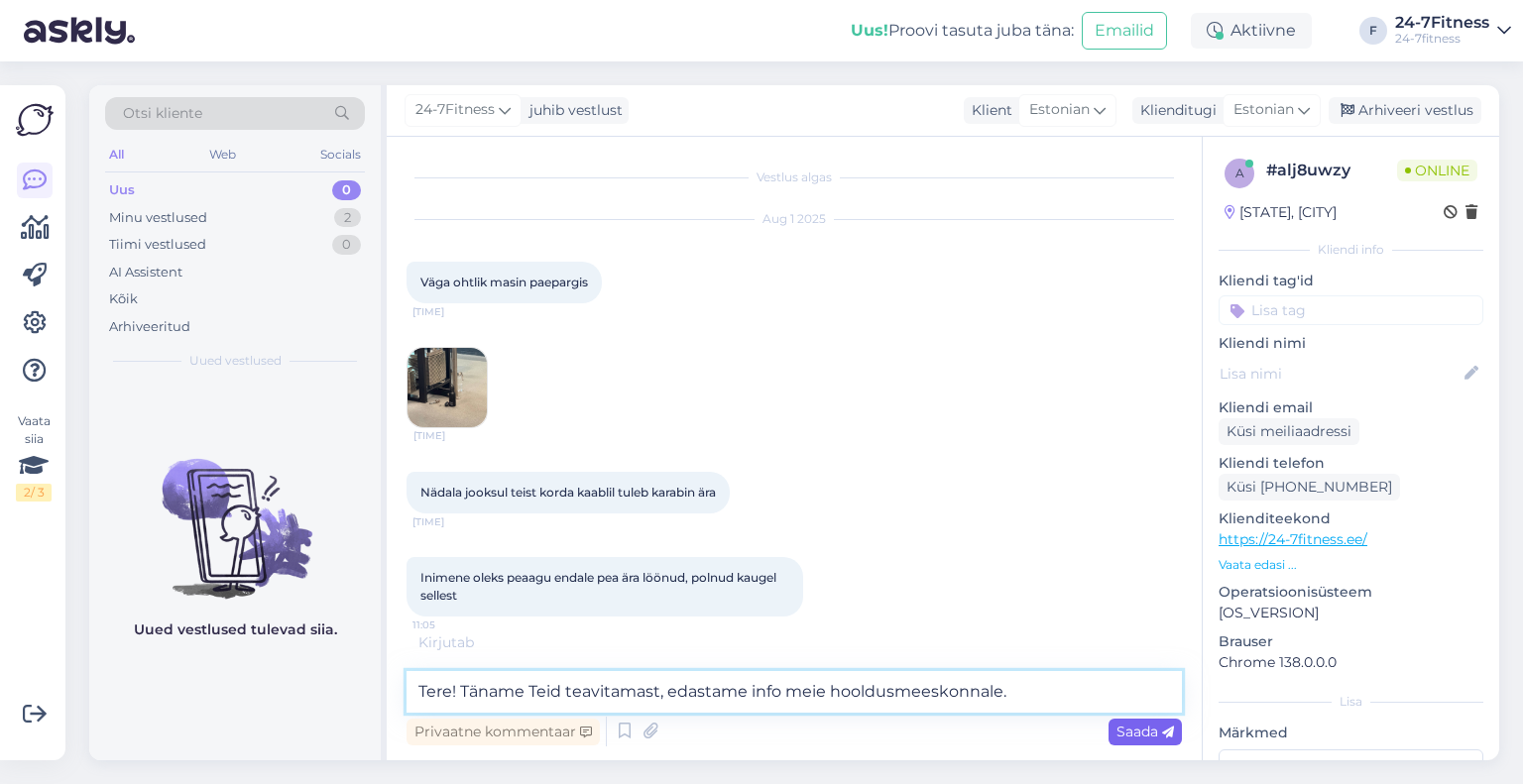 type on "Tere! Täname Teid teavitamast, edastame info meie hooldusmeeskonnale." 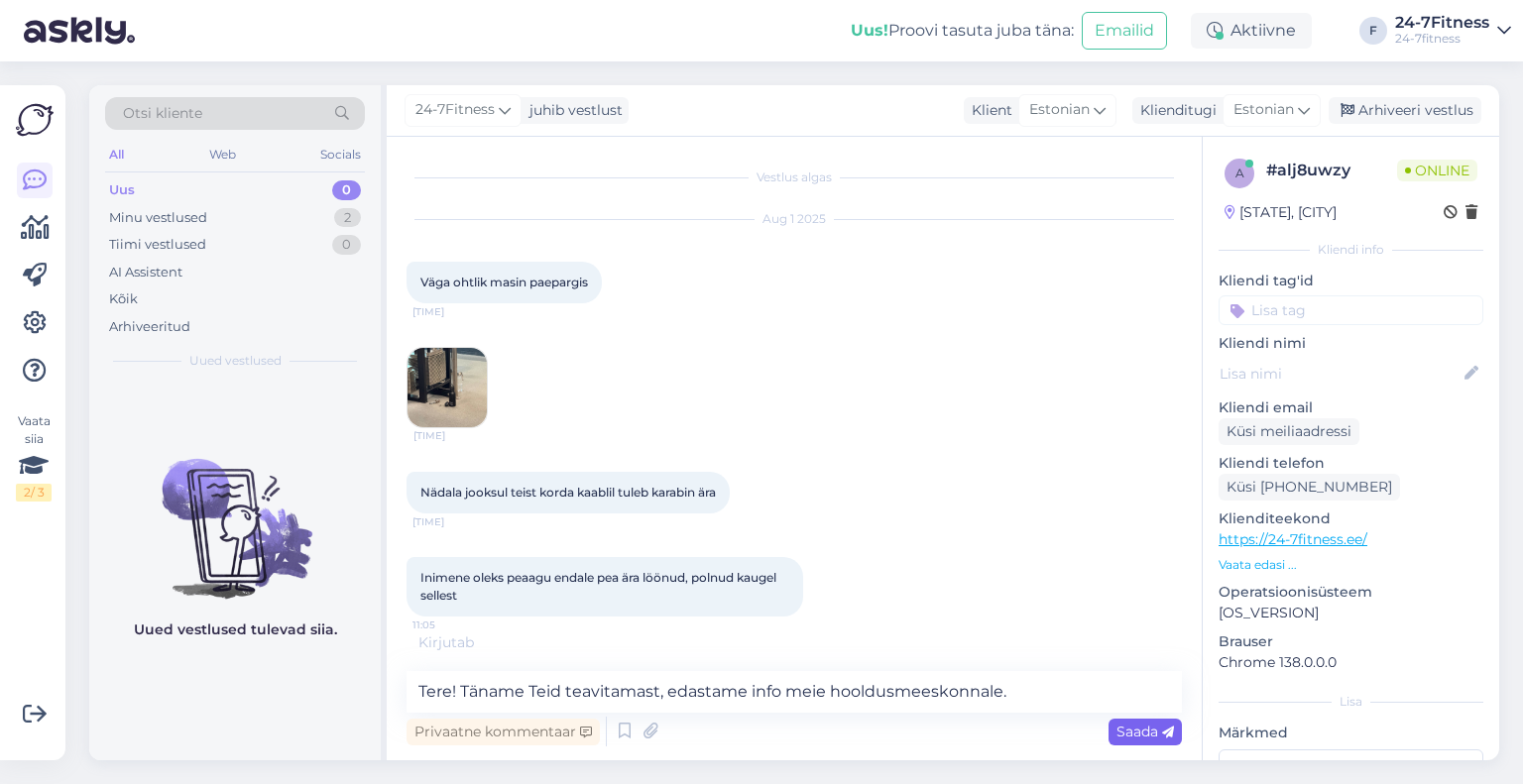 click on "Saada" at bounding box center (1145, 731) 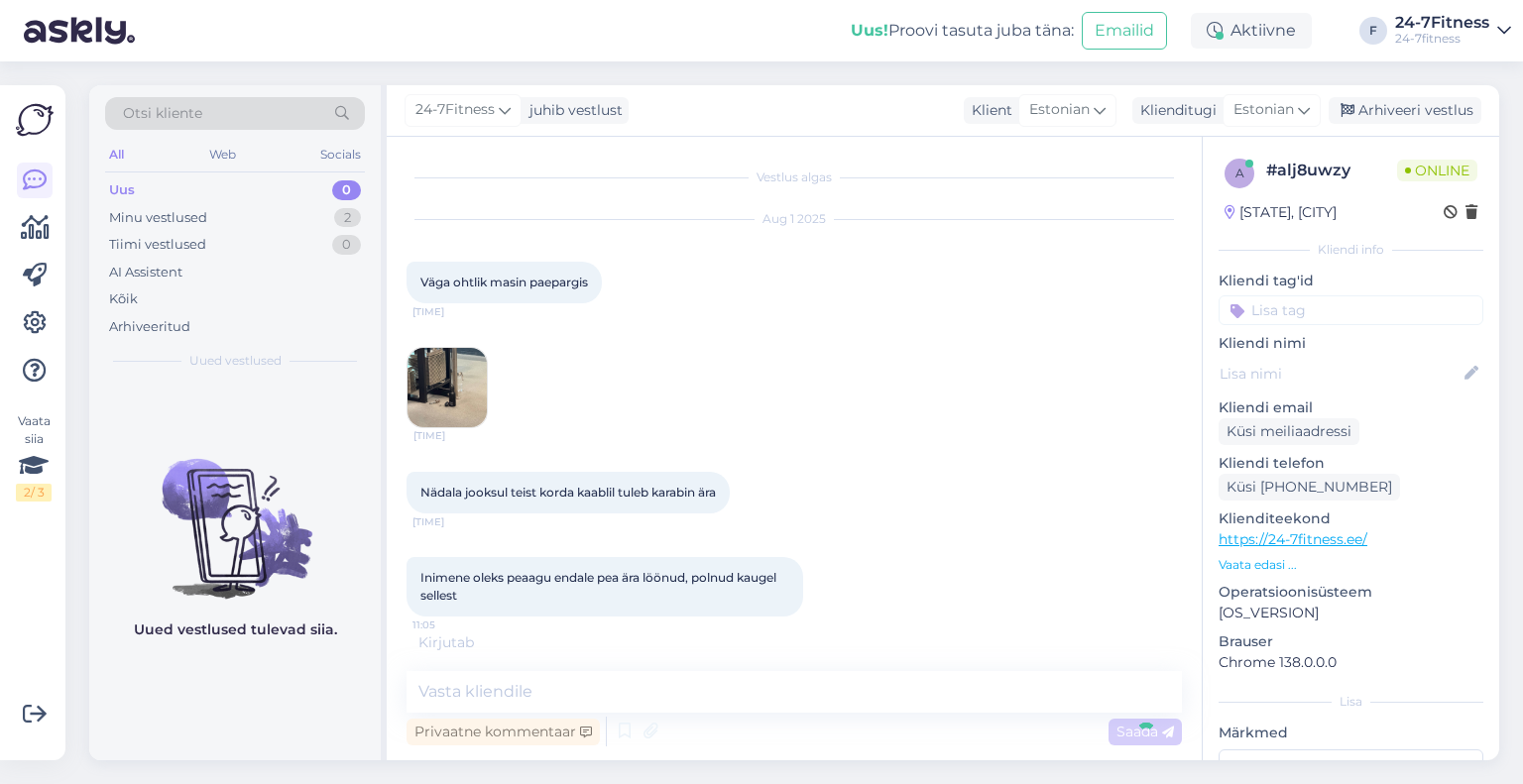 scroll, scrollTop: 87, scrollLeft: 0, axis: vertical 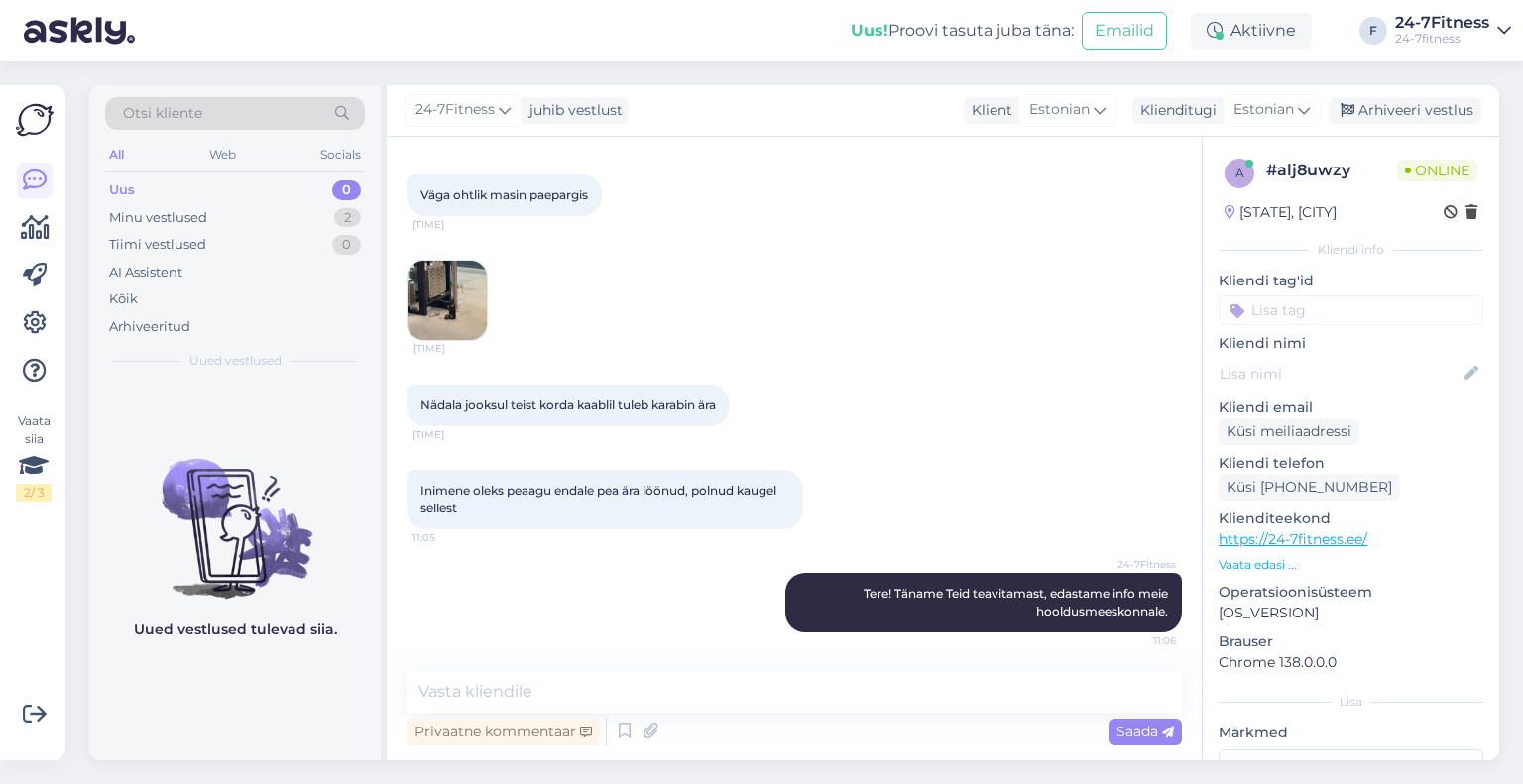 click at bounding box center (447, 300) 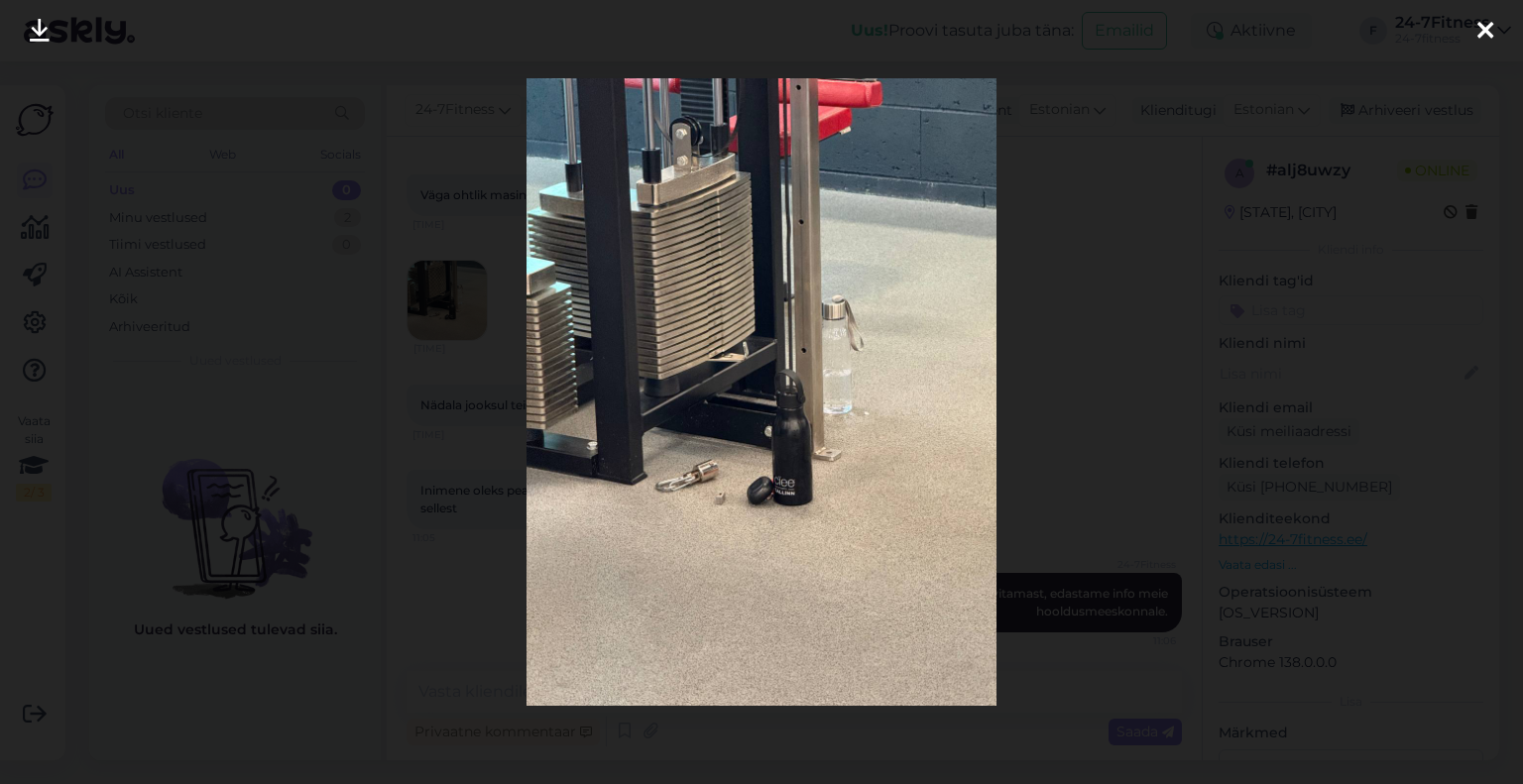 click at bounding box center (40, 31) 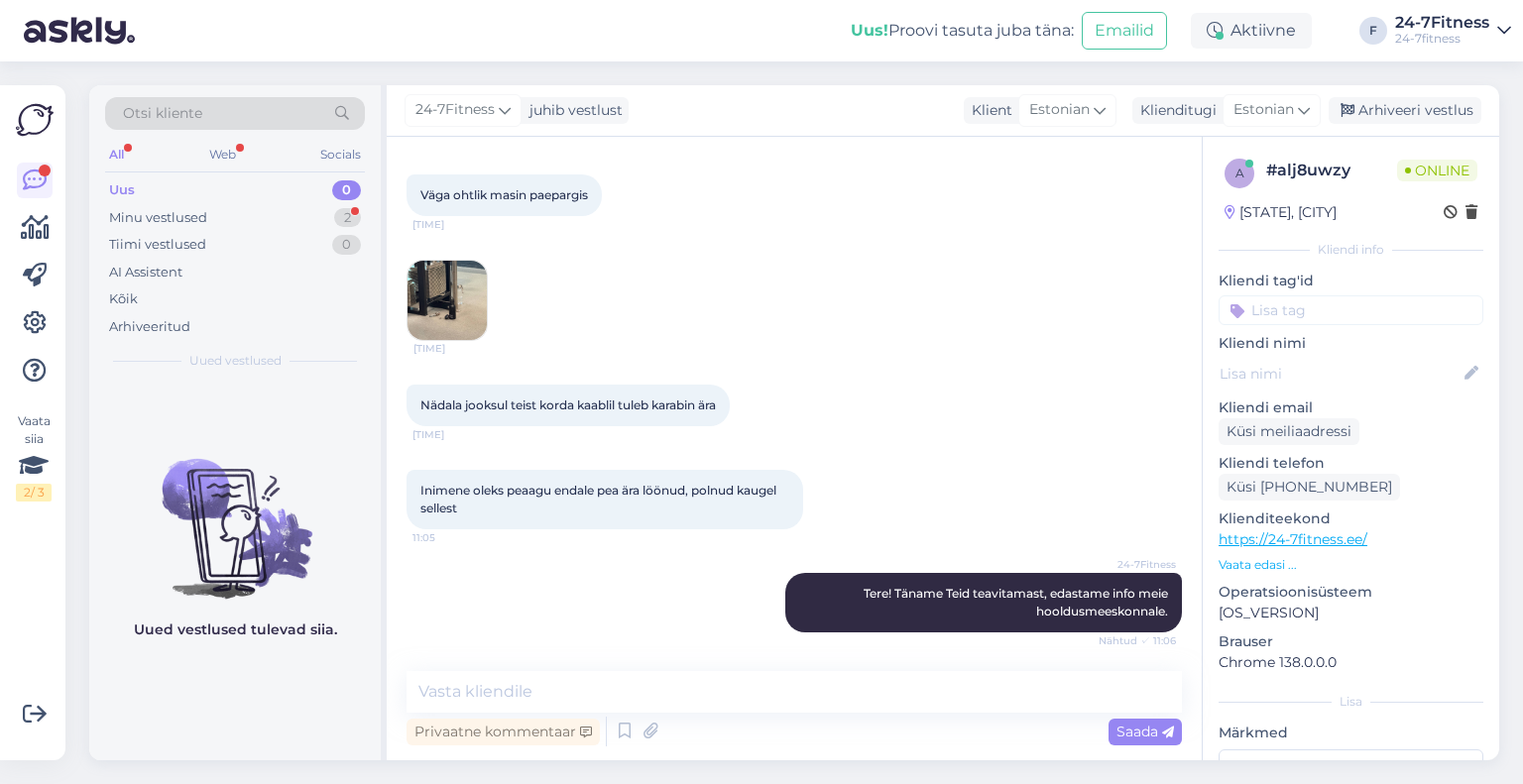 scroll, scrollTop: 172, scrollLeft: 0, axis: vertical 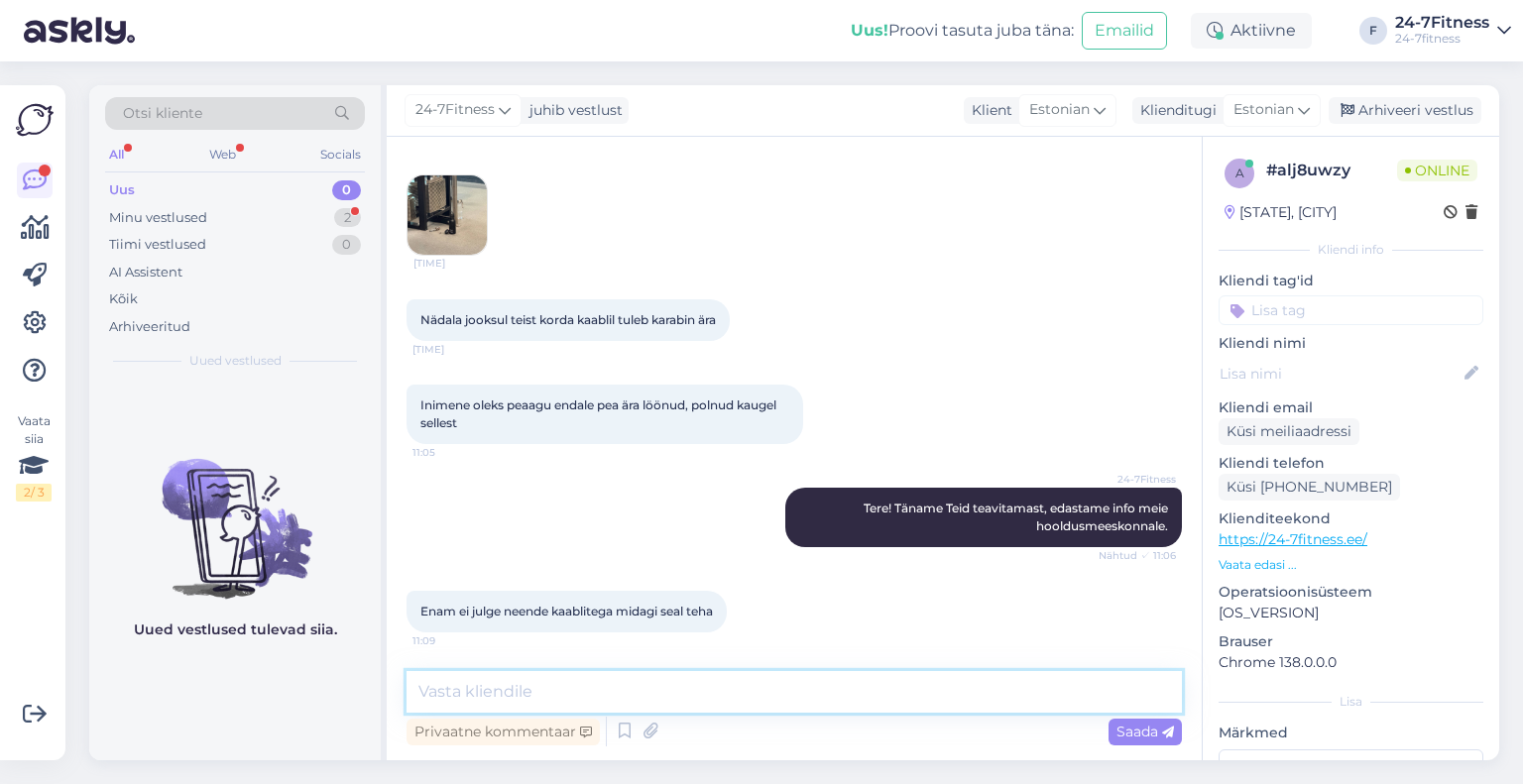 click at bounding box center [794, 692] 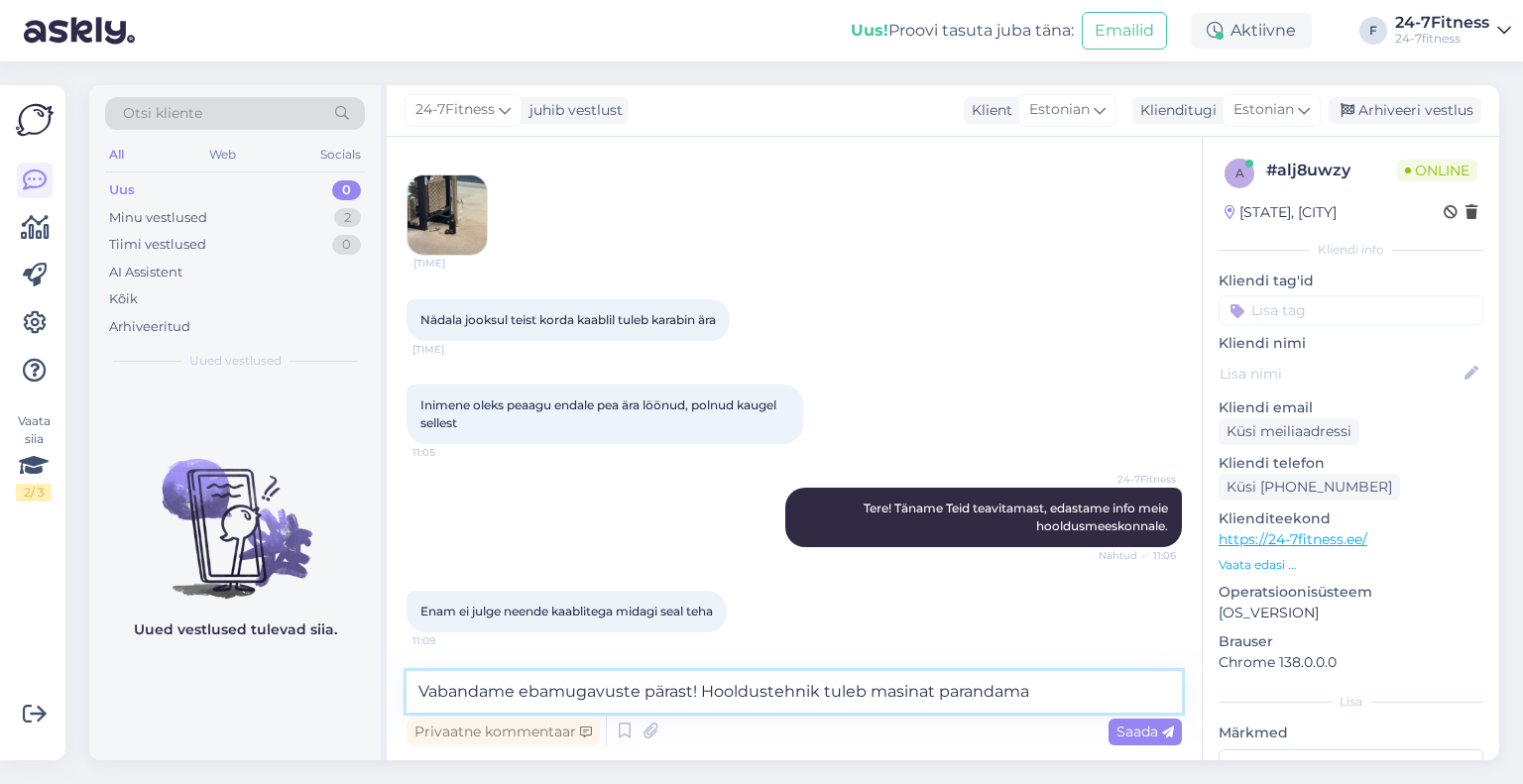 type on "Vabandame ebamugavuste pärast! Hooldustehnik tuleb masinat parandama!" 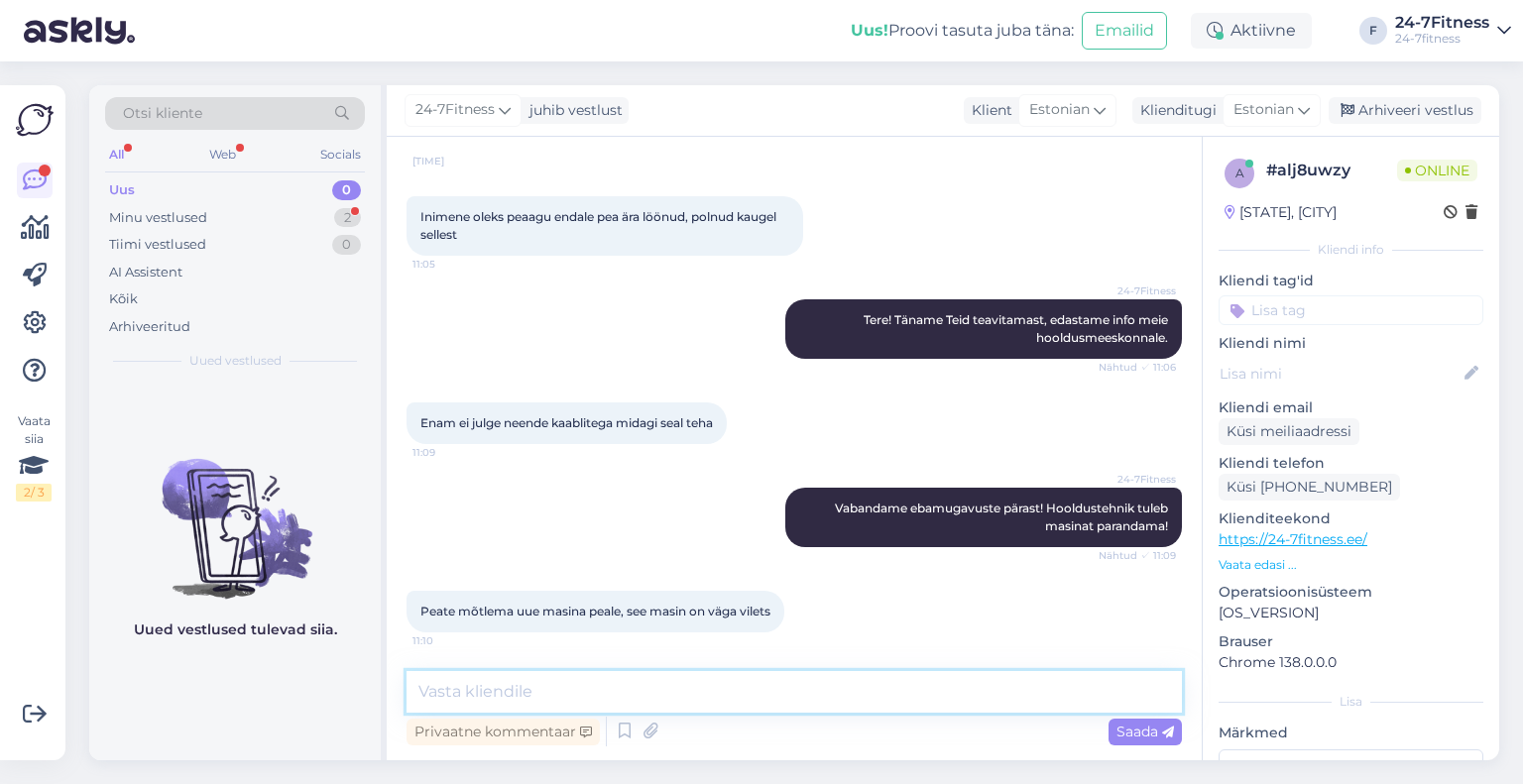 scroll, scrollTop: 446, scrollLeft: 0, axis: vertical 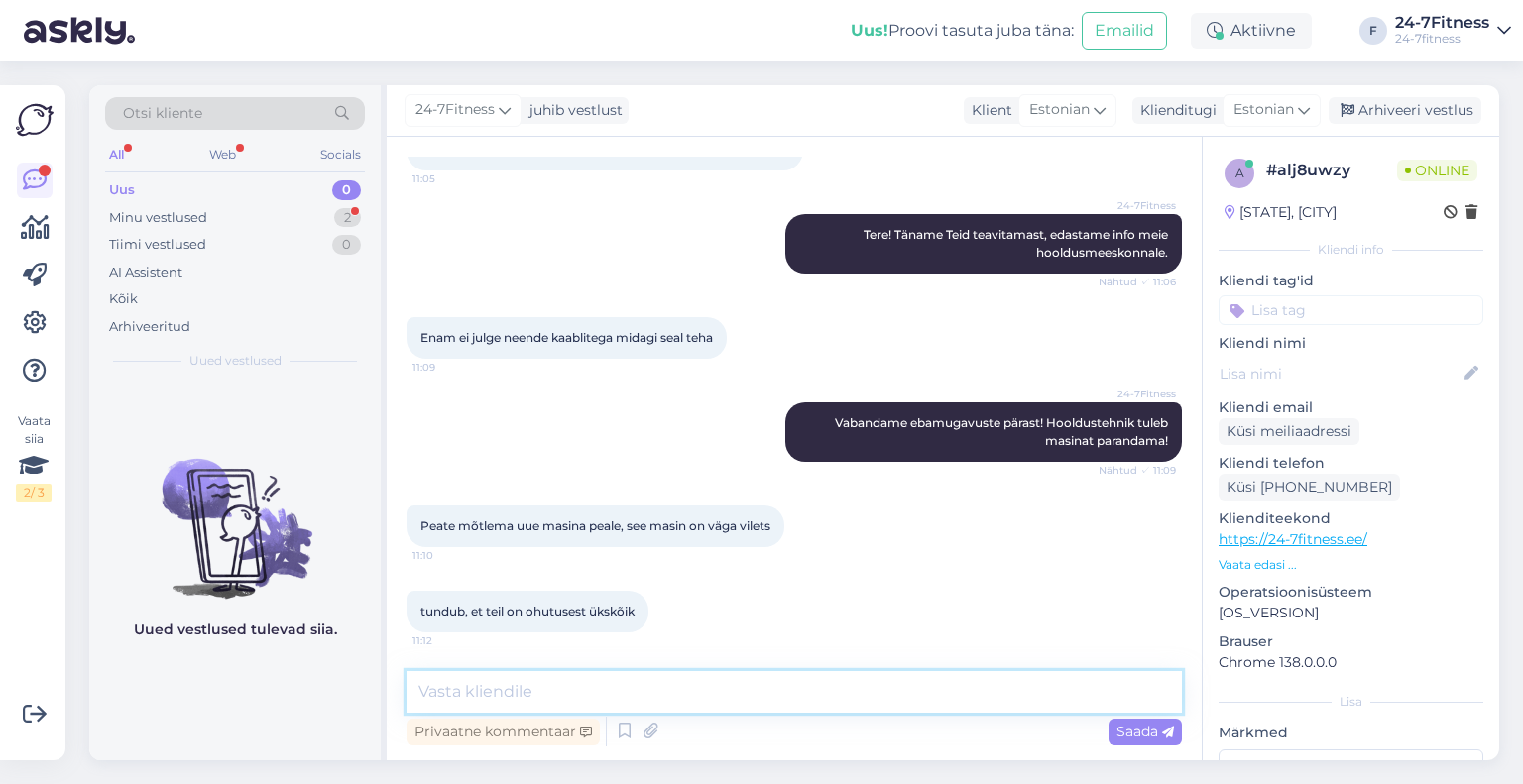 click at bounding box center [794, 692] 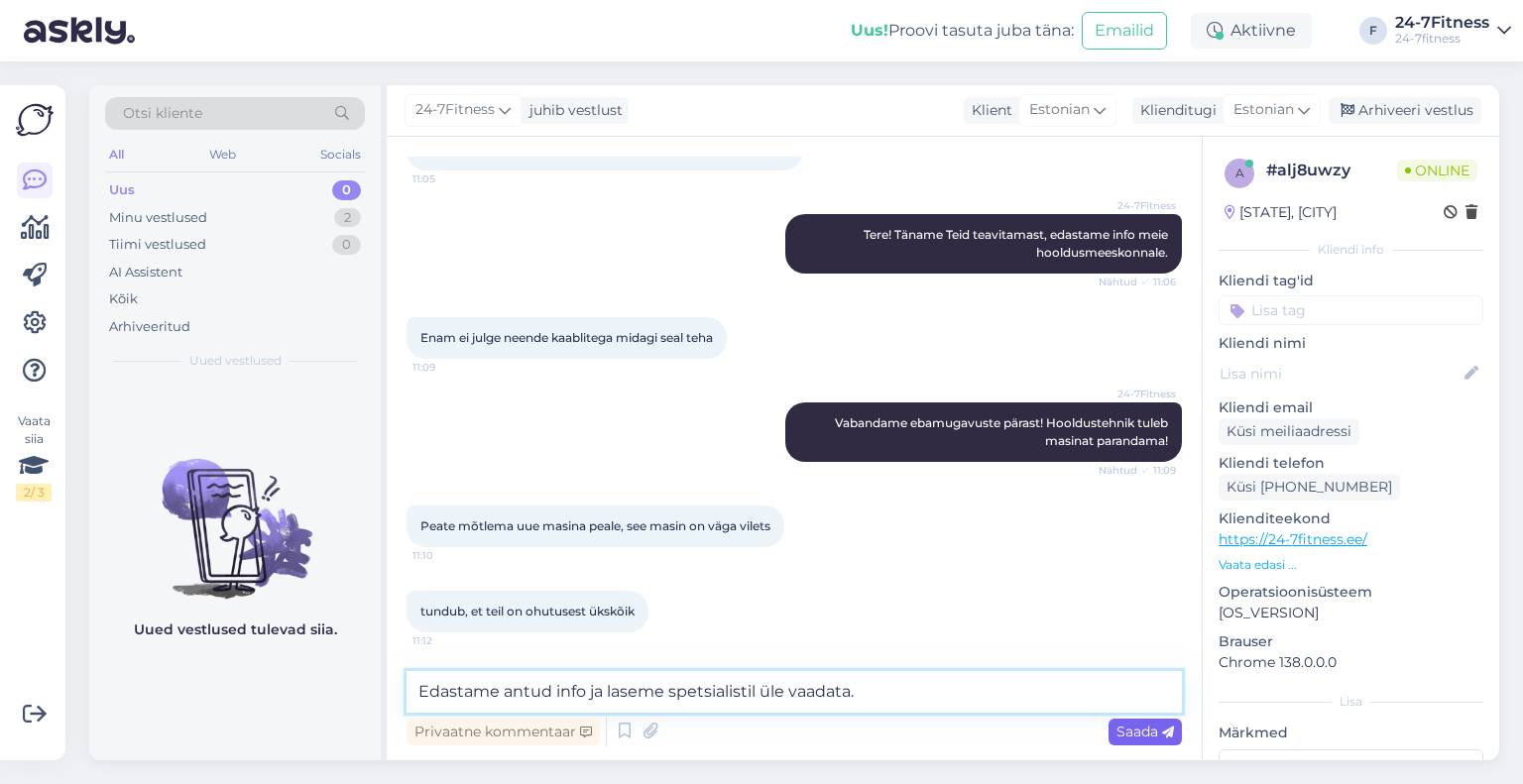 type on "Edastame antud info ja laseme spetsialistil üle vaadata." 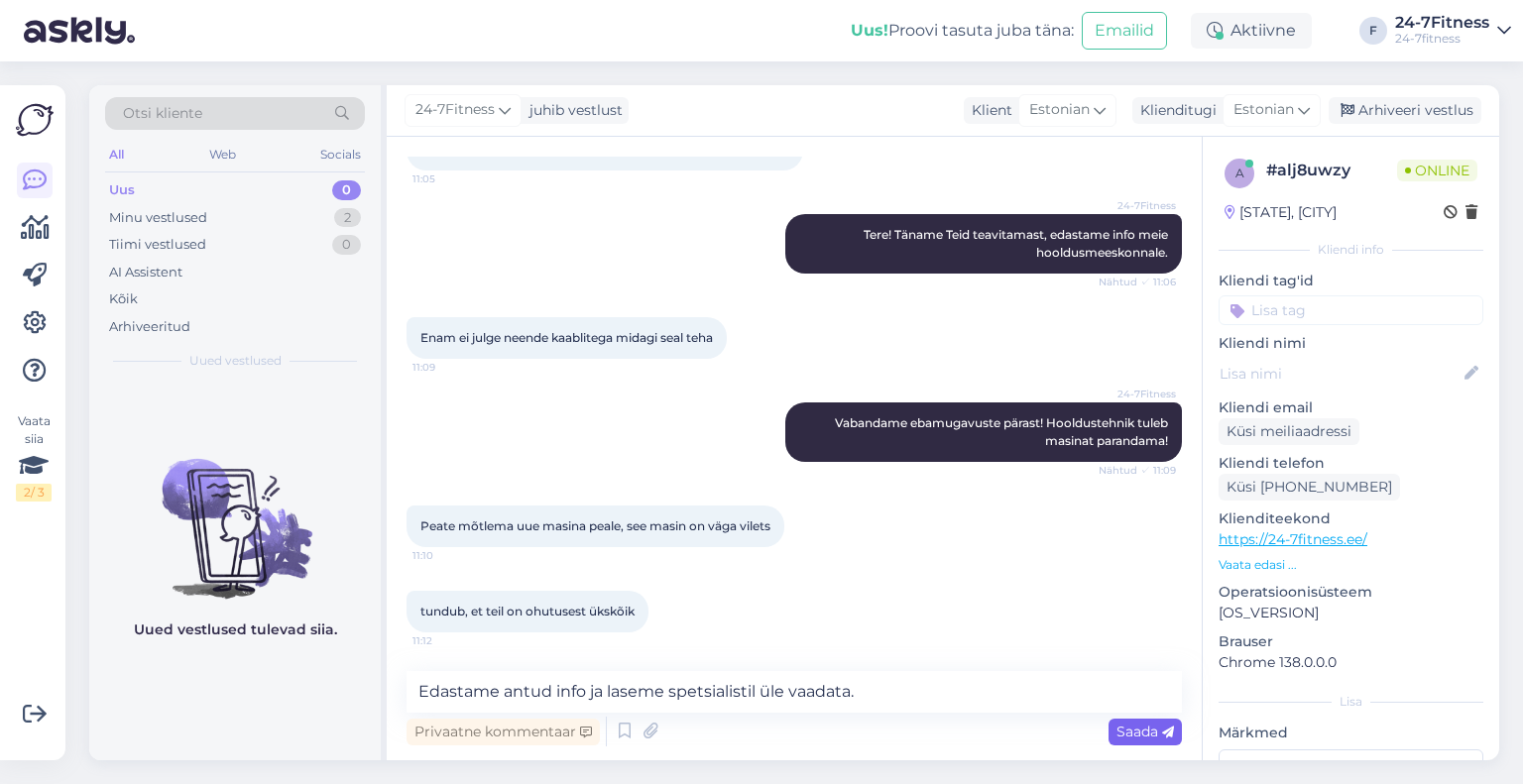 click on "Saada" at bounding box center [1145, 731] 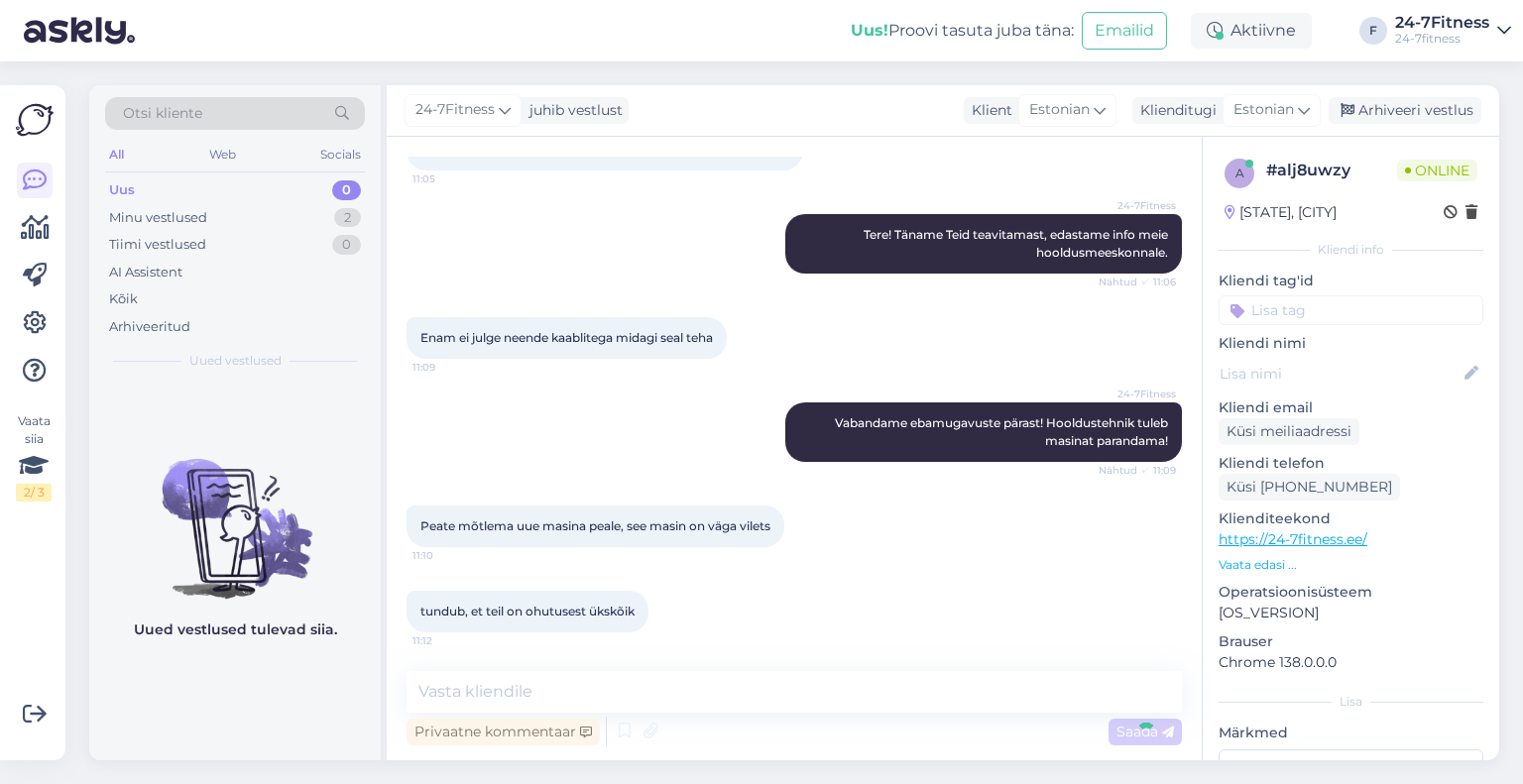scroll, scrollTop: 531, scrollLeft: 0, axis: vertical 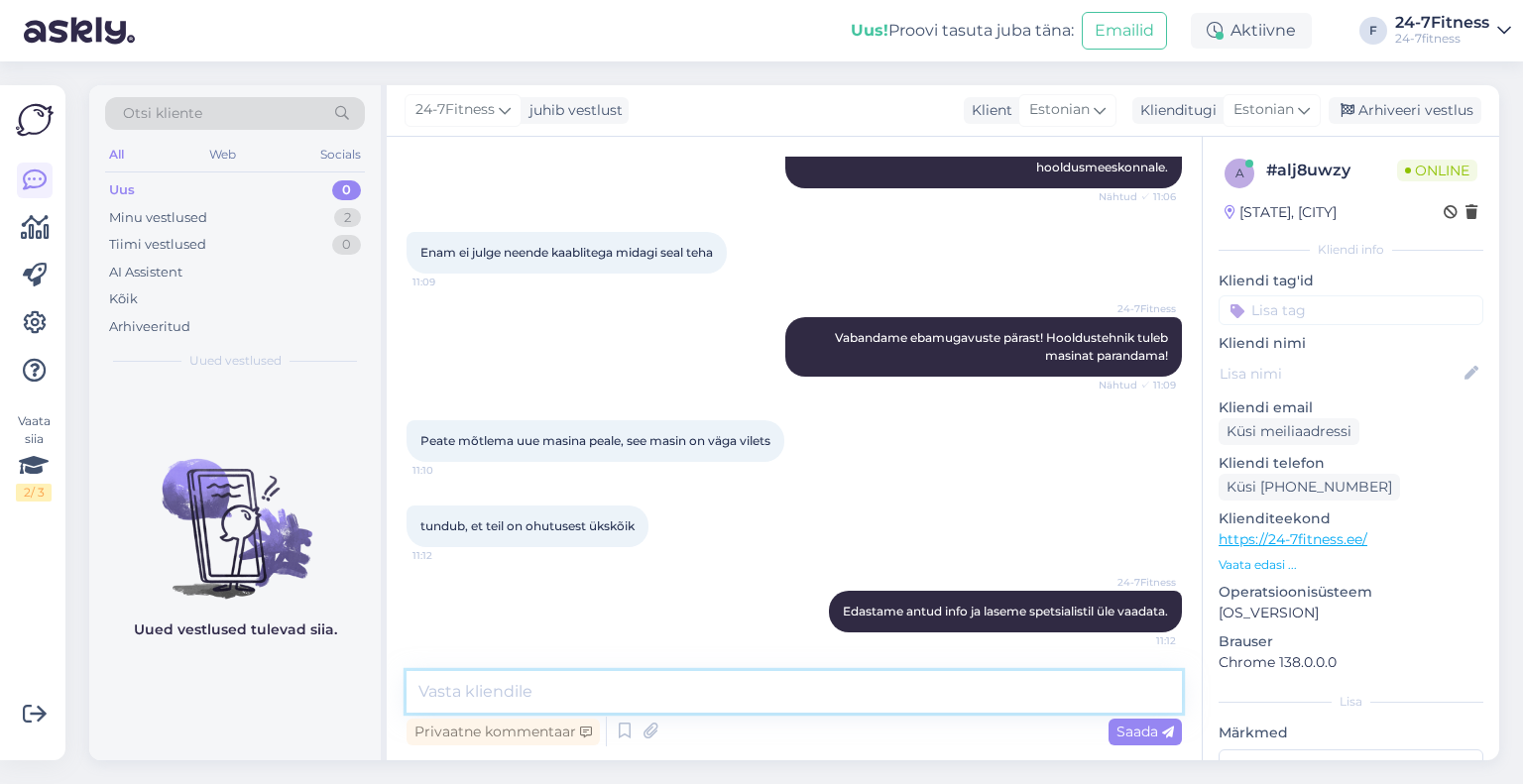 click at bounding box center (794, 692) 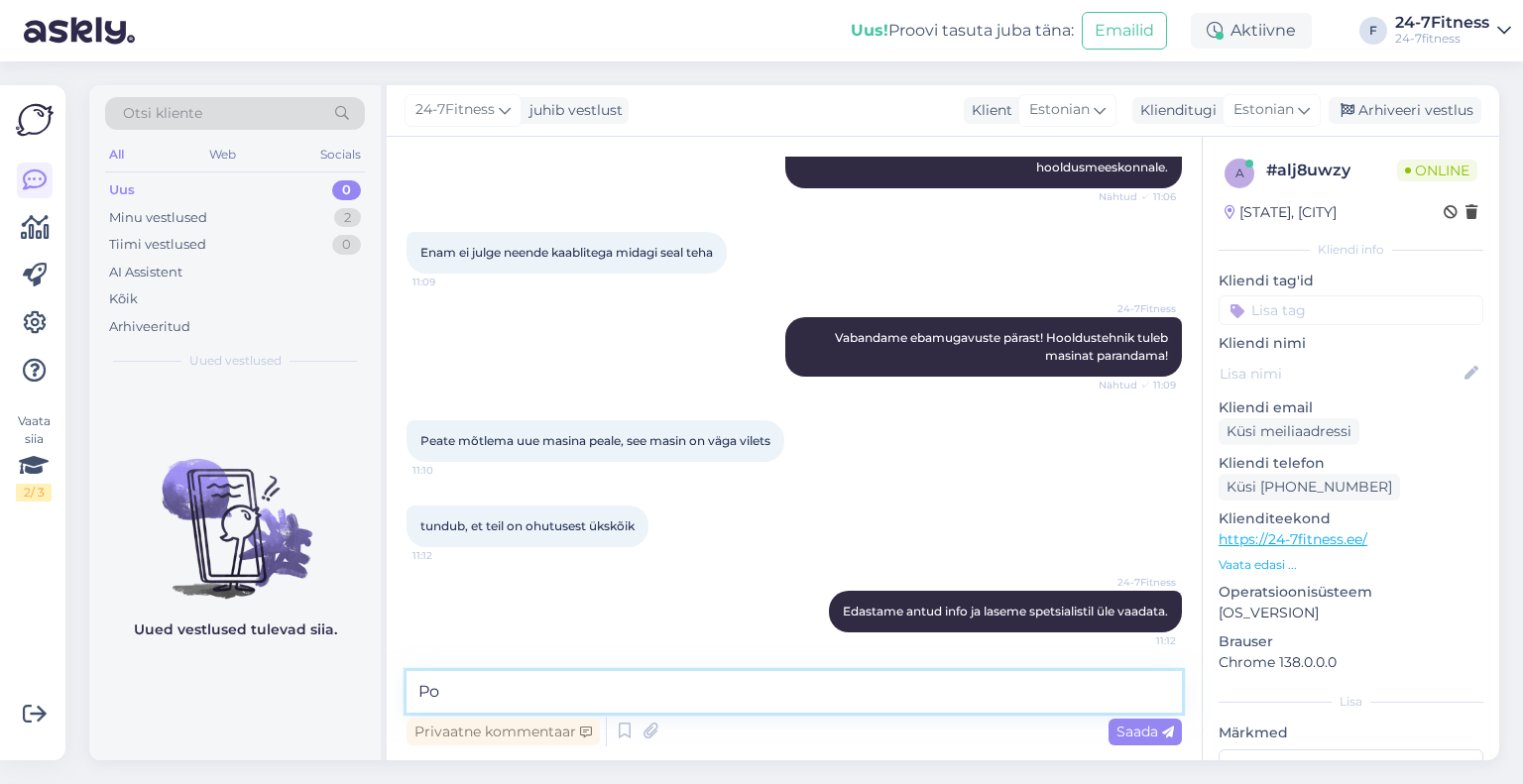 type on "P" 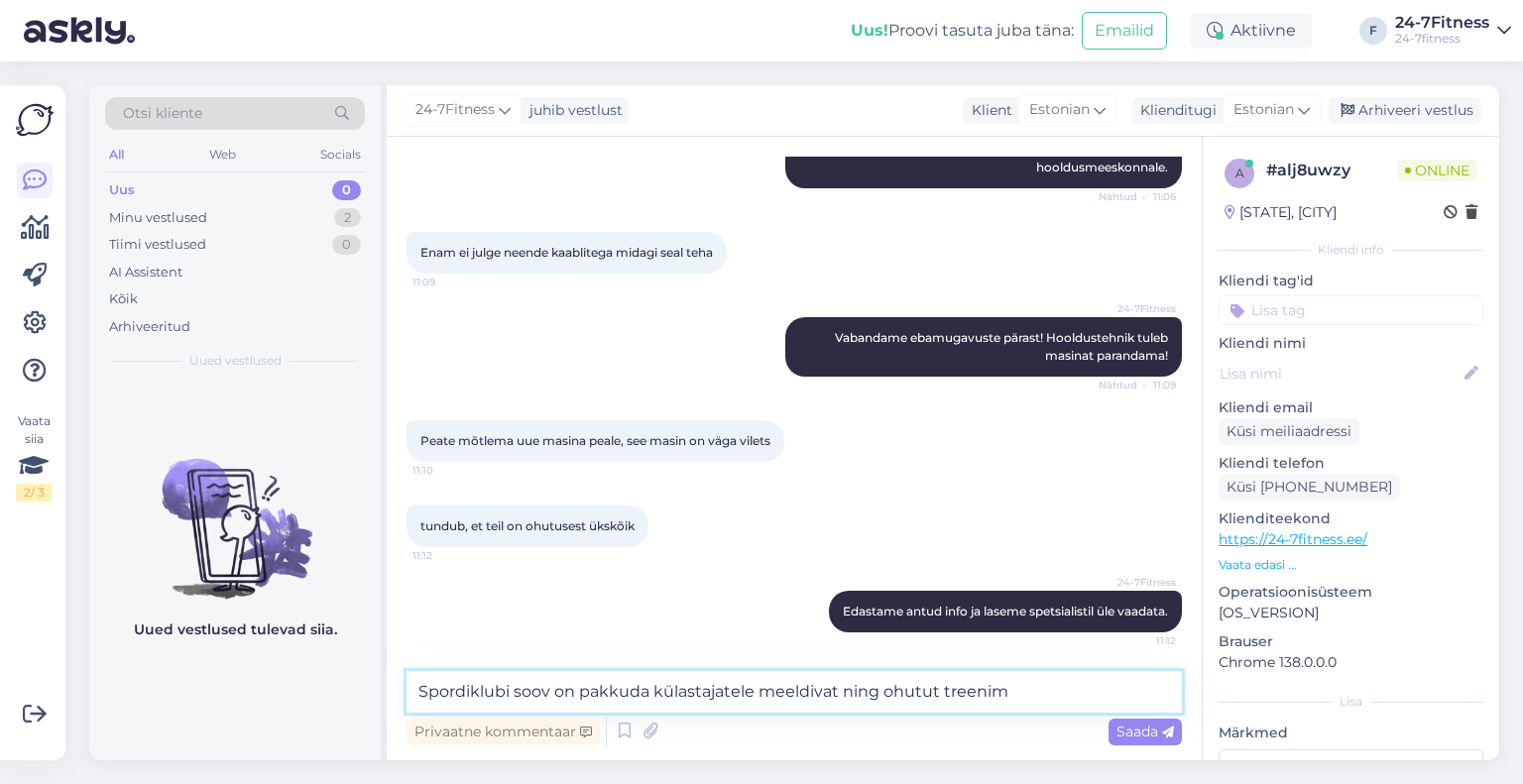 scroll, scrollTop: 655, scrollLeft: 0, axis: vertical 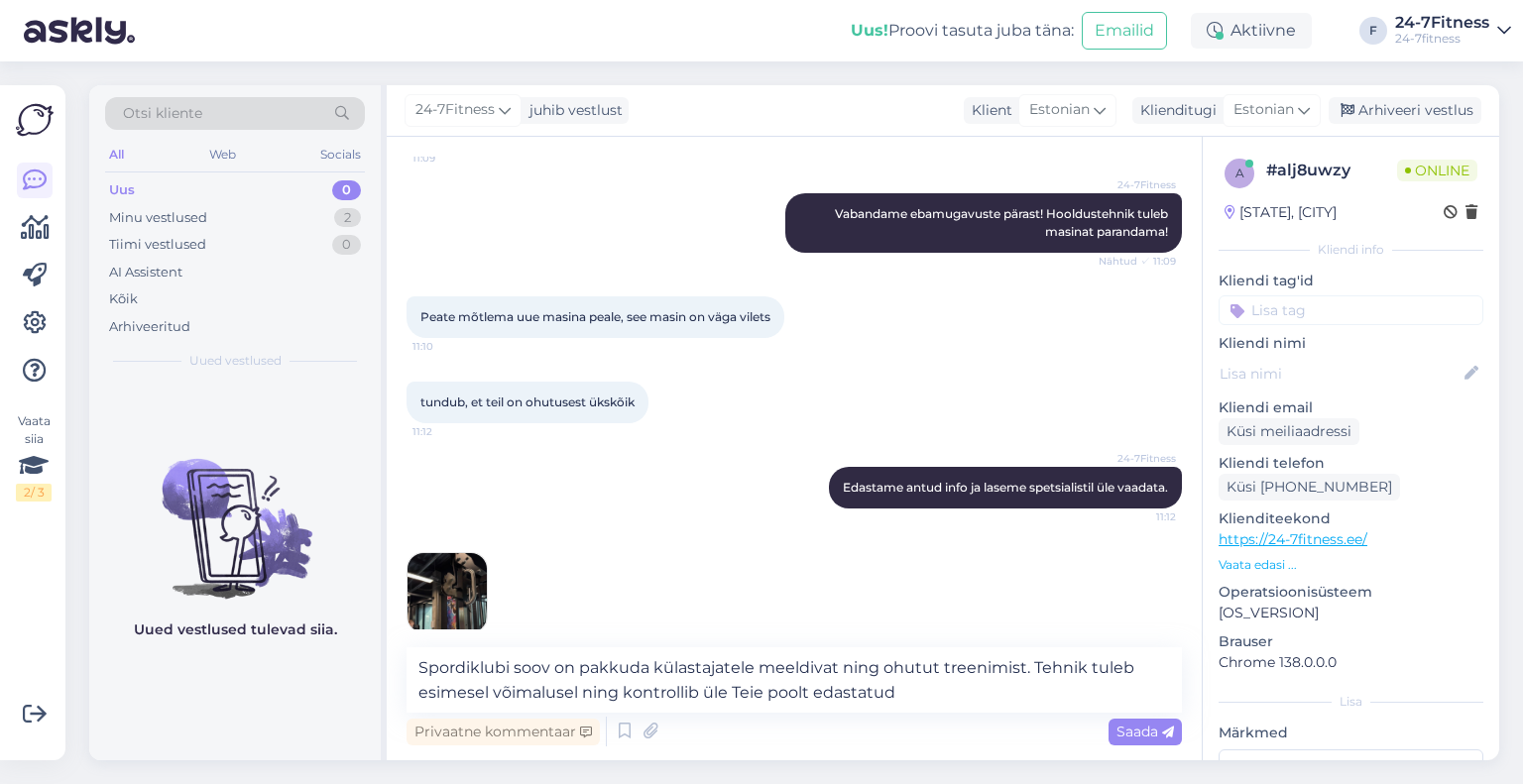 click at bounding box center (447, 593) 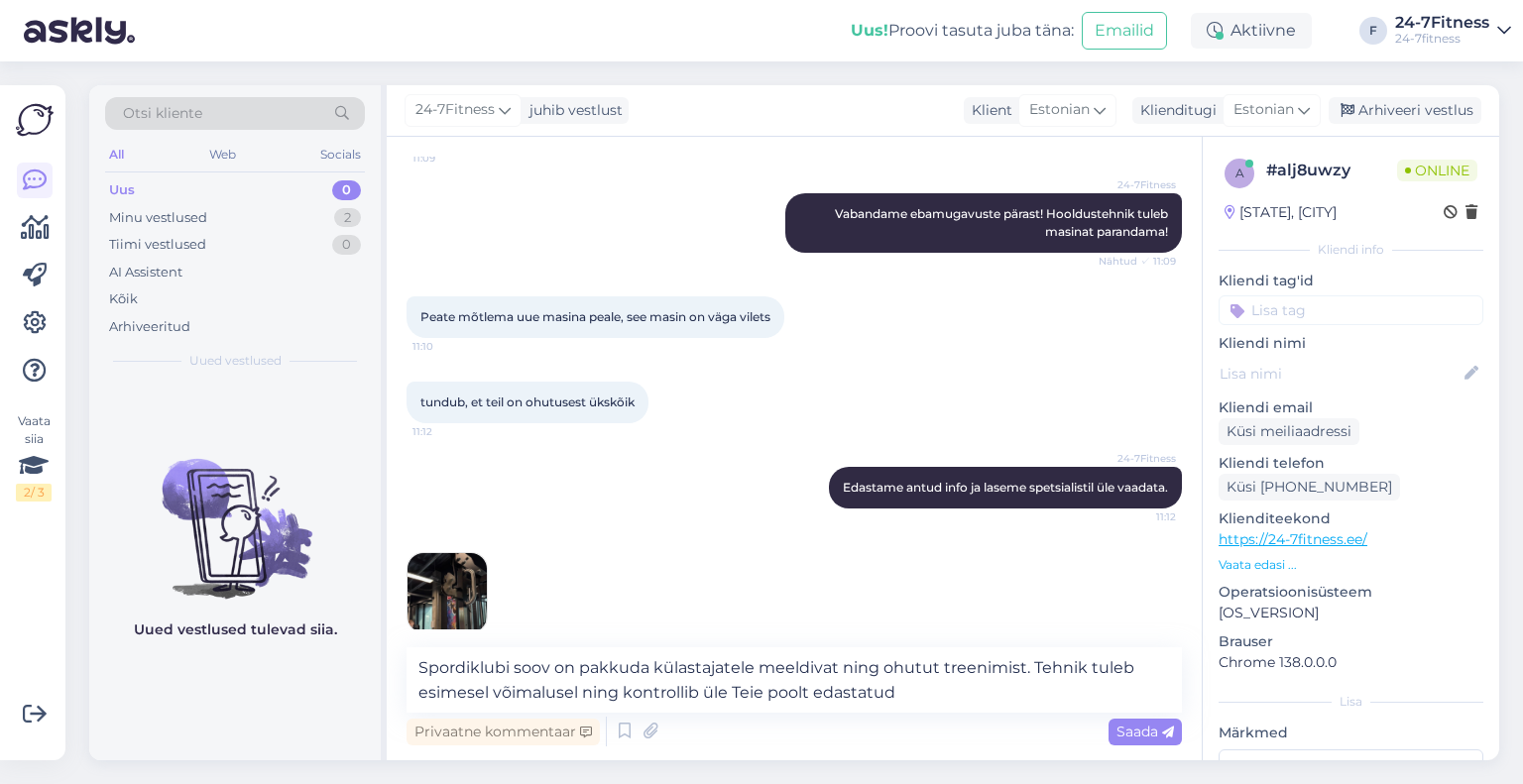 click on "Privaatne kommentaar Saada" at bounding box center [794, 731] 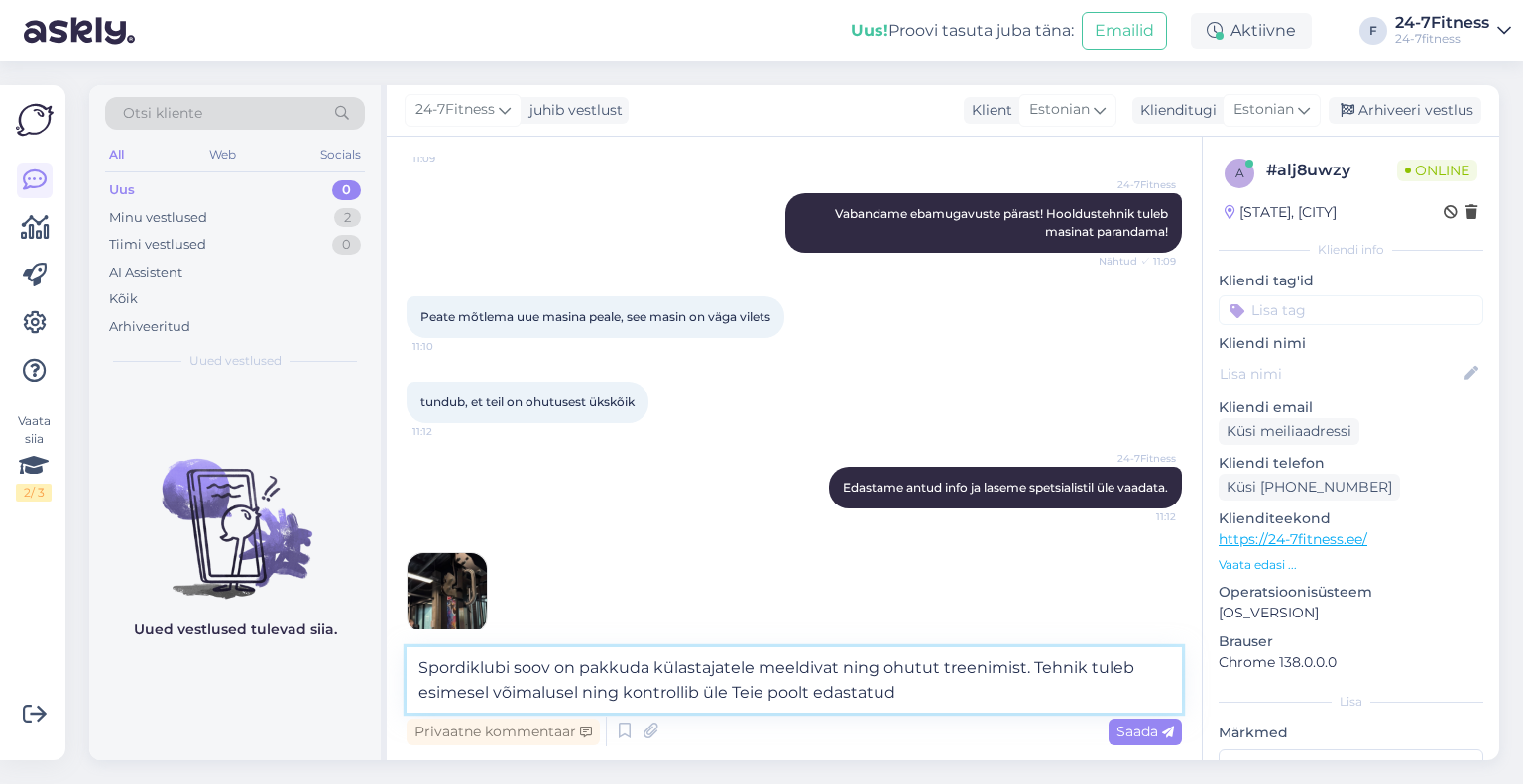 click on "Spordiklubi soov on pakkuda külastajatele meeldivat ning ohutut treenimist. Tehnik tuleb esimesel võimalusel ning kontrollib üle Teie poolt edastatud" at bounding box center [794, 680] 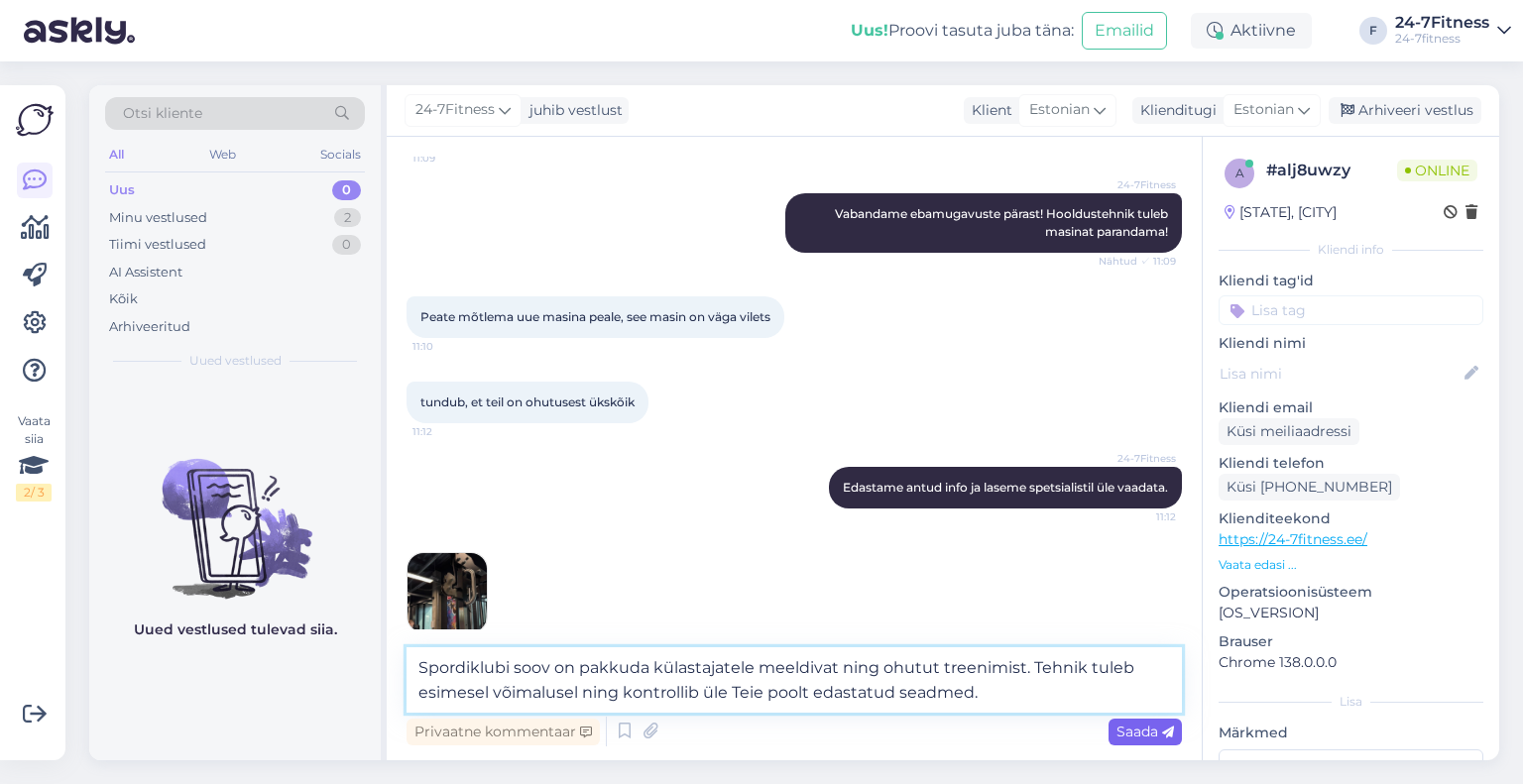 type on "Spordiklubi soov on pakkuda külastajatele meeldivat ning ohutut treenimist. Tehnik tuleb esimesel võimalusel ning kontrollib üle Teie poolt edastatud seadmed." 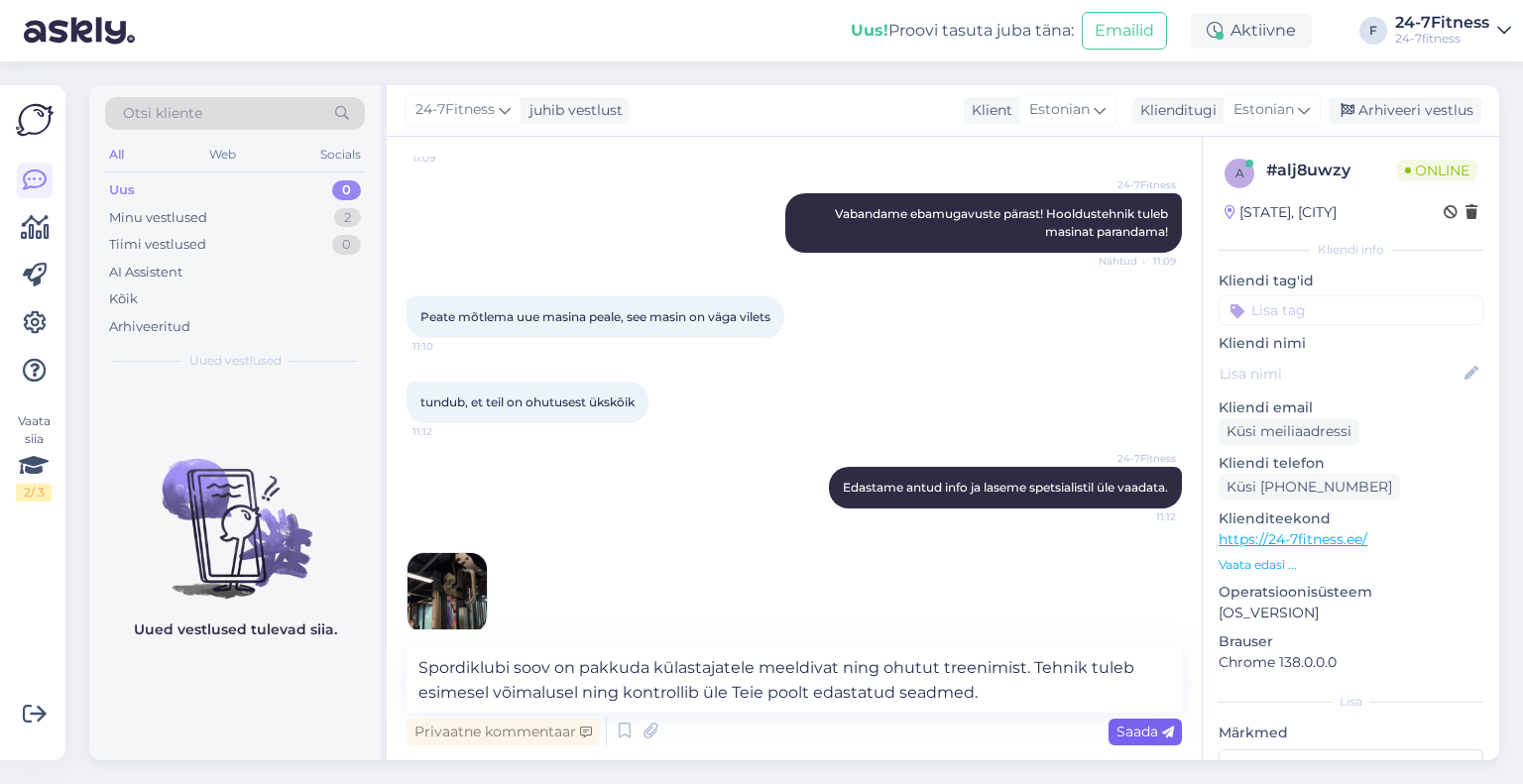 click on "Saada" at bounding box center [1145, 731] 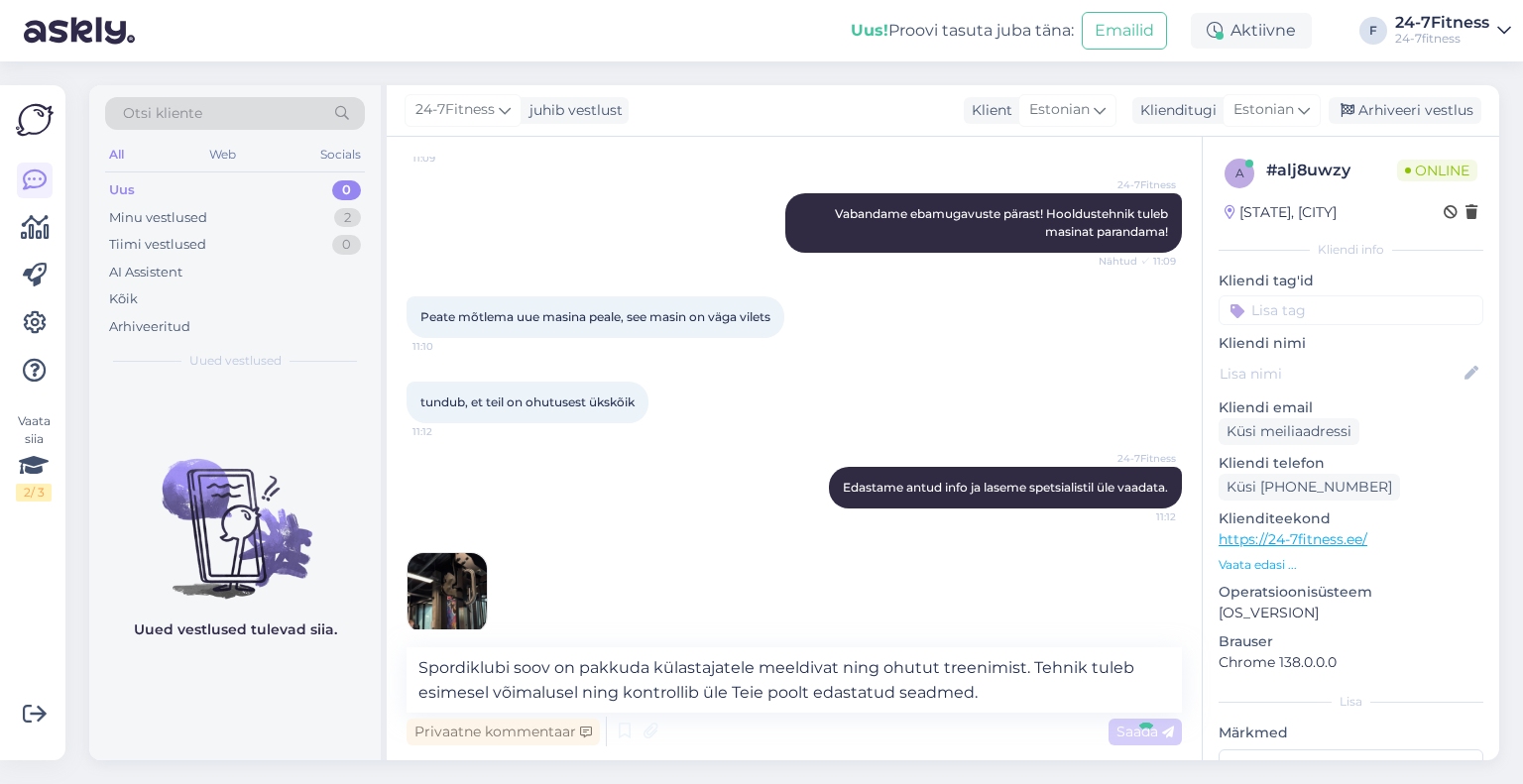 type 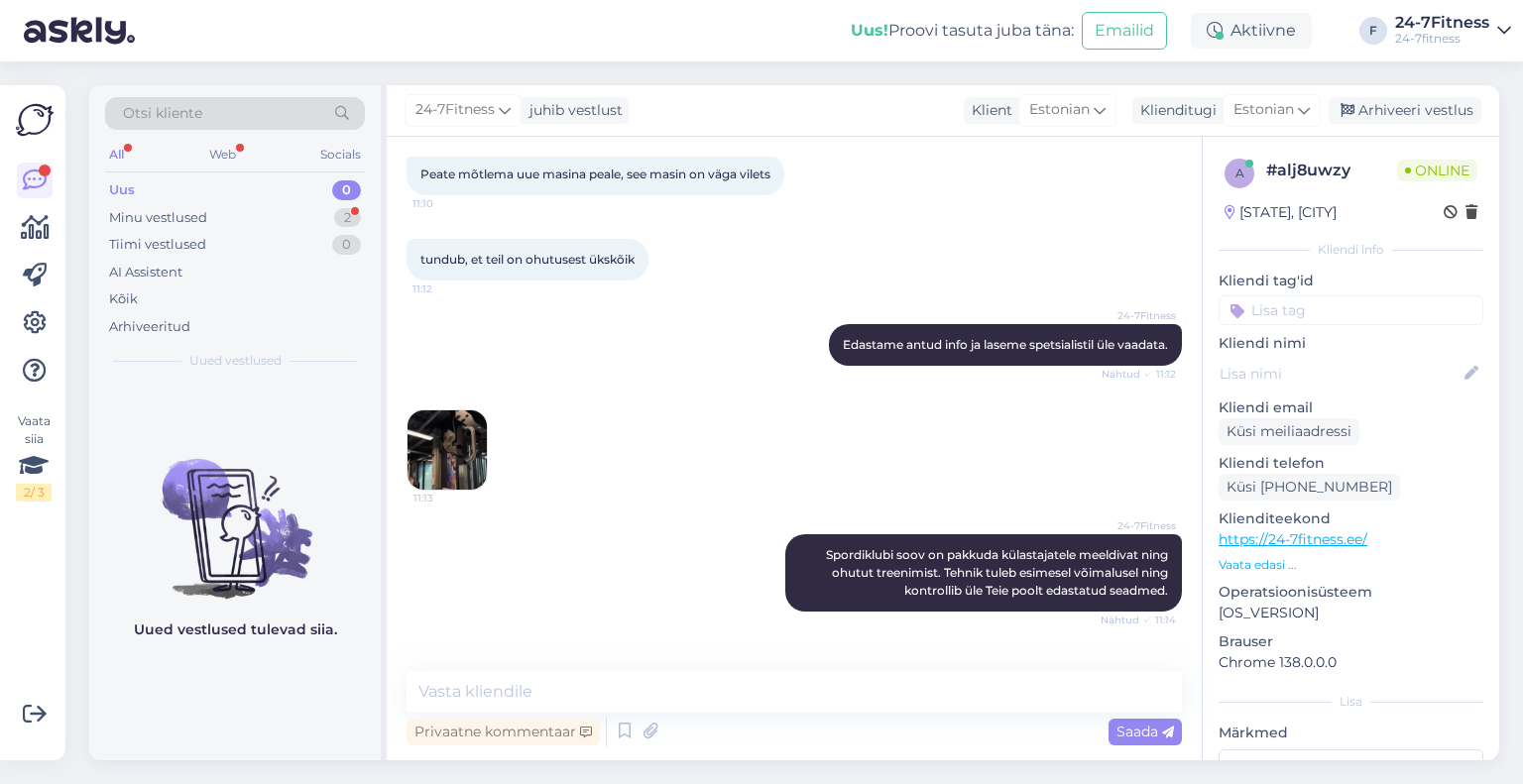 scroll, scrollTop: 861, scrollLeft: 0, axis: vertical 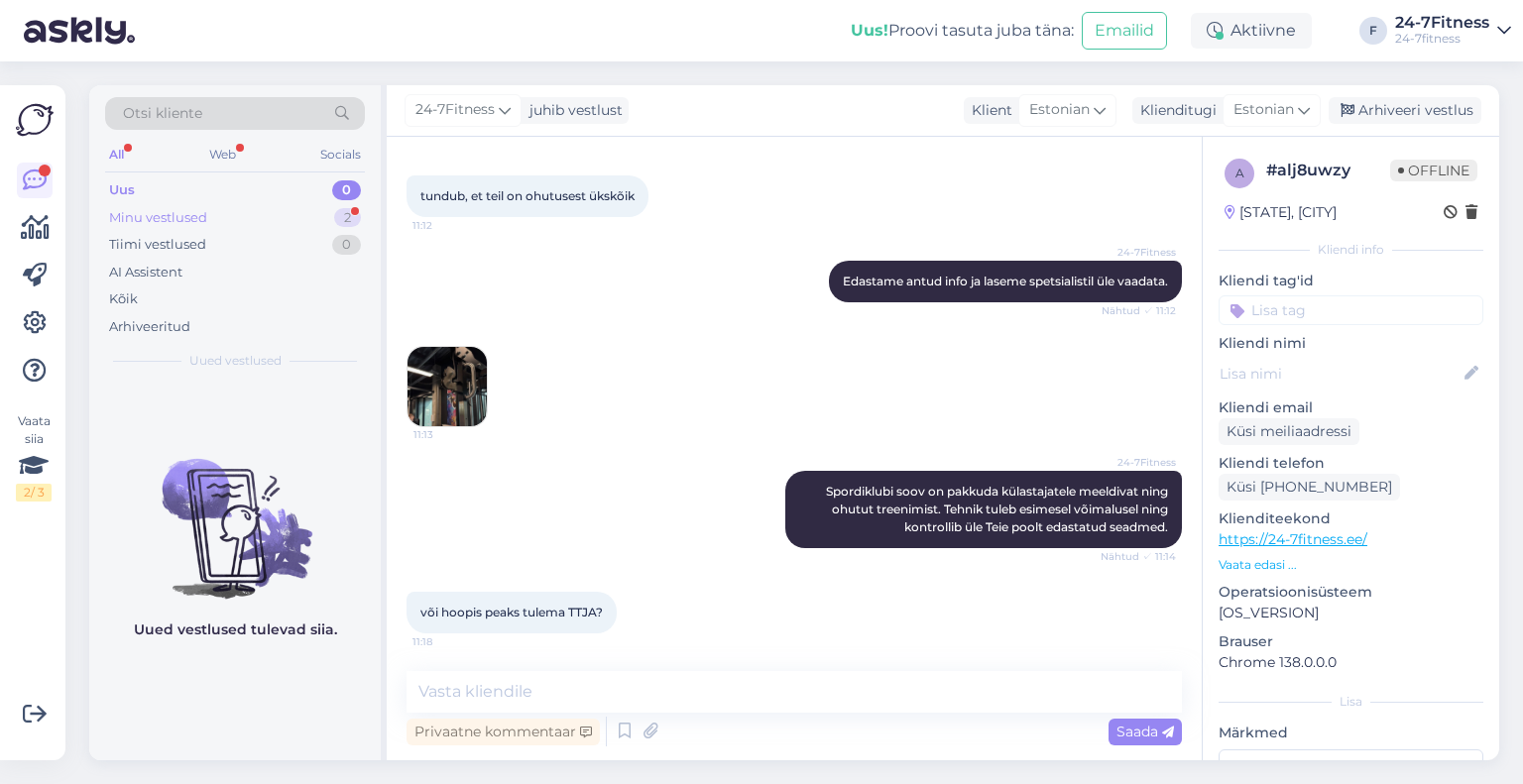 click on "Minu vestlused 2" at bounding box center [235, 218] 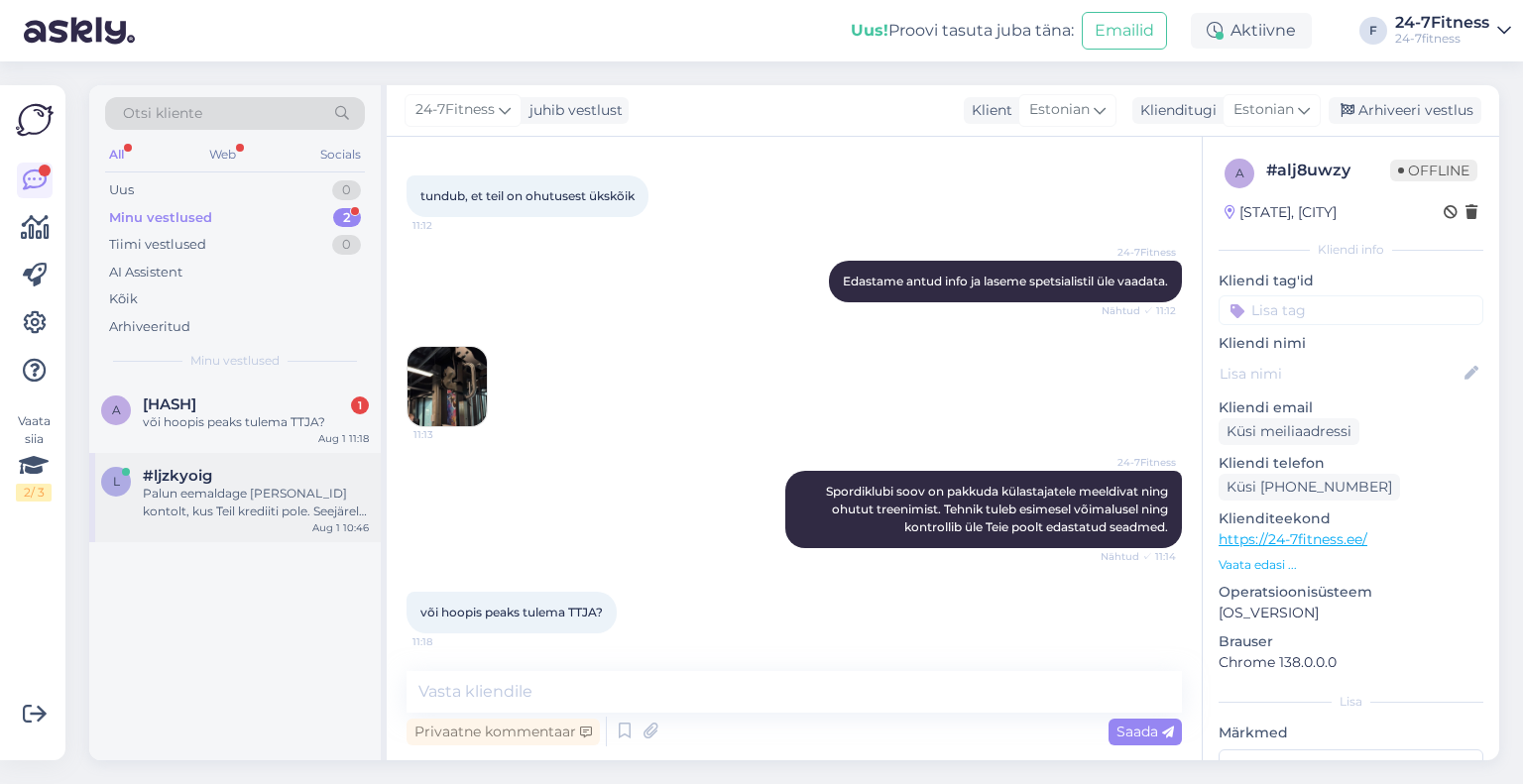 click on "Palun eemaldage [PERSONAL_ID] kontolt, kus Teil krediiti pole. Seejärel saate paketi läbi meie kodulehe osta." at bounding box center [256, 503] 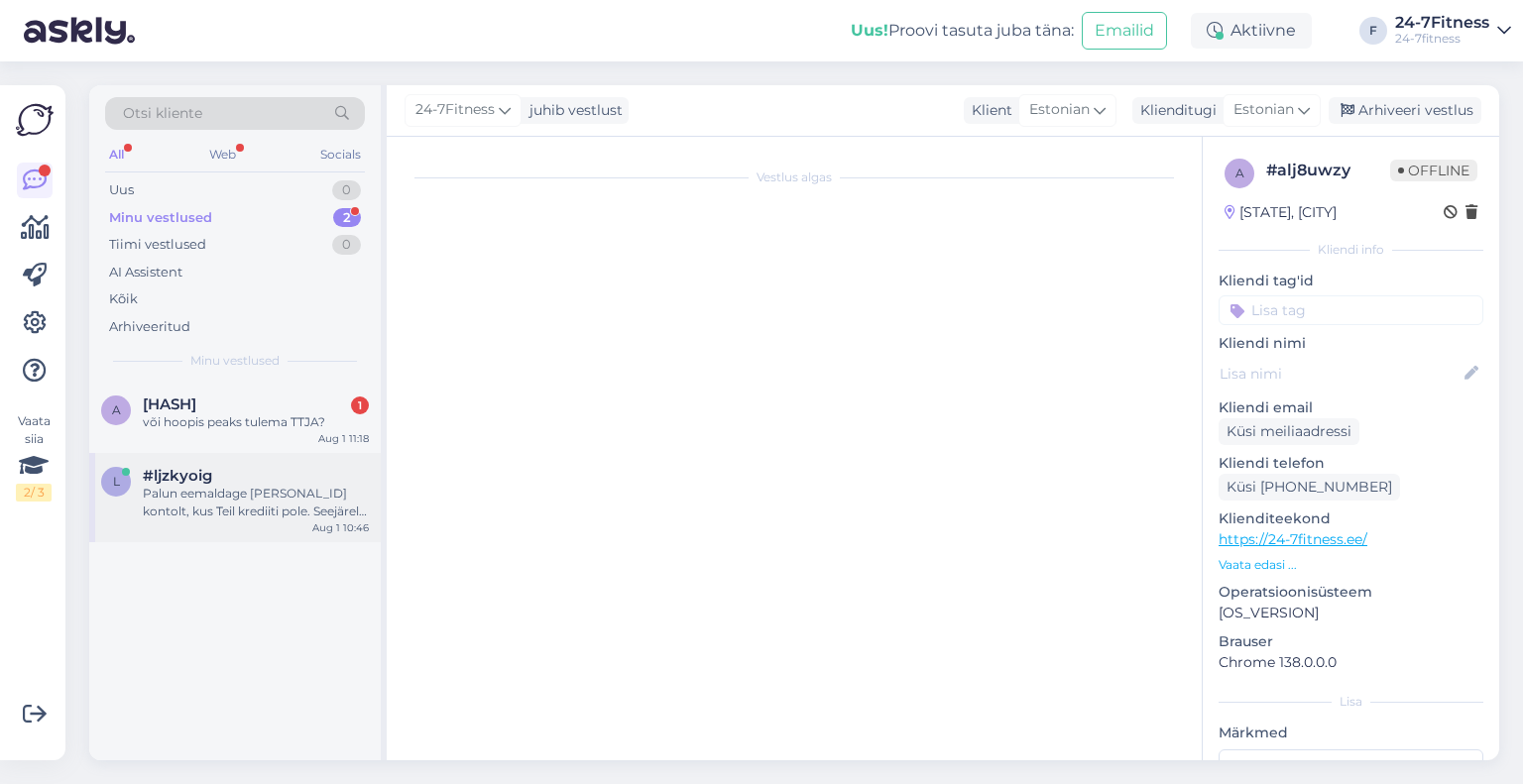 scroll, scrollTop: 2447, scrollLeft: 0, axis: vertical 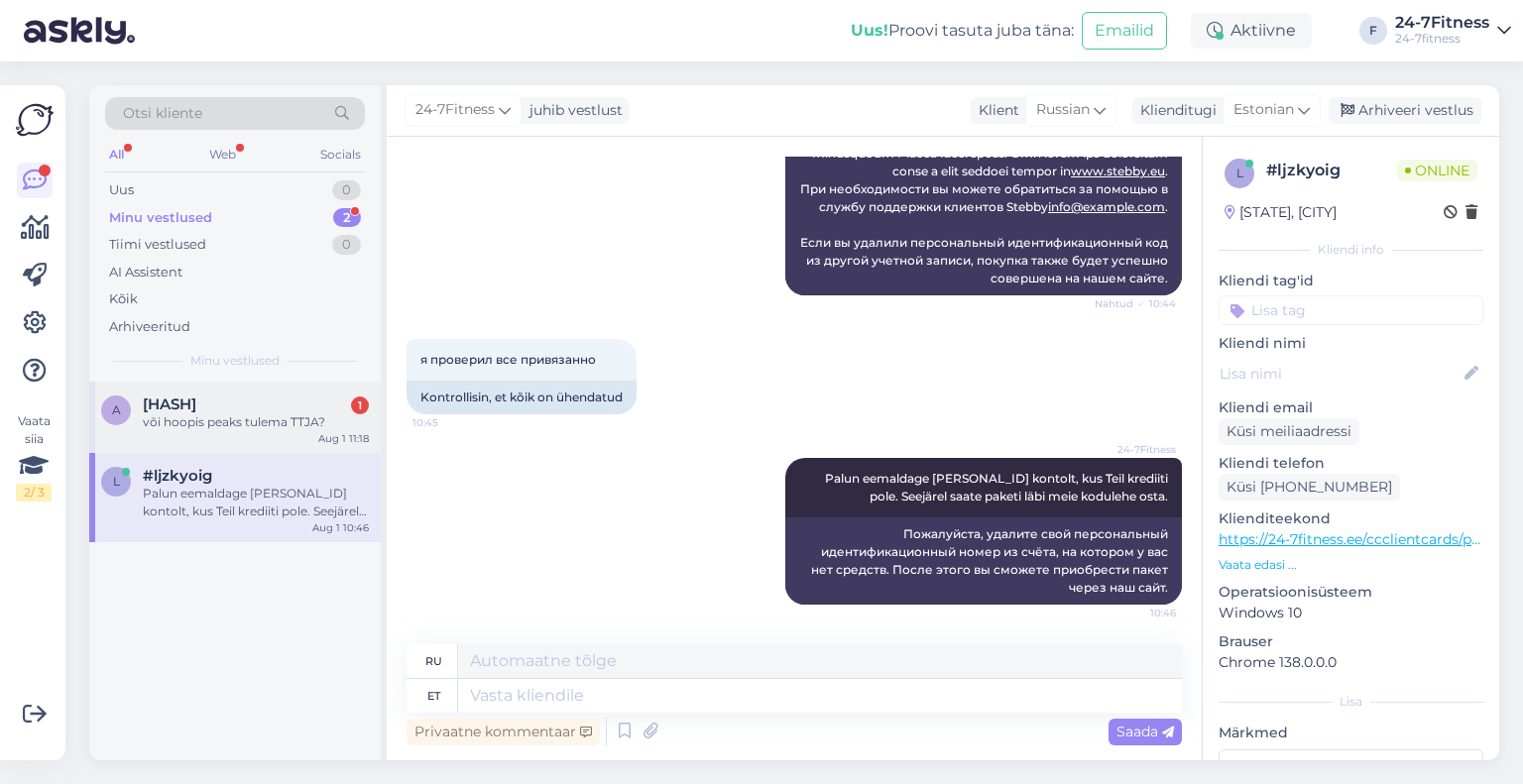 click on "a [HASH] 1 või hoopis peaks tulema TTJA? [MONTH] [DAY] [TIME]" at bounding box center [235, 417] 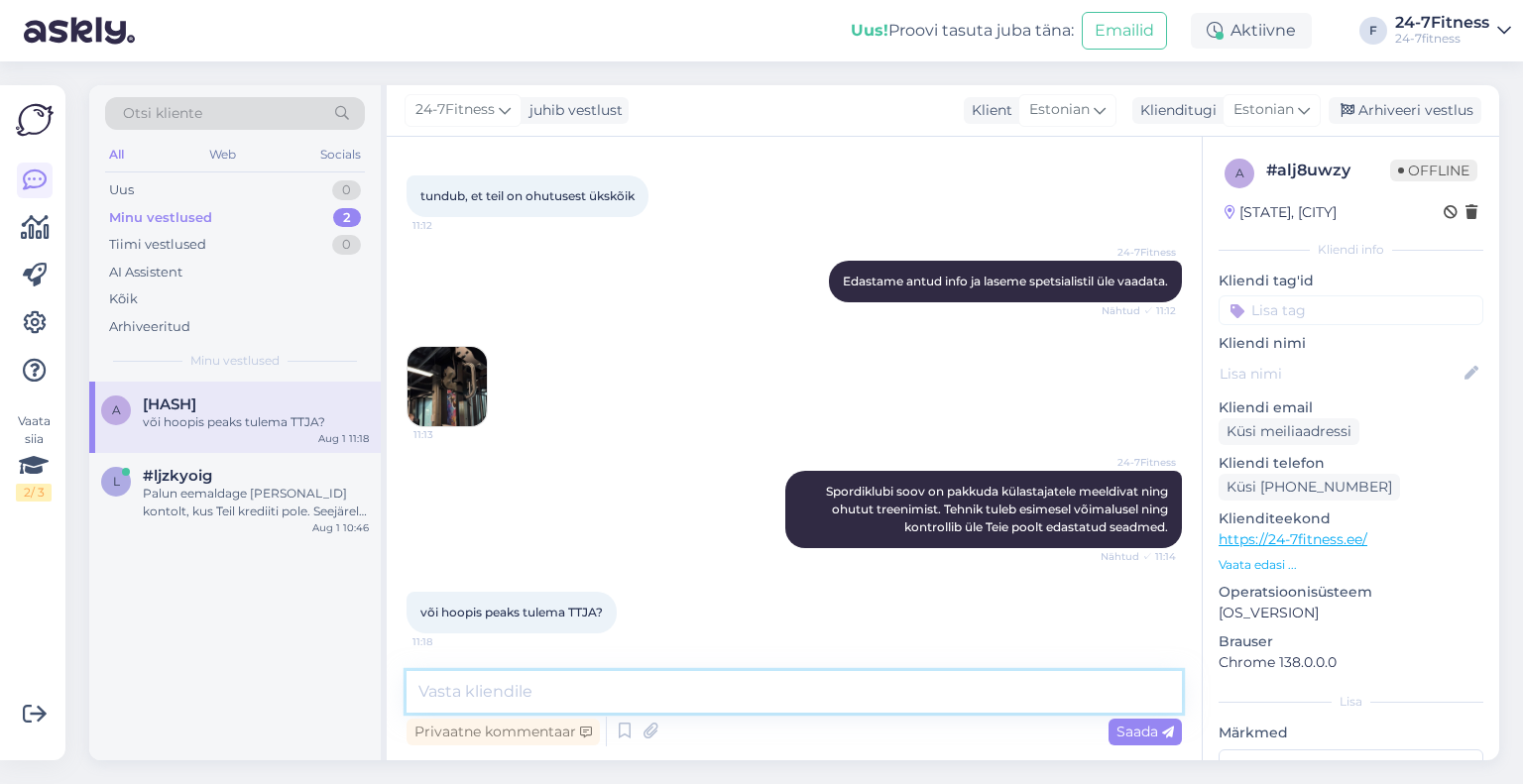 click at bounding box center [794, 692] 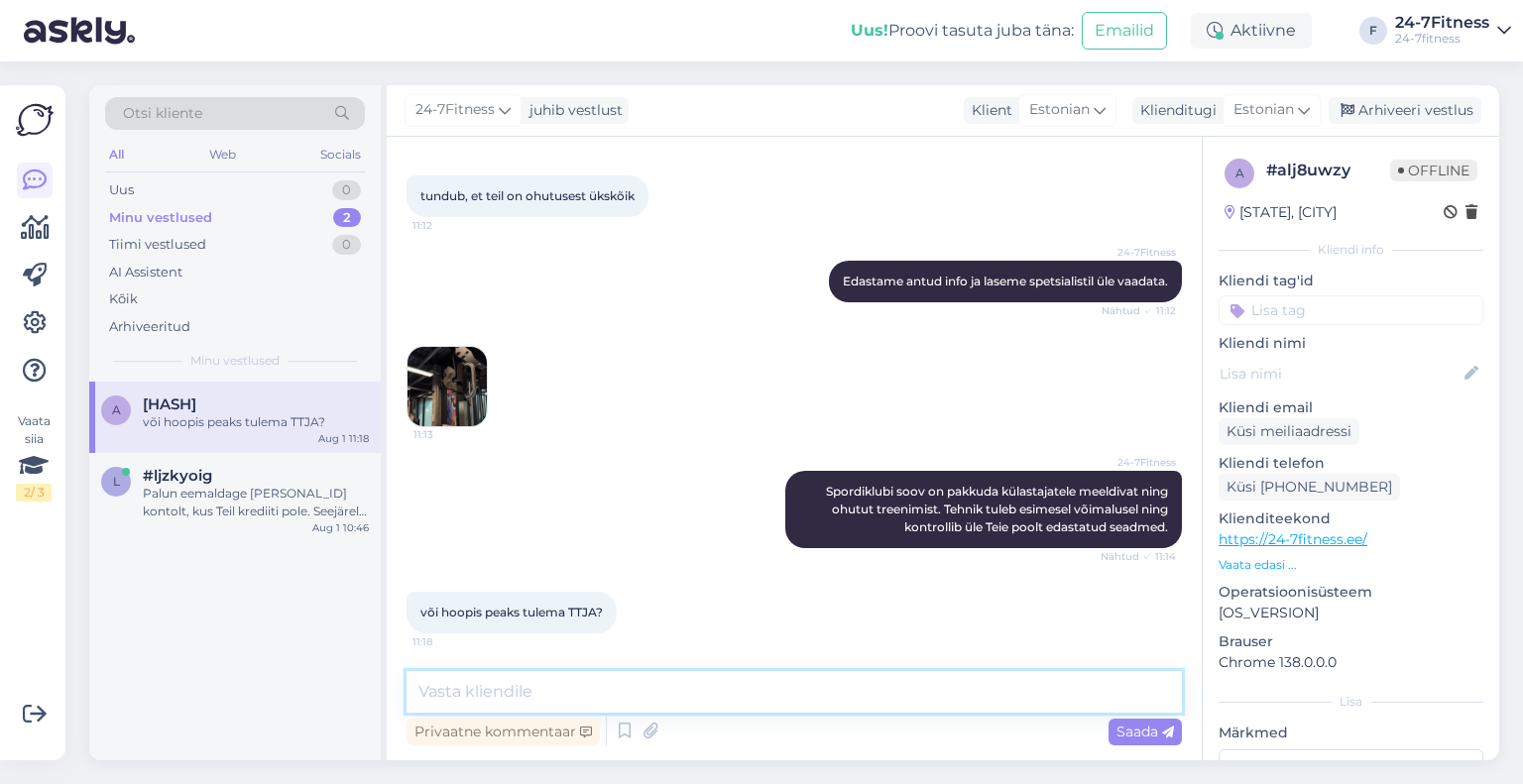click at bounding box center [794, 692] 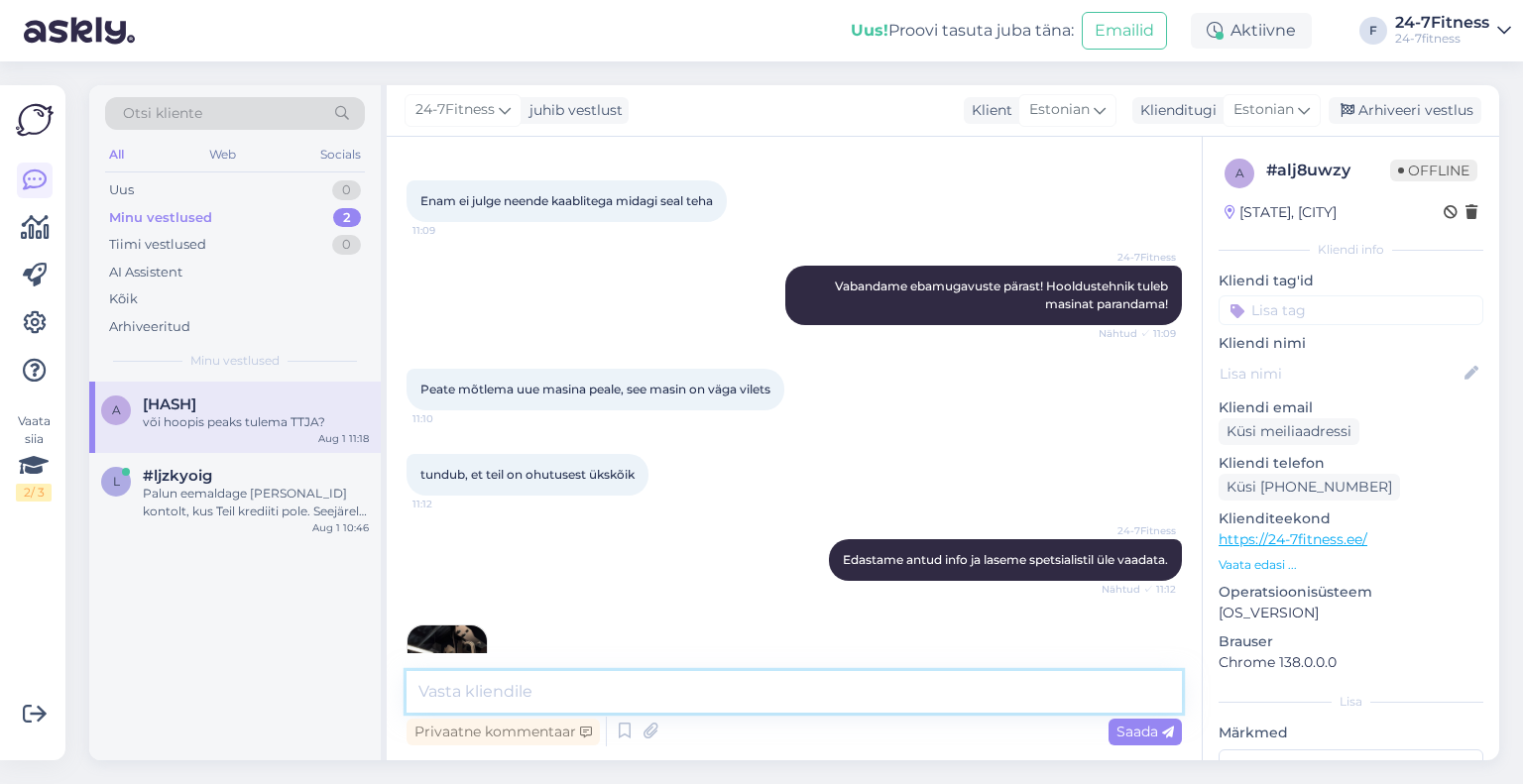 scroll, scrollTop: 861, scrollLeft: 0, axis: vertical 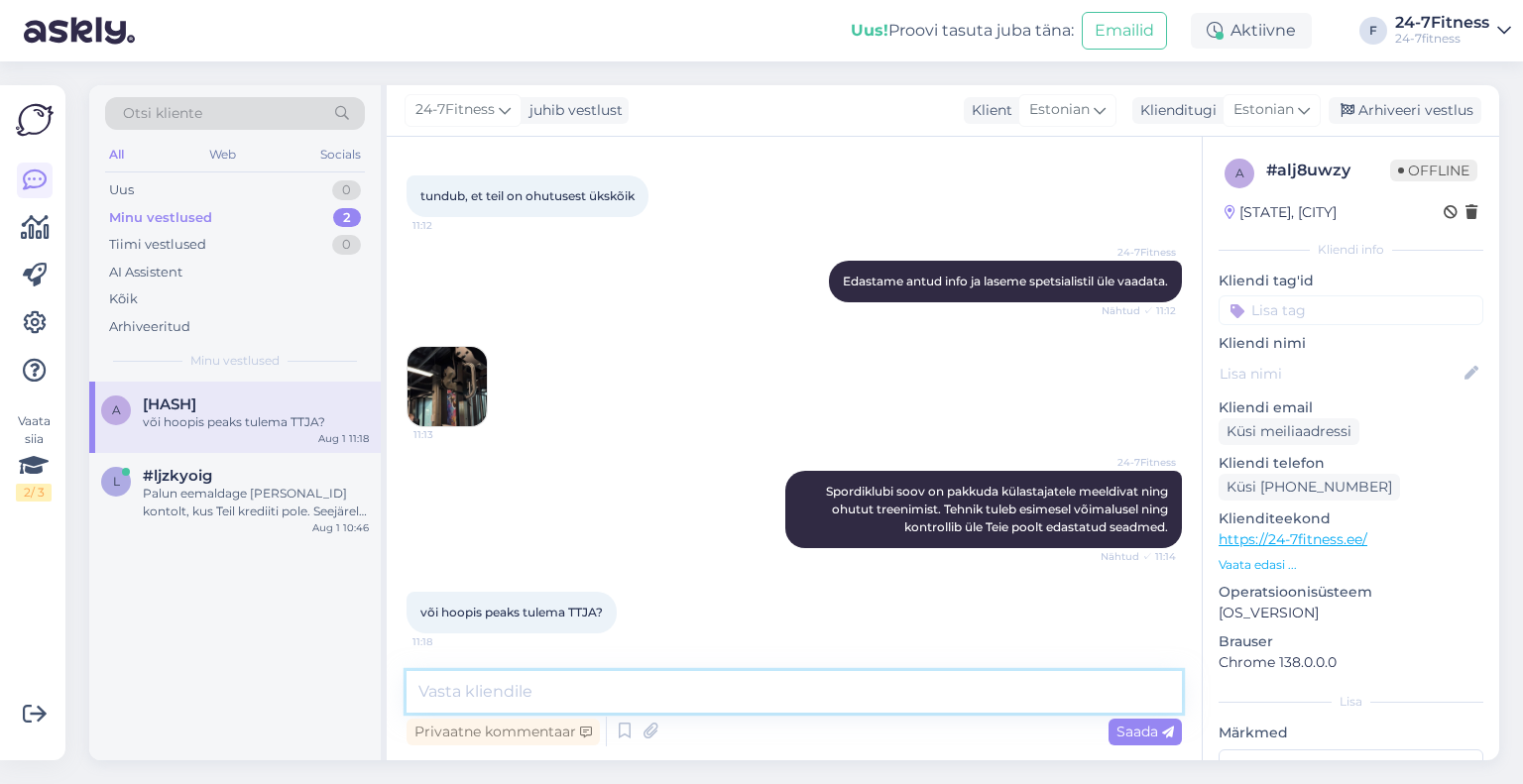 click at bounding box center (794, 692) 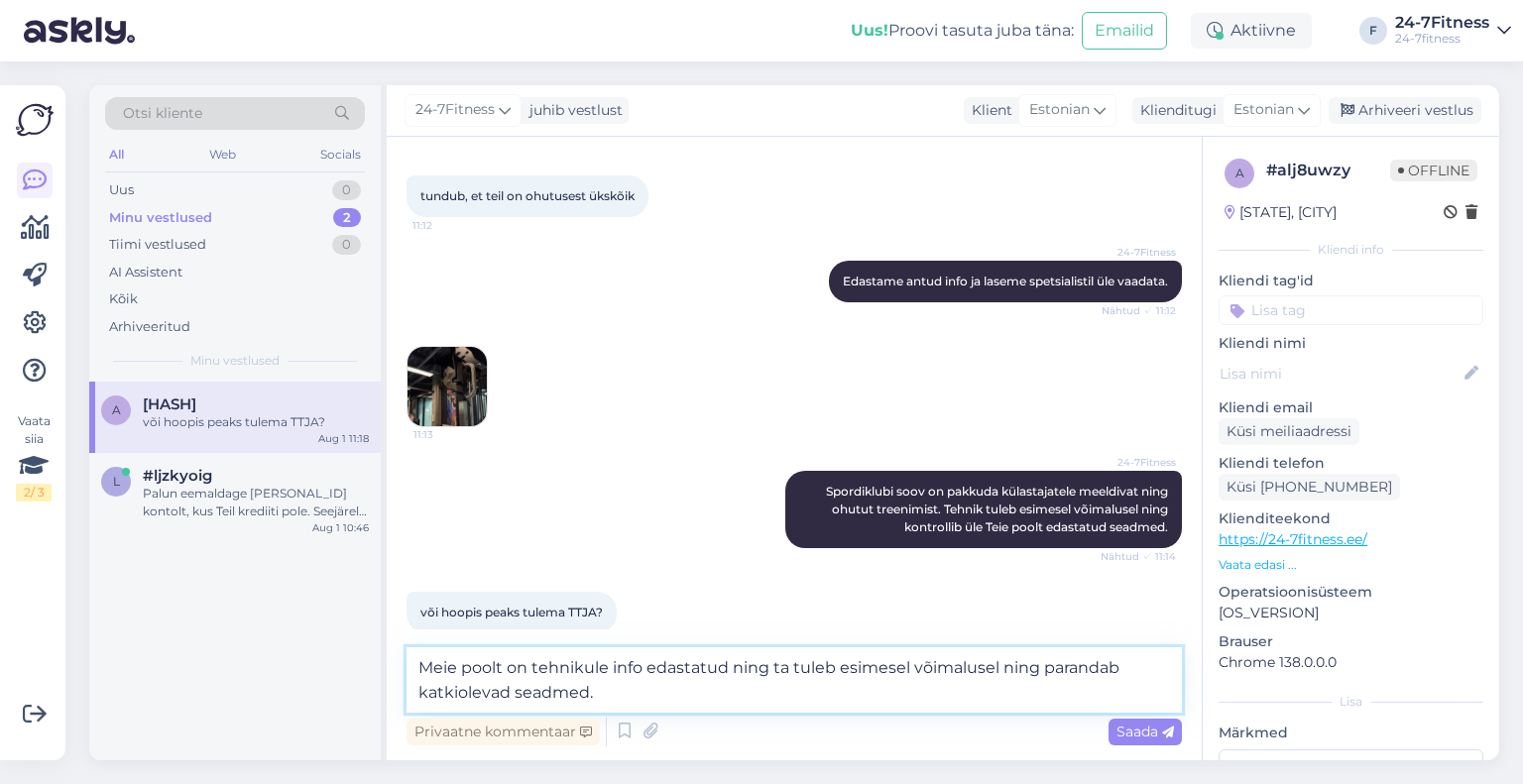 click on "Meie poolt on tehnikule info edastatud ning ta tuleb esimesel võimalusel ning parandab katkiolevad seadmed." at bounding box center (794, 680) 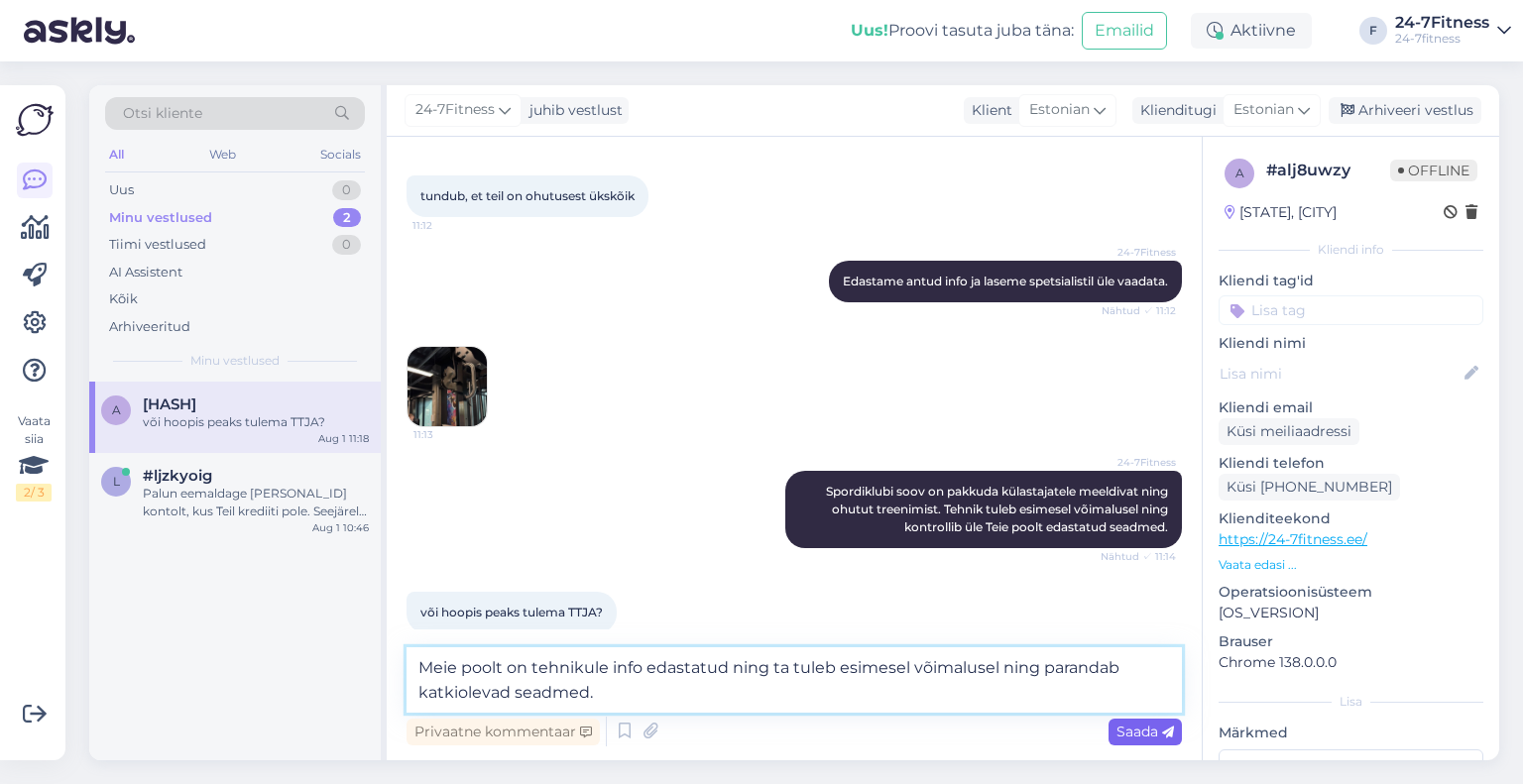 type on "Meie poolt on tehnikule info edastatud ning ta tuleb esimesel võimalusel ning parandab katkiolevad seadmed." 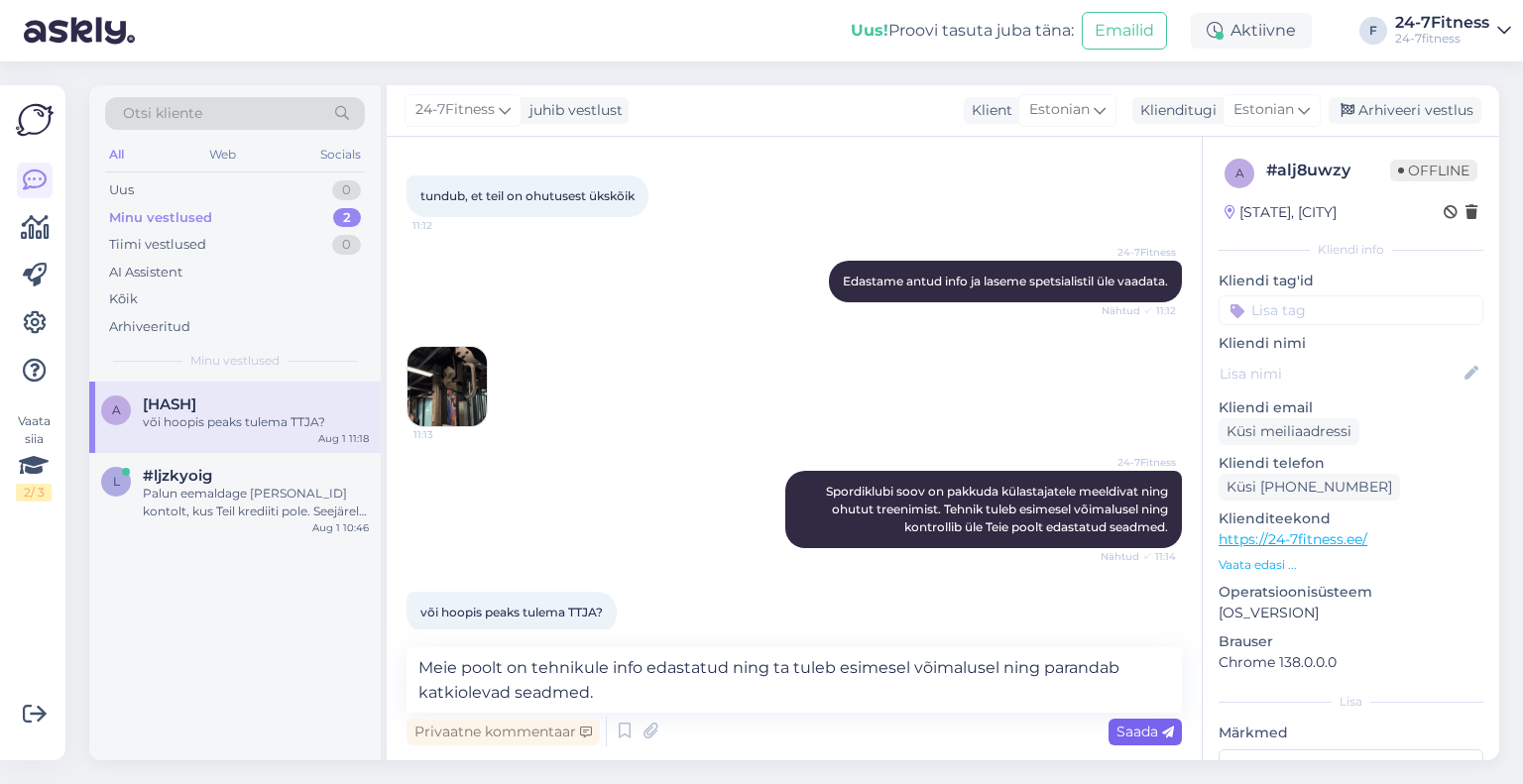 click on "Saada" at bounding box center (1145, 731) 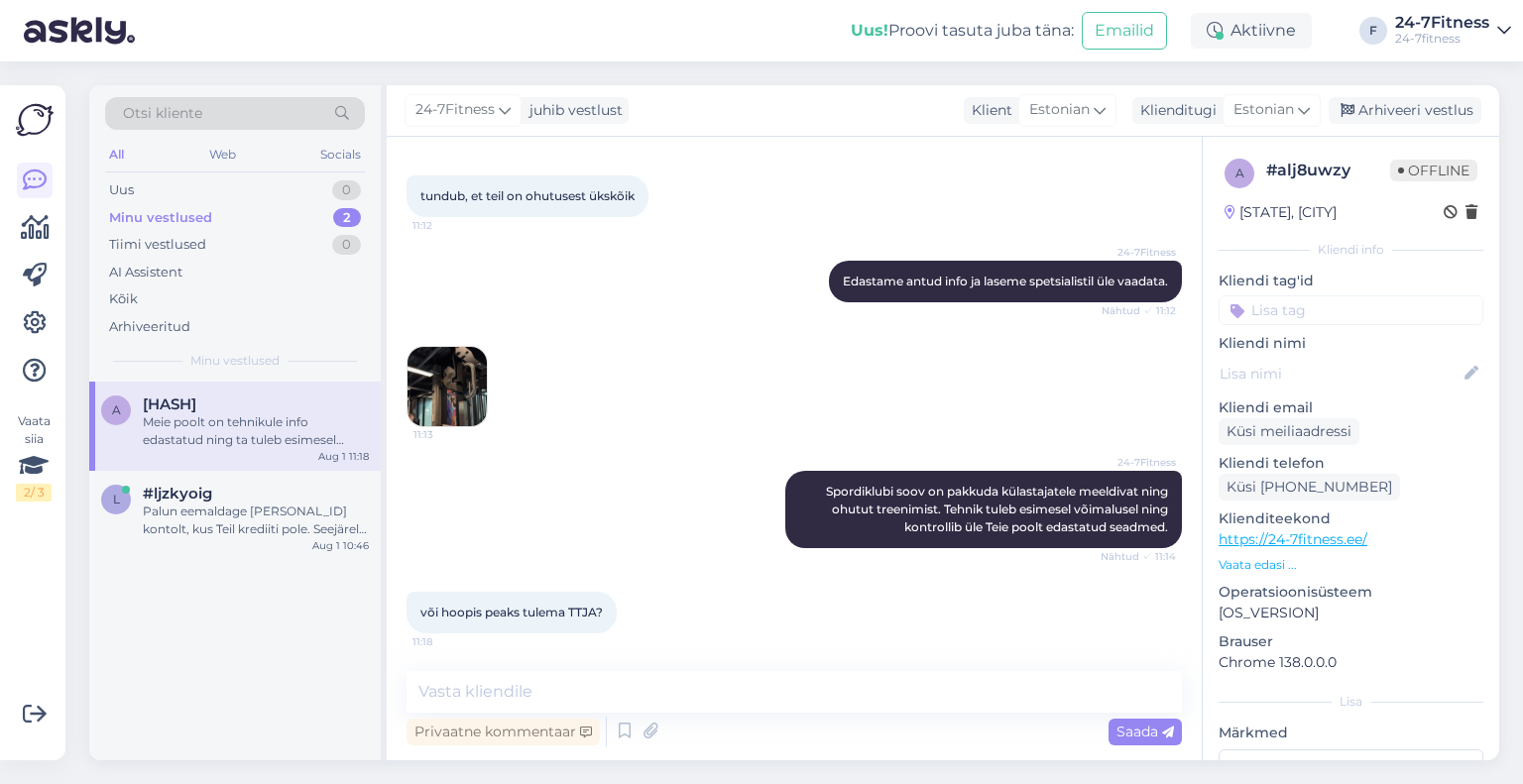 scroll, scrollTop: 964, scrollLeft: 0, axis: vertical 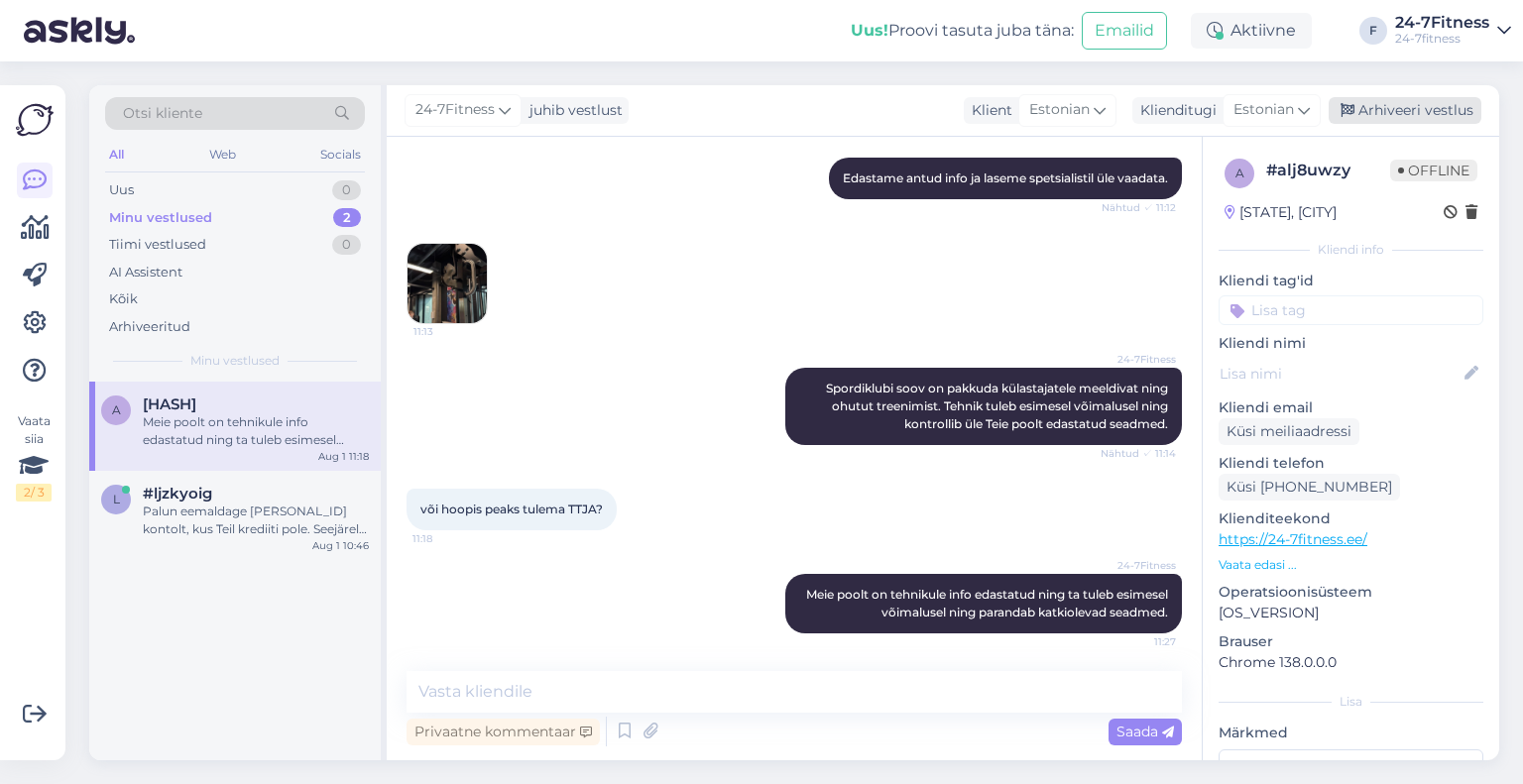 click on "Arhiveeri vestlus" at bounding box center [1405, 110] 